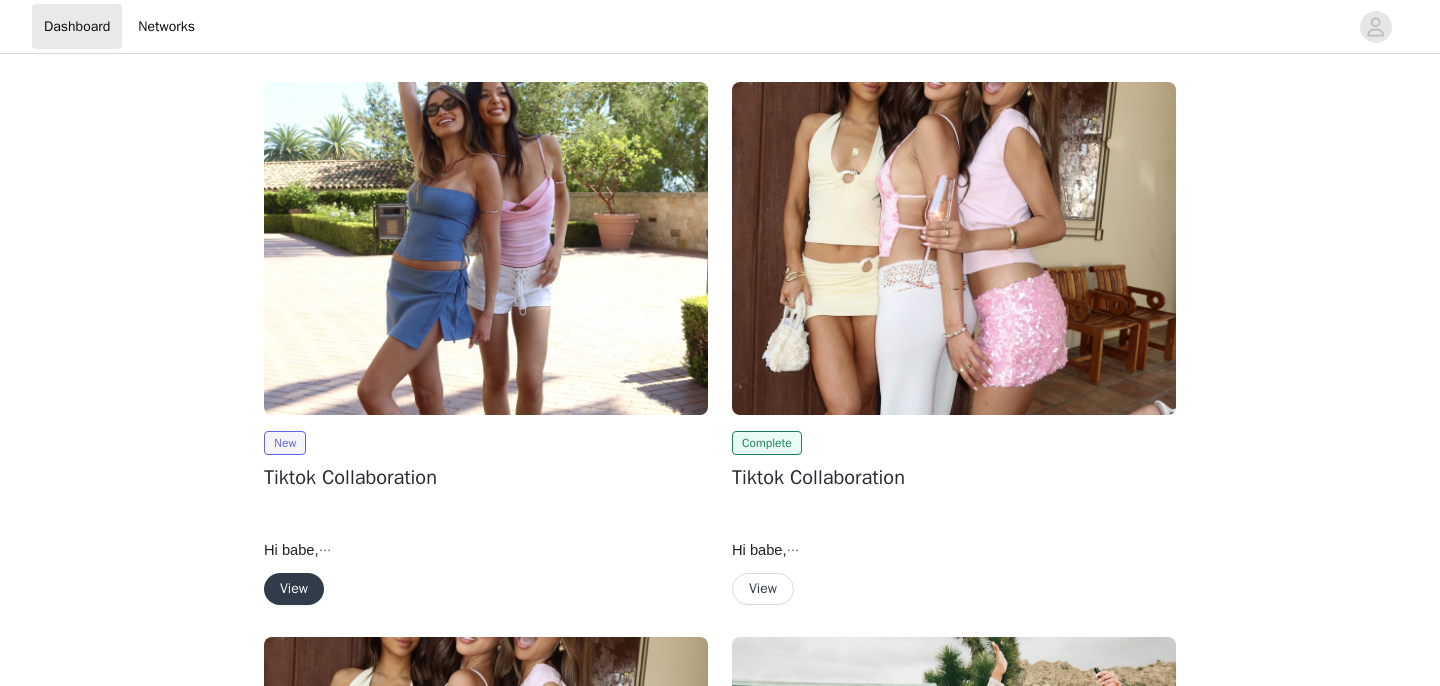 scroll, scrollTop: 0, scrollLeft: 0, axis: both 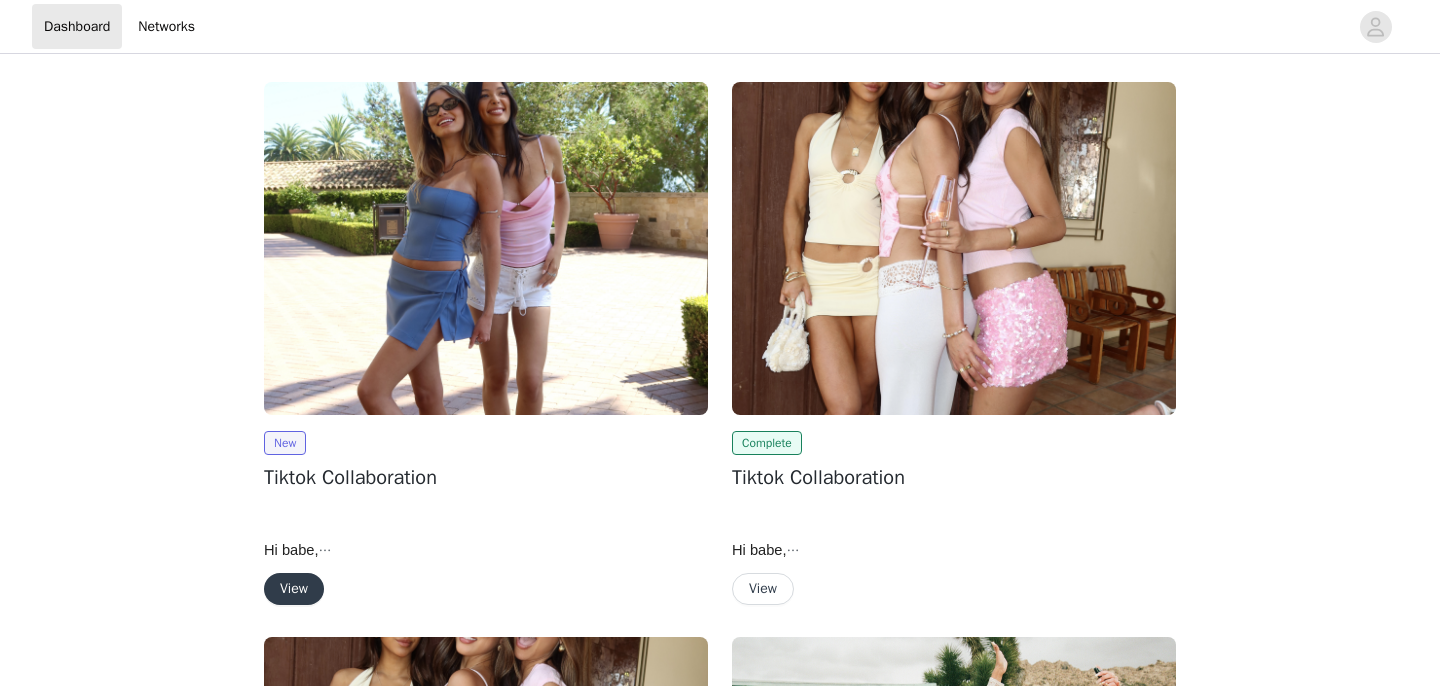 click on "View" at bounding box center (294, 589) 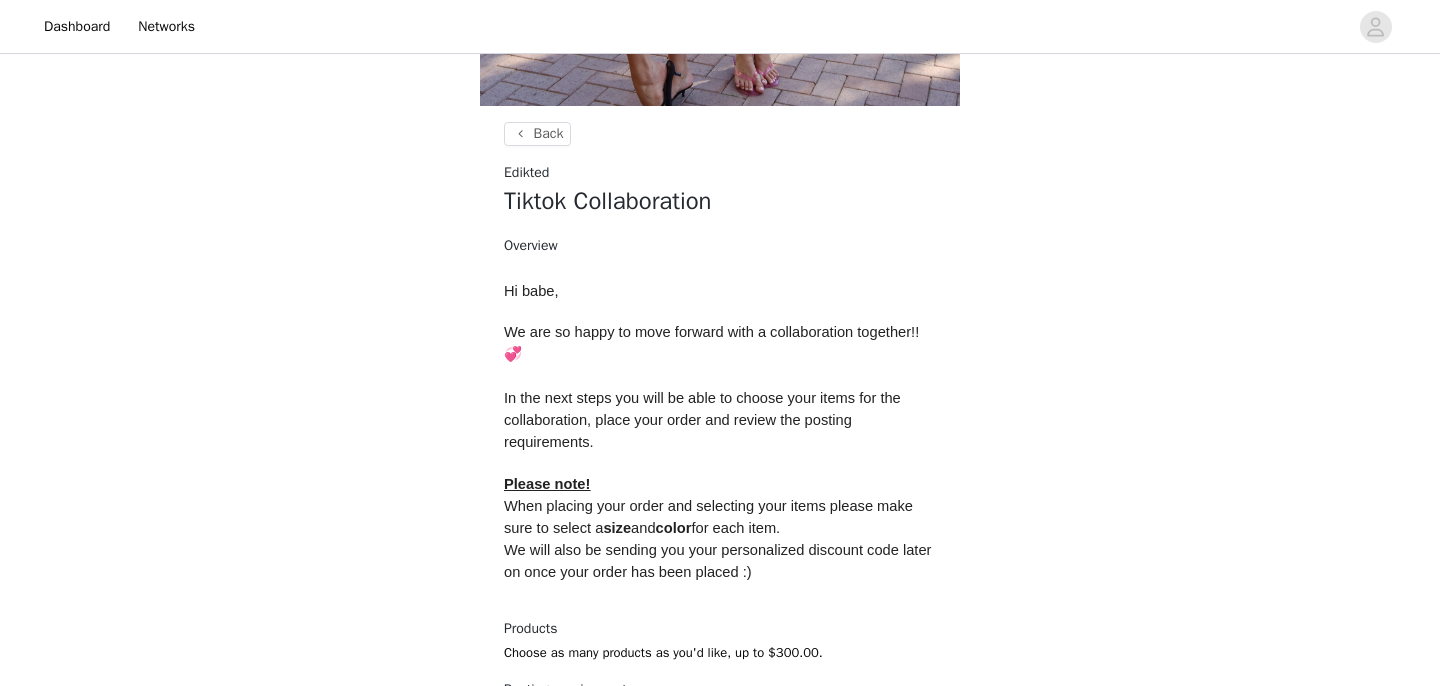 scroll, scrollTop: 729, scrollLeft: 0, axis: vertical 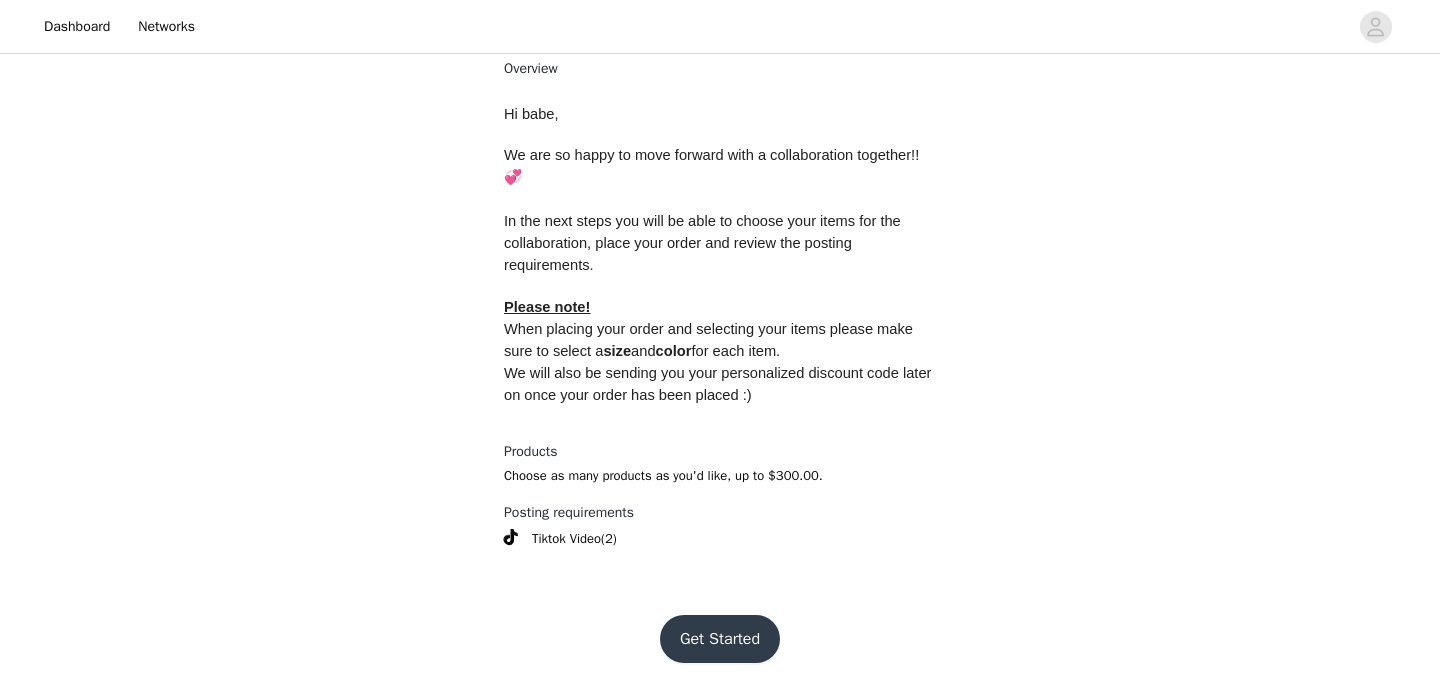 click on "Get Started" at bounding box center (720, 639) 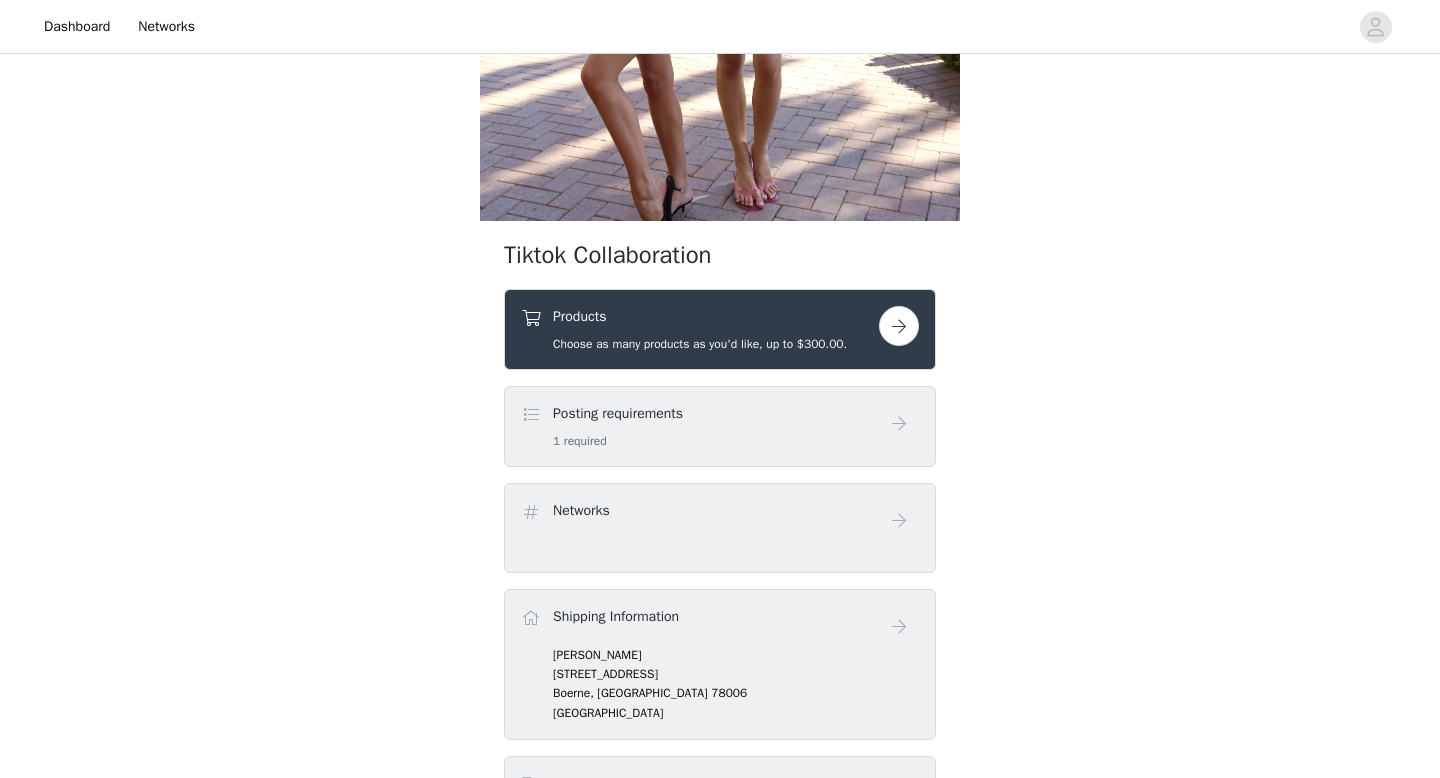 scroll, scrollTop: 439, scrollLeft: 0, axis: vertical 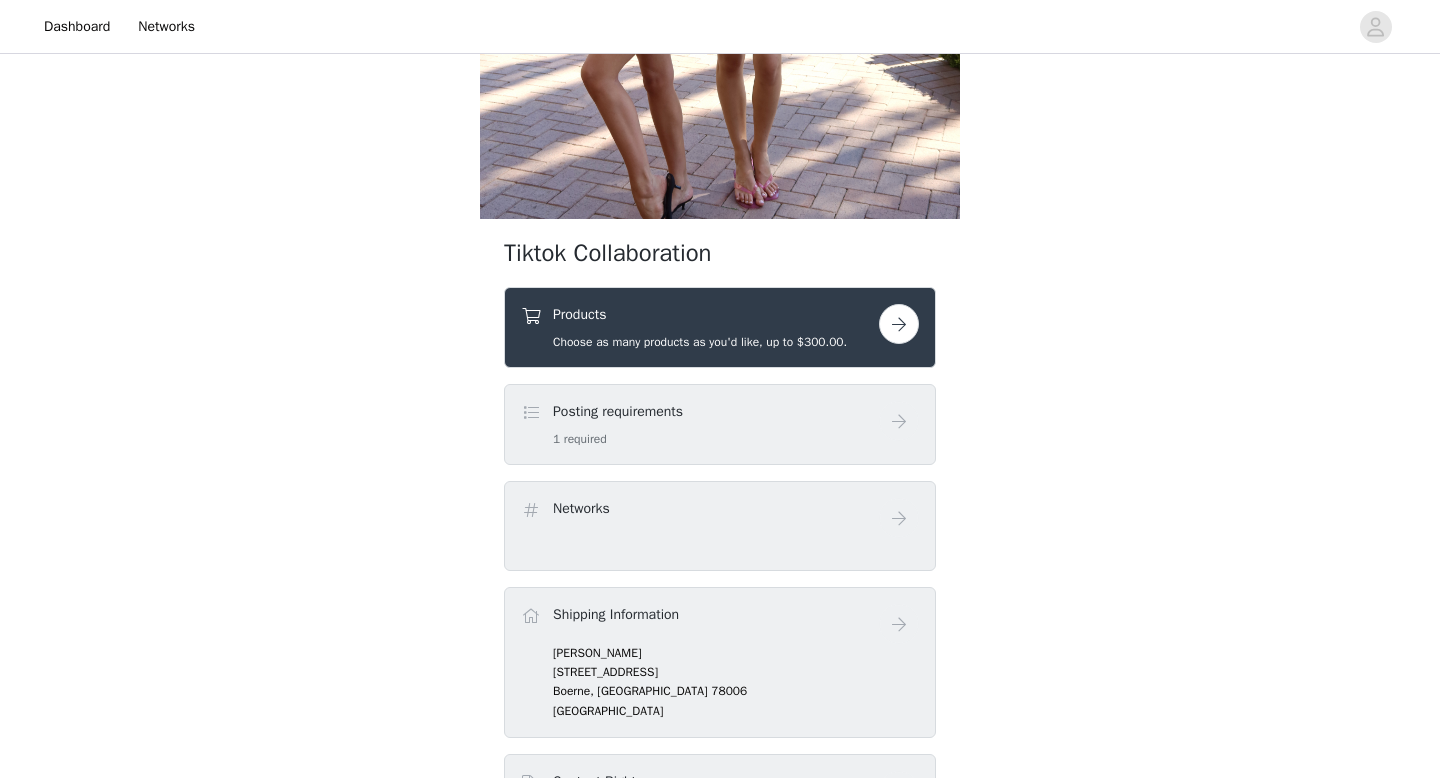click on "Choose as many products as you'd like, up to $300.00." at bounding box center [700, 342] 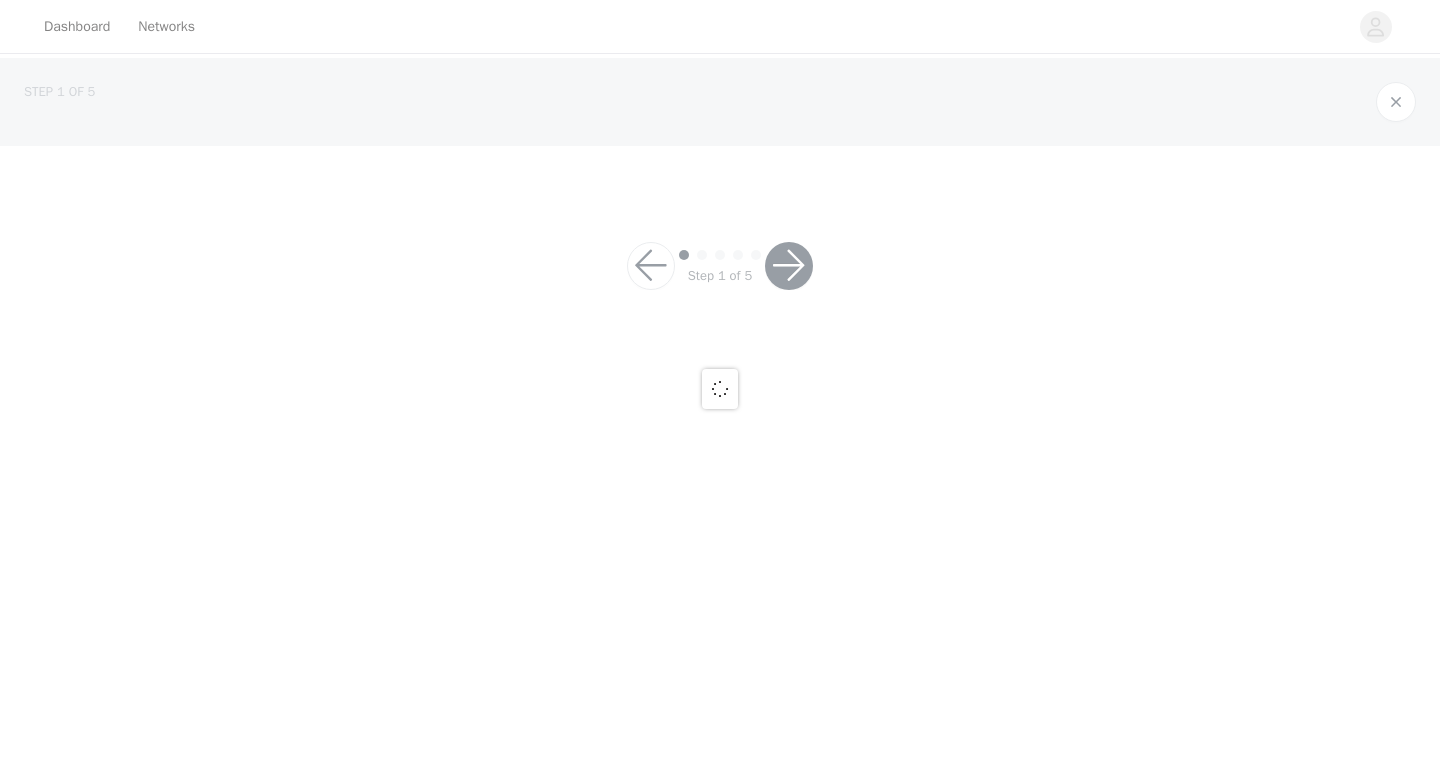 scroll, scrollTop: 0, scrollLeft: 0, axis: both 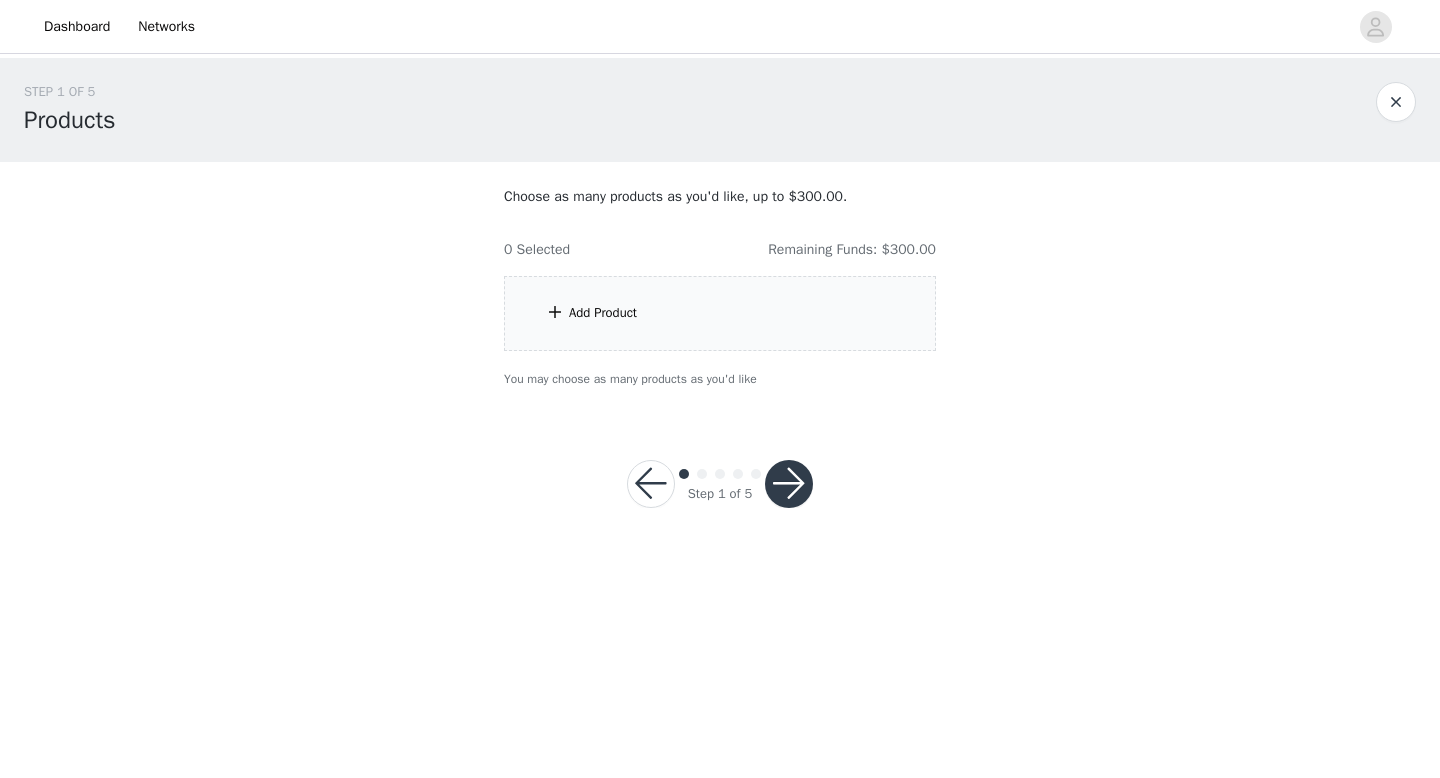 click on "Add Product" at bounding box center [720, 313] 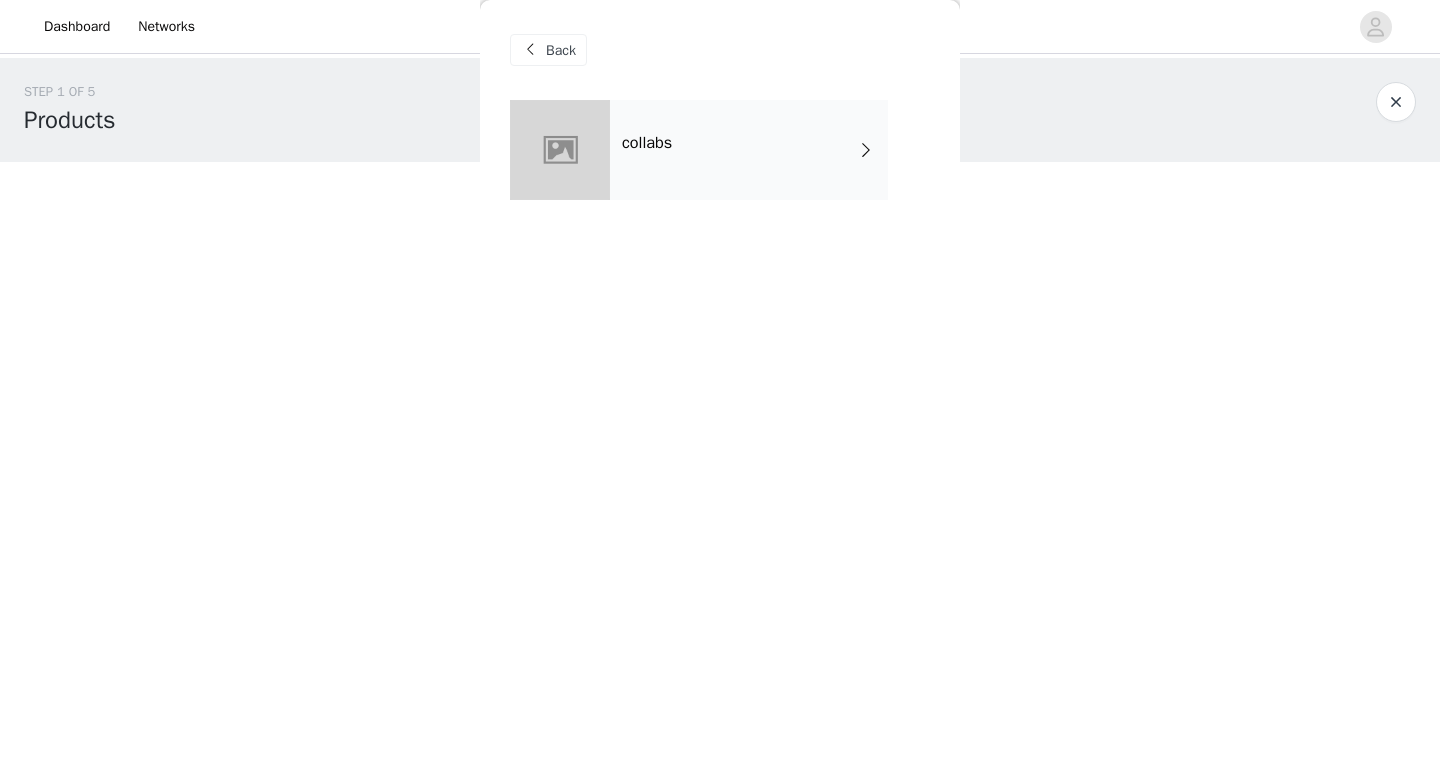 click on "collabs" at bounding box center [749, 150] 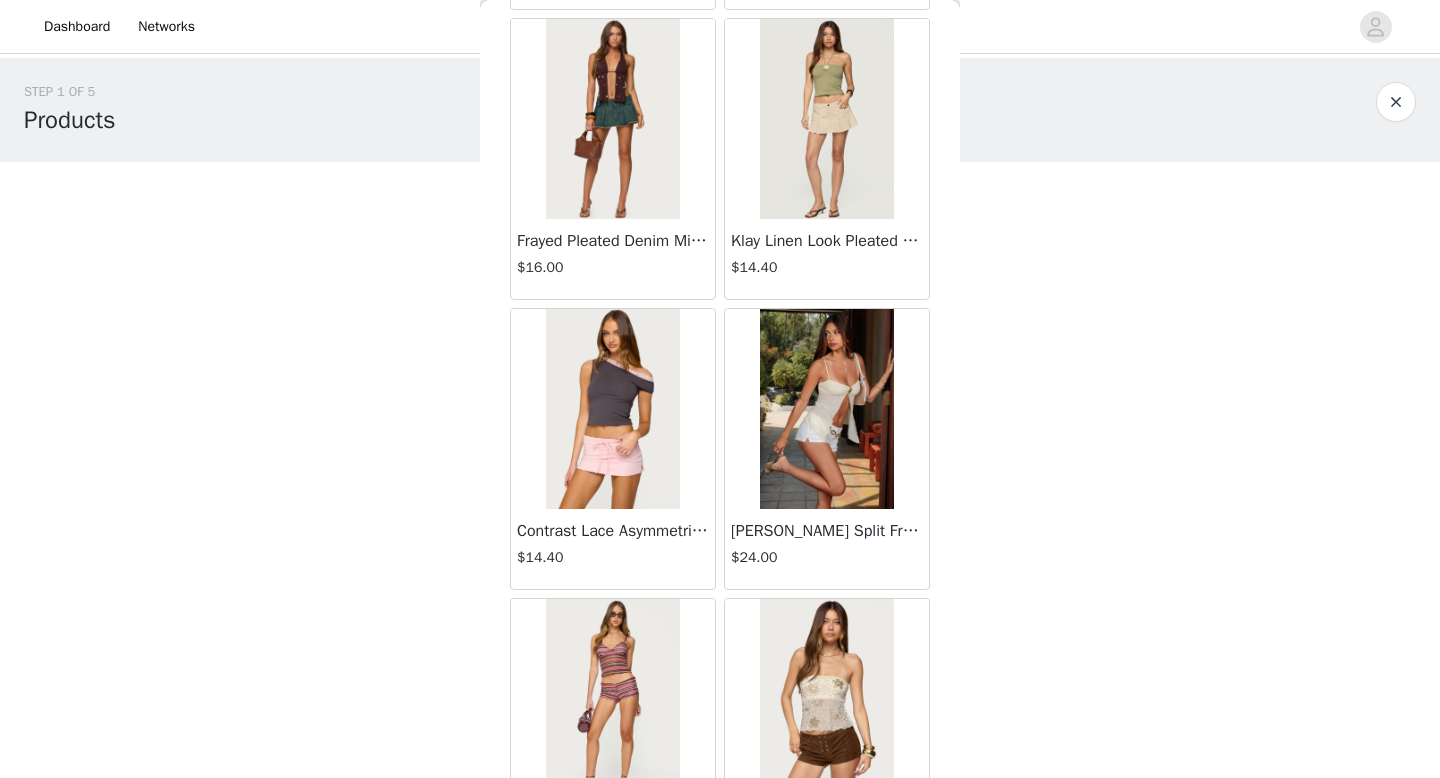 scroll, scrollTop: 2282, scrollLeft: 0, axis: vertical 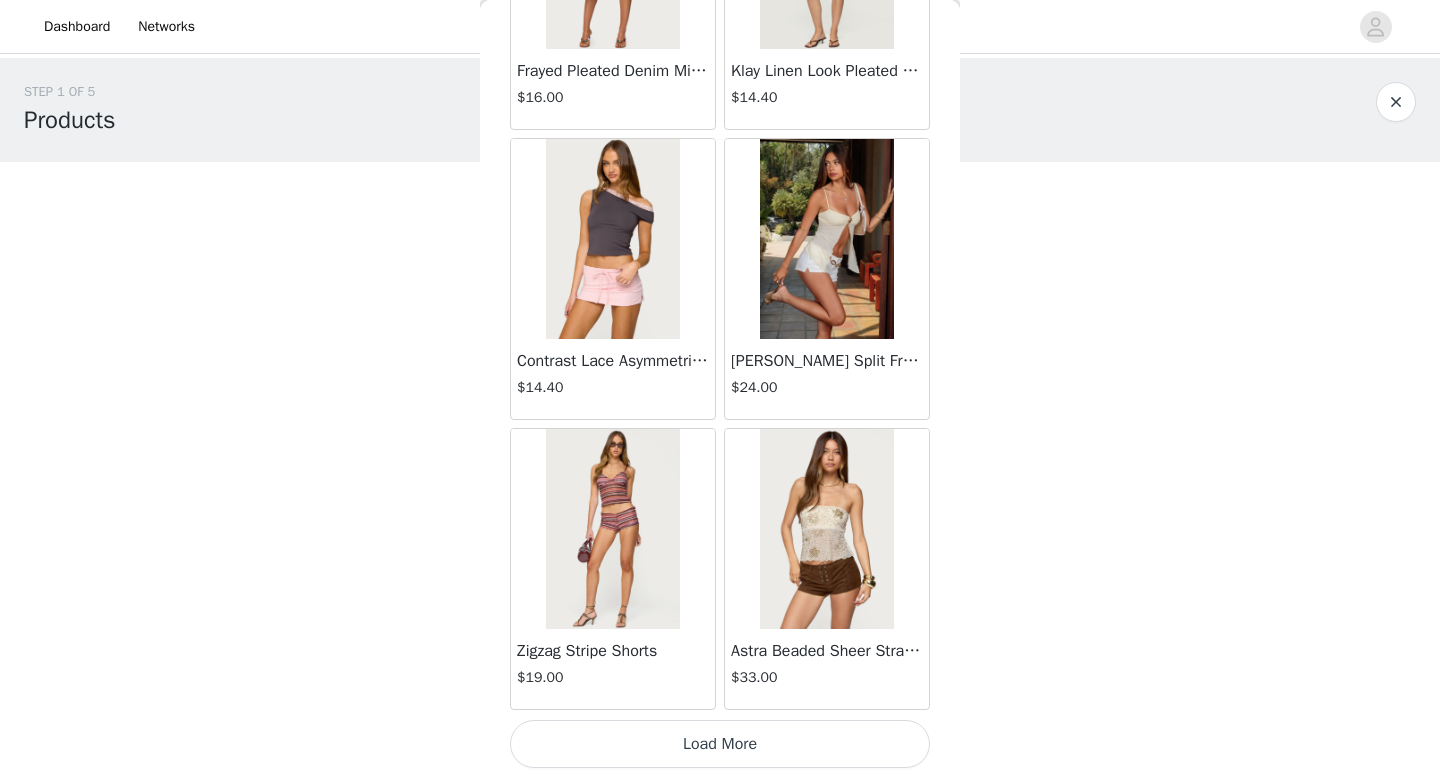 click on "Load More" at bounding box center [720, 744] 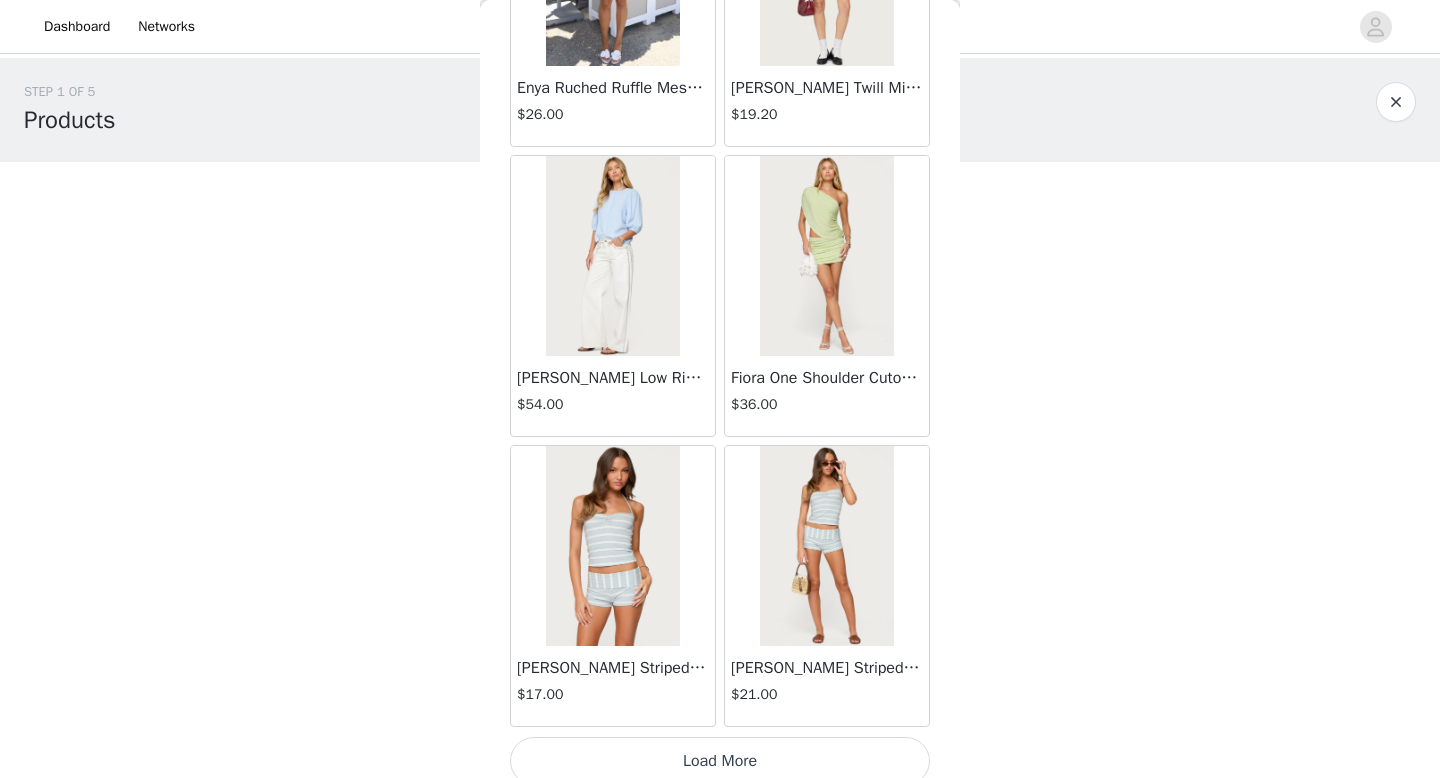 scroll, scrollTop: 5182, scrollLeft: 0, axis: vertical 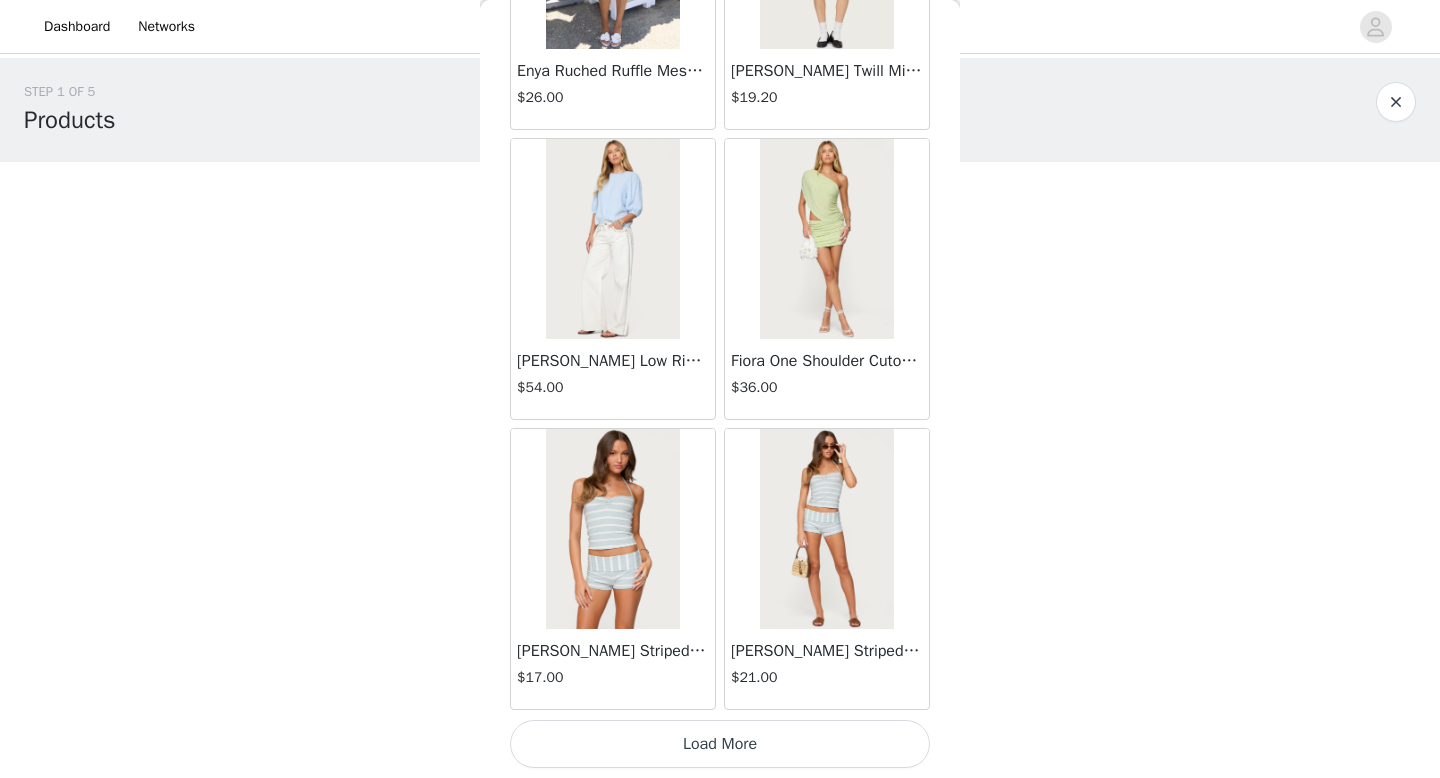 click on "Load More" at bounding box center [720, 744] 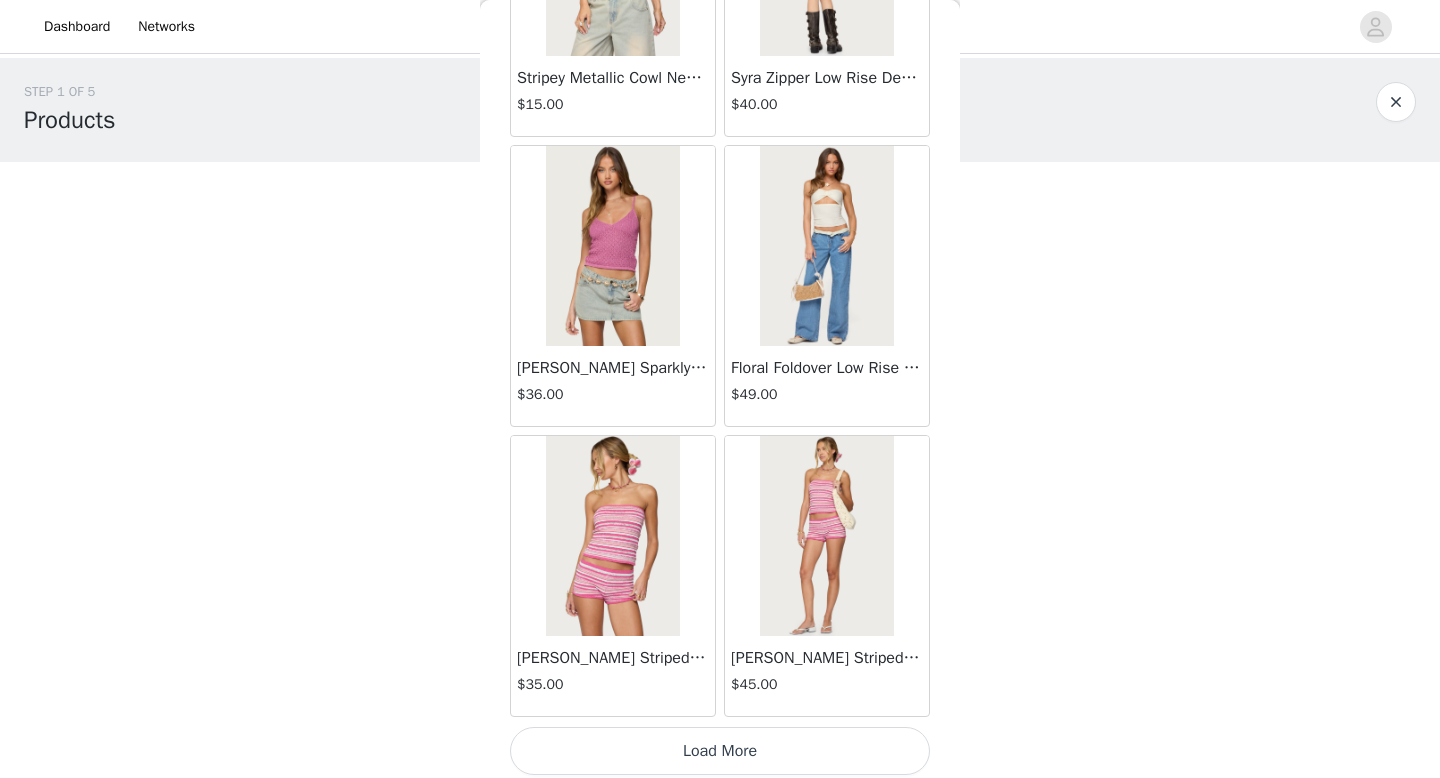 scroll, scrollTop: 8082, scrollLeft: 0, axis: vertical 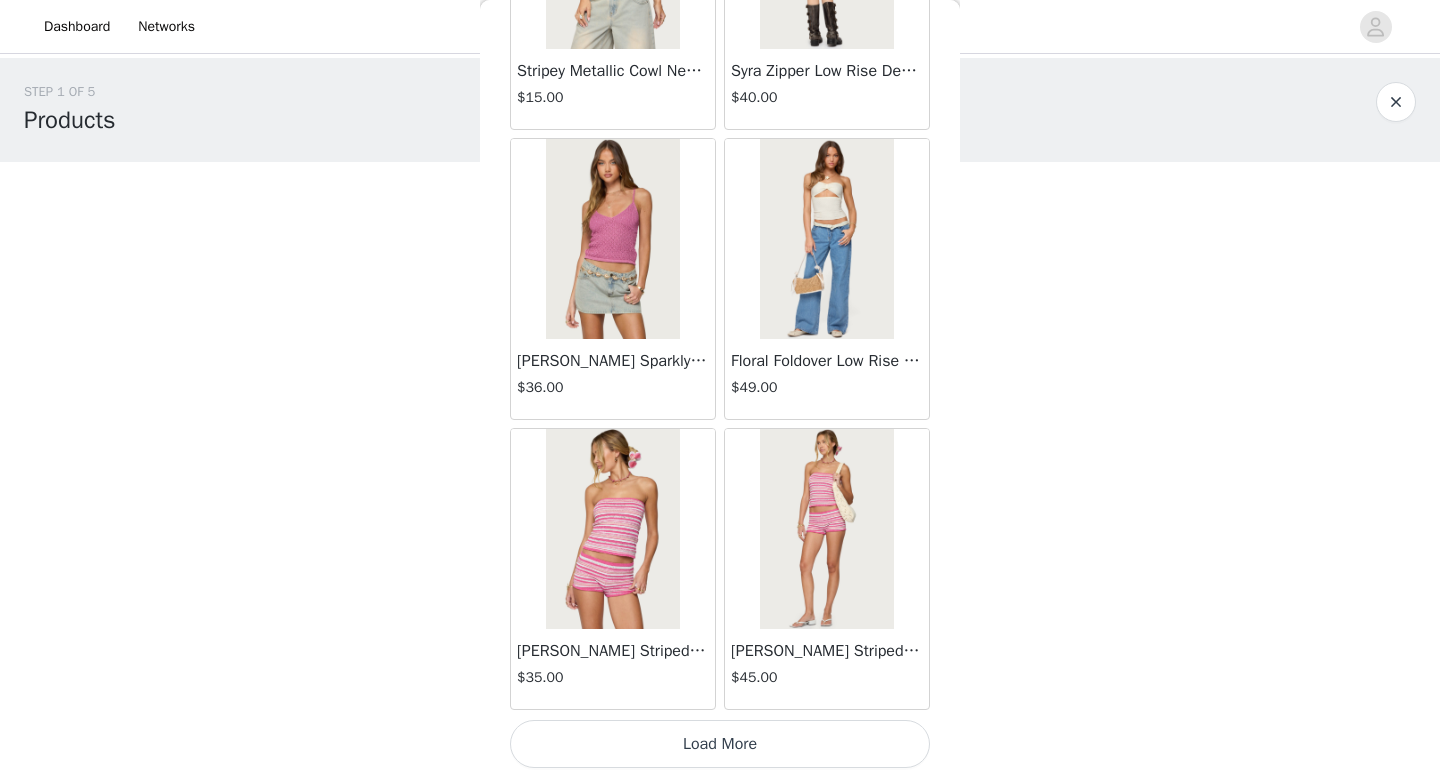 click on "Load More" at bounding box center [720, 744] 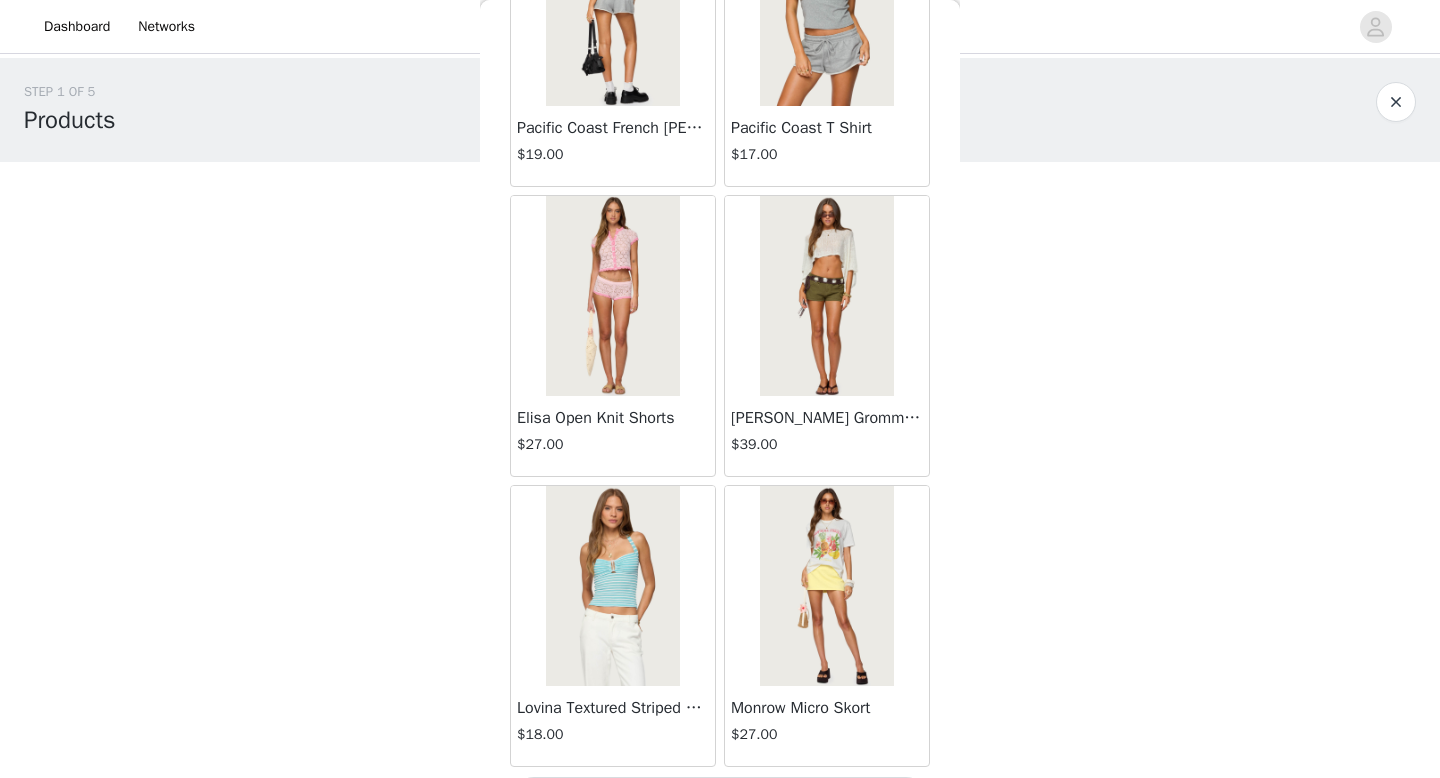 scroll, scrollTop: 10982, scrollLeft: 0, axis: vertical 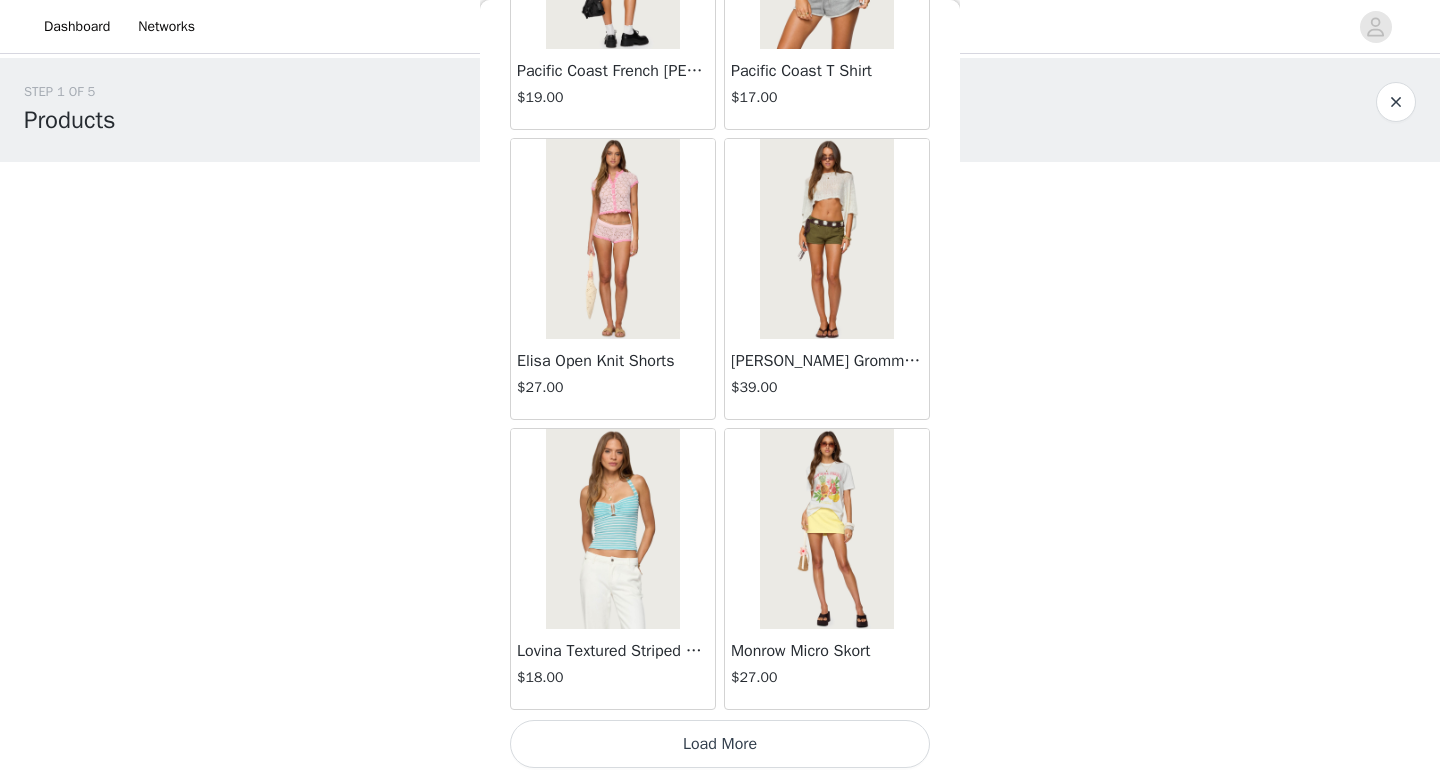 click on "Load More" at bounding box center (720, 744) 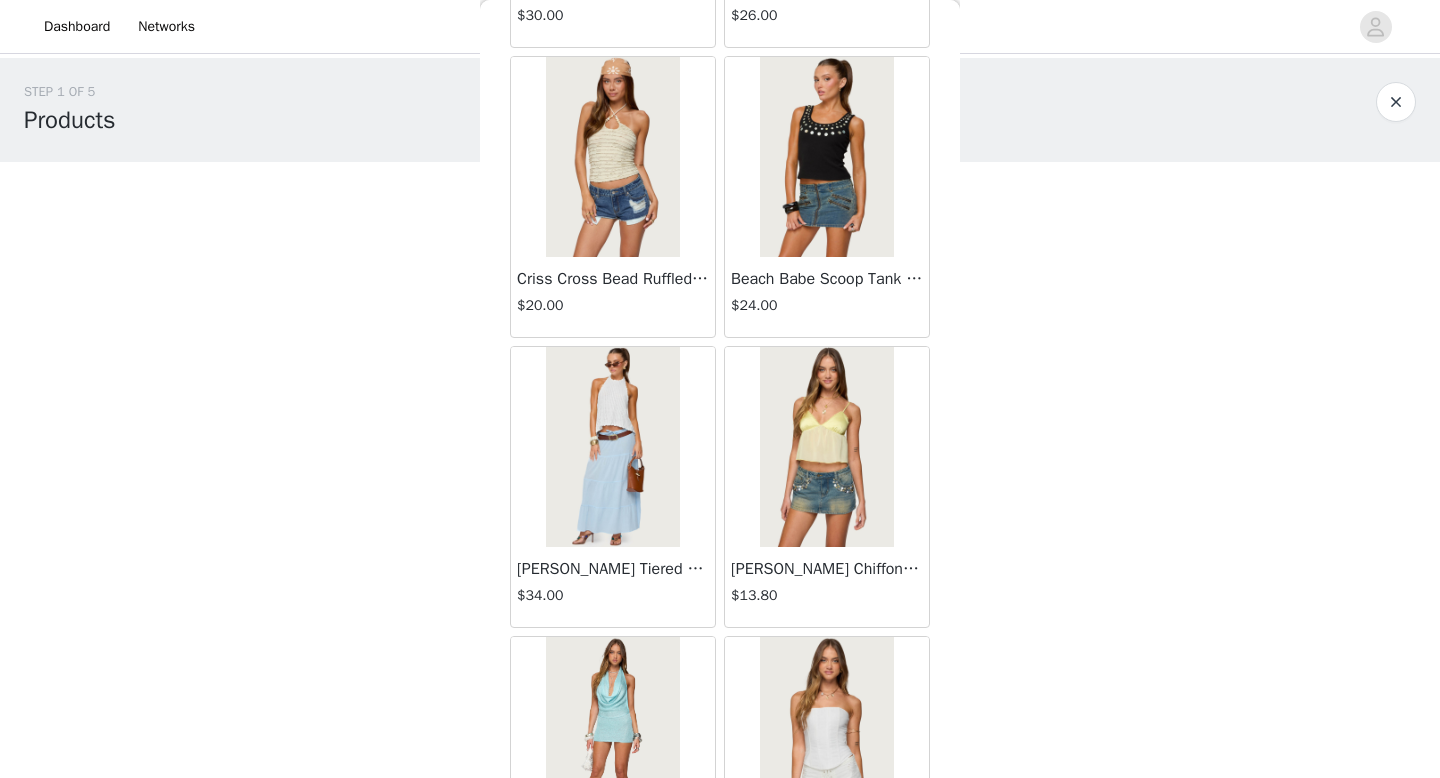 scroll, scrollTop: 13389, scrollLeft: 0, axis: vertical 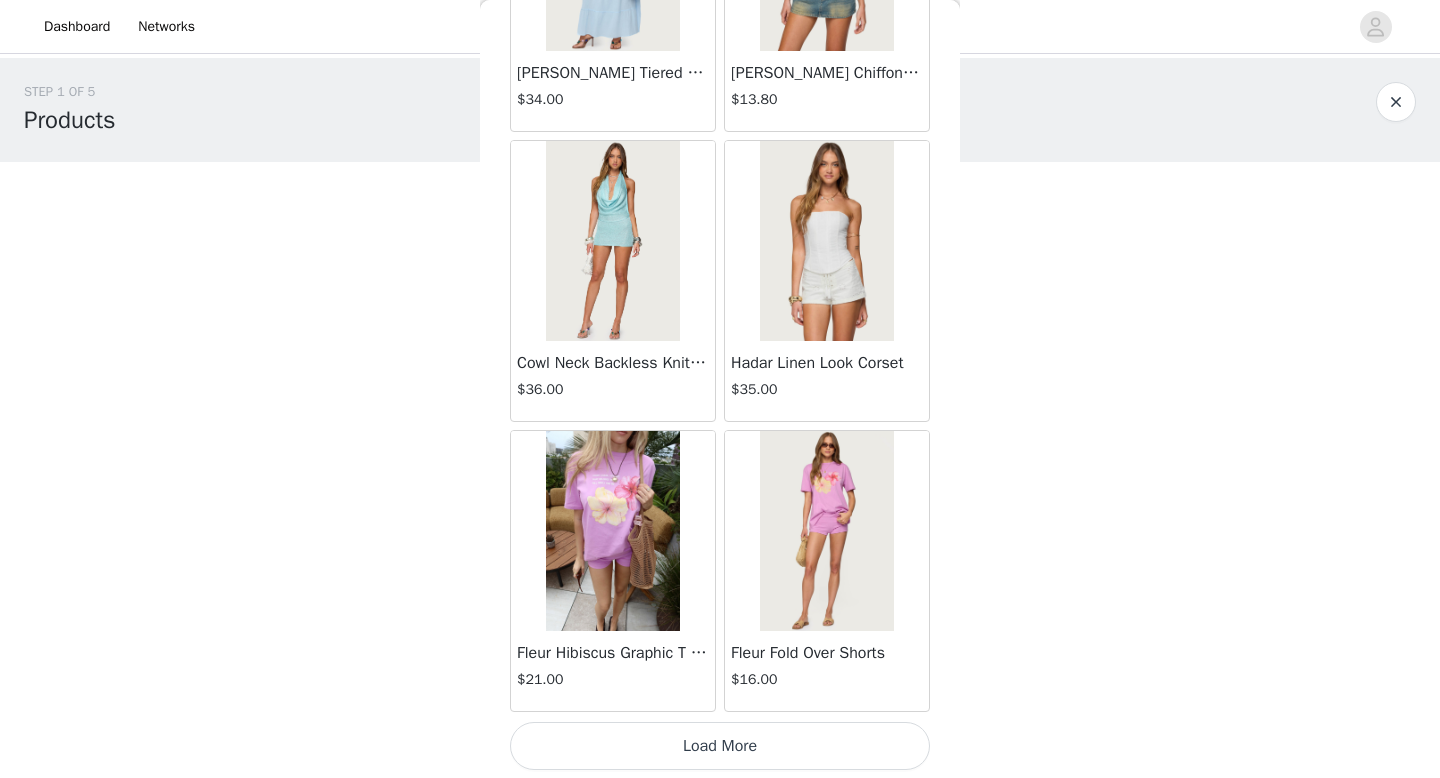 click on "Load More" at bounding box center (720, 746) 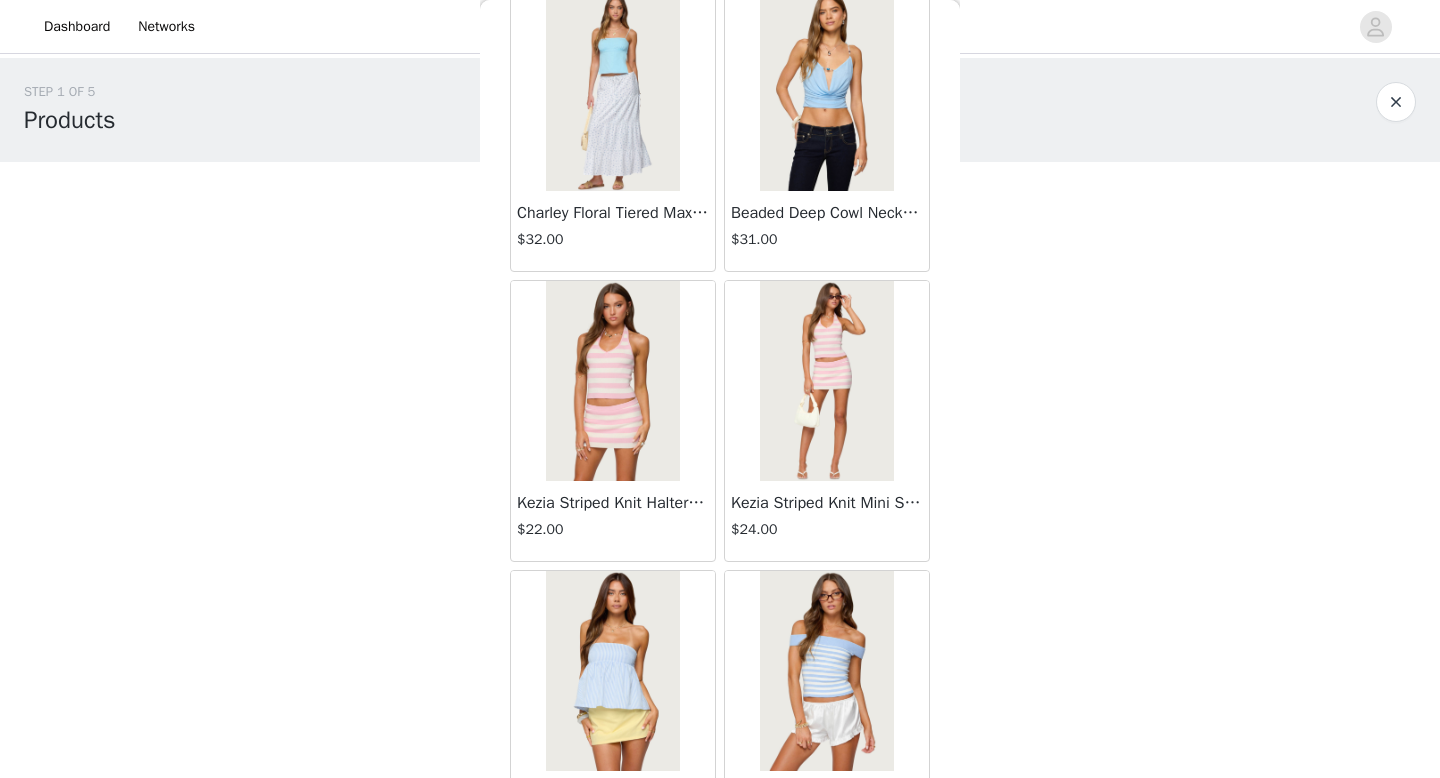 scroll, scrollTop: 16782, scrollLeft: 0, axis: vertical 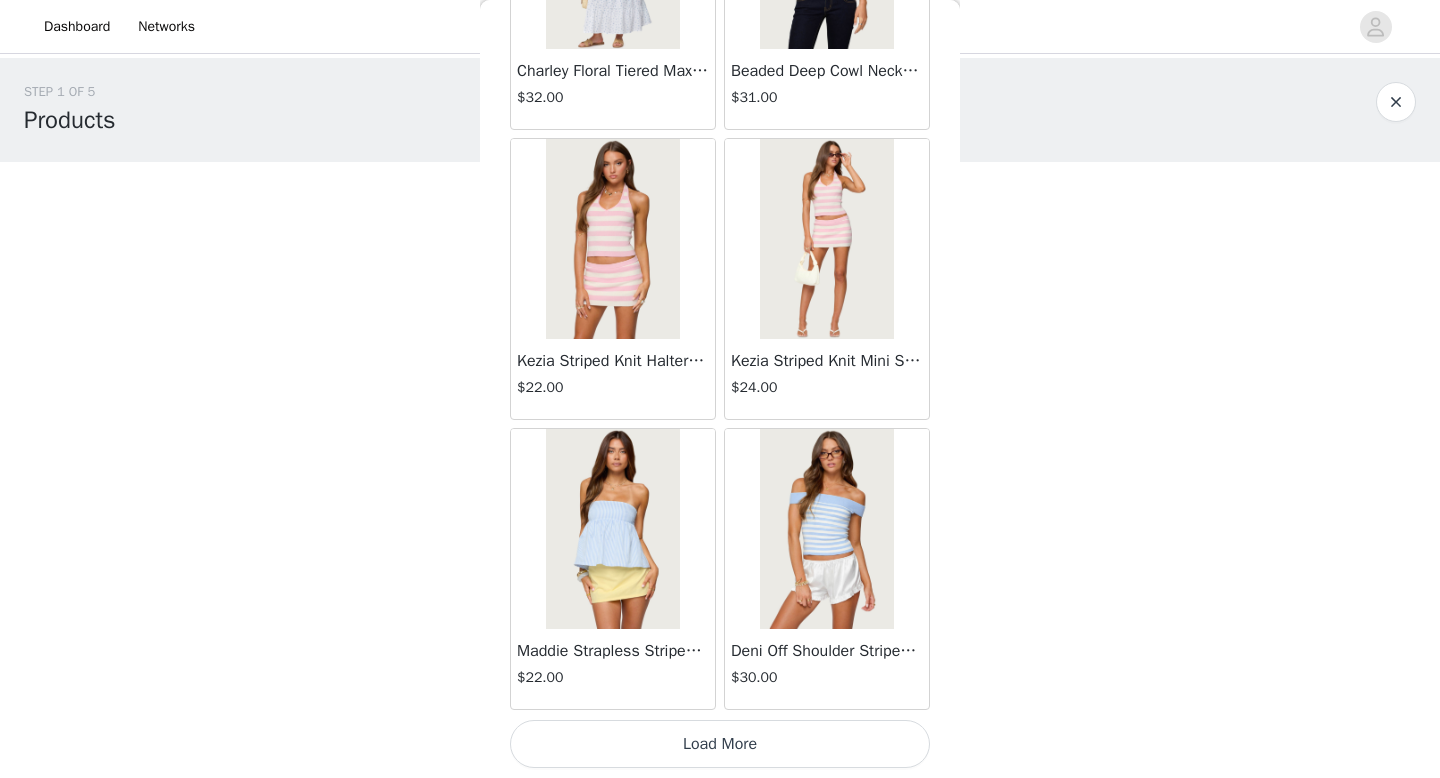 click at bounding box center (826, 529) 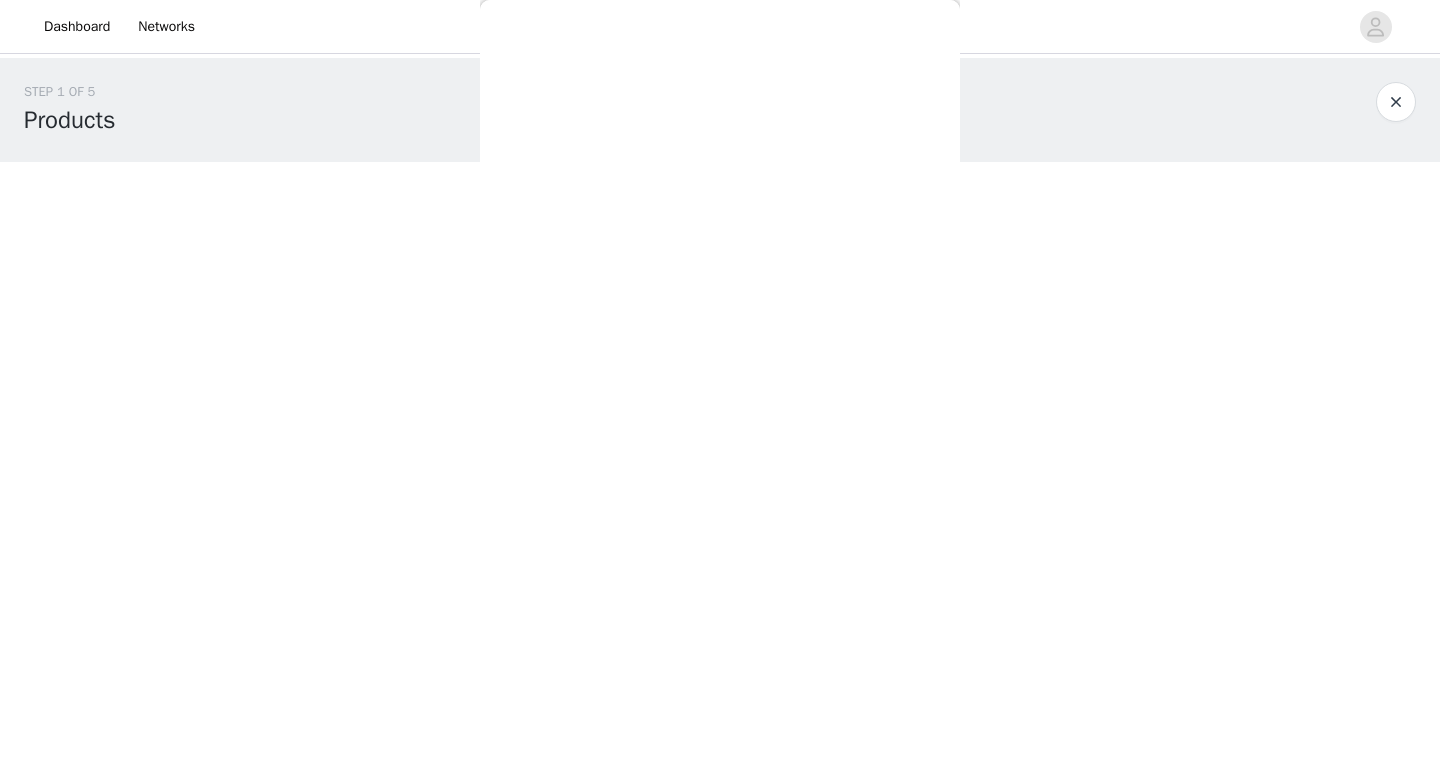 scroll, scrollTop: 0, scrollLeft: 0, axis: both 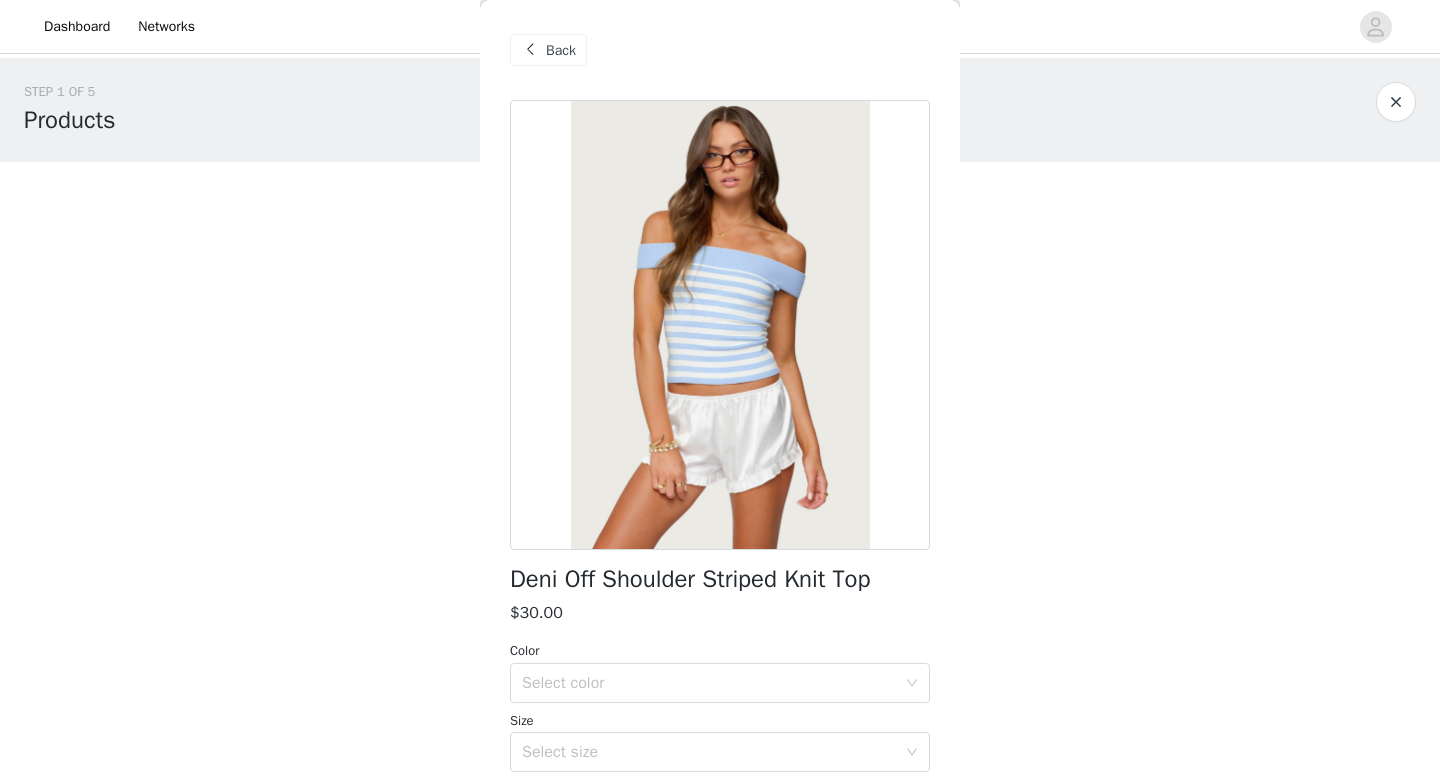 click on "Color   Select color Size   Select size" at bounding box center [720, 706] 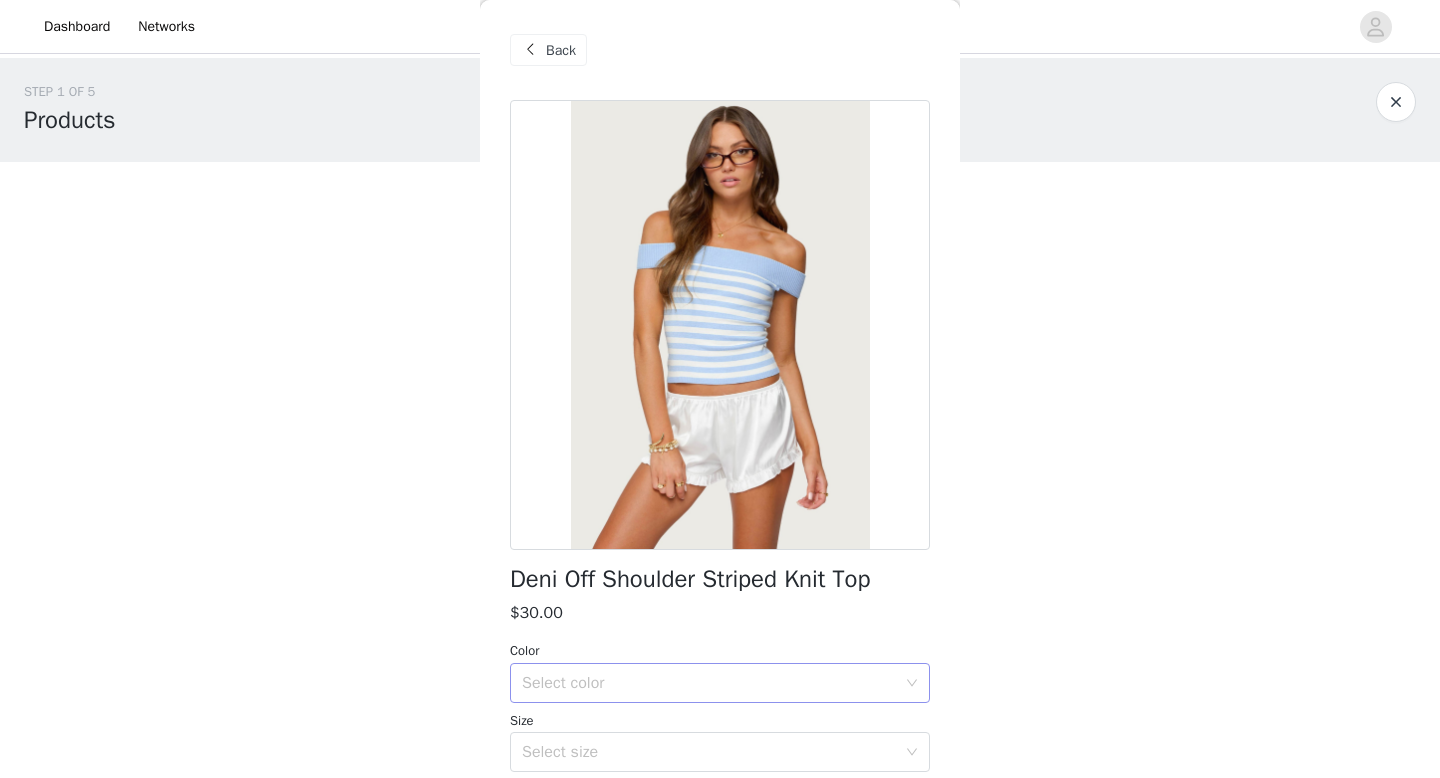 click on "Select color" at bounding box center [709, 683] 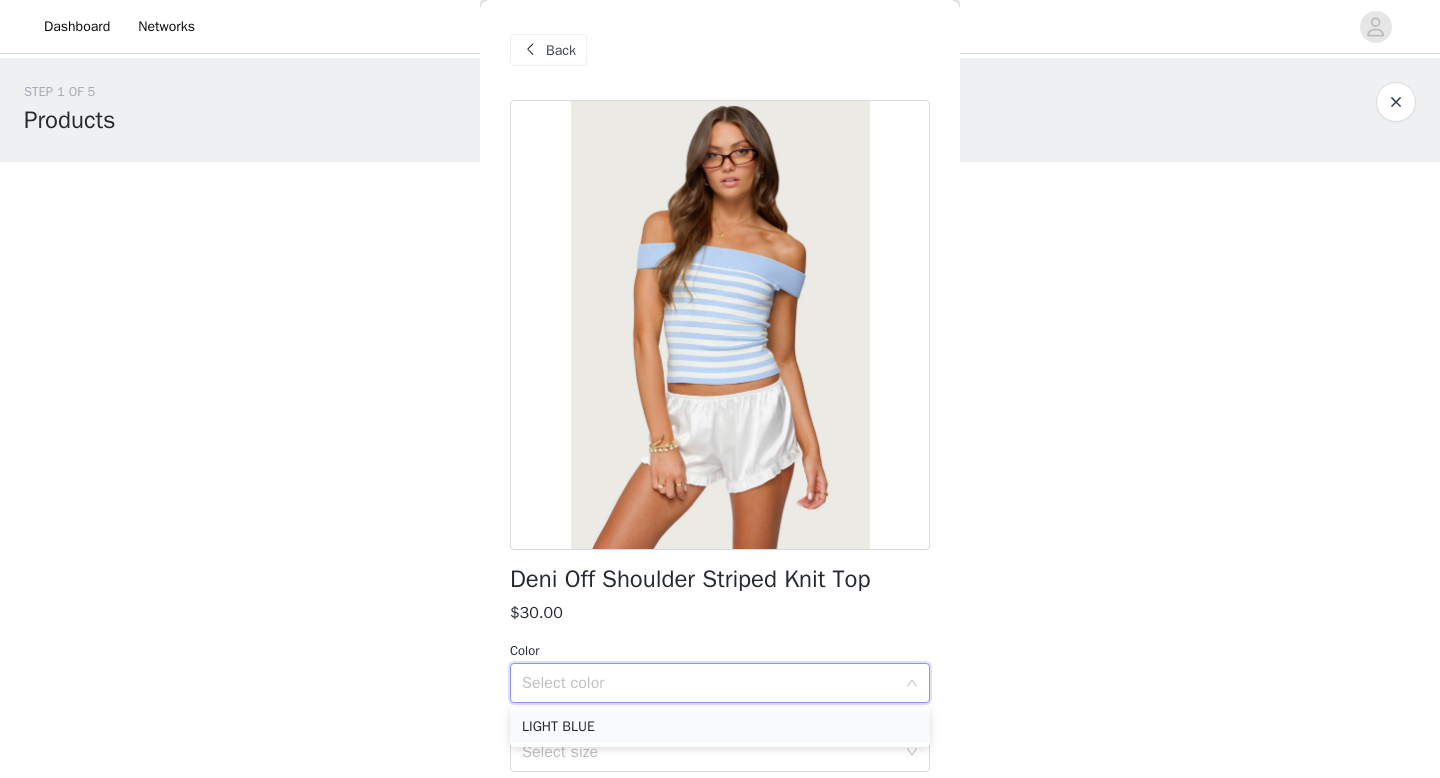 click on "LIGHT BLUE" at bounding box center [720, 727] 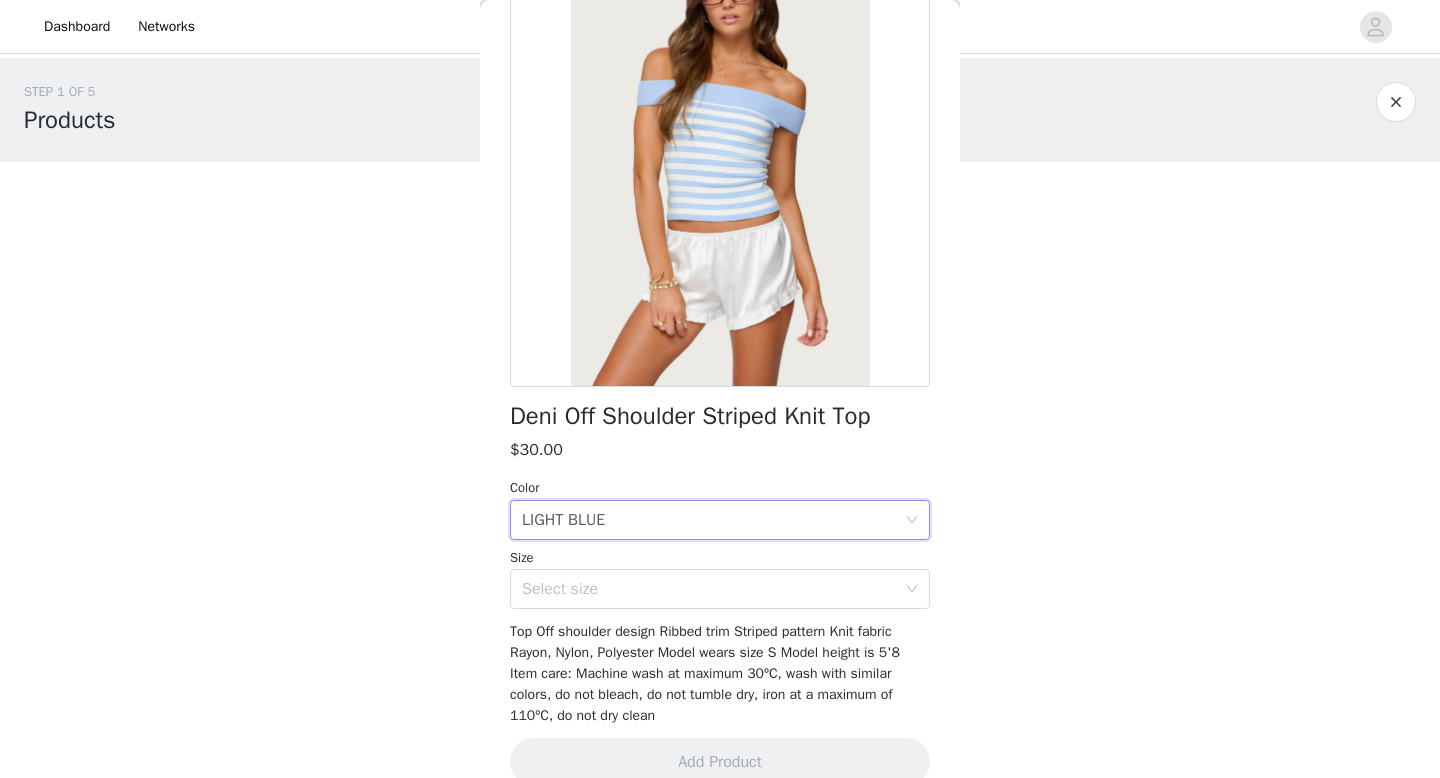 scroll, scrollTop: 188, scrollLeft: 0, axis: vertical 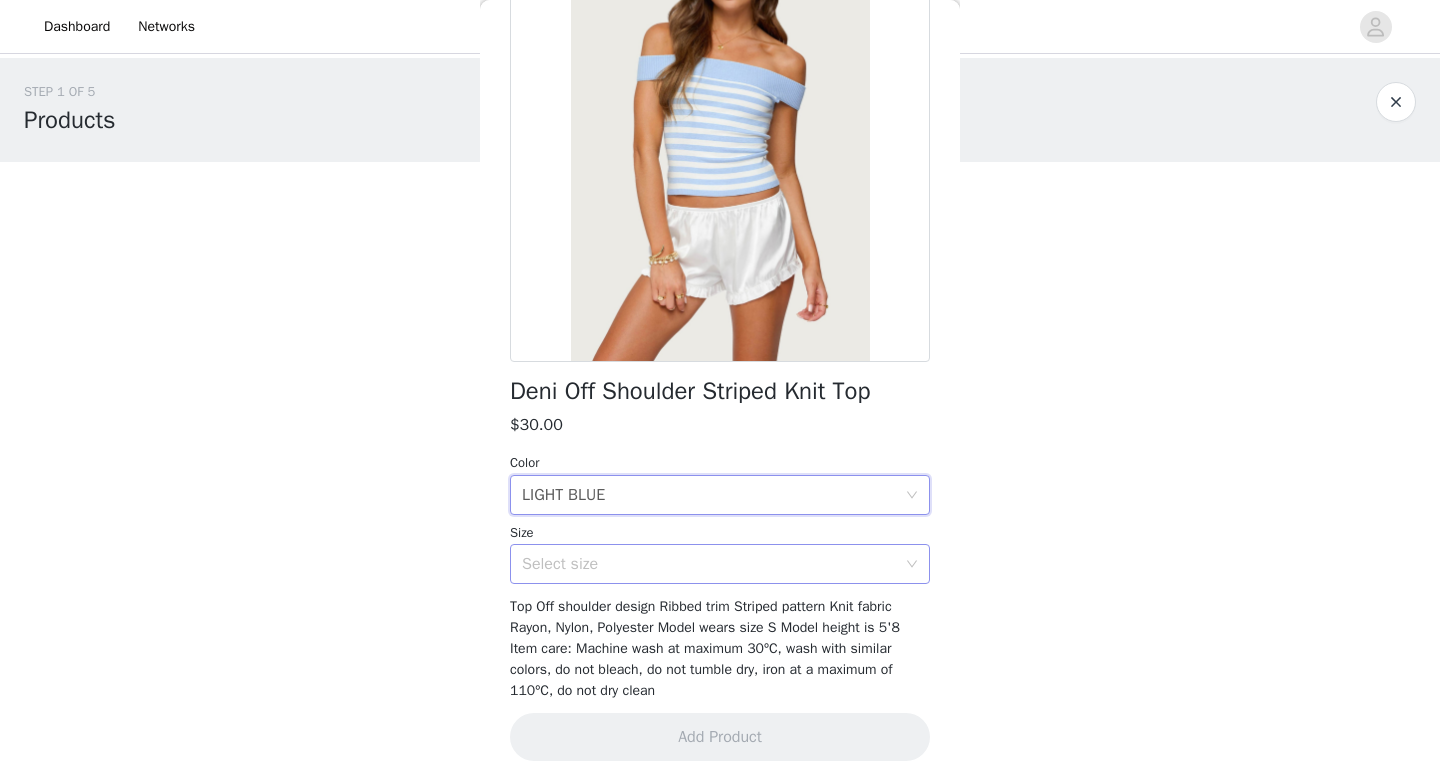 click on "Select size" at bounding box center (713, 564) 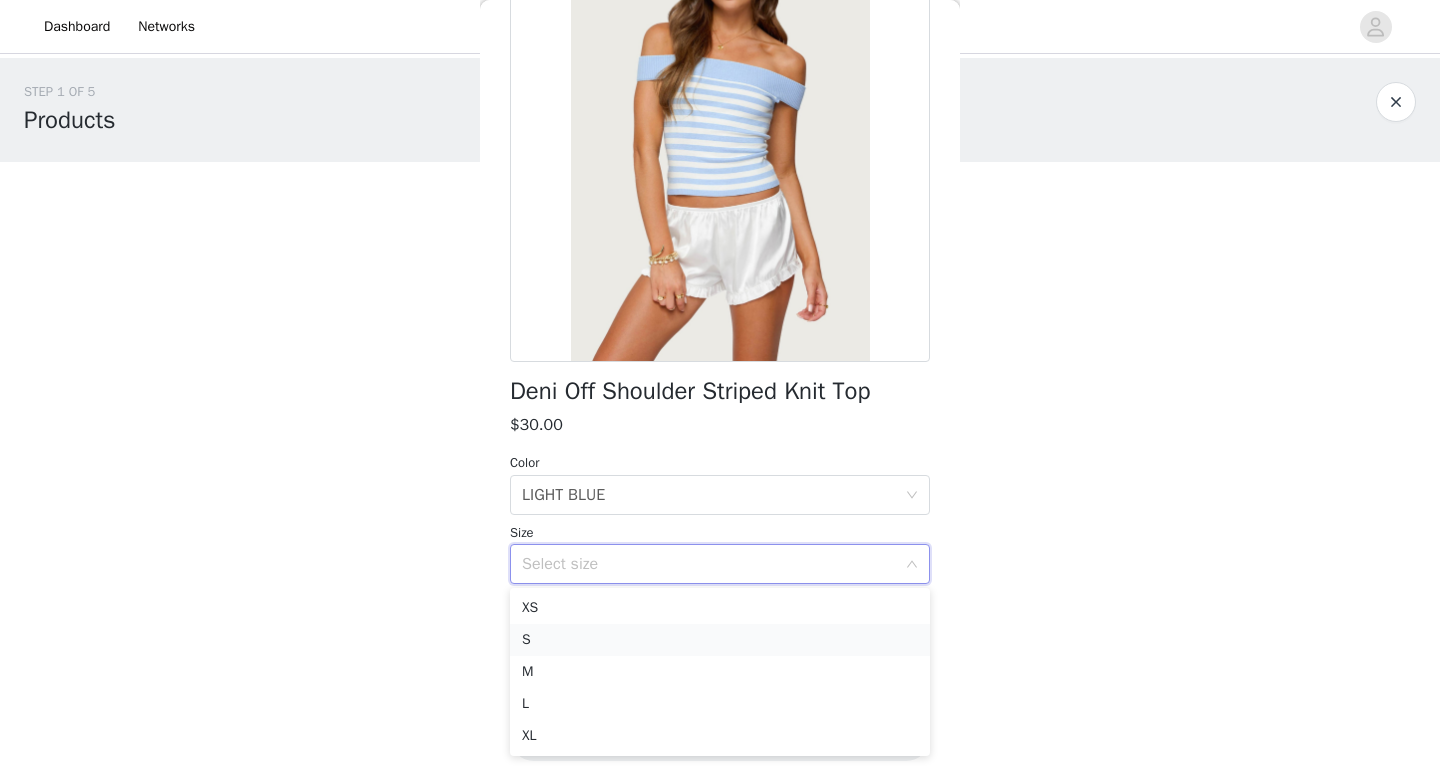 click on "S" at bounding box center [720, 640] 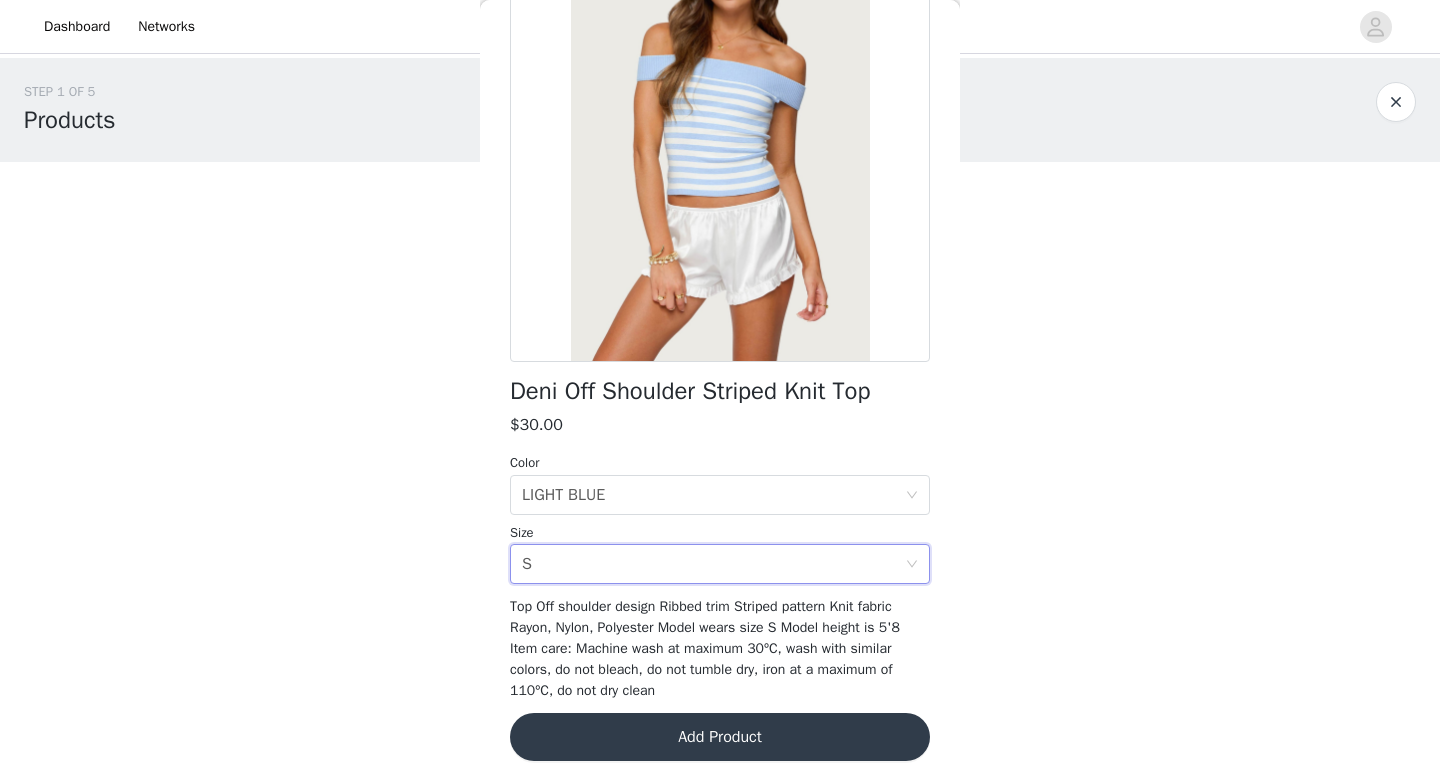 click on "Add Product" at bounding box center (720, 737) 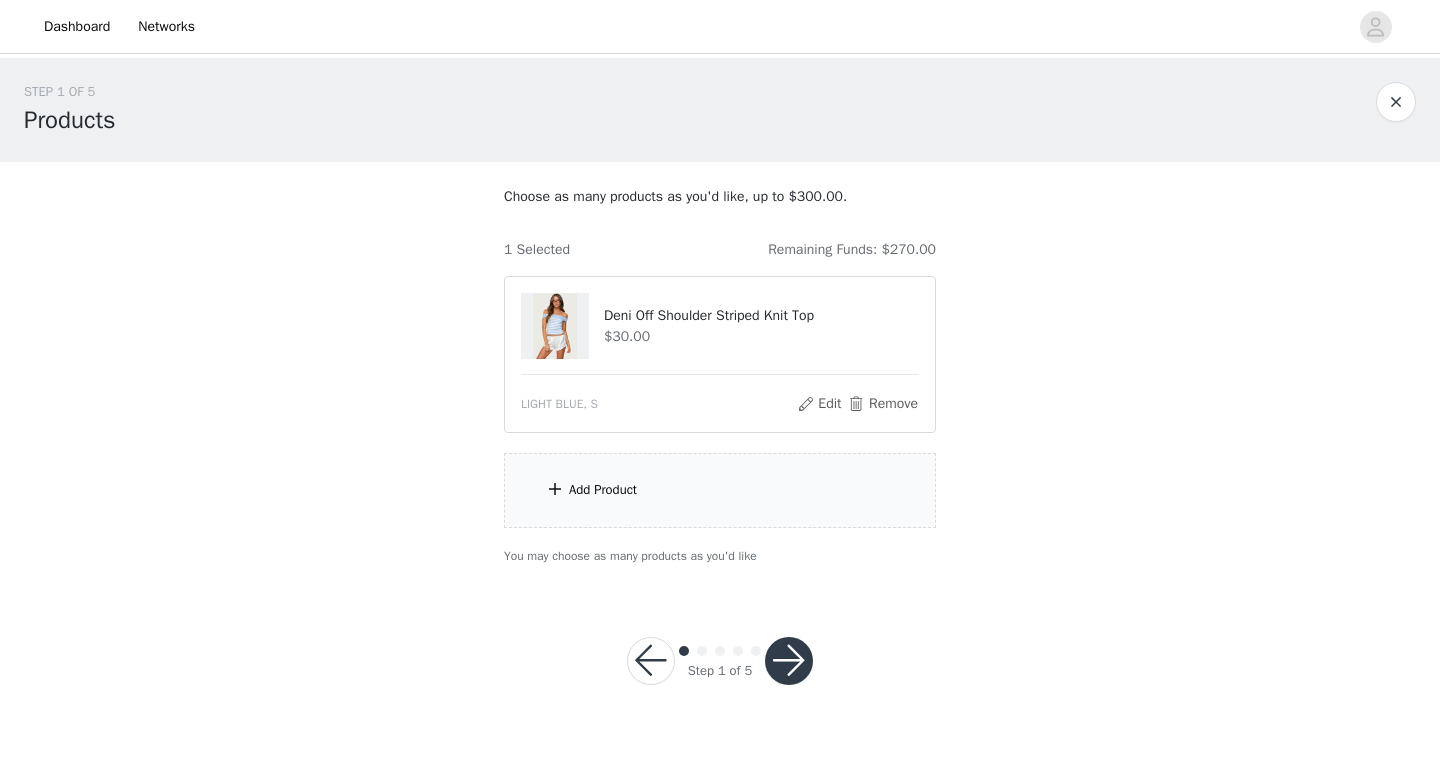 click on "Add Product" at bounding box center [720, 490] 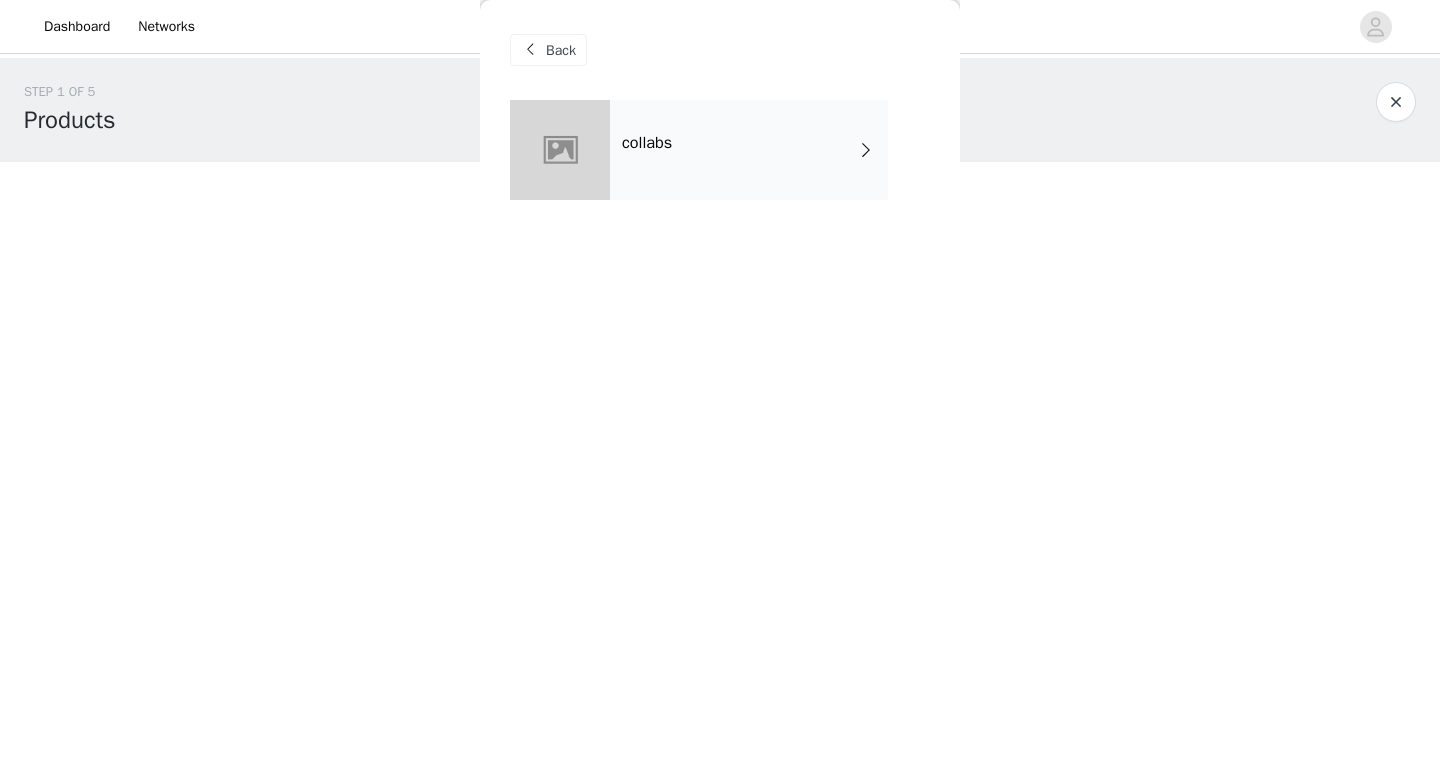 click on "collabs" at bounding box center [749, 150] 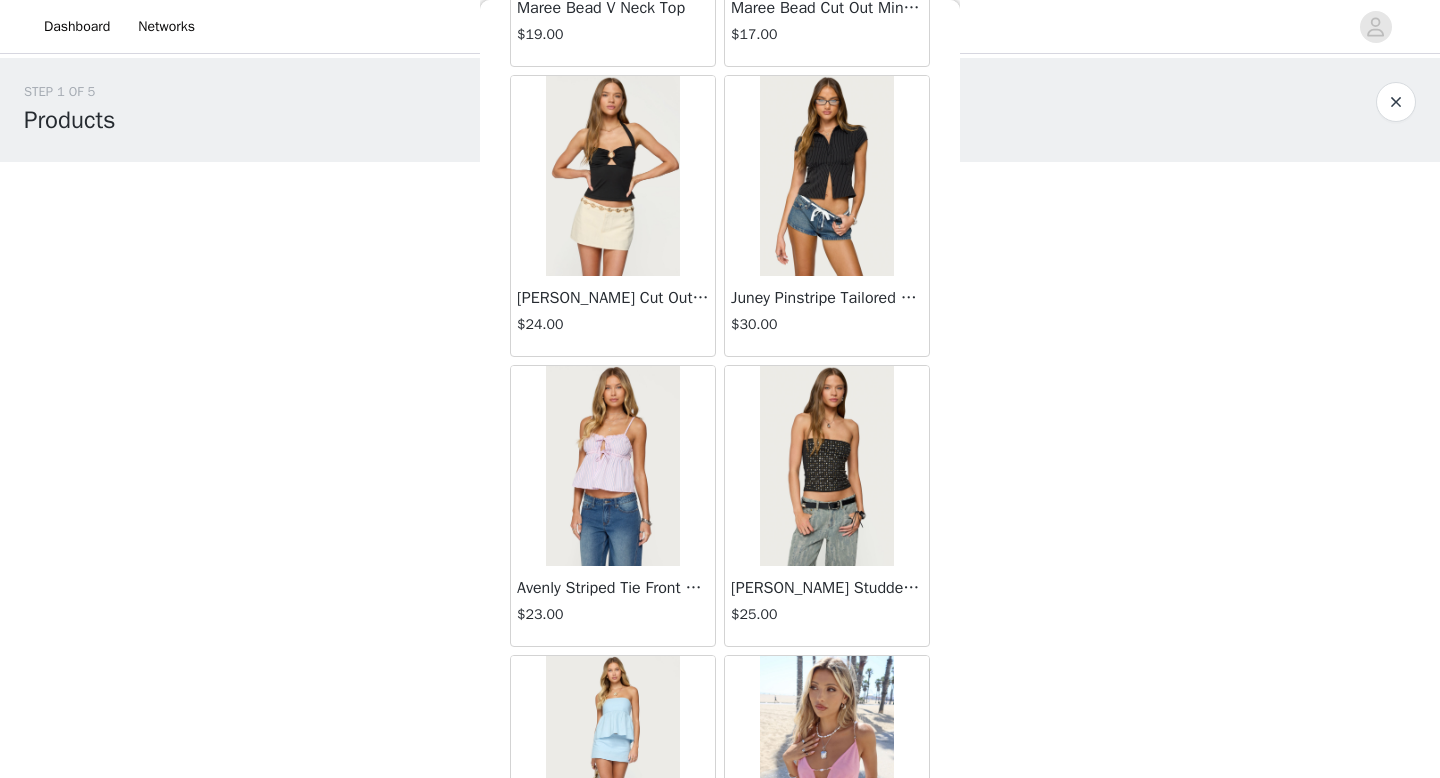 scroll, scrollTop: 2282, scrollLeft: 0, axis: vertical 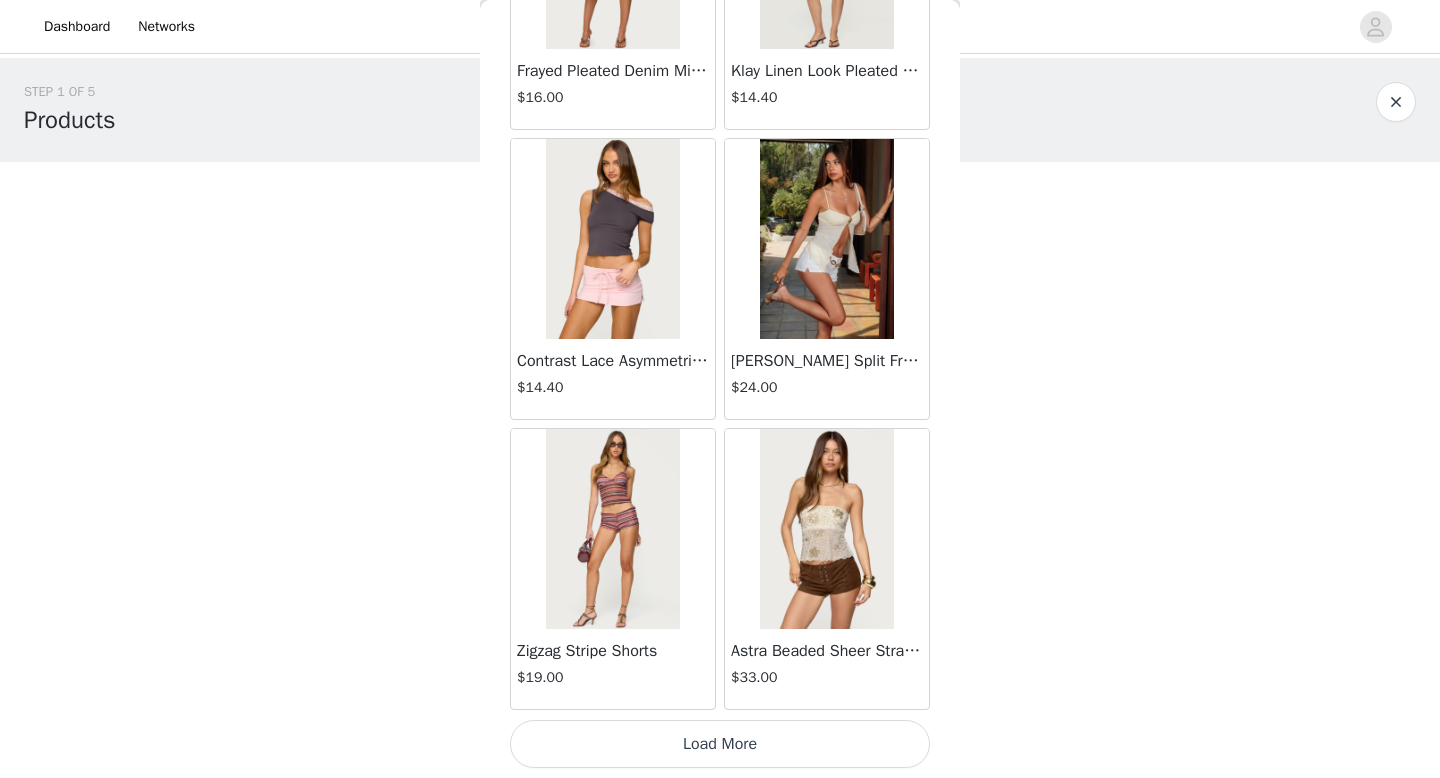 click on "Load More" at bounding box center (720, 744) 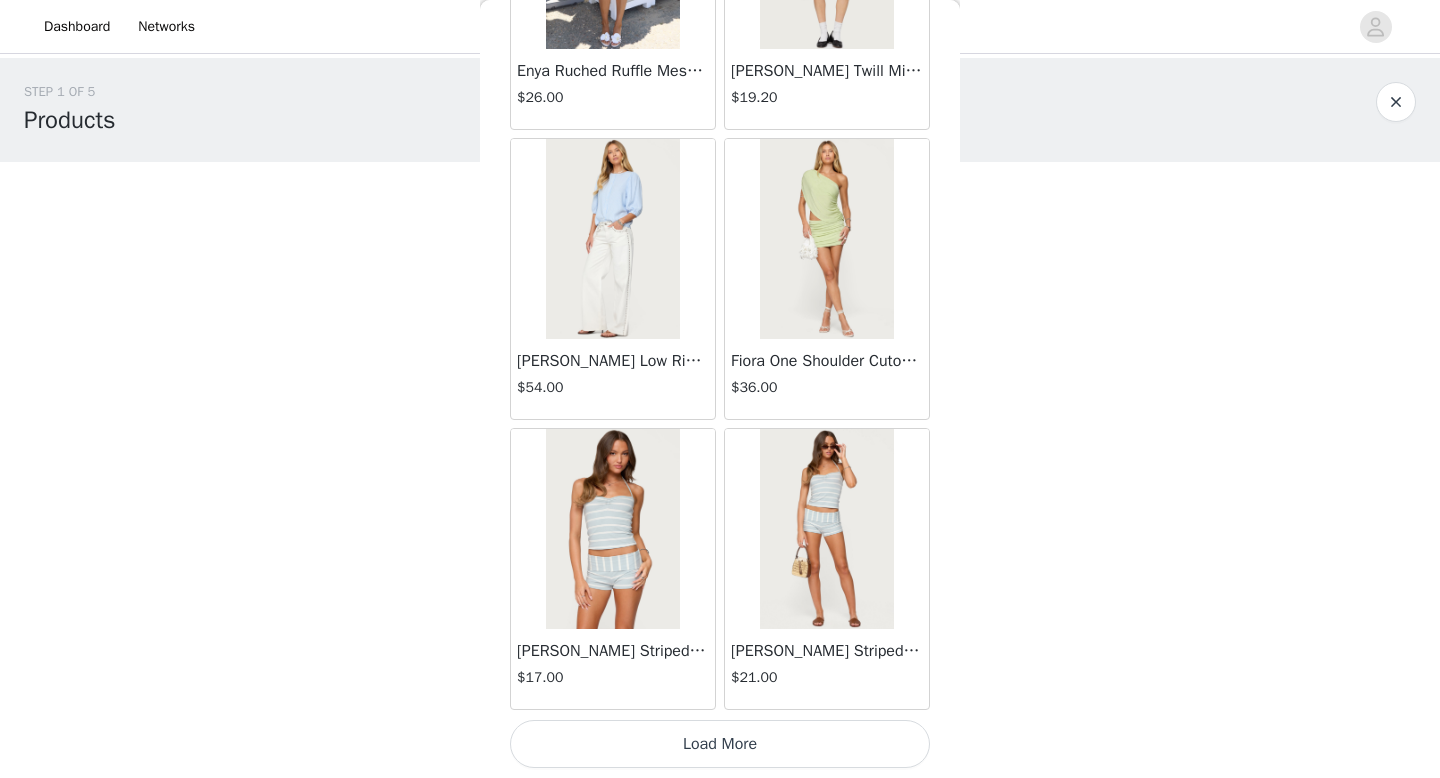 click on "Load More" at bounding box center (720, 744) 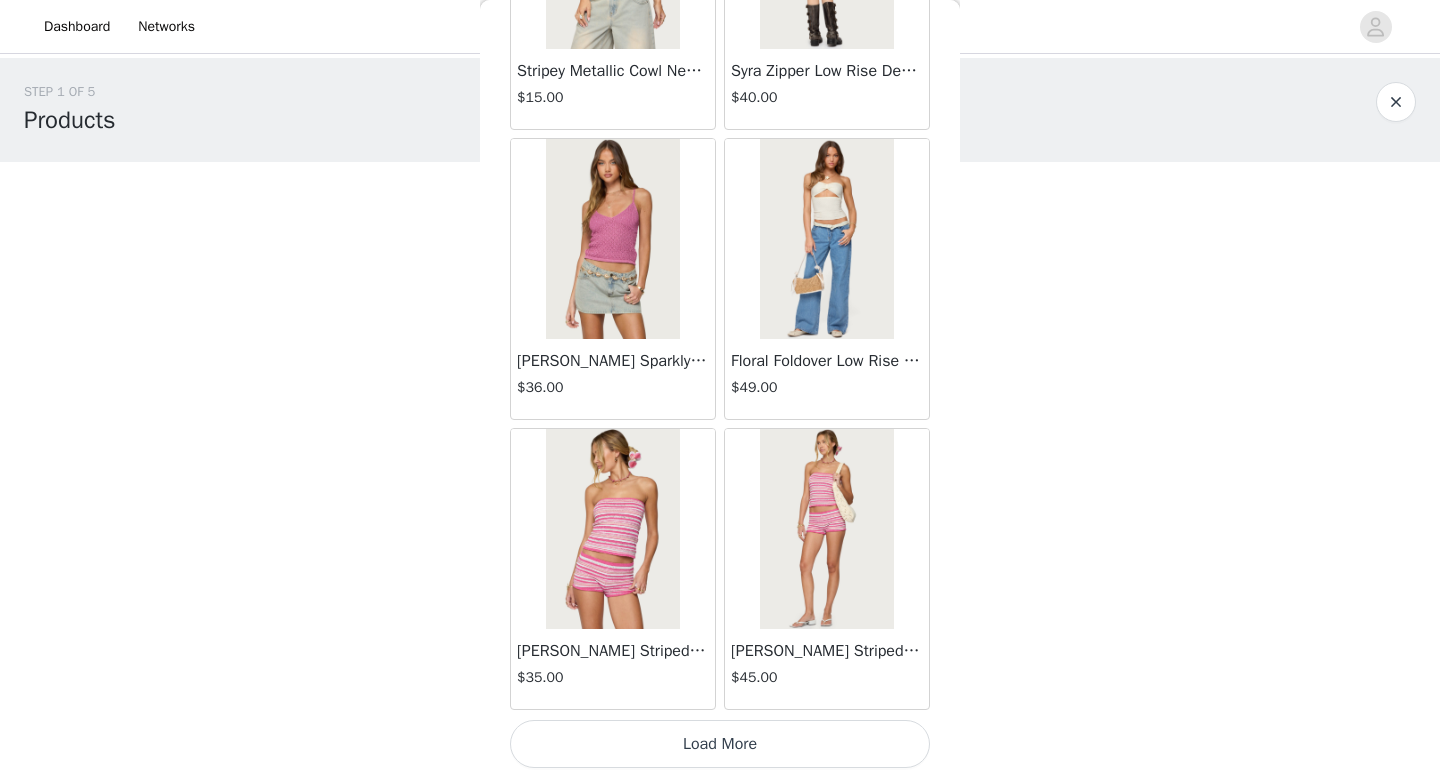 click on "Load More" at bounding box center [720, 744] 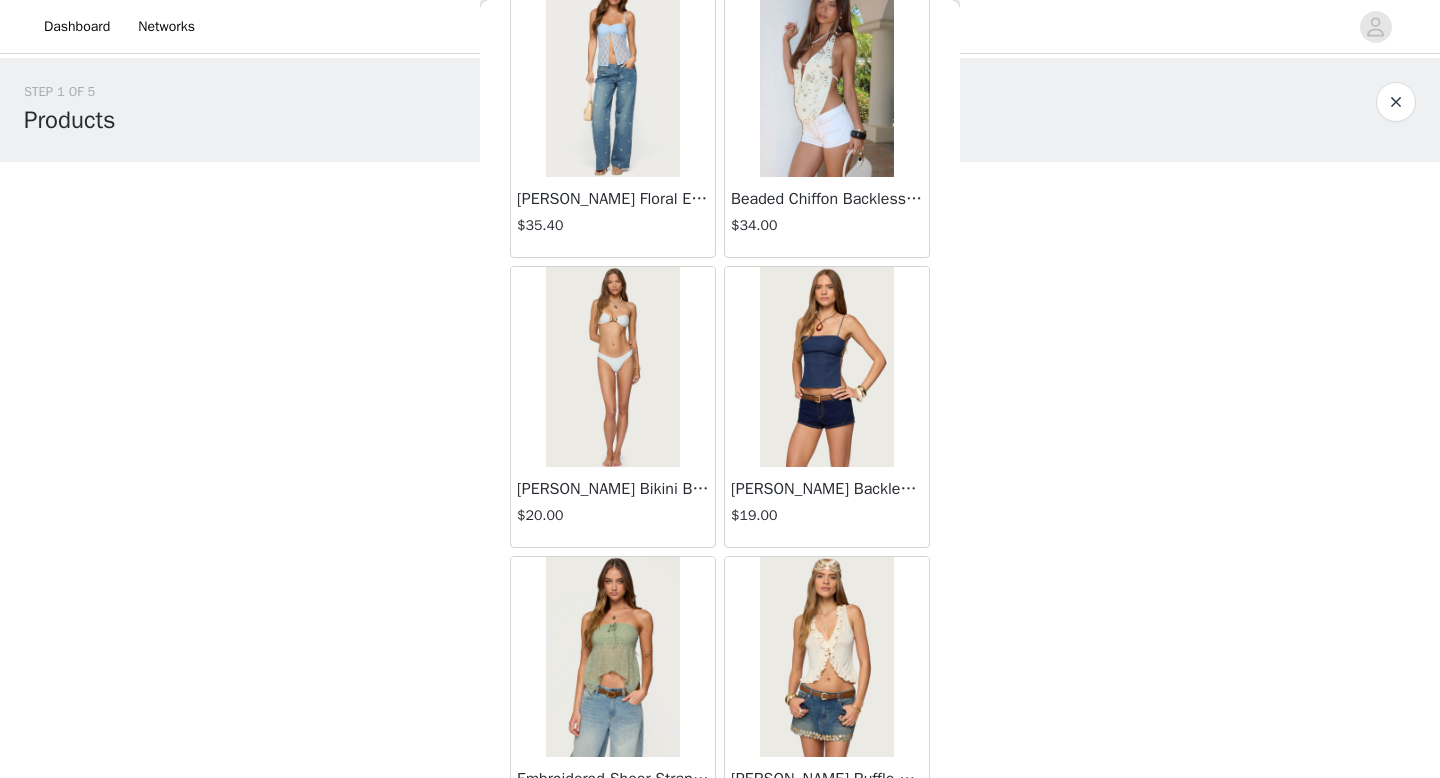 scroll, scrollTop: 10982, scrollLeft: 0, axis: vertical 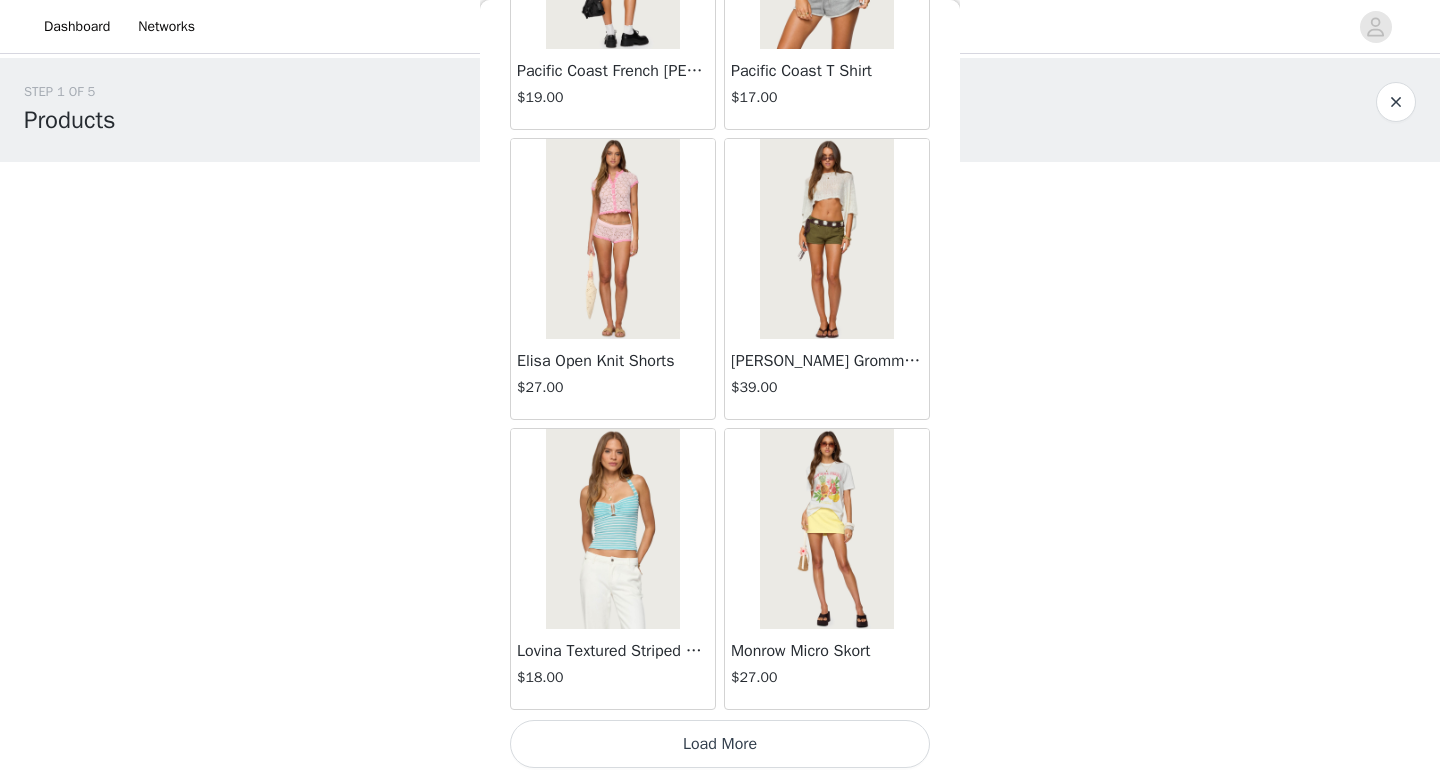 click on "Load More" at bounding box center (720, 744) 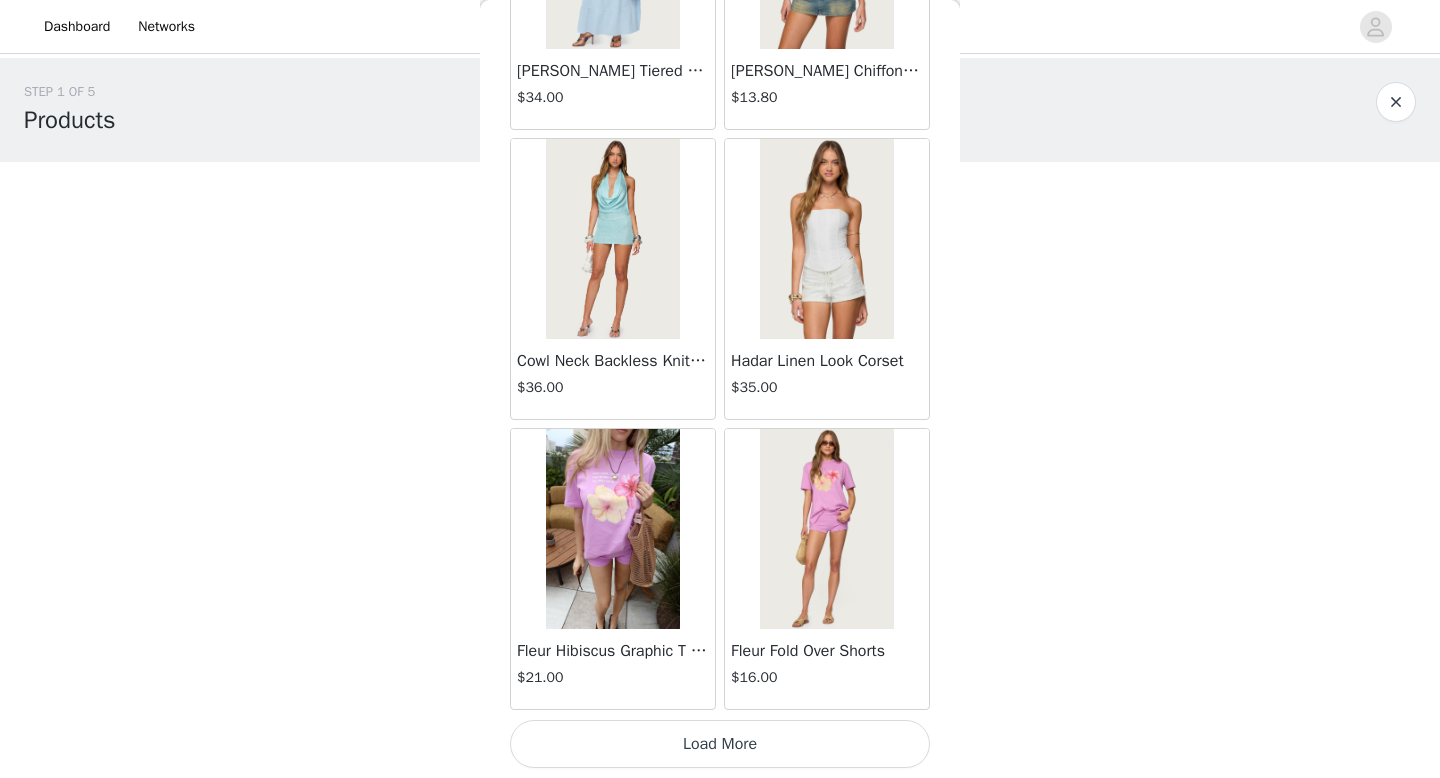 click on "Load More" at bounding box center (720, 744) 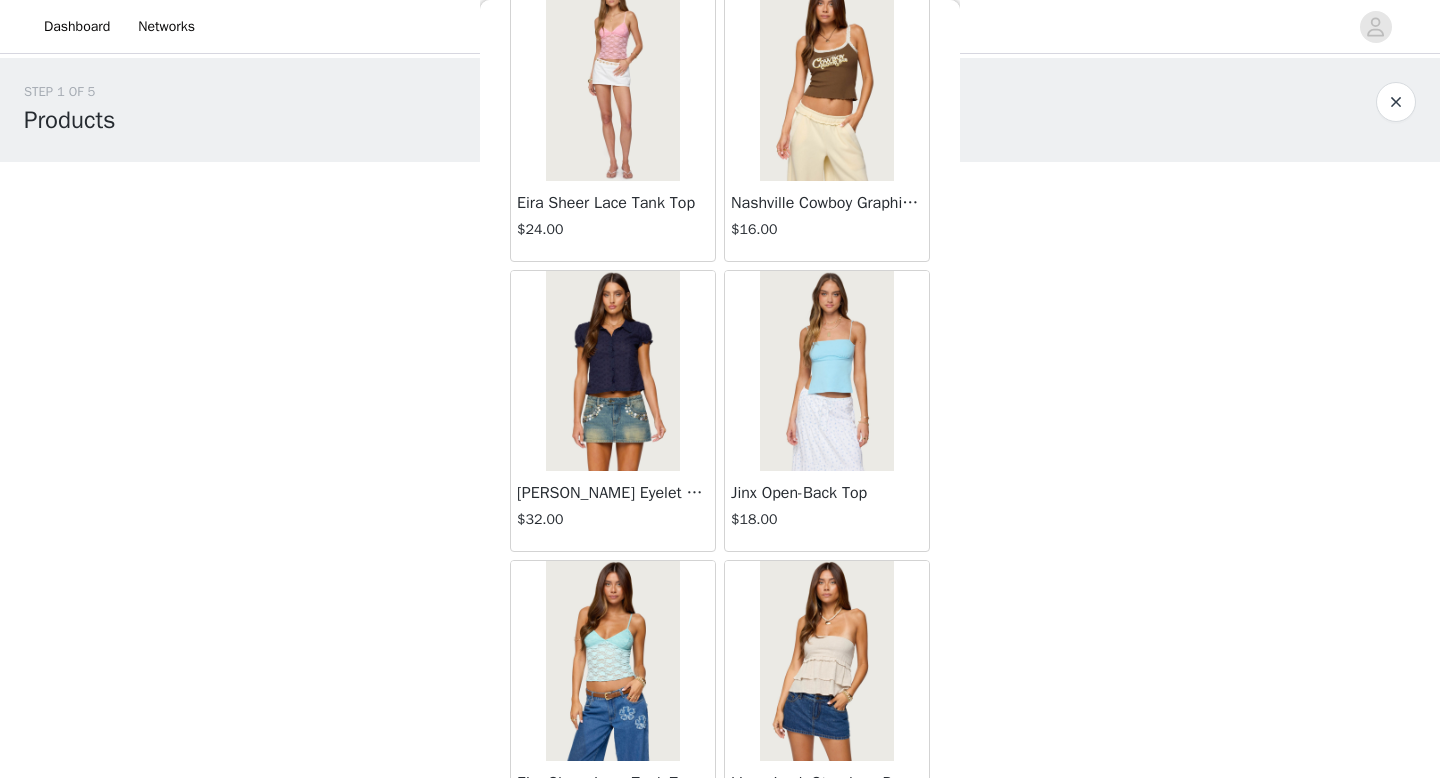 scroll, scrollTop: 16782, scrollLeft: 0, axis: vertical 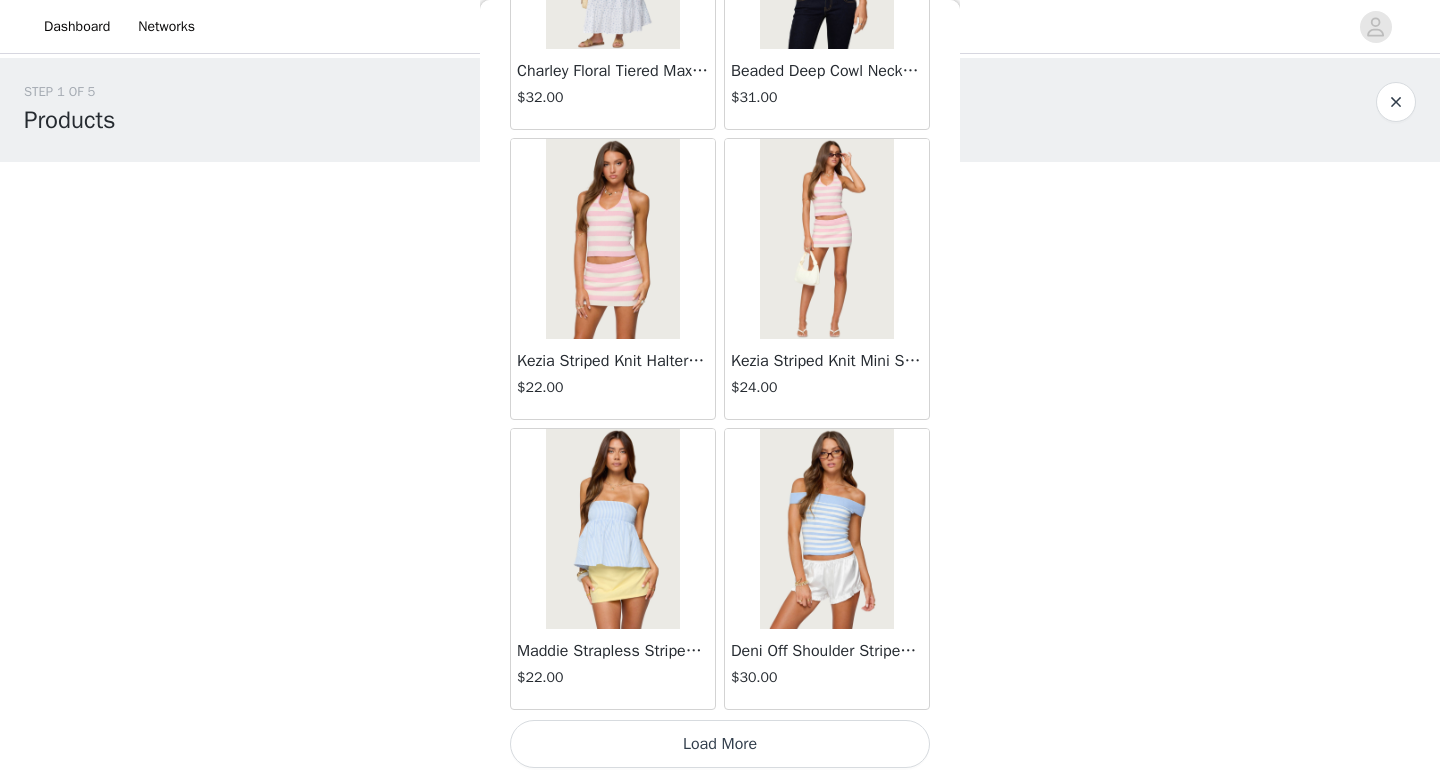 click on "Load More" at bounding box center (720, 744) 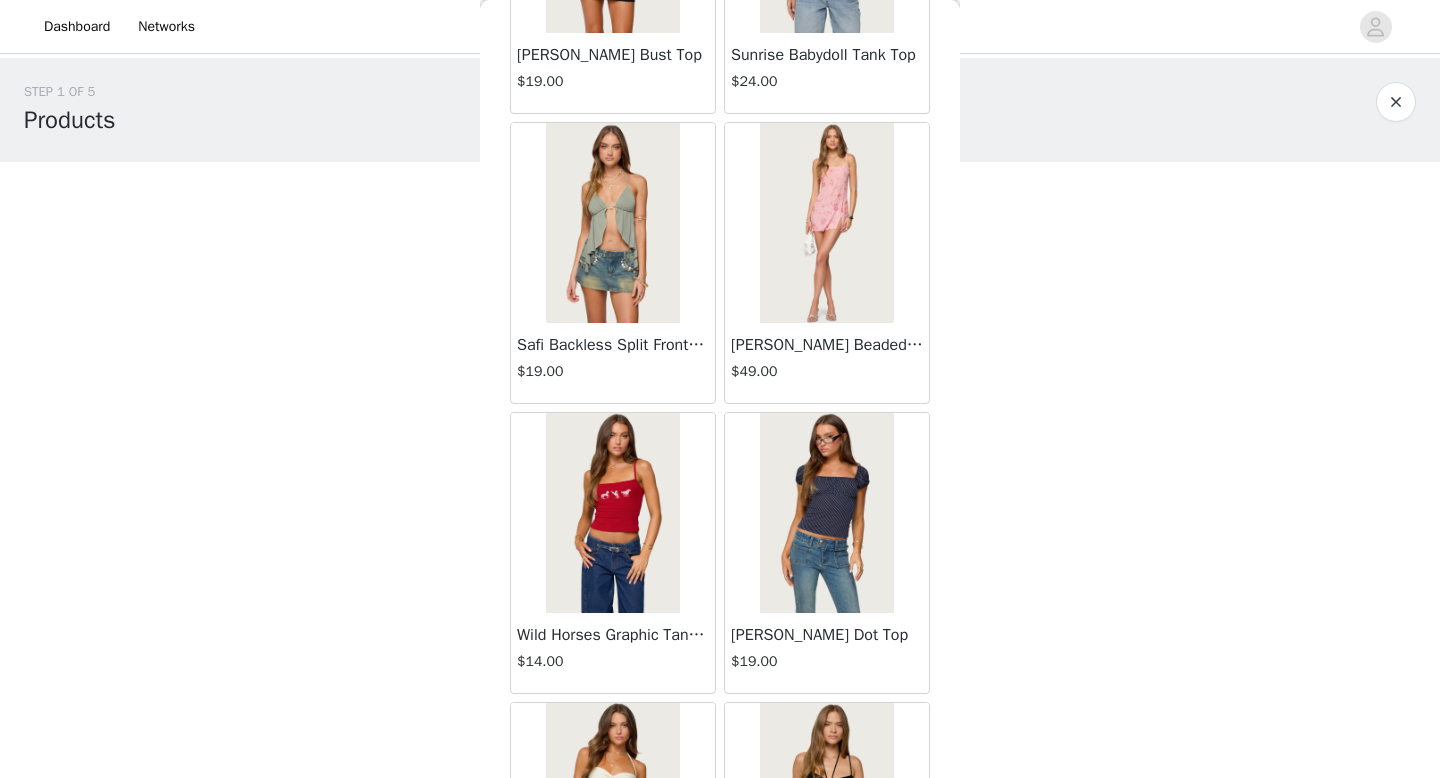 scroll, scrollTop: 17970, scrollLeft: 0, axis: vertical 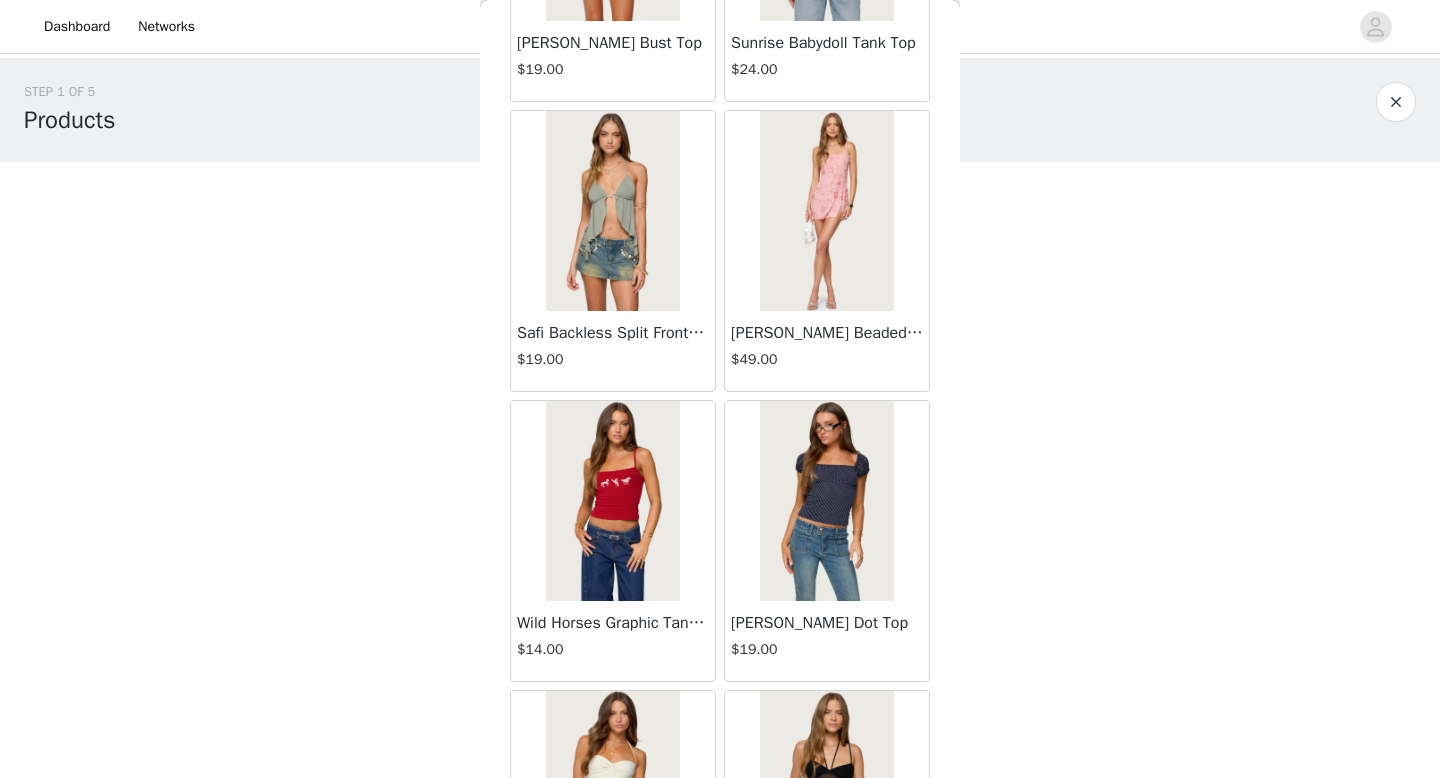 click on "Wild Horses Graphic Tank Top   $14.00" at bounding box center [613, 641] 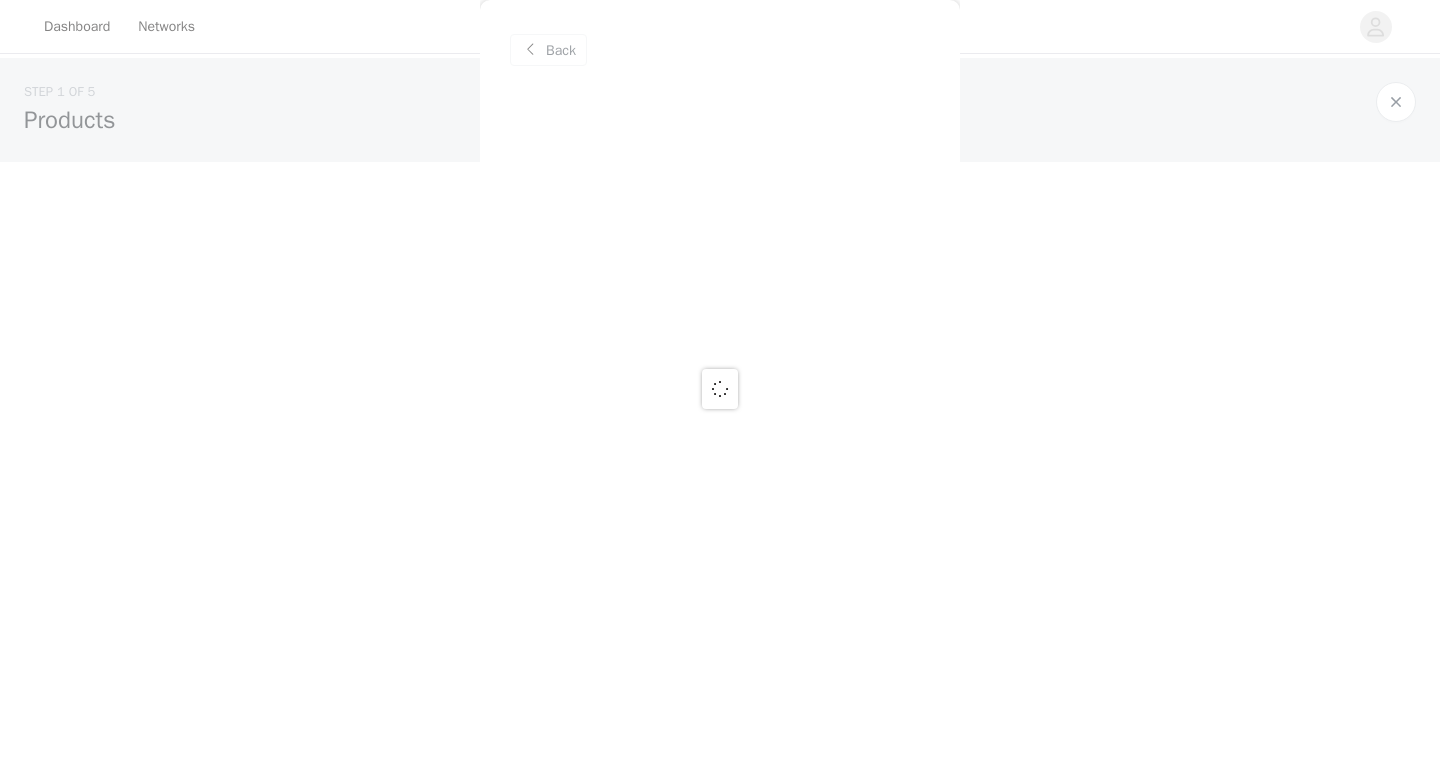 scroll, scrollTop: 0, scrollLeft: 0, axis: both 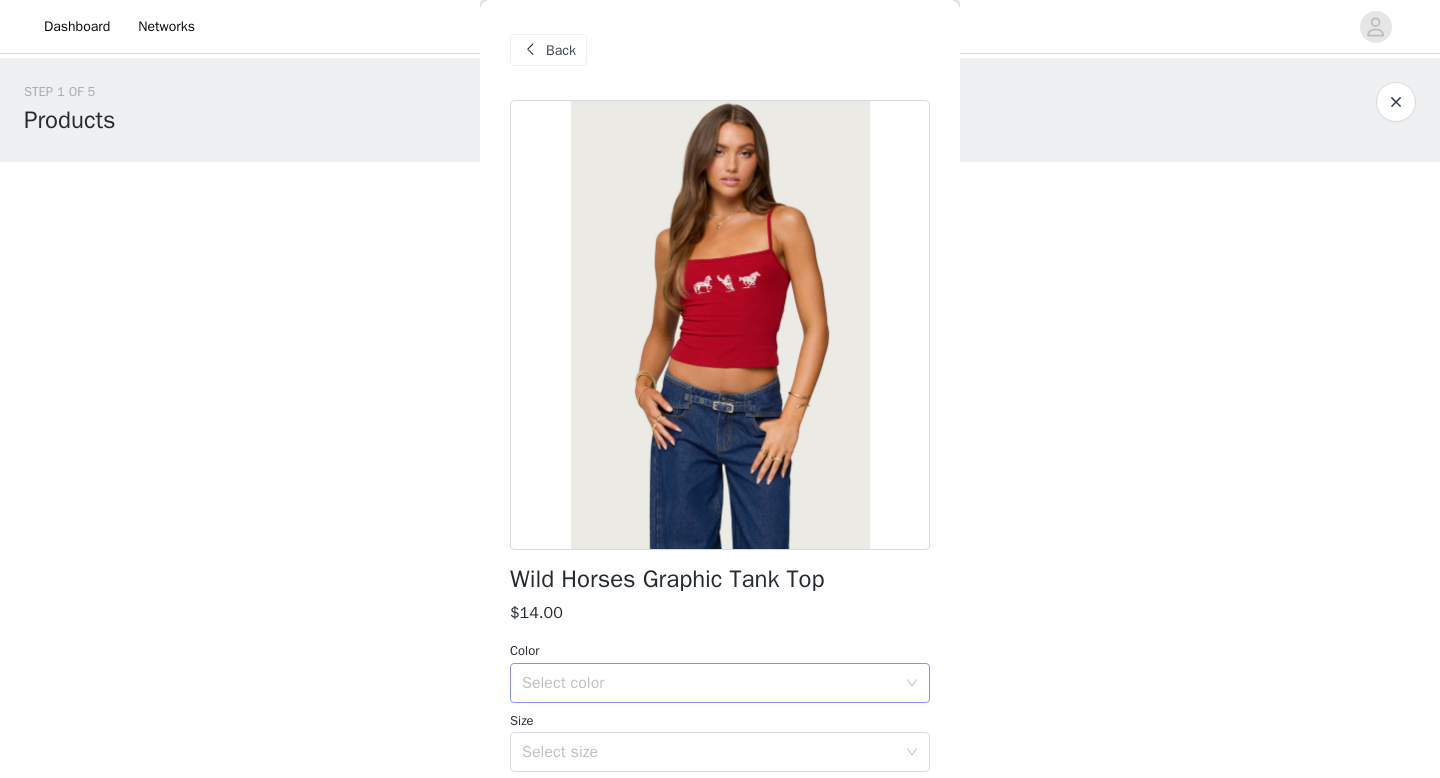 click on "Select color" at bounding box center (709, 683) 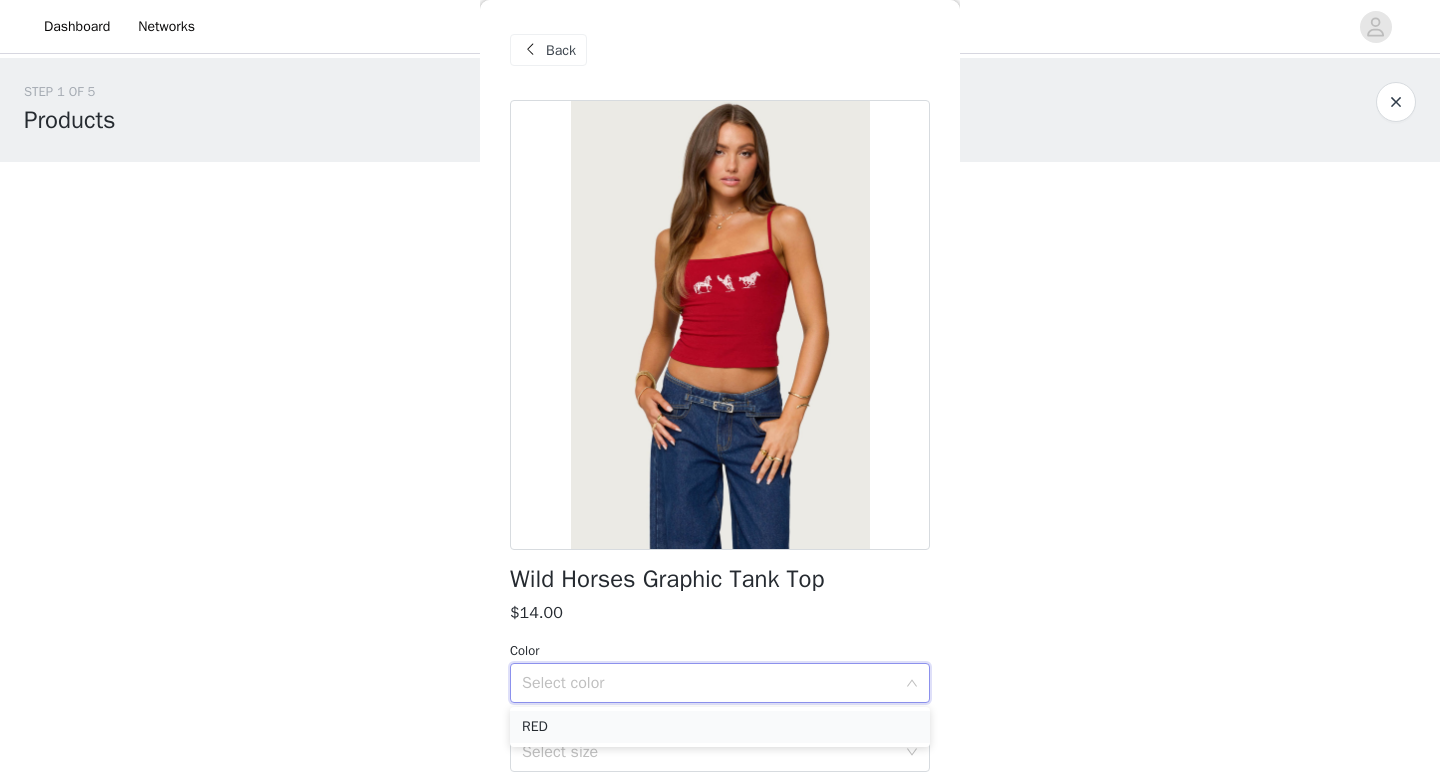 click on "RED" at bounding box center [720, 727] 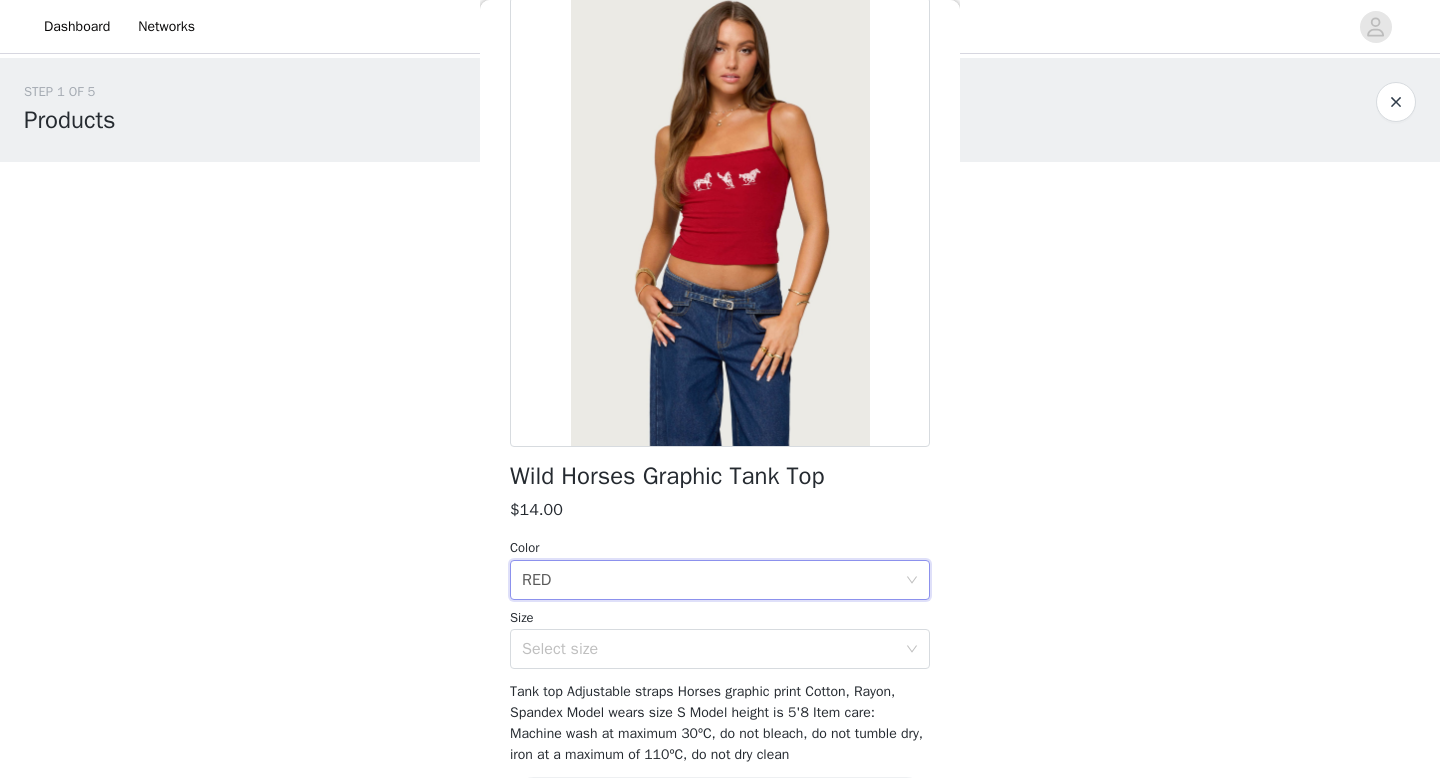 scroll, scrollTop: 105, scrollLeft: 0, axis: vertical 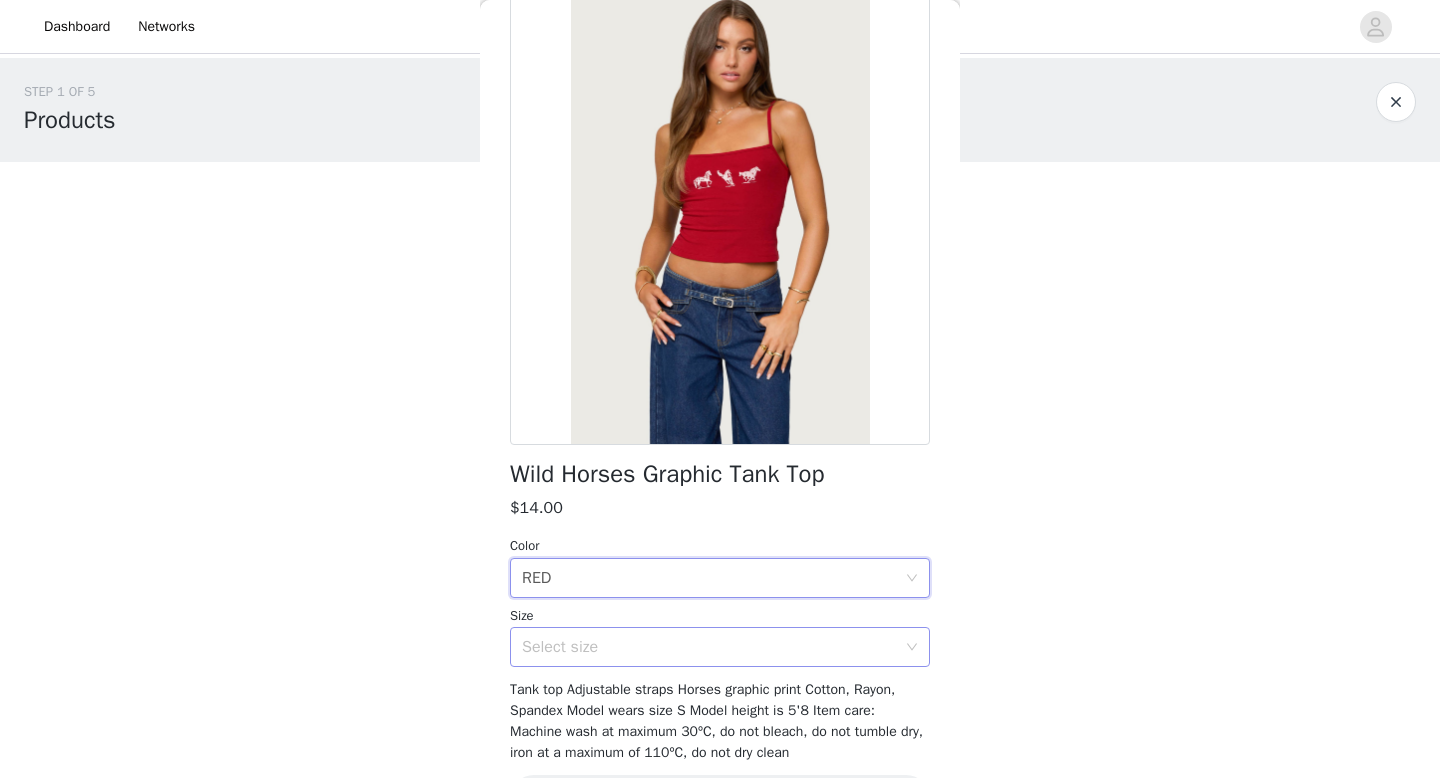 click on "Select size" at bounding box center [709, 647] 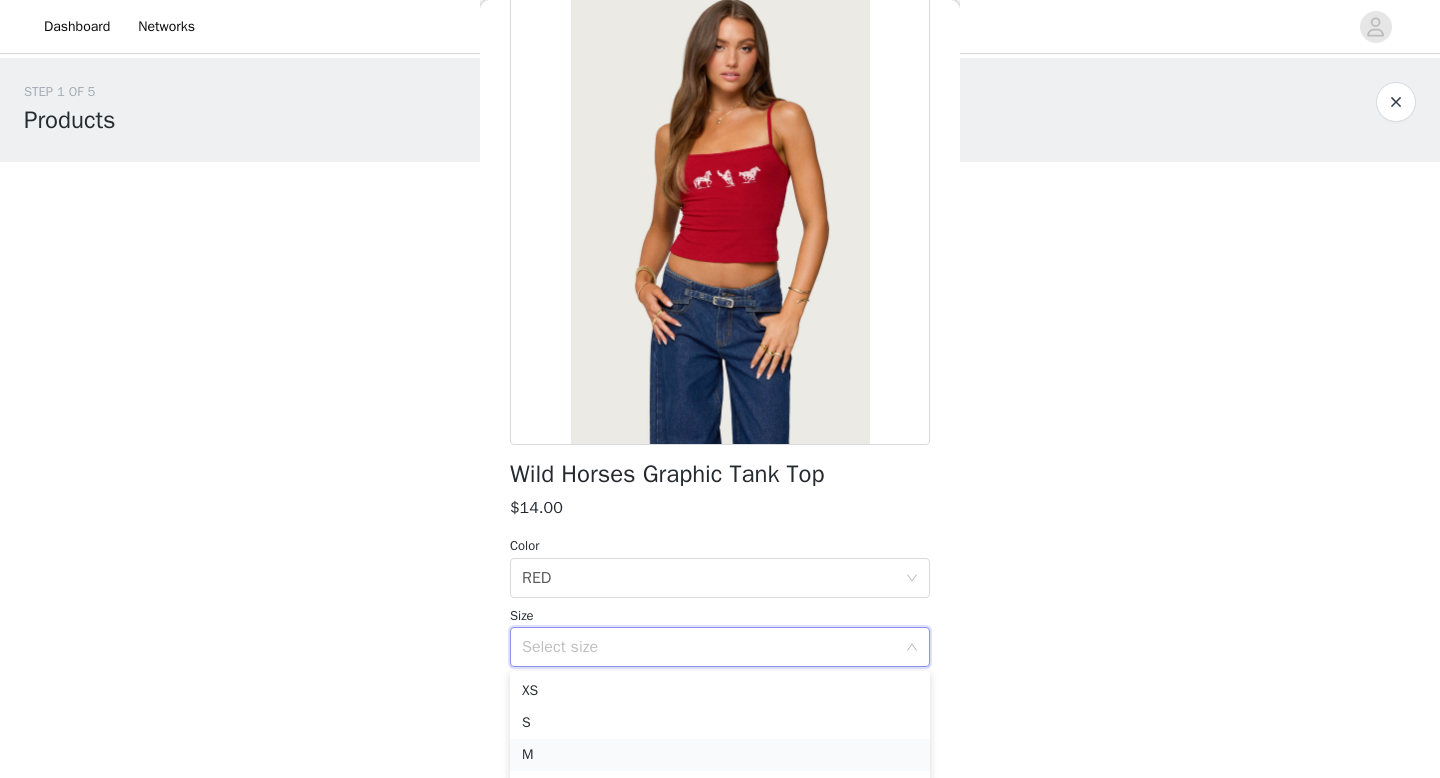 click on "M" at bounding box center [720, 755] 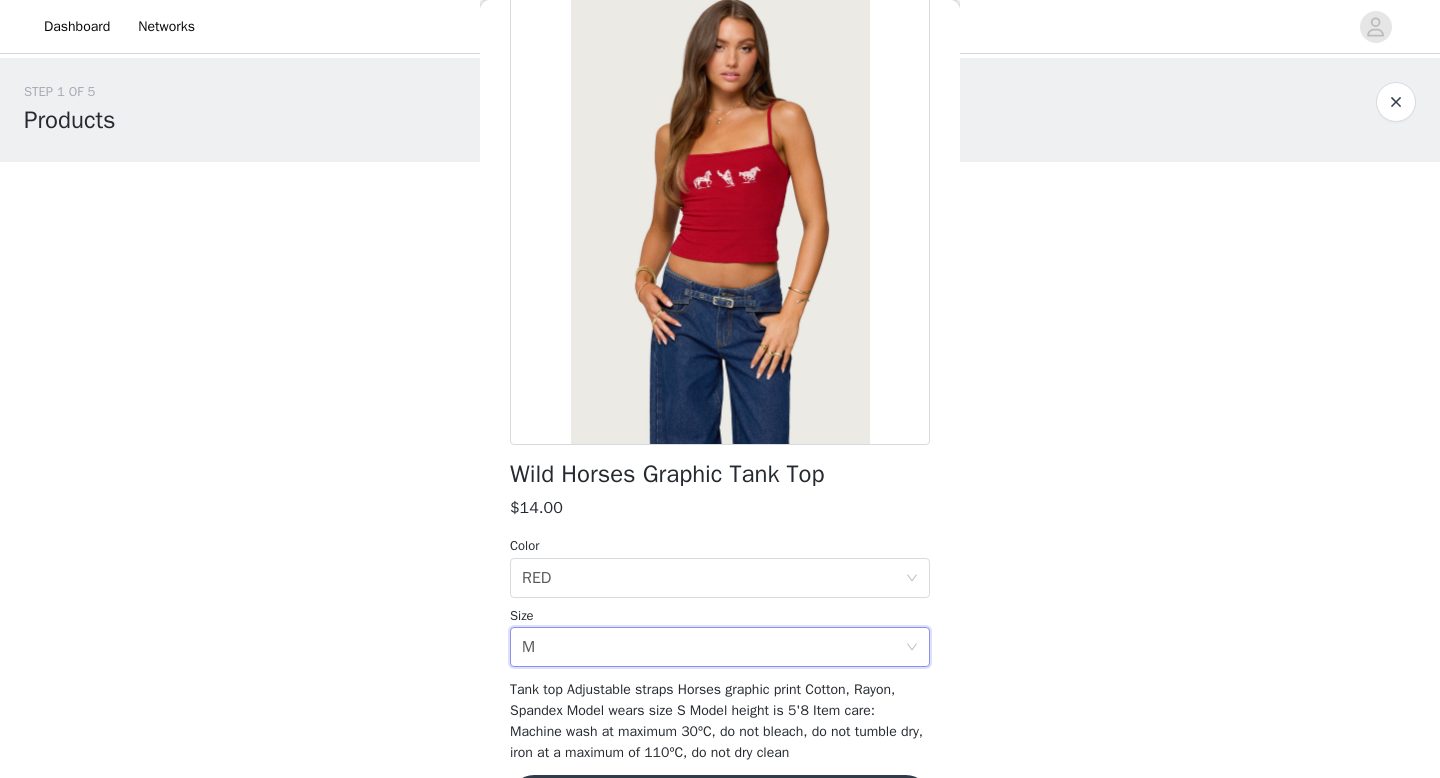scroll, scrollTop: 174, scrollLeft: 0, axis: vertical 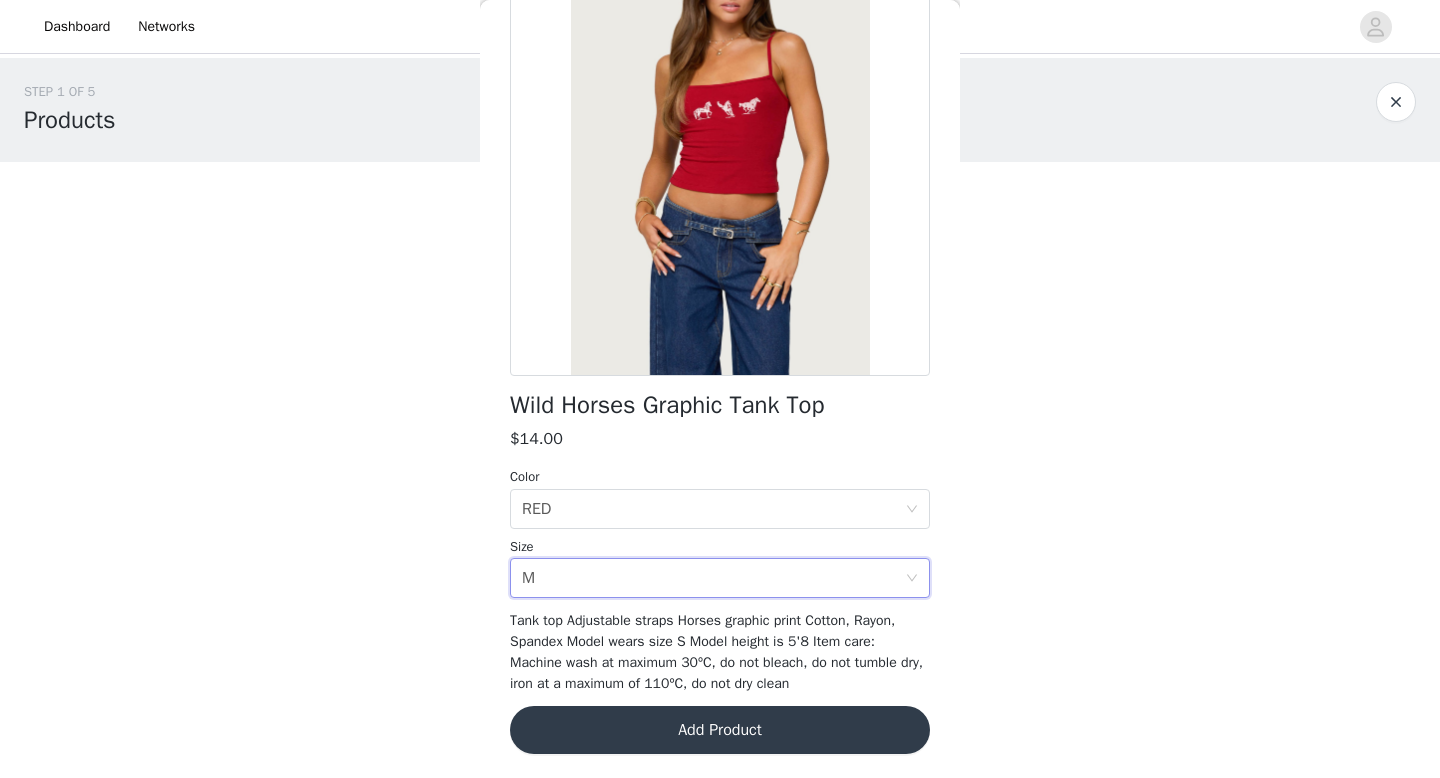 click on "Add Product" at bounding box center [720, 730] 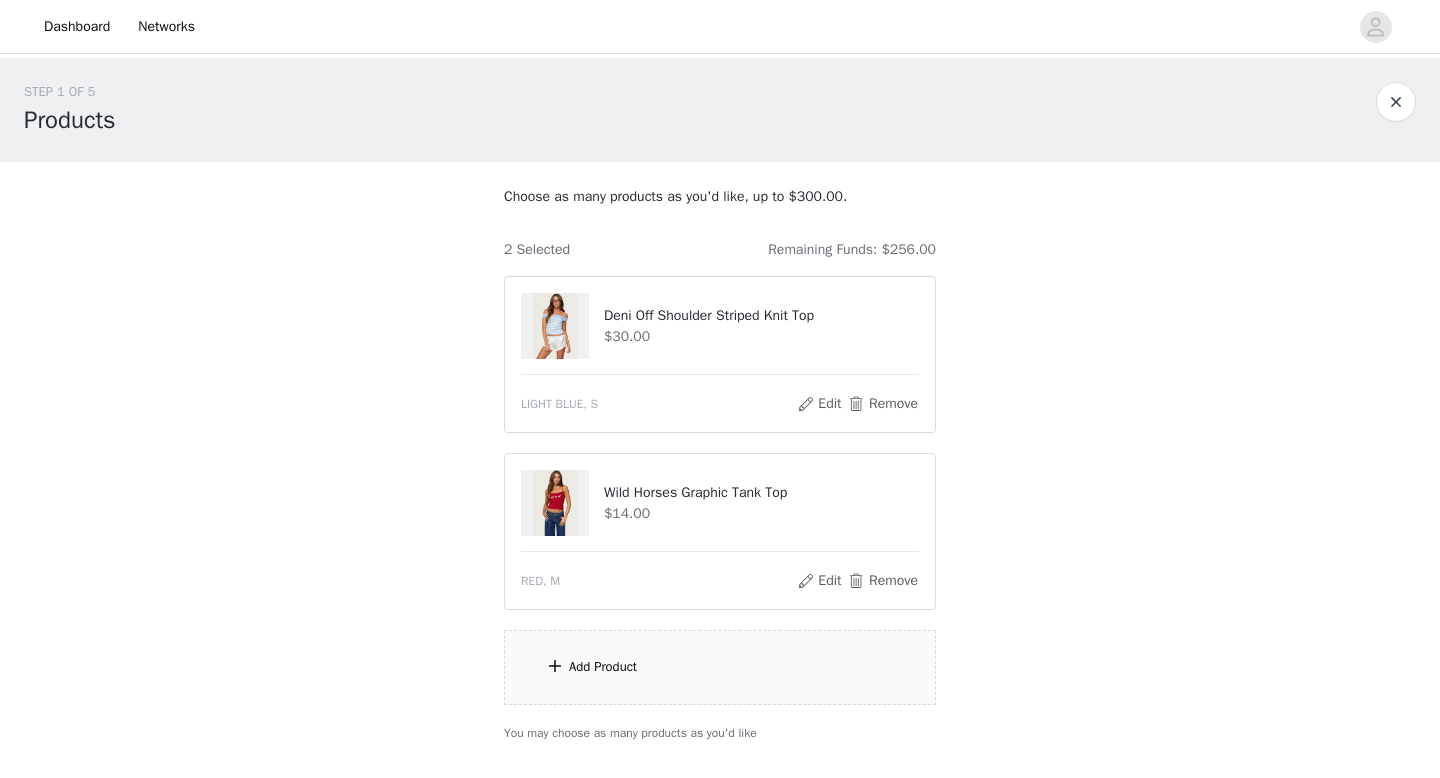 click on "Add Product" at bounding box center (720, 667) 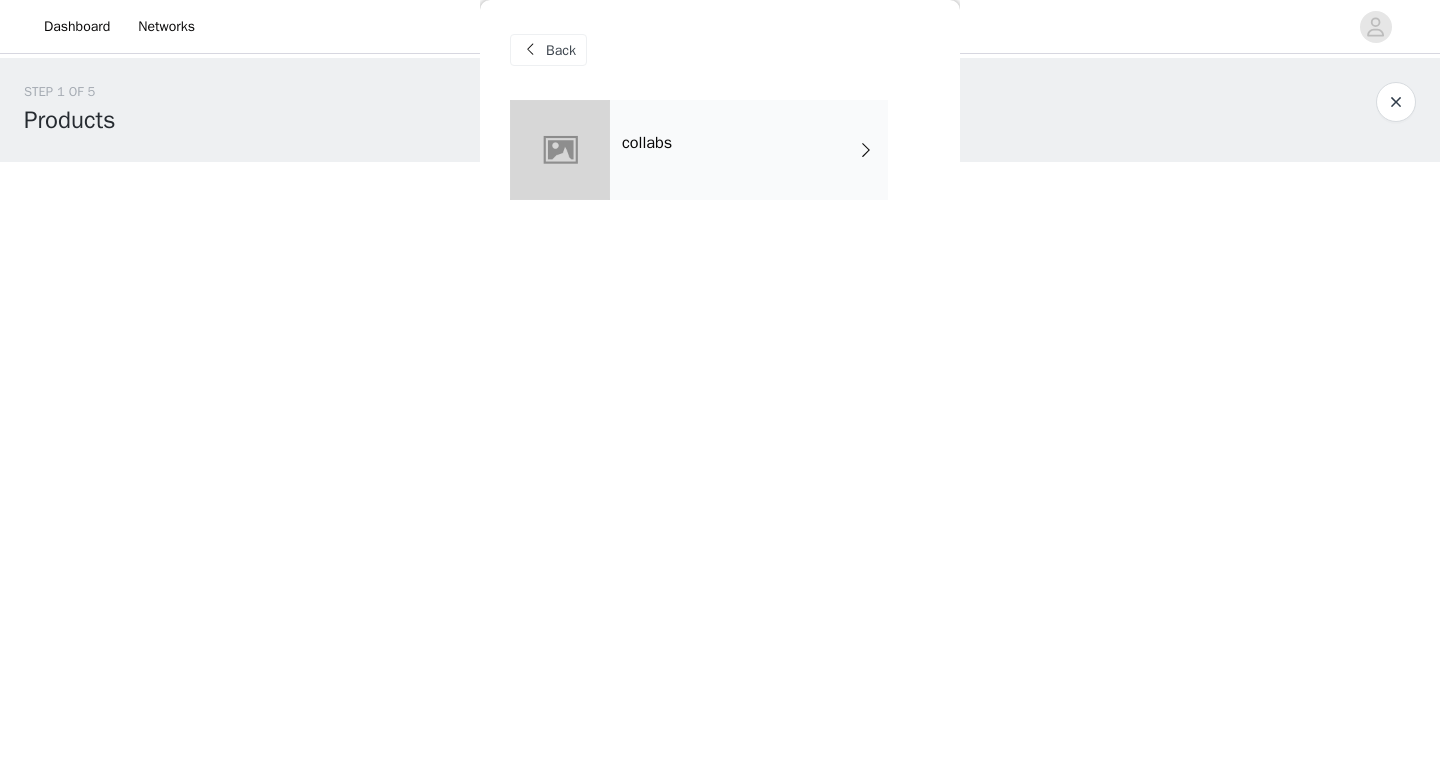 click on "collabs" at bounding box center (749, 150) 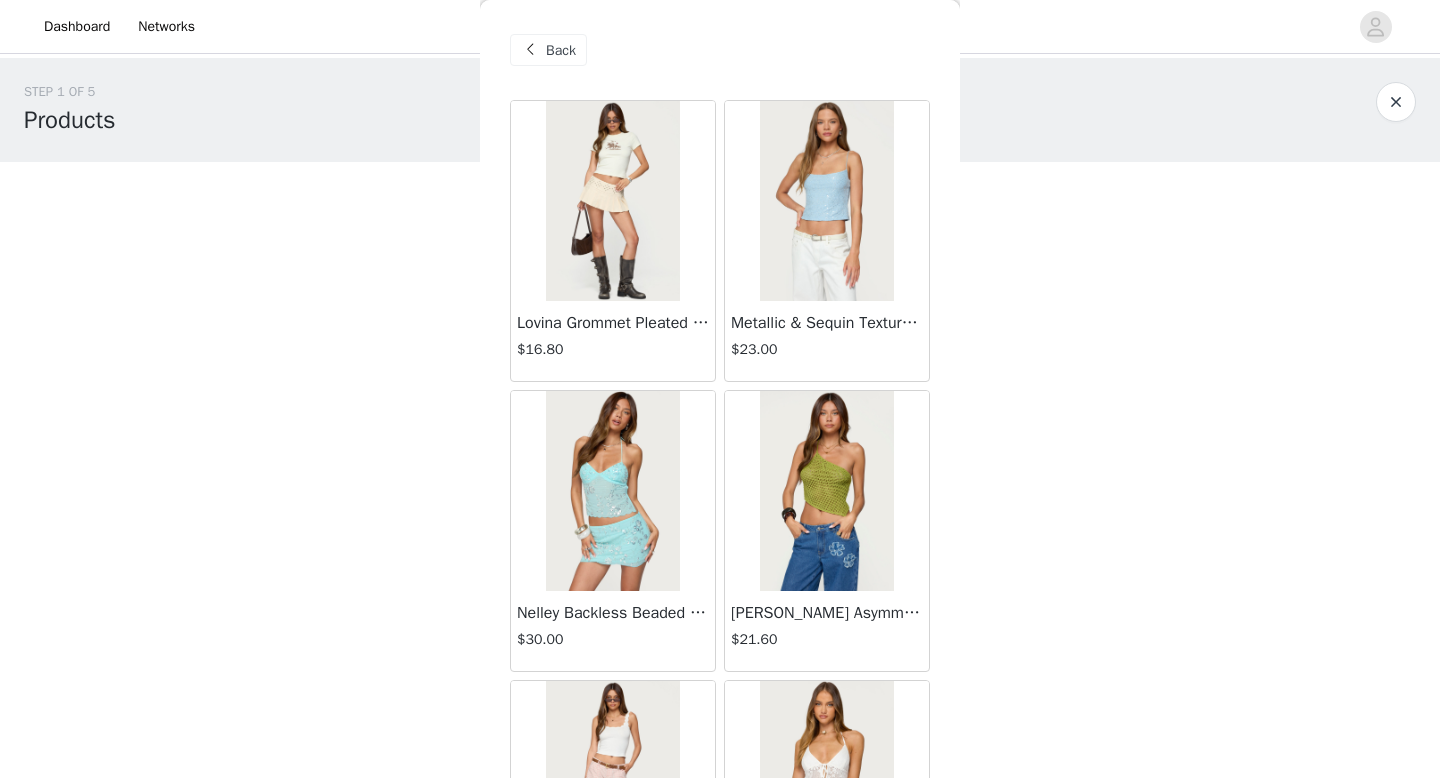 scroll, scrollTop: 2282, scrollLeft: 0, axis: vertical 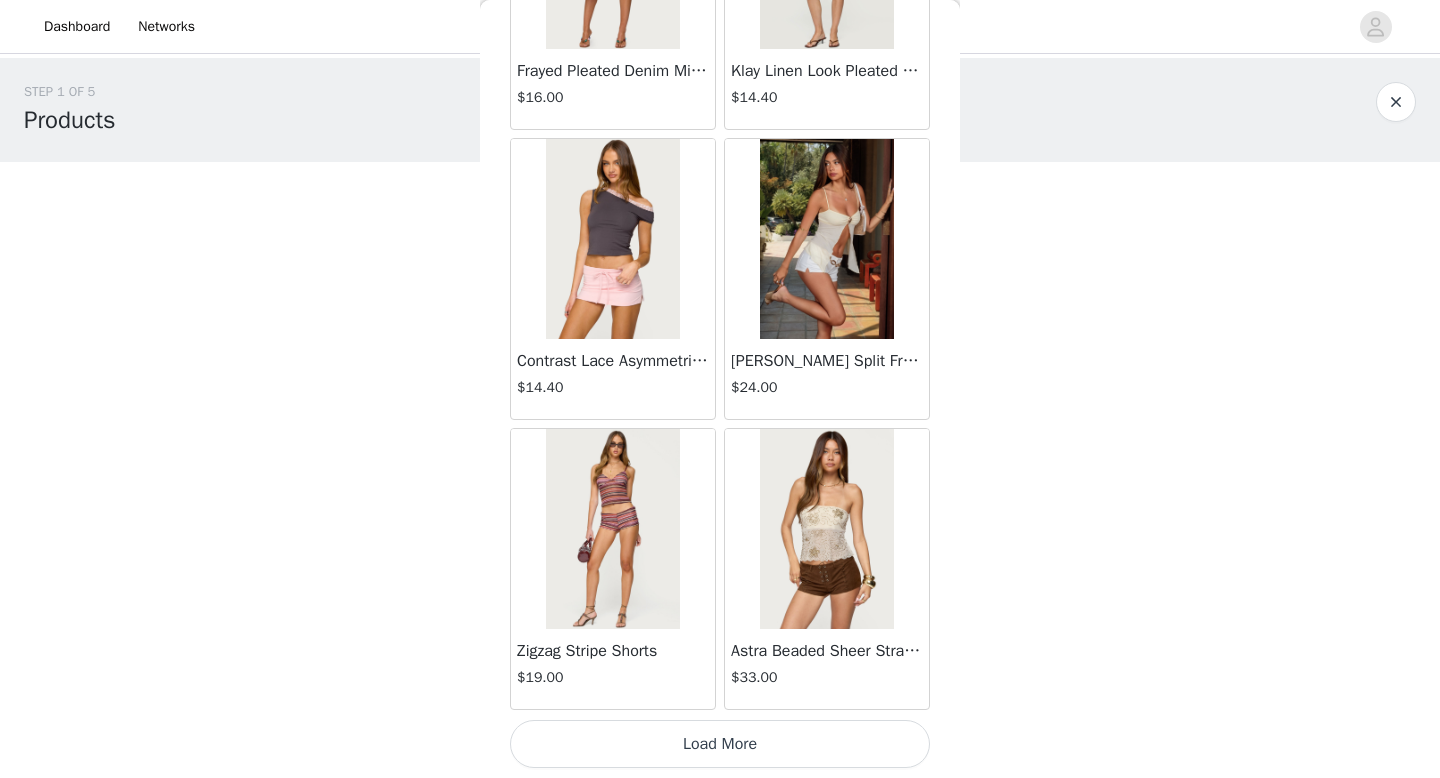 click on "Load More" at bounding box center (720, 744) 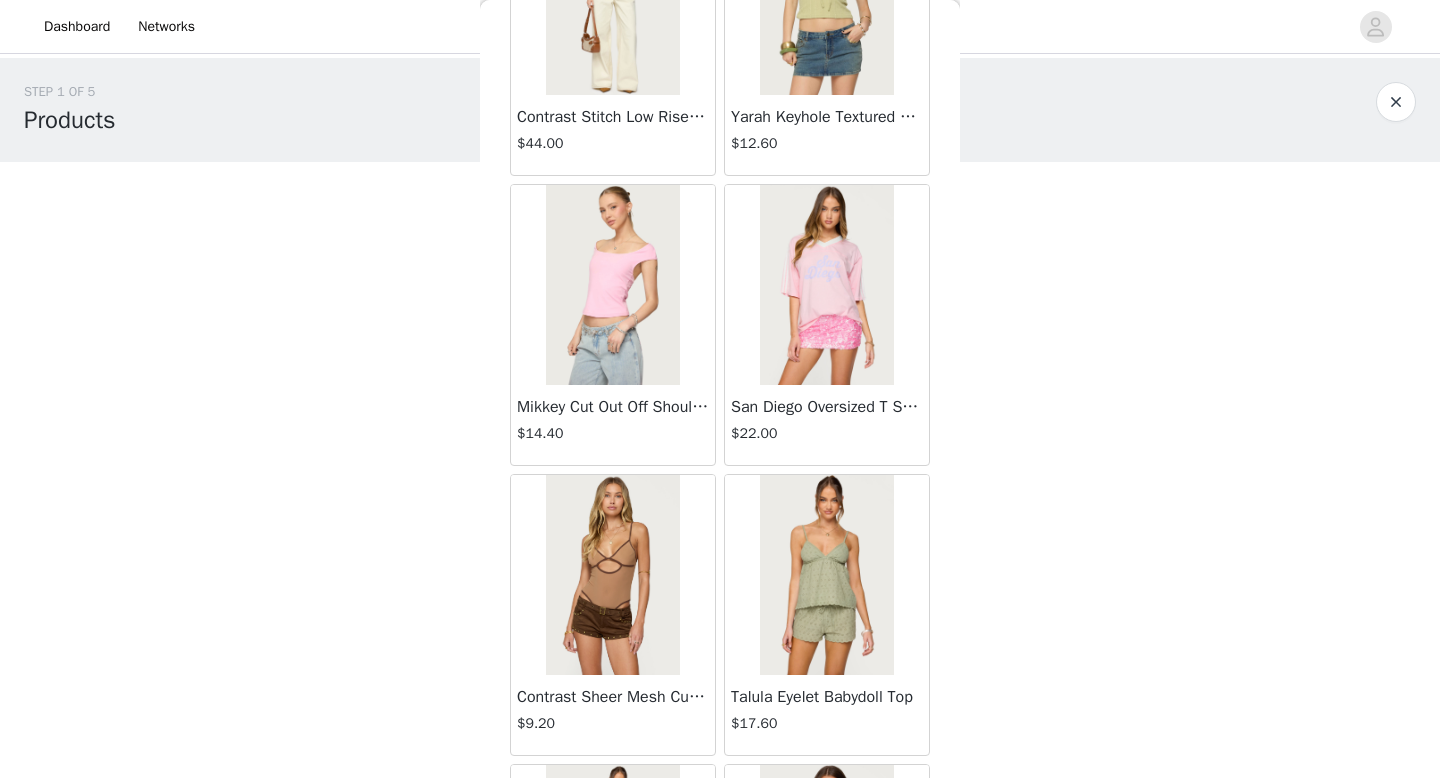 scroll, scrollTop: 5182, scrollLeft: 0, axis: vertical 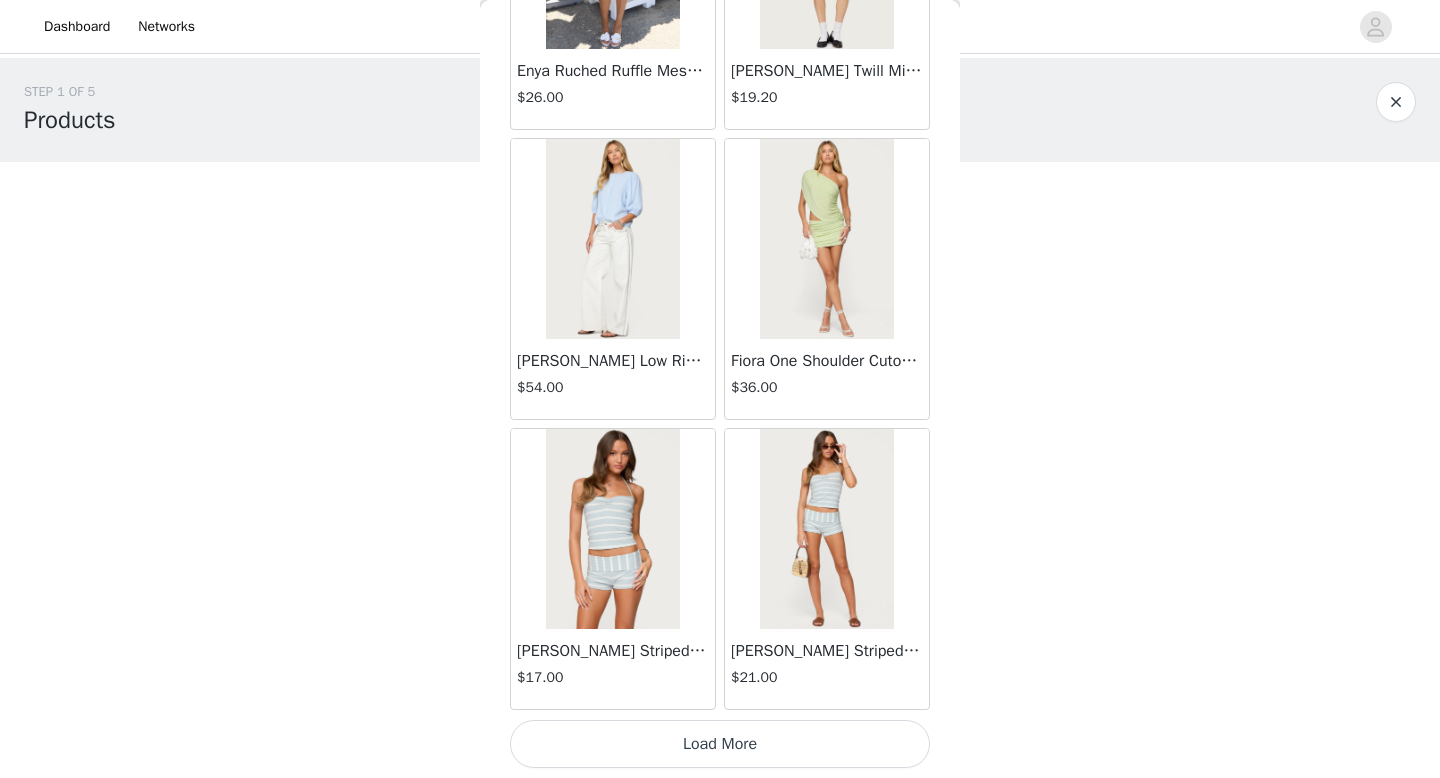 click on "Load More" at bounding box center [720, 744] 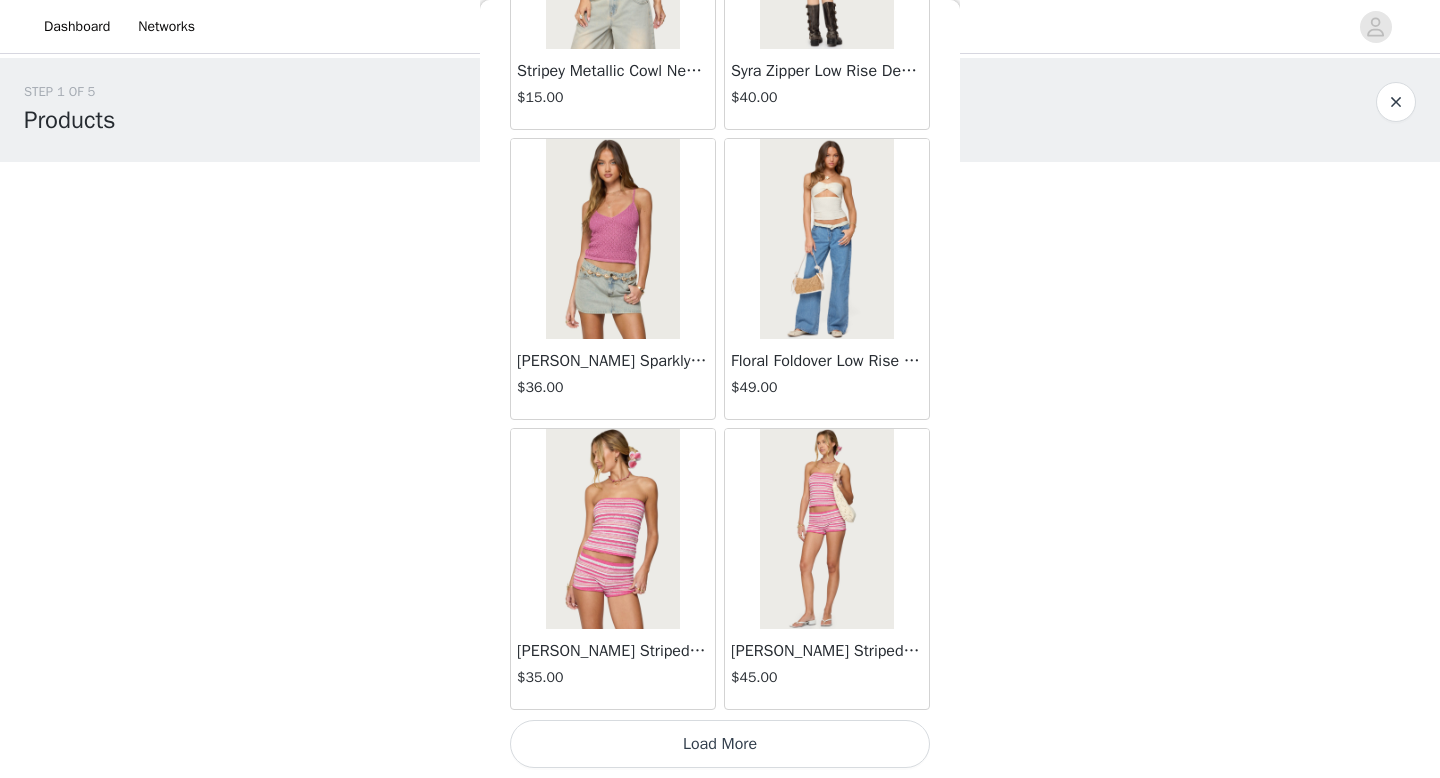 click on "Load More" at bounding box center (720, 744) 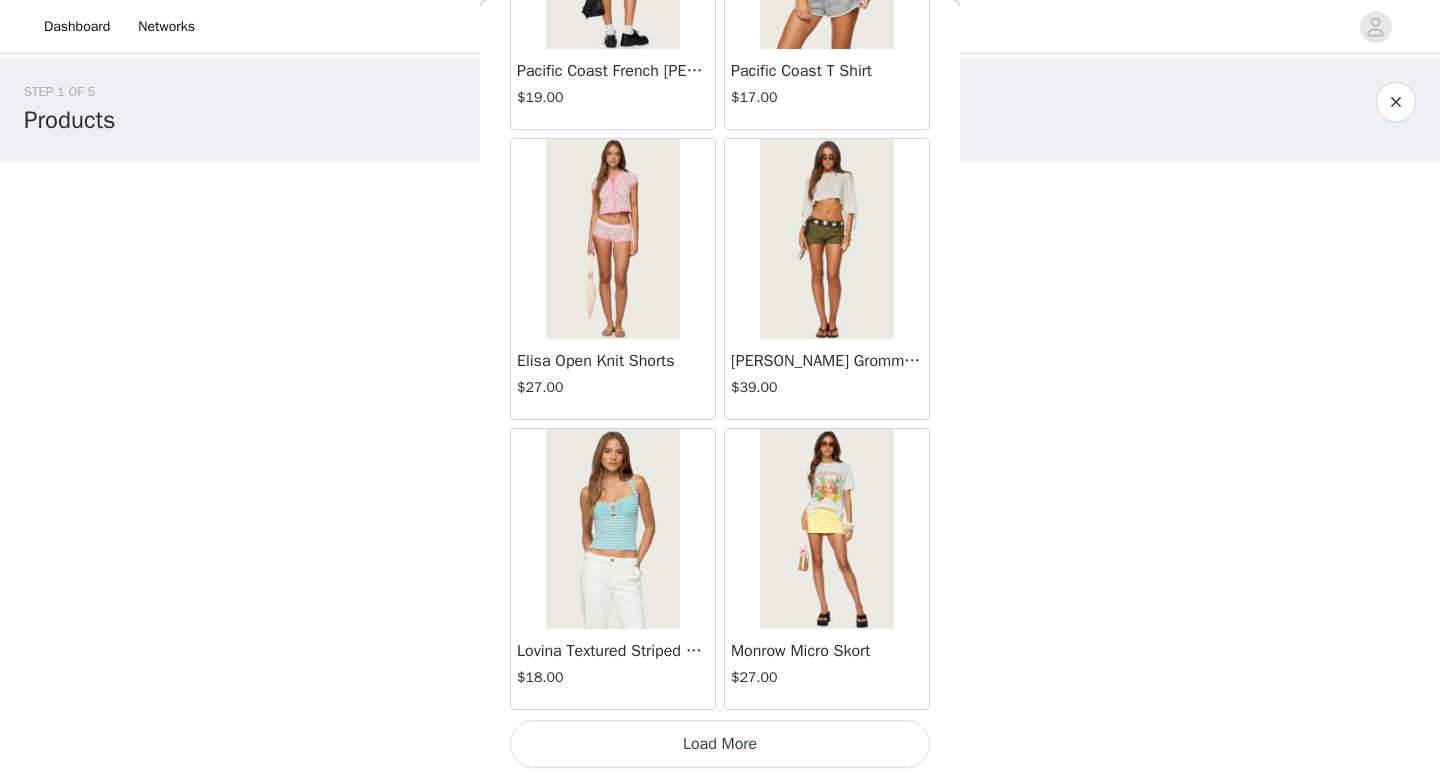 click on "Load More" at bounding box center [720, 744] 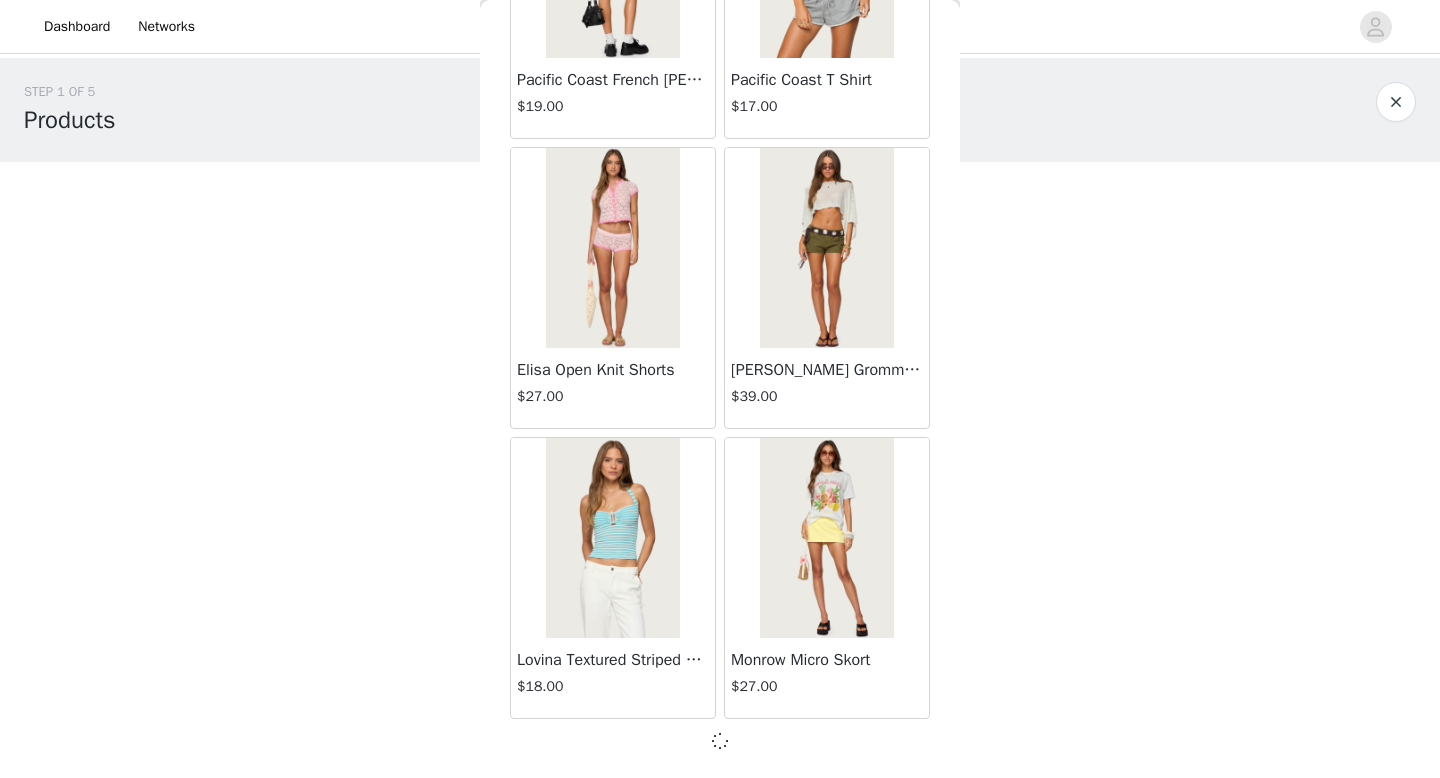 scroll, scrollTop: 10973, scrollLeft: 0, axis: vertical 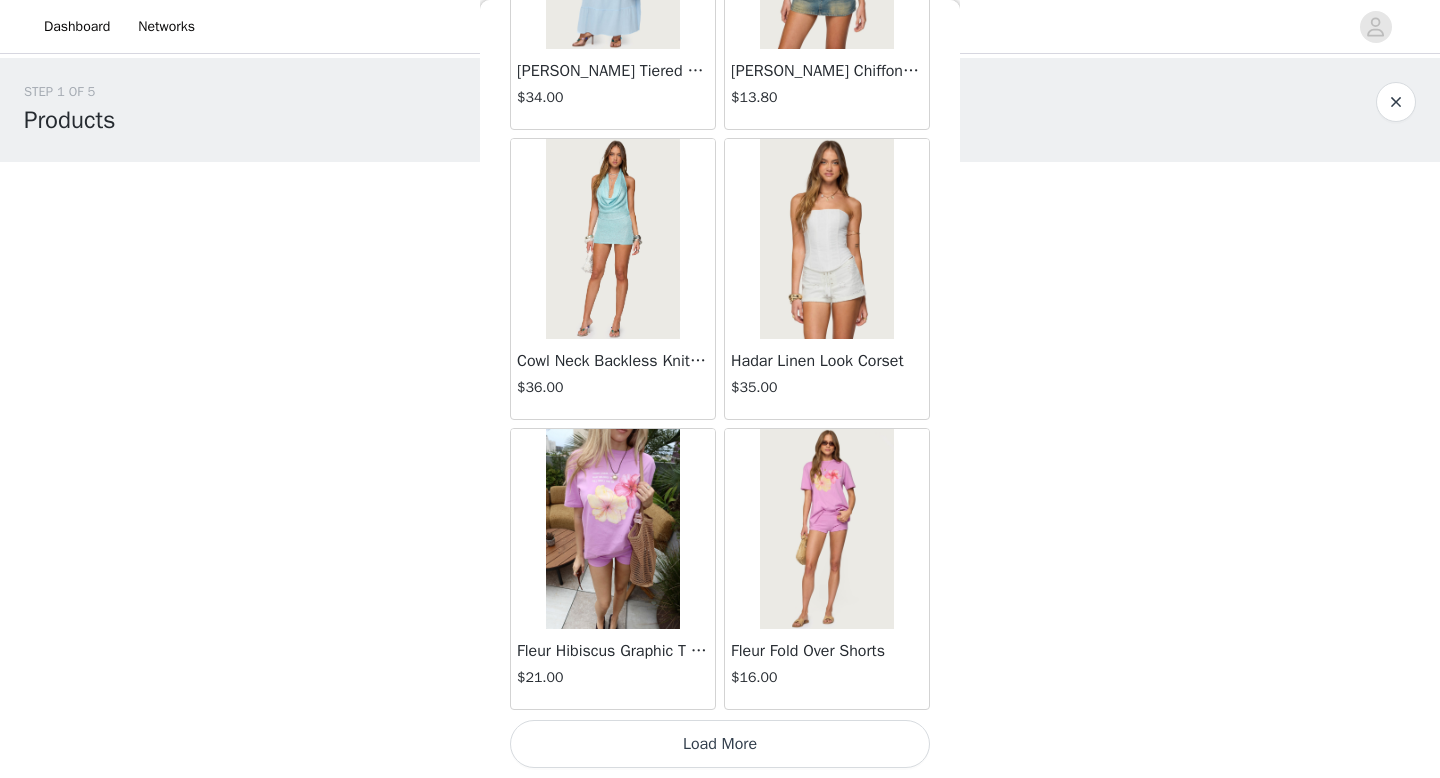 click on "Load More" at bounding box center (720, 744) 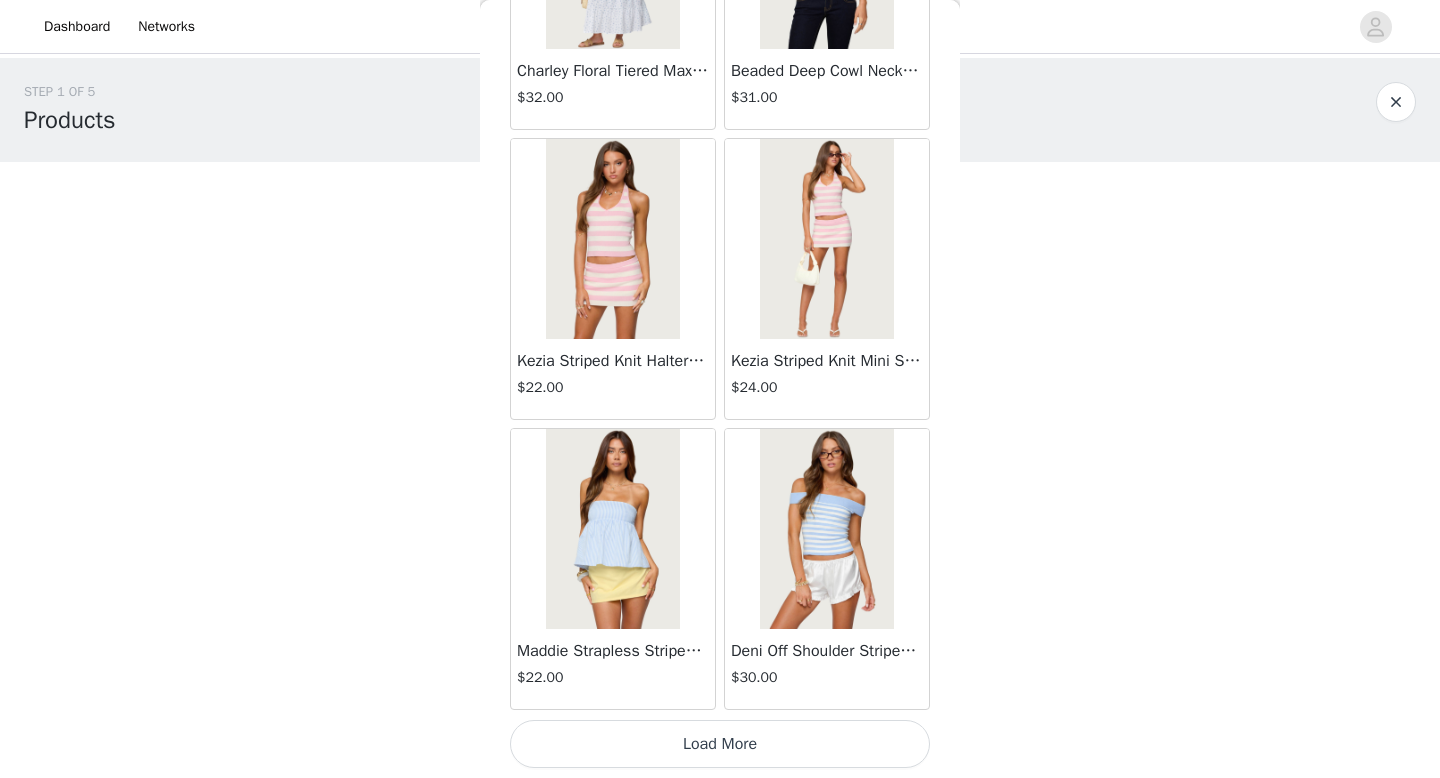 click on "Load More" at bounding box center (720, 744) 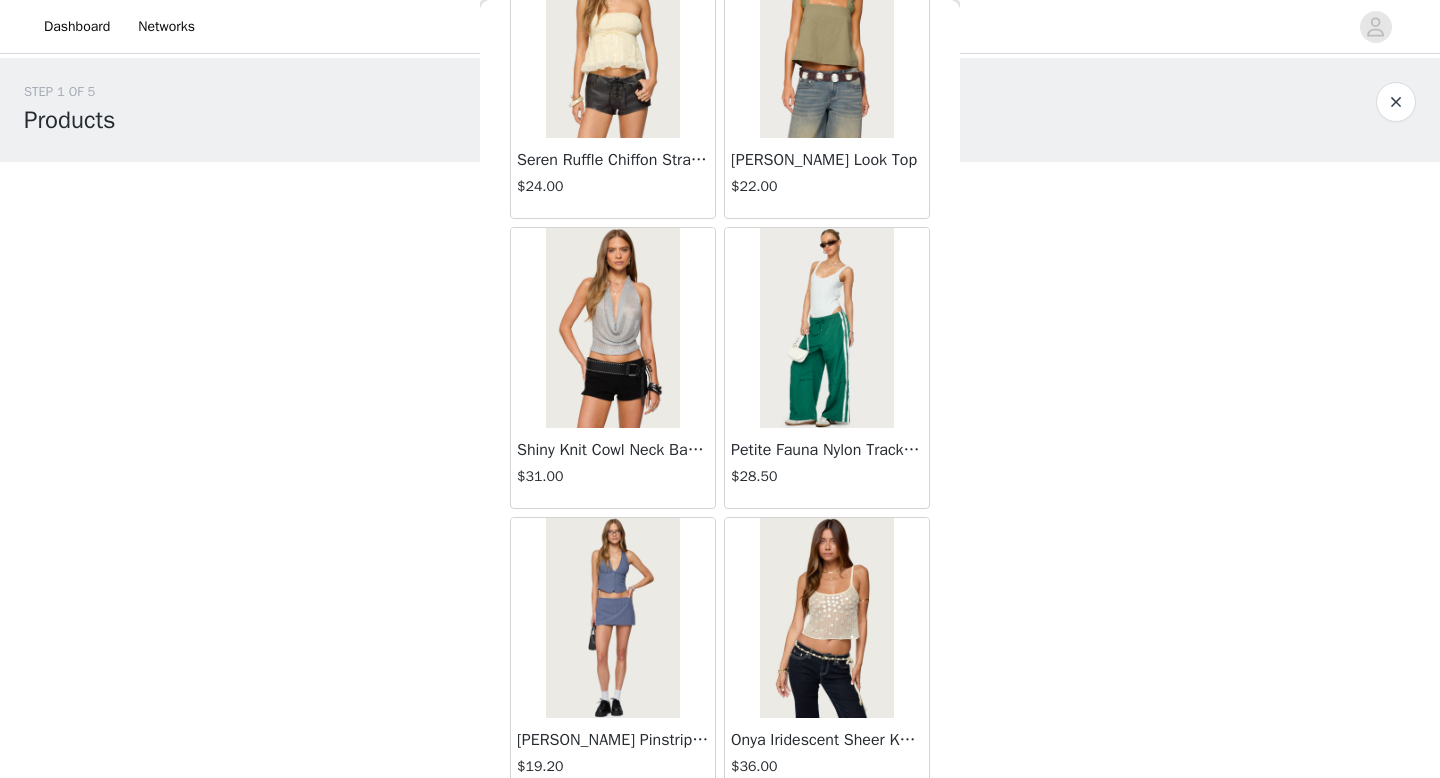 scroll, scrollTop: 19592, scrollLeft: 0, axis: vertical 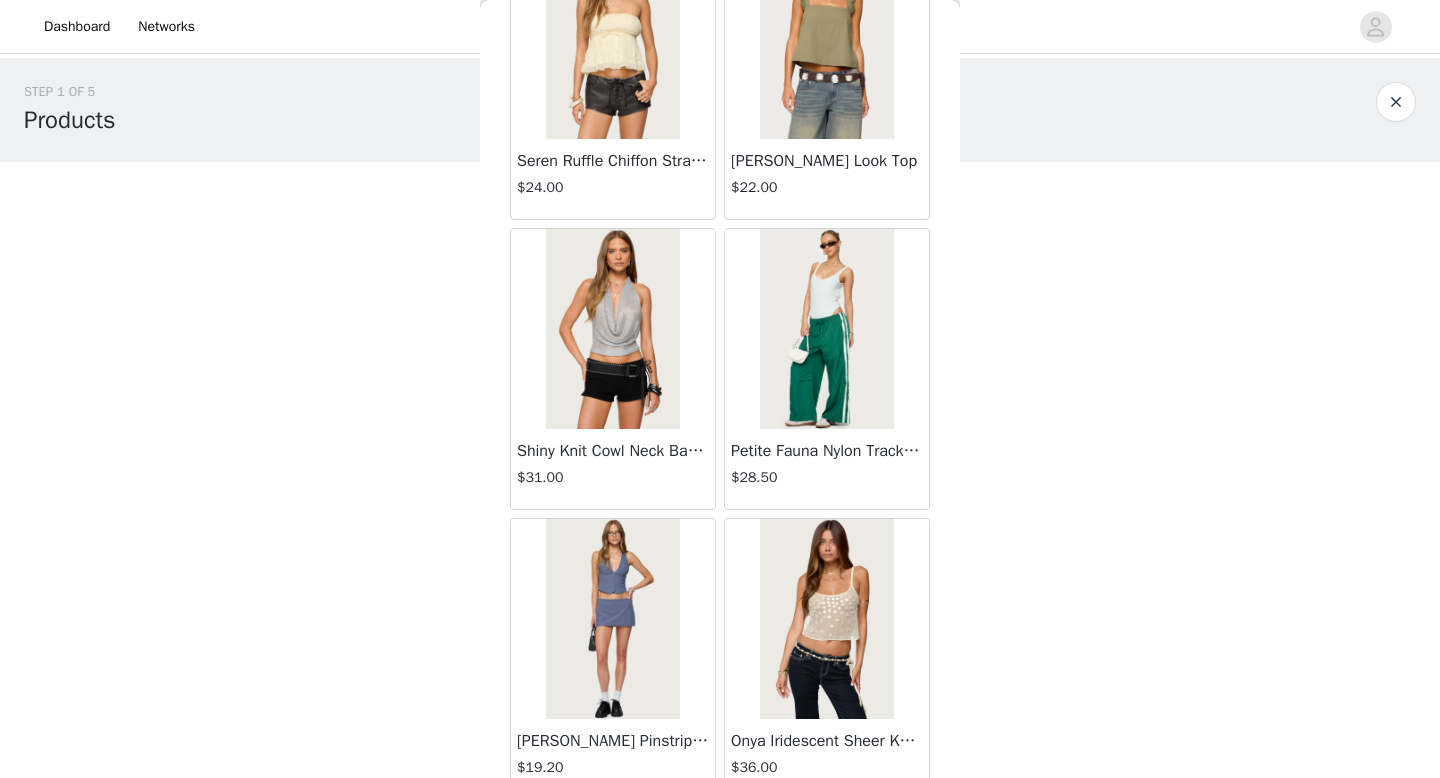click at bounding box center (826, 619) 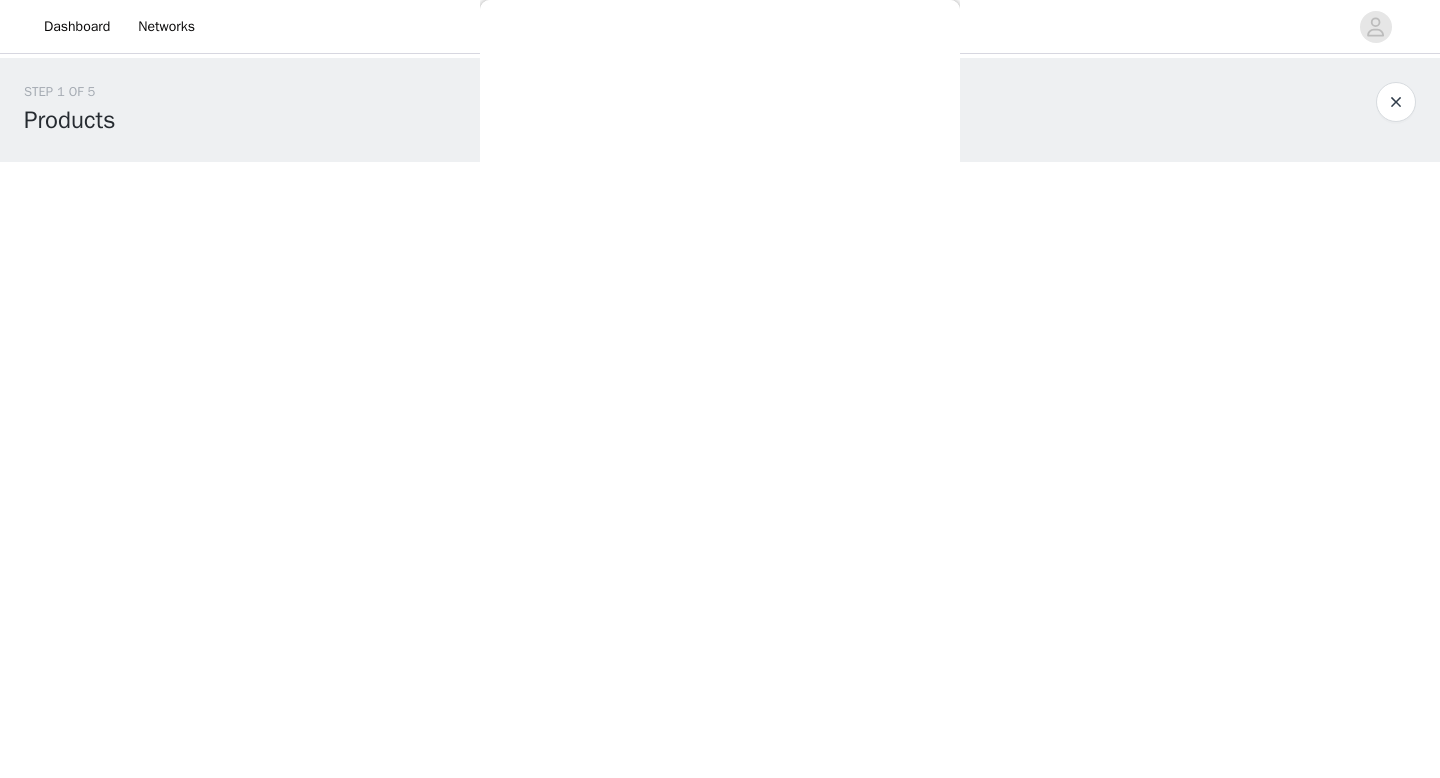 scroll, scrollTop: 0, scrollLeft: 0, axis: both 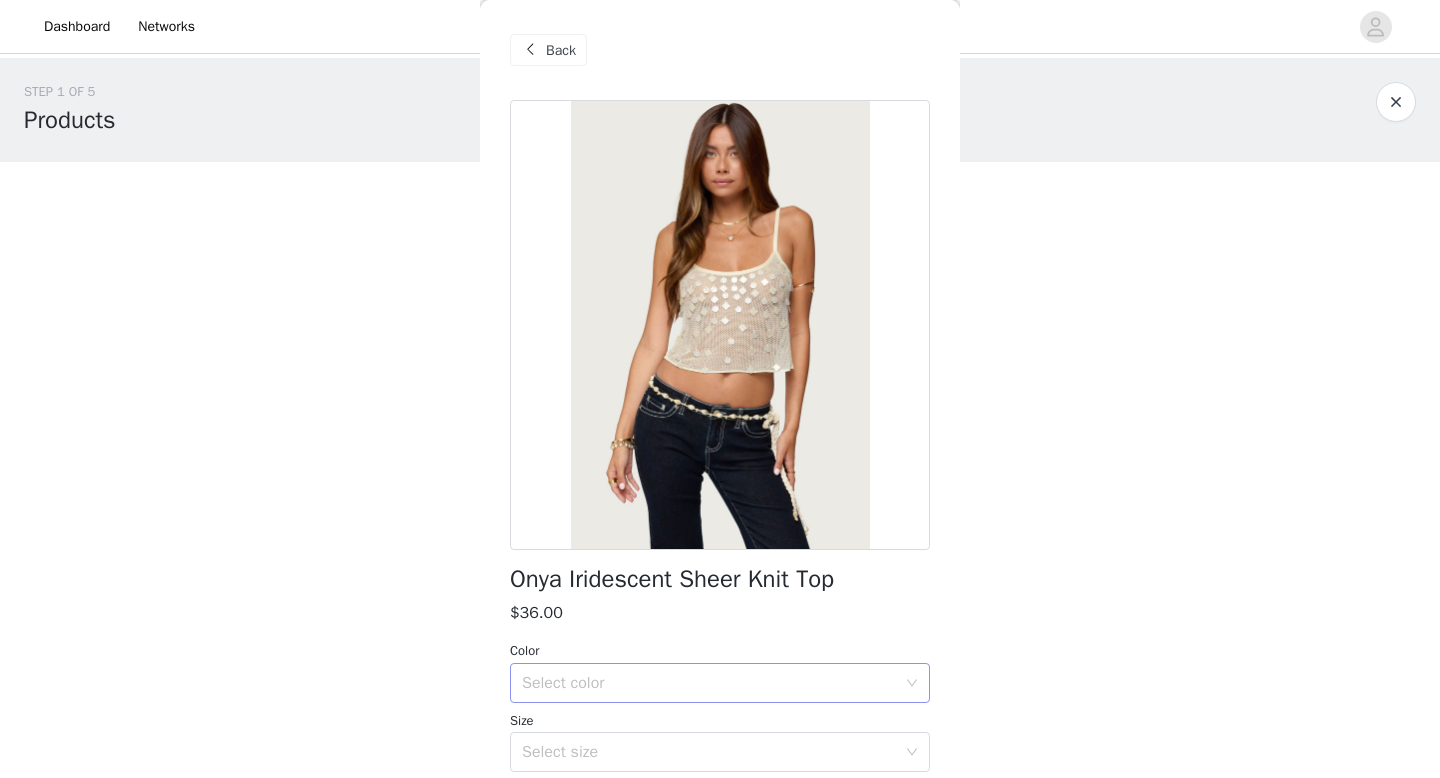 click on "Select color" at bounding box center (709, 683) 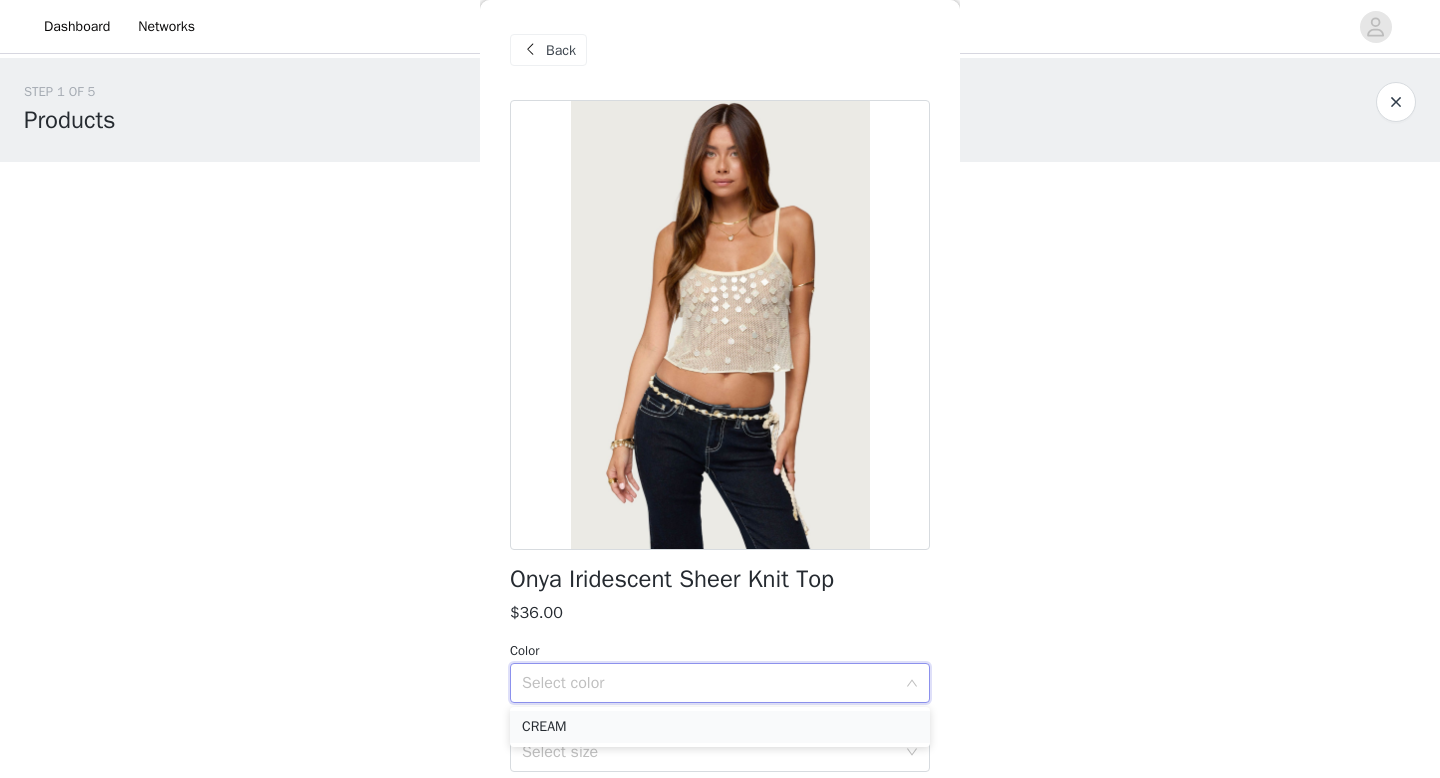 click on "CREAM" at bounding box center [720, 727] 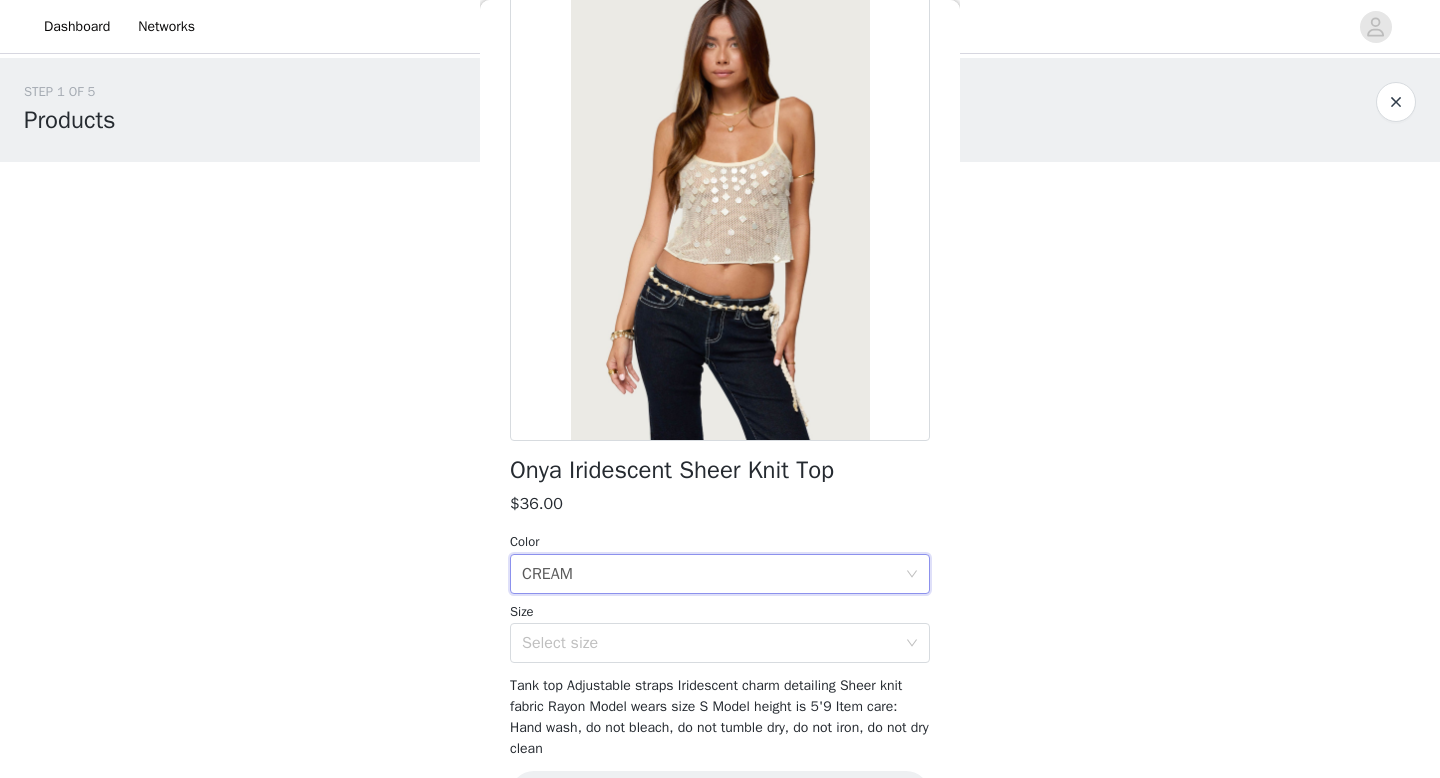 scroll, scrollTop: 150, scrollLeft: 0, axis: vertical 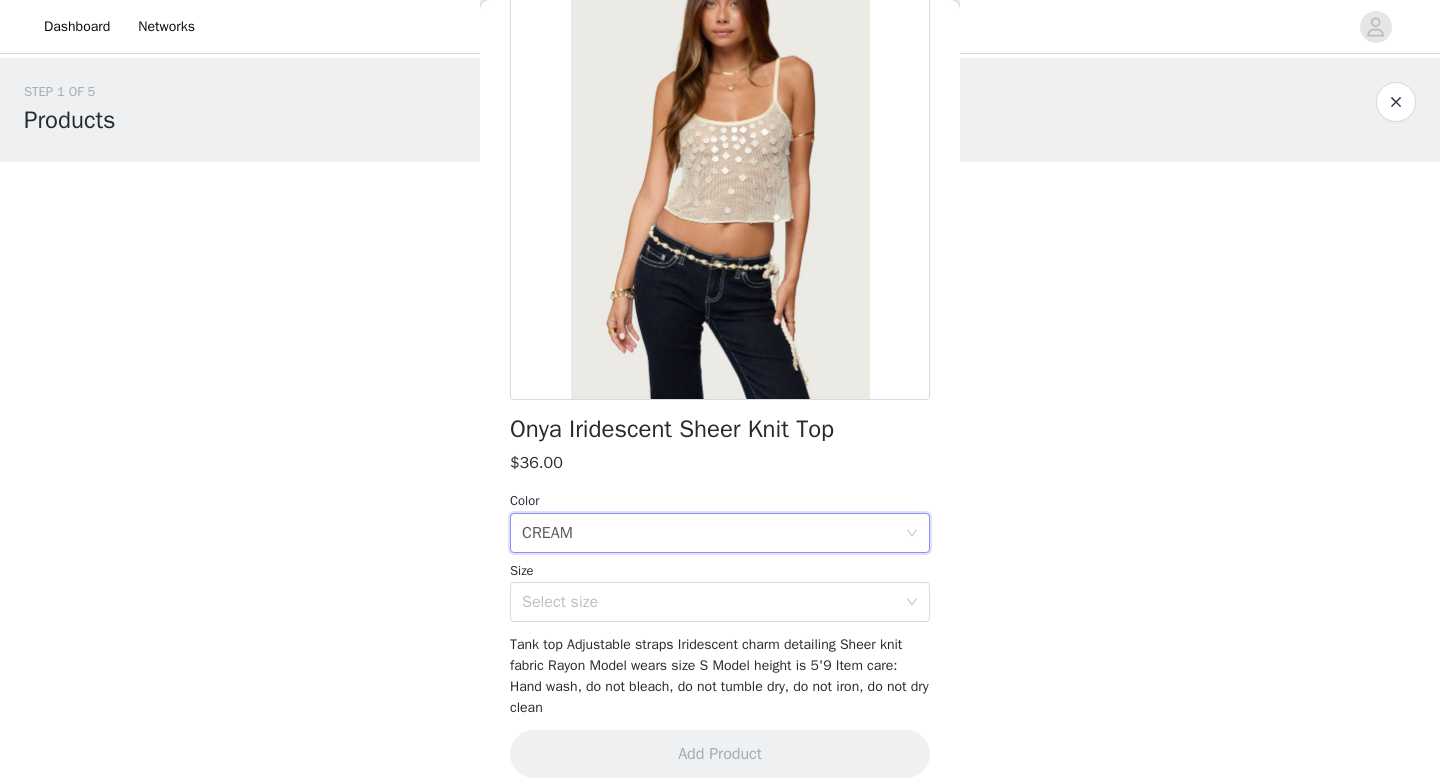 click on "Onya Iridescent Sheer Knit Top       $36.00         Color   Select color CREAM Size   Select size   Tank top Adjustable straps Iridescent charm detailing Sheer knit fabric Rayon Model wears size S Model height is 5'9 Item care: Hand wash, do not bleach, do not tumble dry, do not iron, do not dry clean   Add Product" at bounding box center [720, 376] 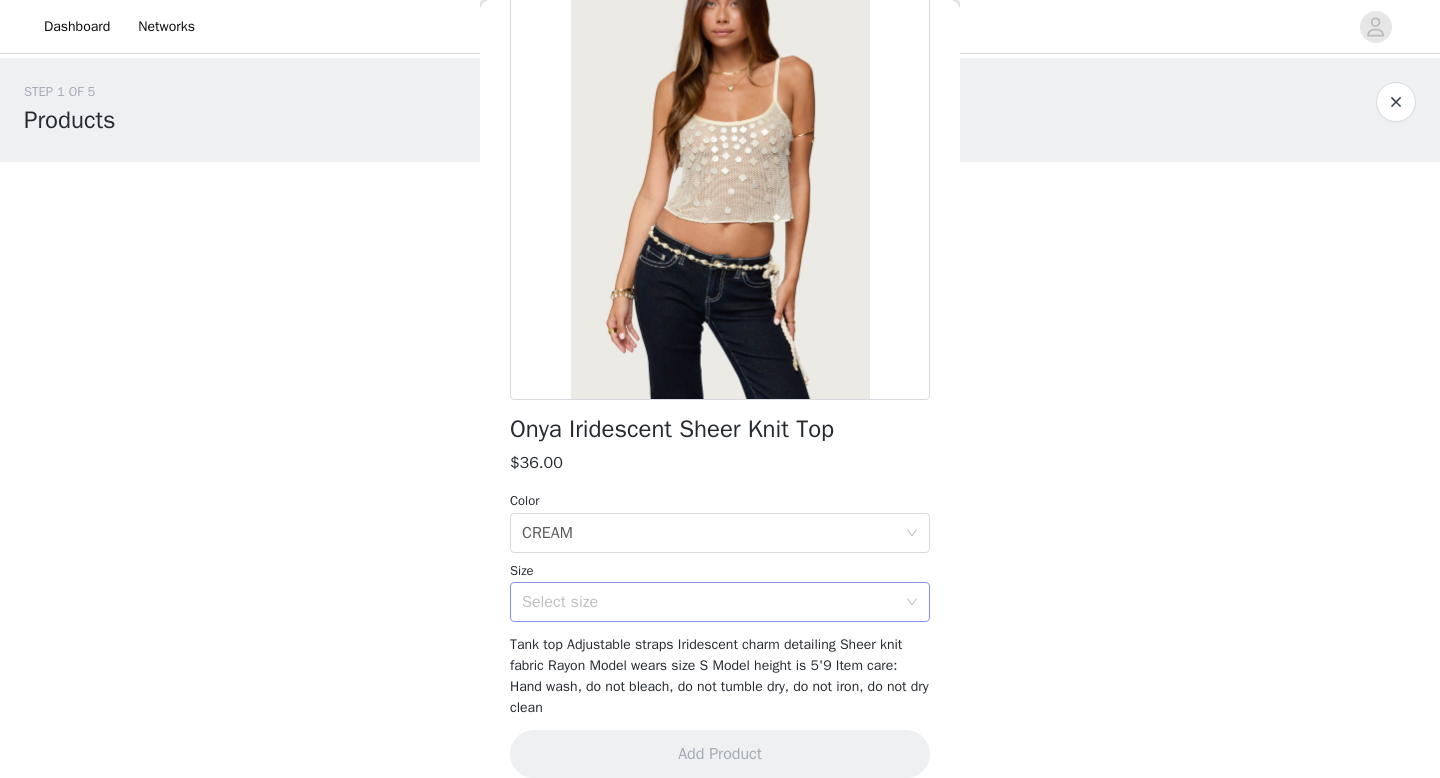click on "Select size" at bounding box center (709, 602) 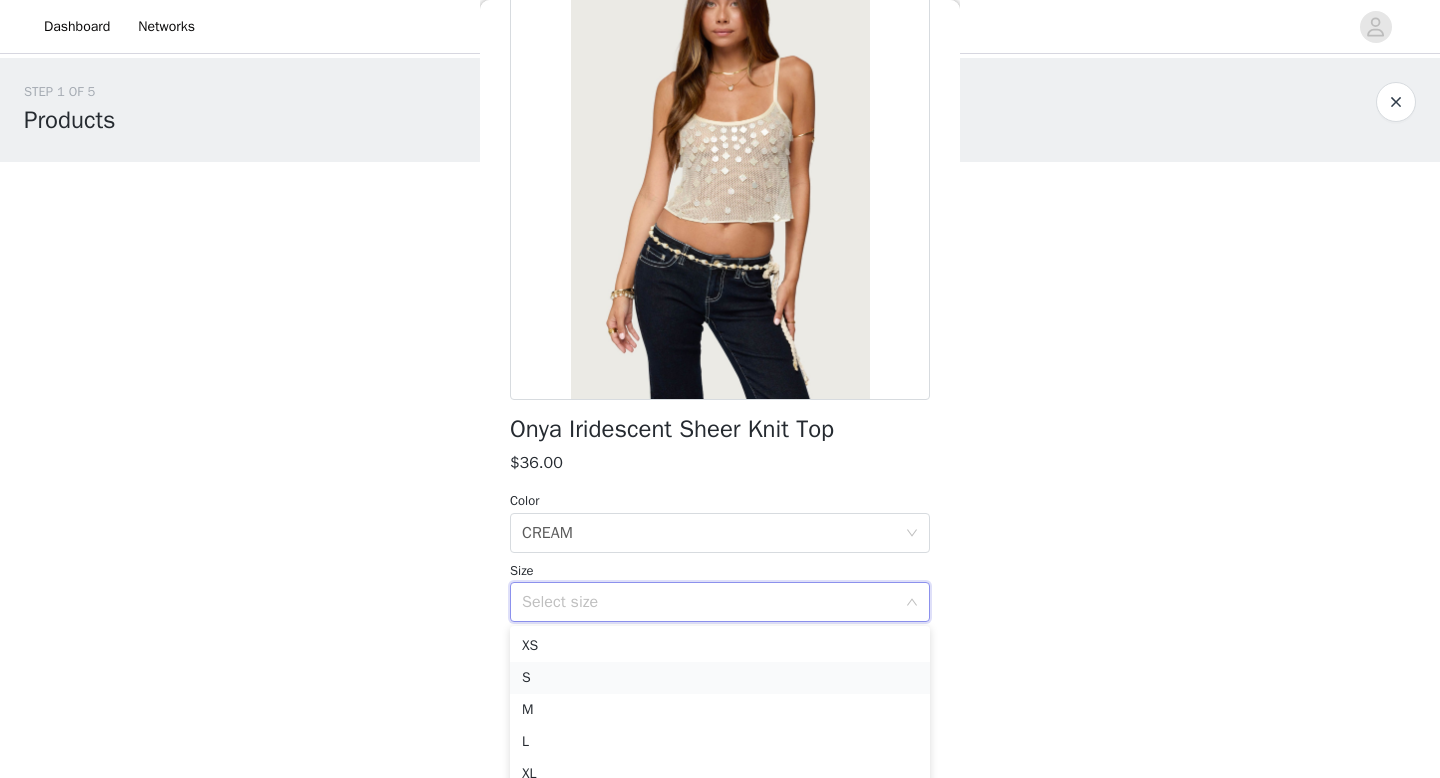 click on "S" at bounding box center [720, 678] 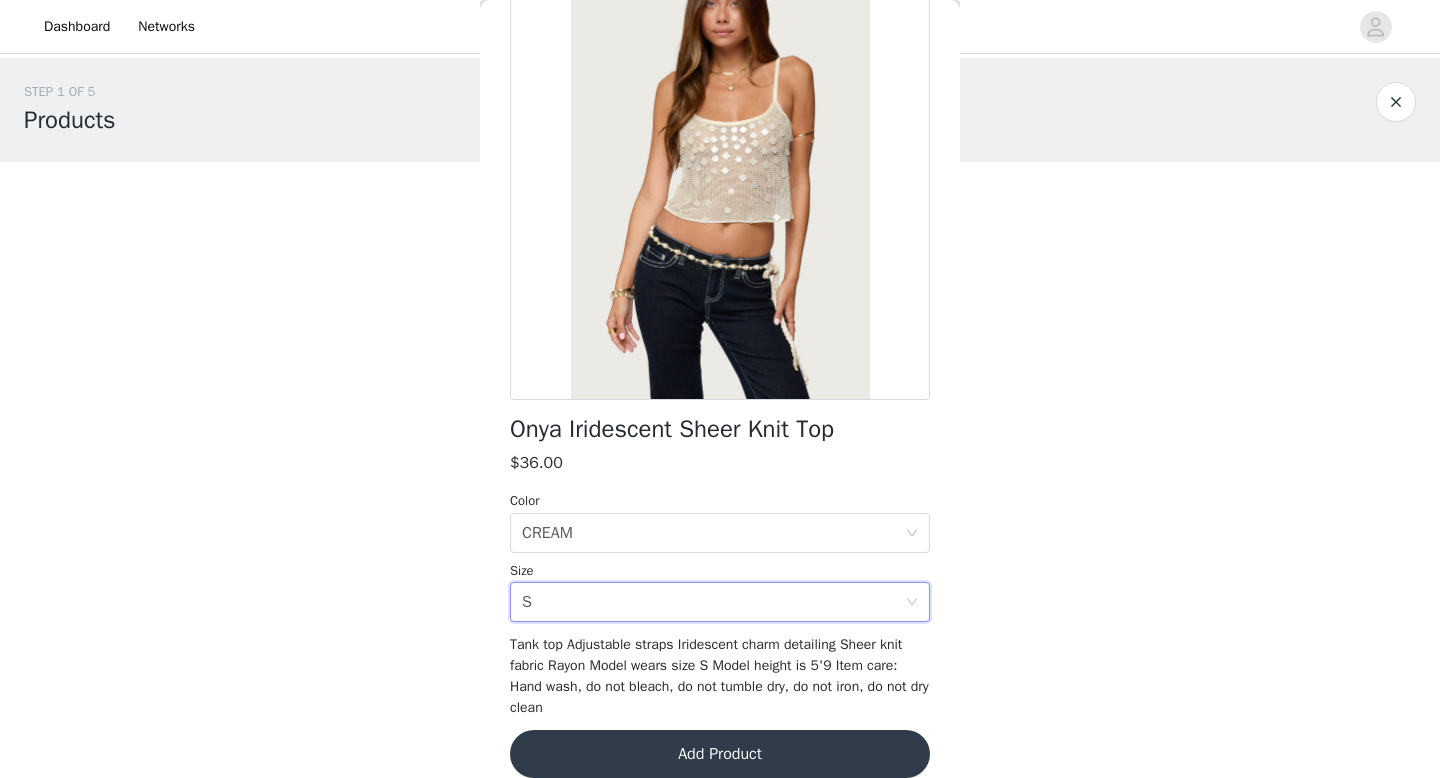 click on "Add Product" at bounding box center [720, 754] 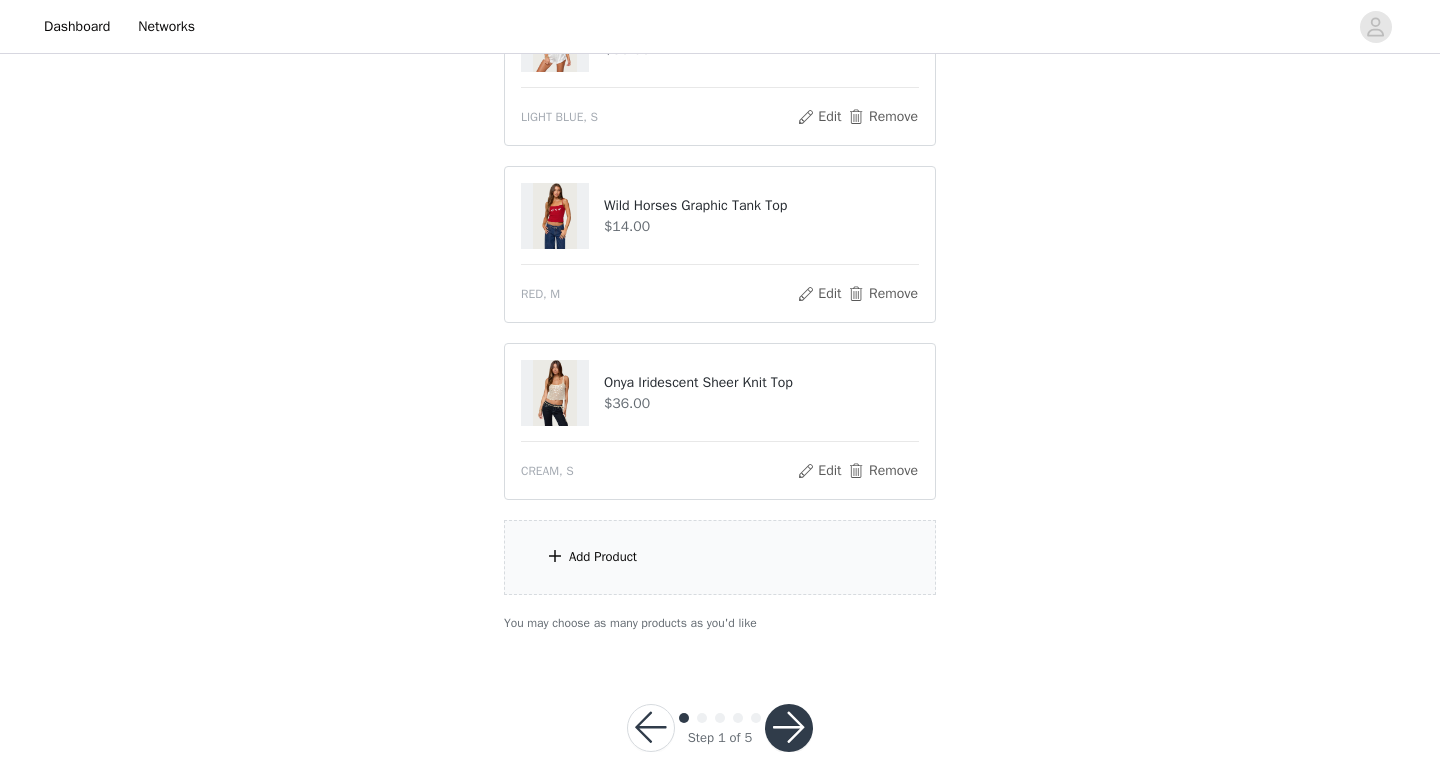 scroll, scrollTop: 309, scrollLeft: 0, axis: vertical 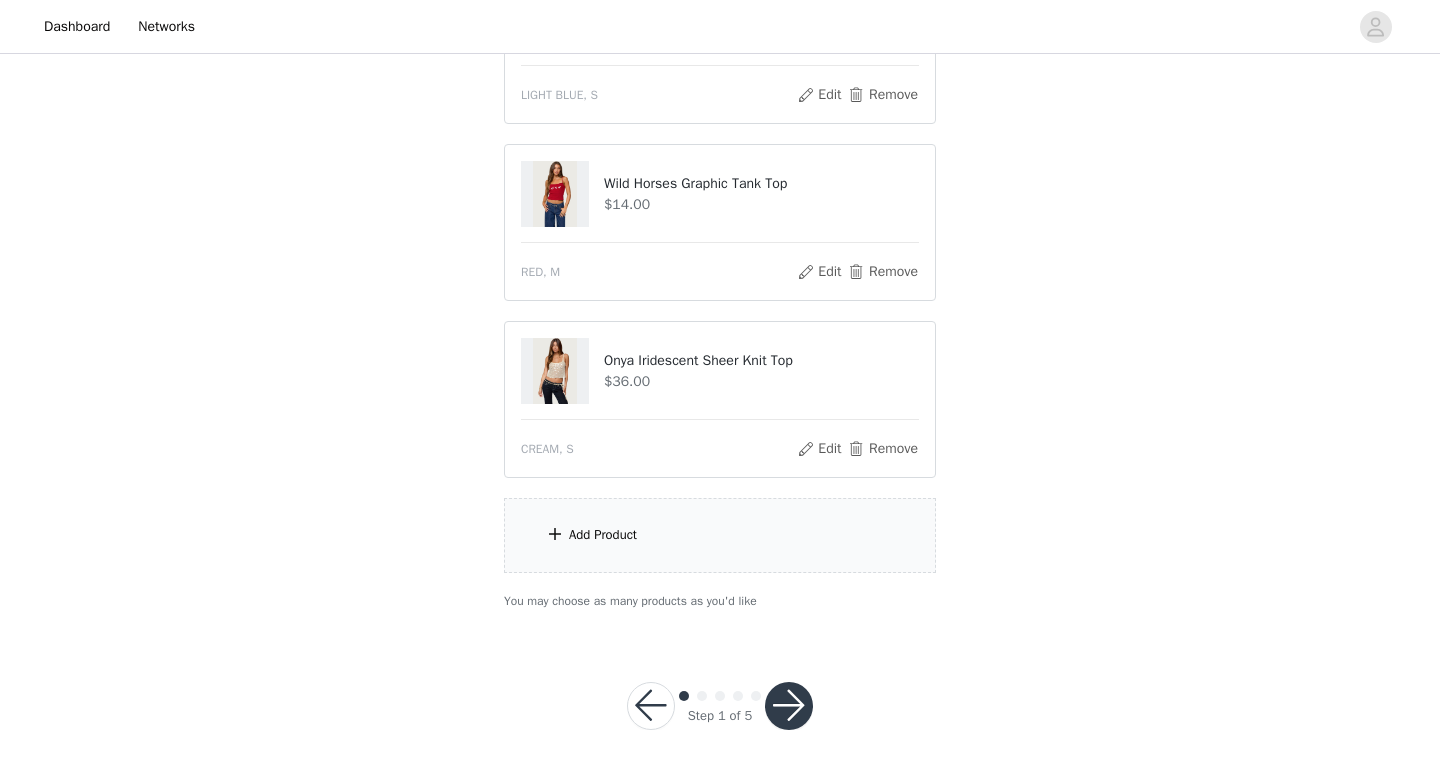 click on "Add Product" at bounding box center (720, 535) 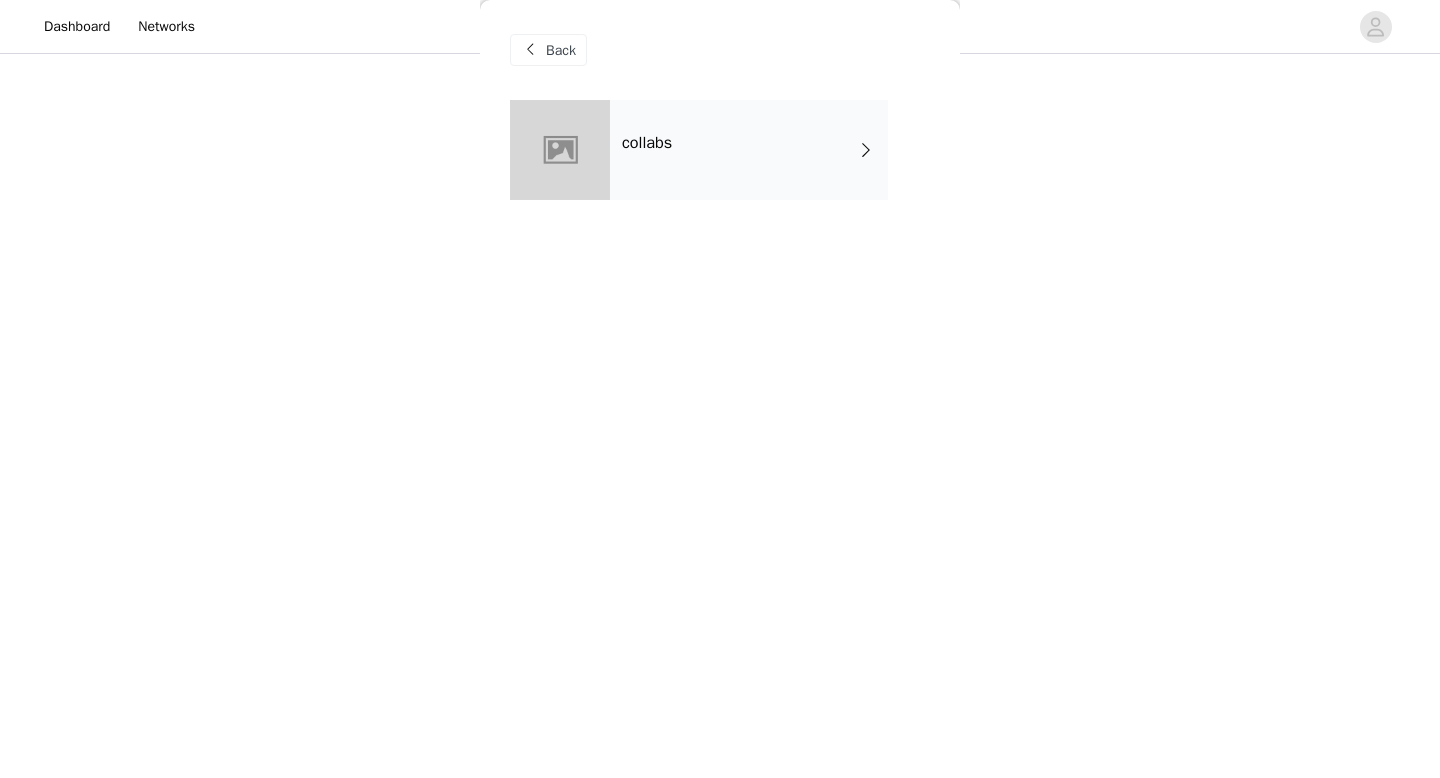 click on "collabs" at bounding box center [749, 150] 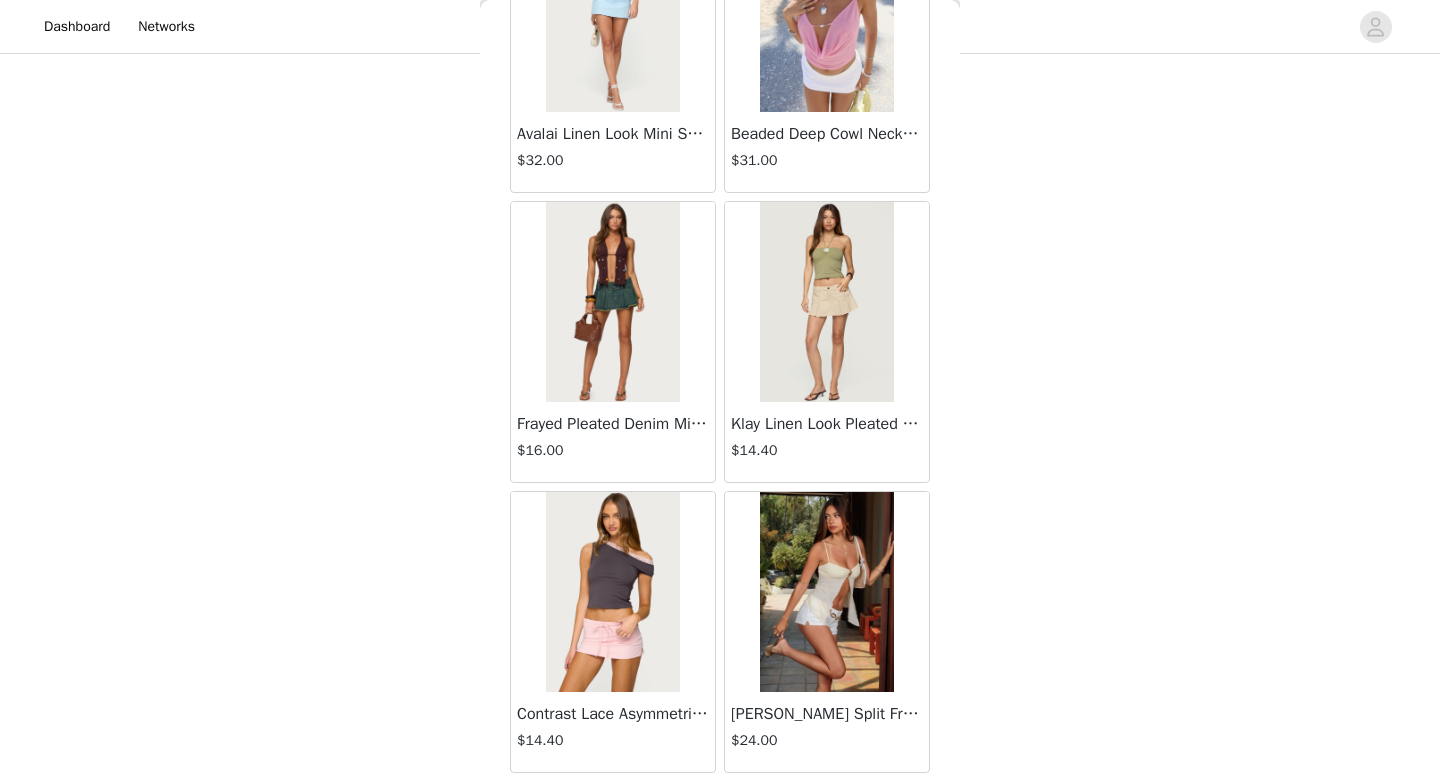 scroll, scrollTop: 2282, scrollLeft: 0, axis: vertical 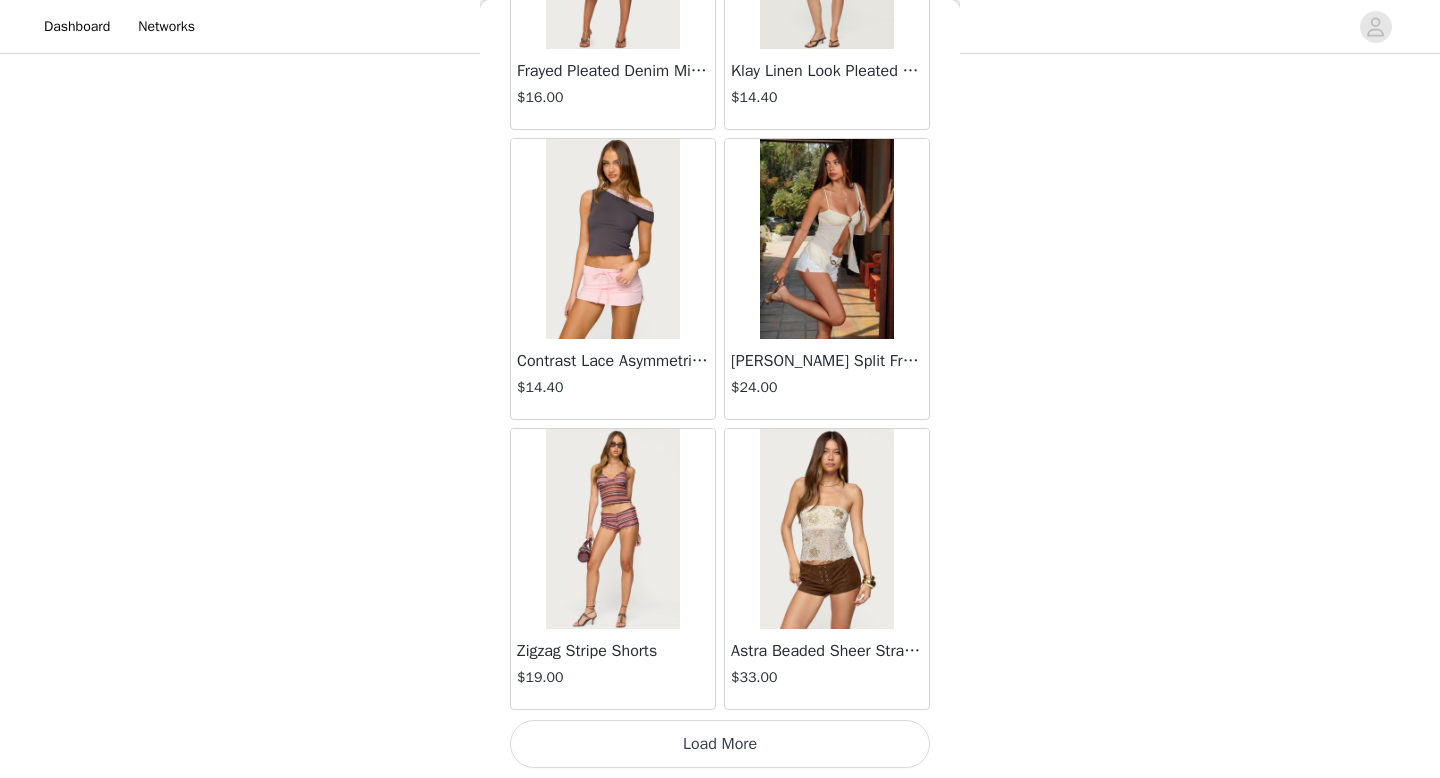 click on "Load More" at bounding box center (720, 744) 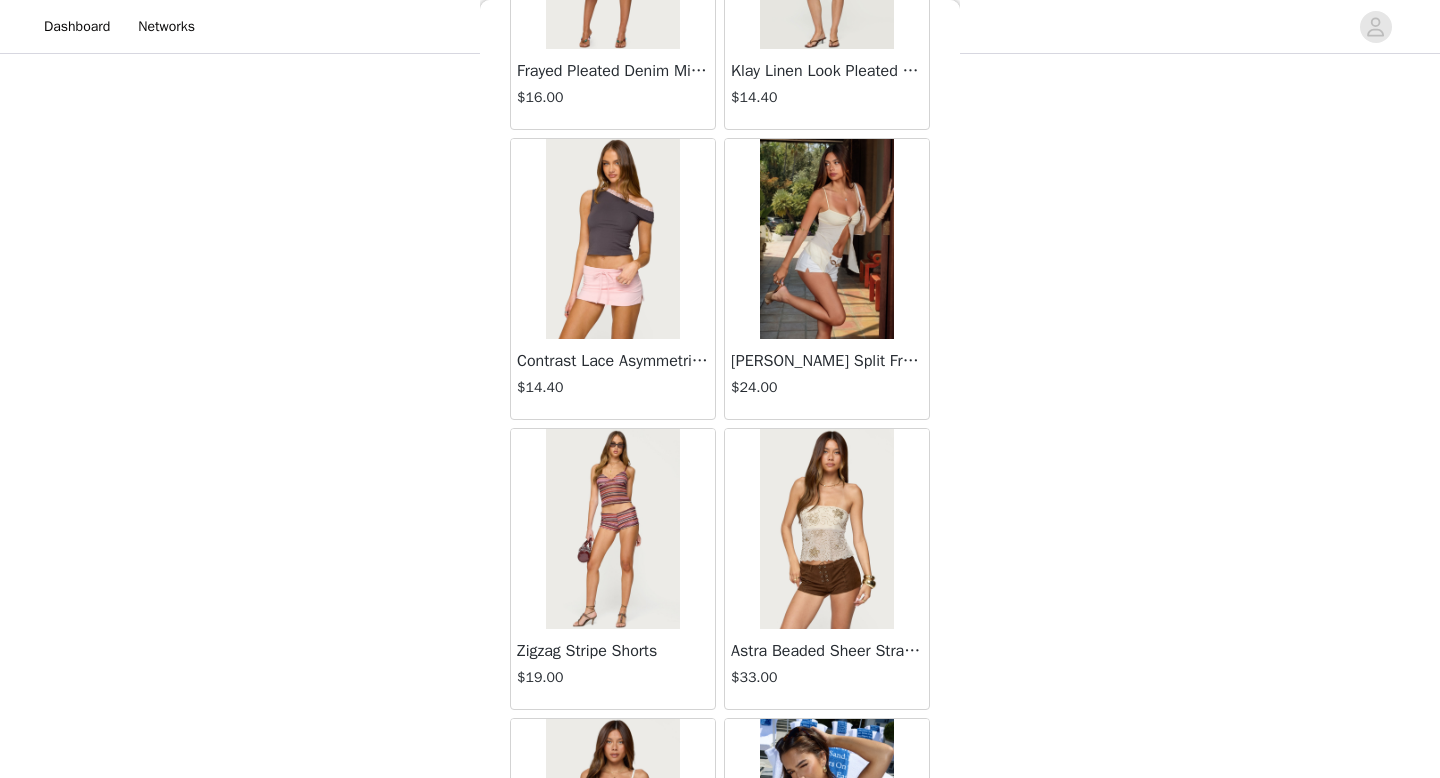 scroll, scrollTop: 5182, scrollLeft: 0, axis: vertical 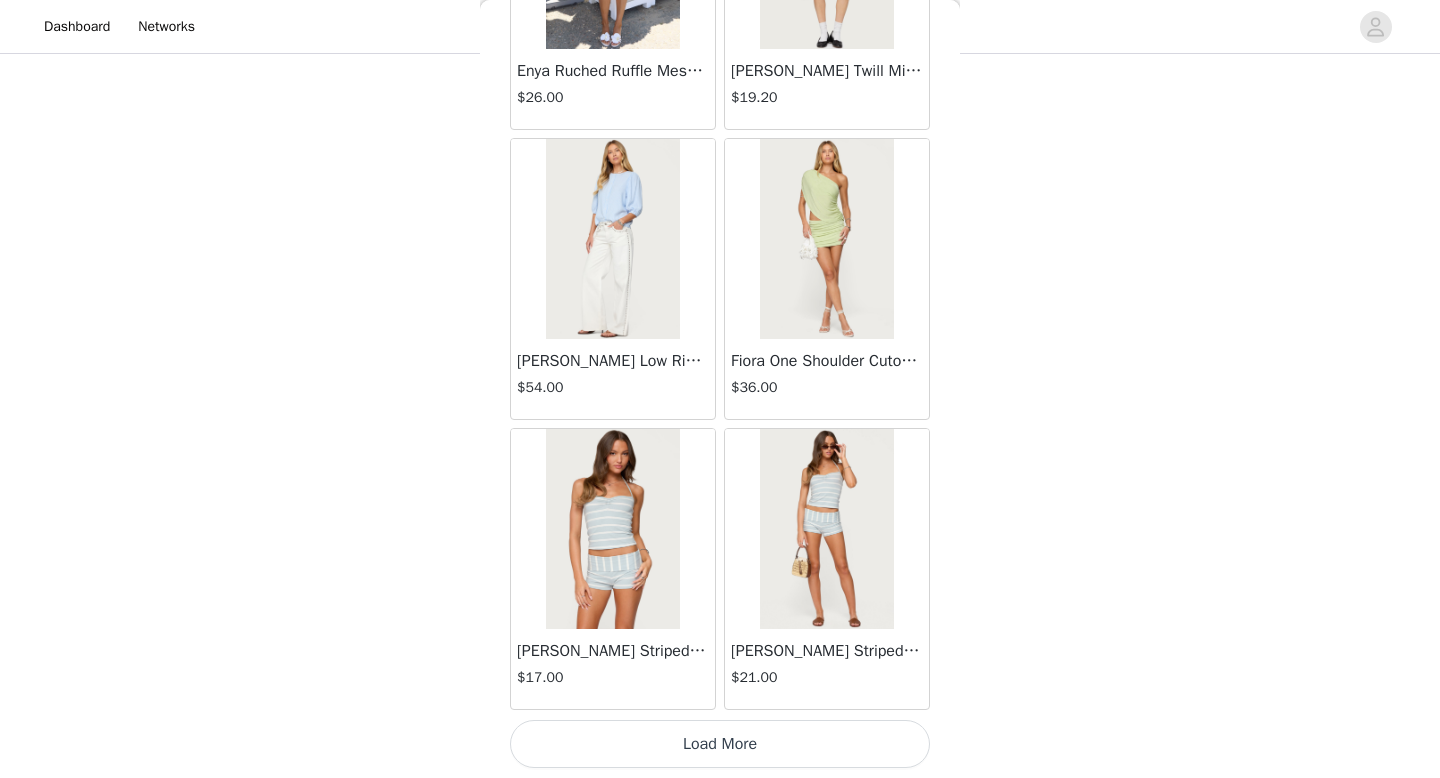 click on "Load More" at bounding box center [720, 744] 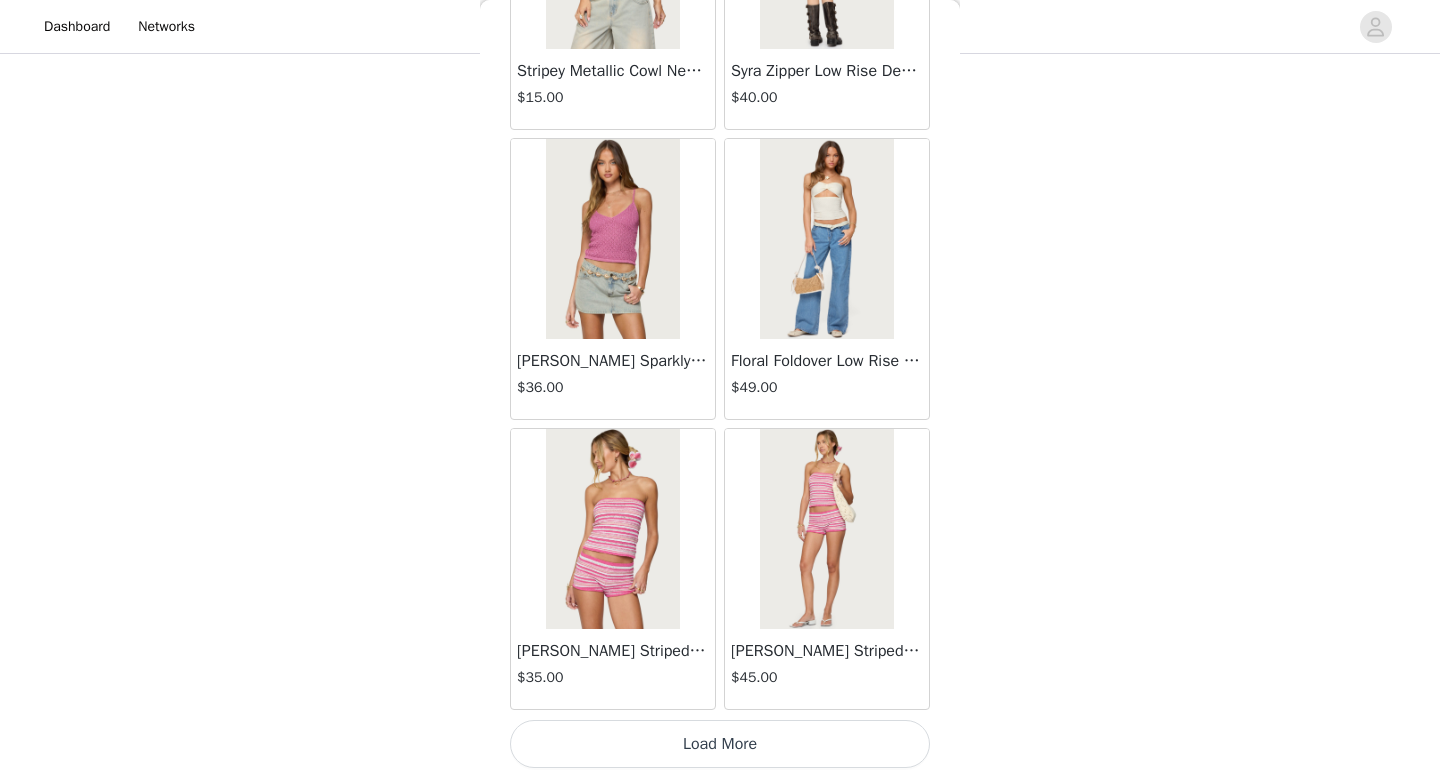 click on "Load More" at bounding box center (720, 744) 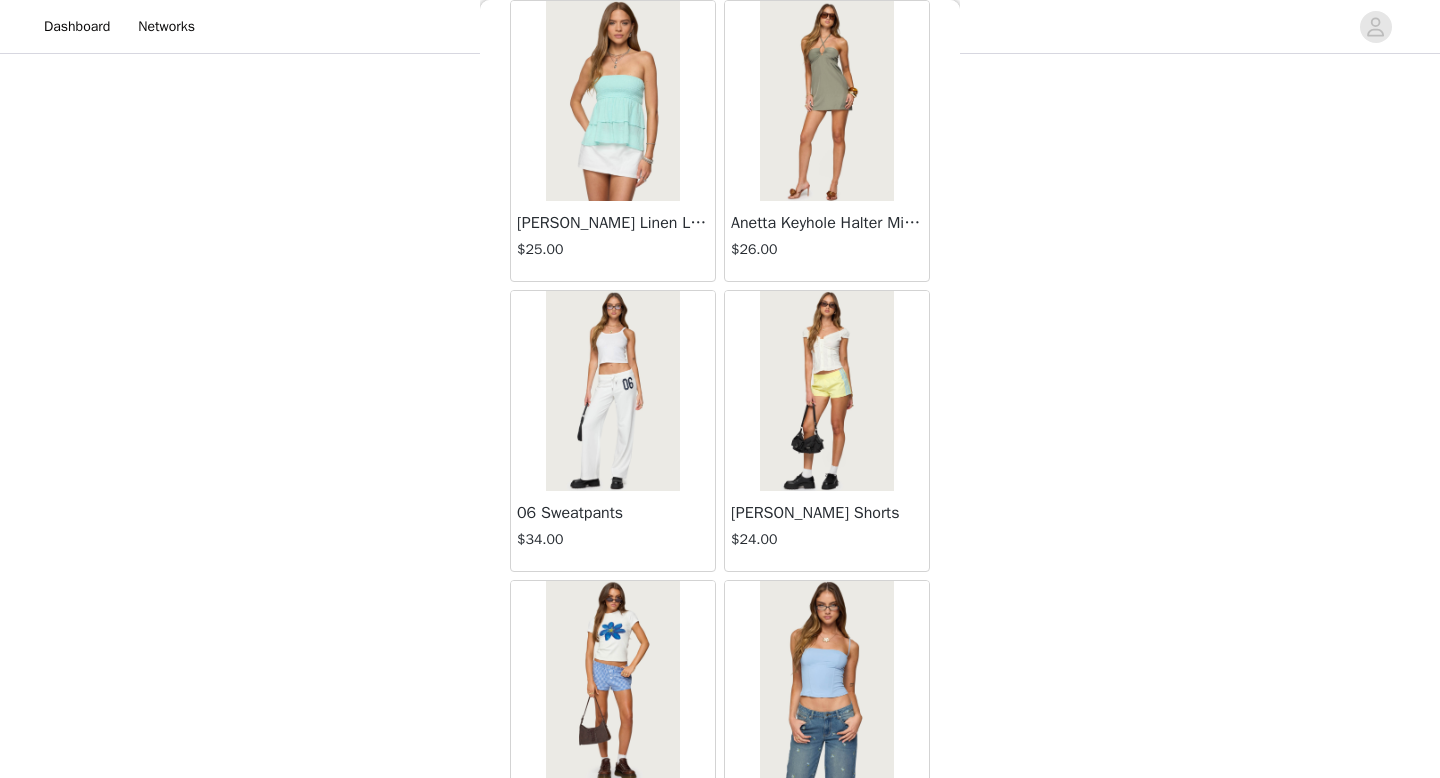 scroll, scrollTop: 10982, scrollLeft: 0, axis: vertical 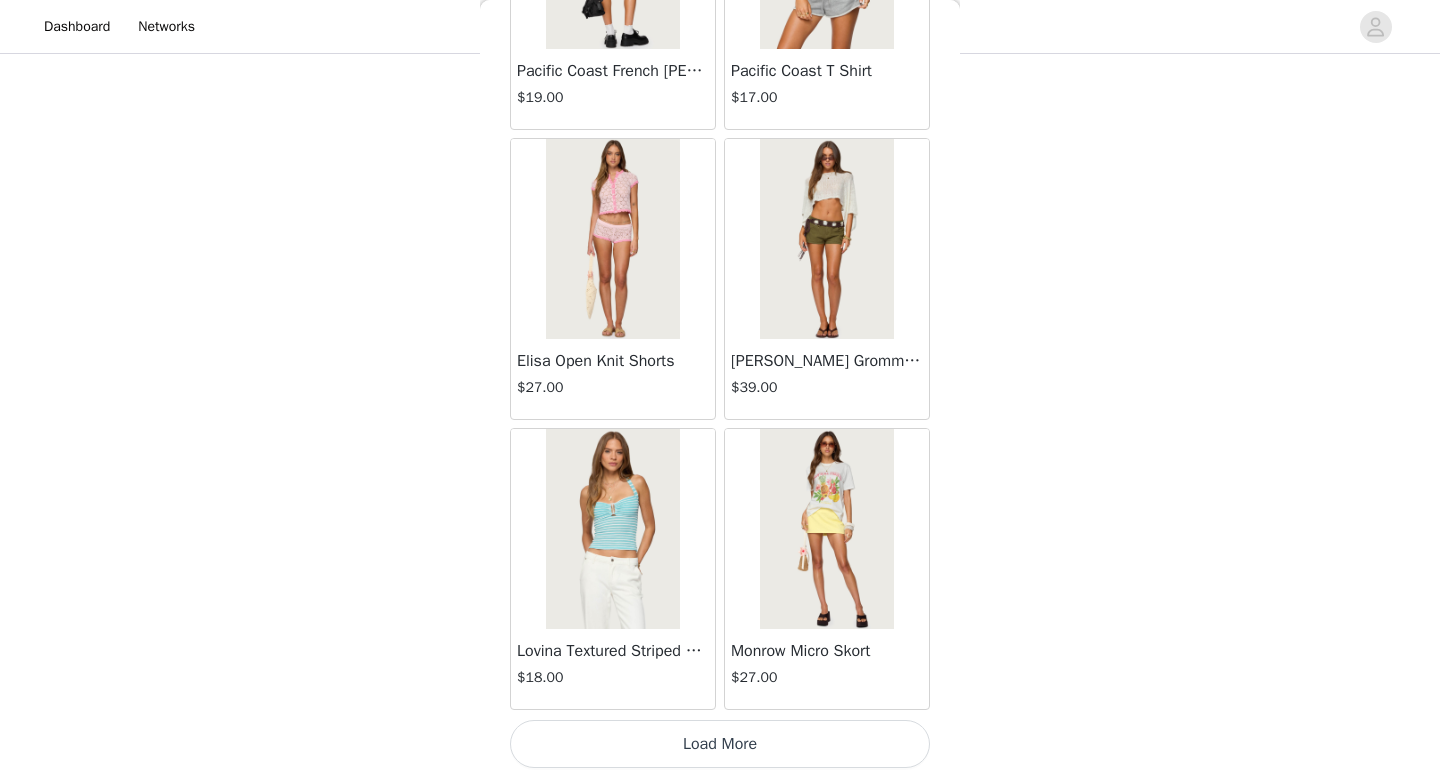 click on "Load More" at bounding box center [720, 744] 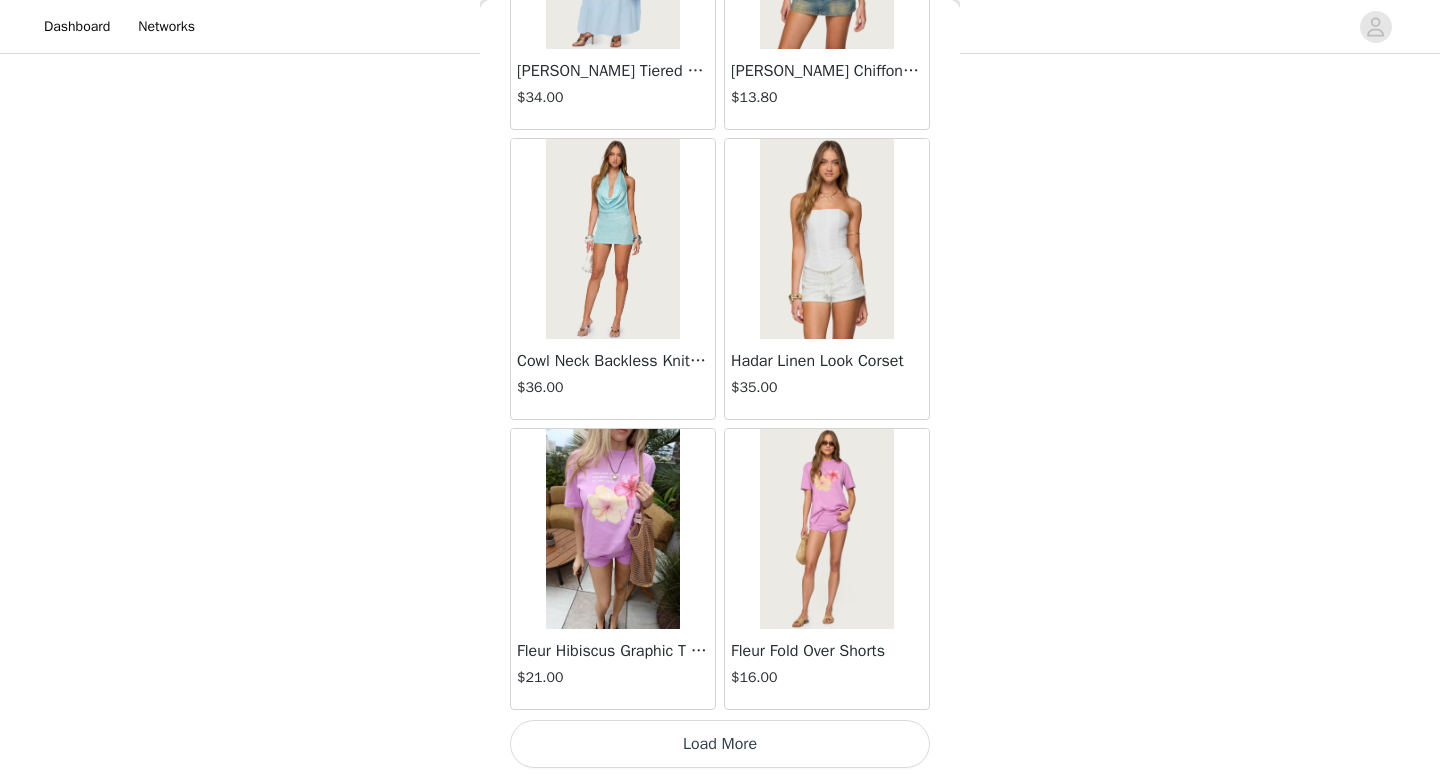 click on "Load More" at bounding box center [720, 744] 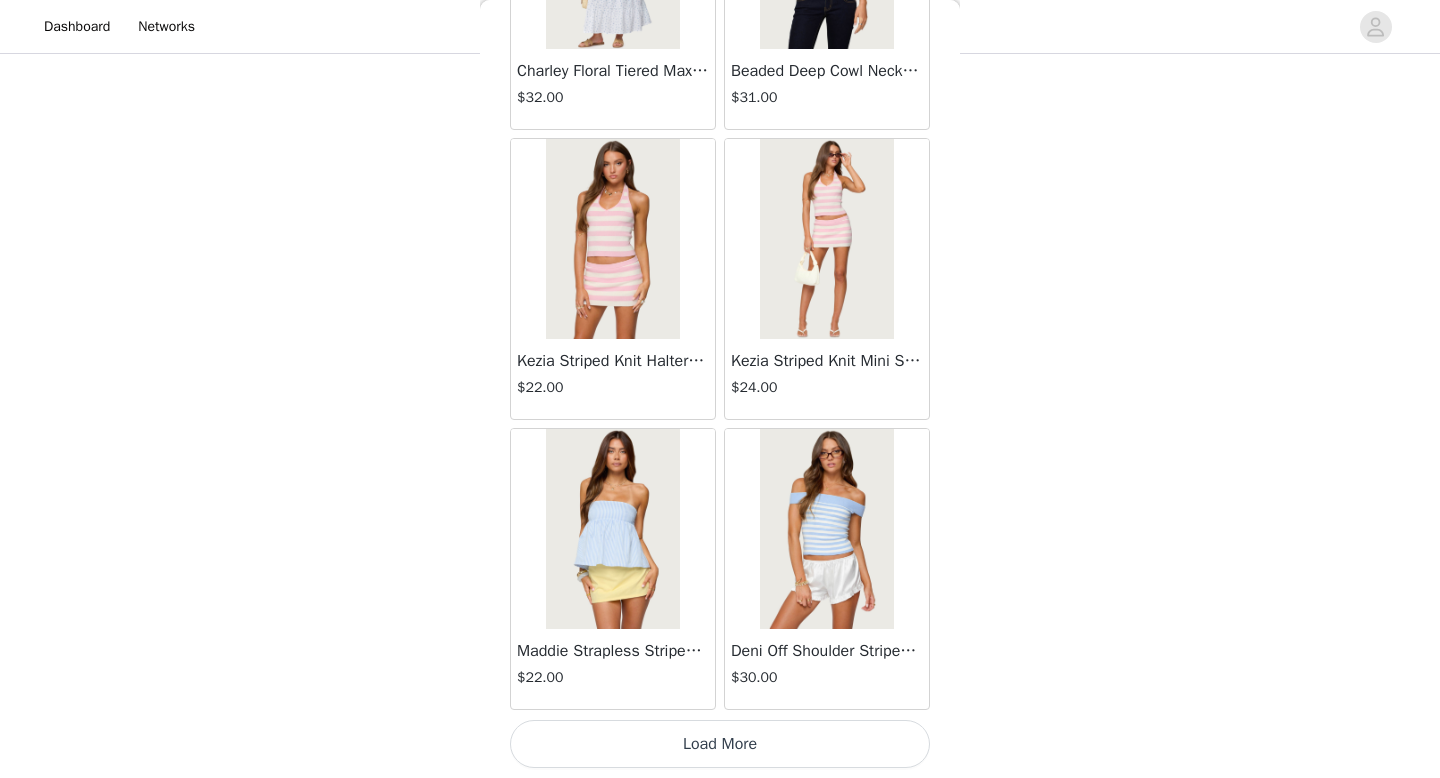 click on "Load More" at bounding box center [720, 744] 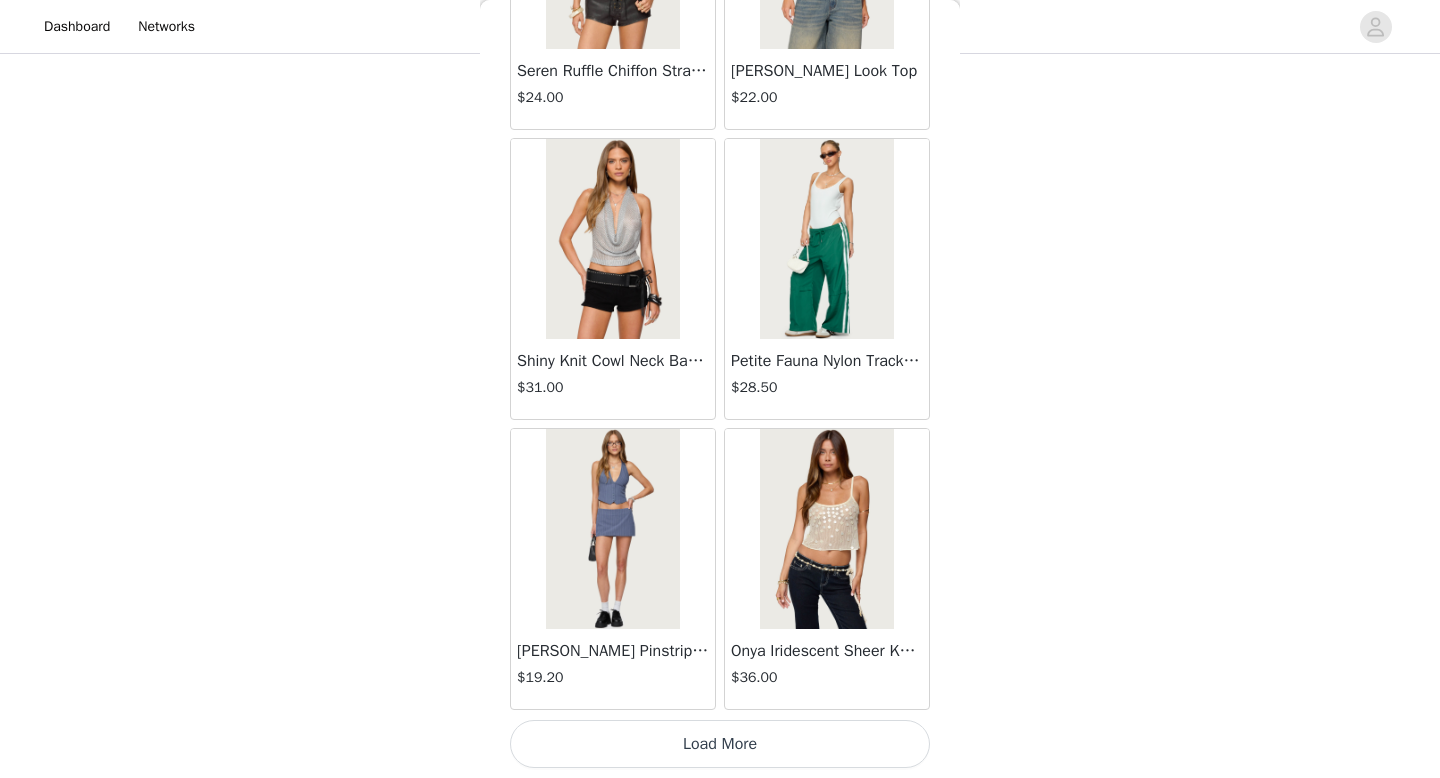 click on "Load More" at bounding box center (720, 744) 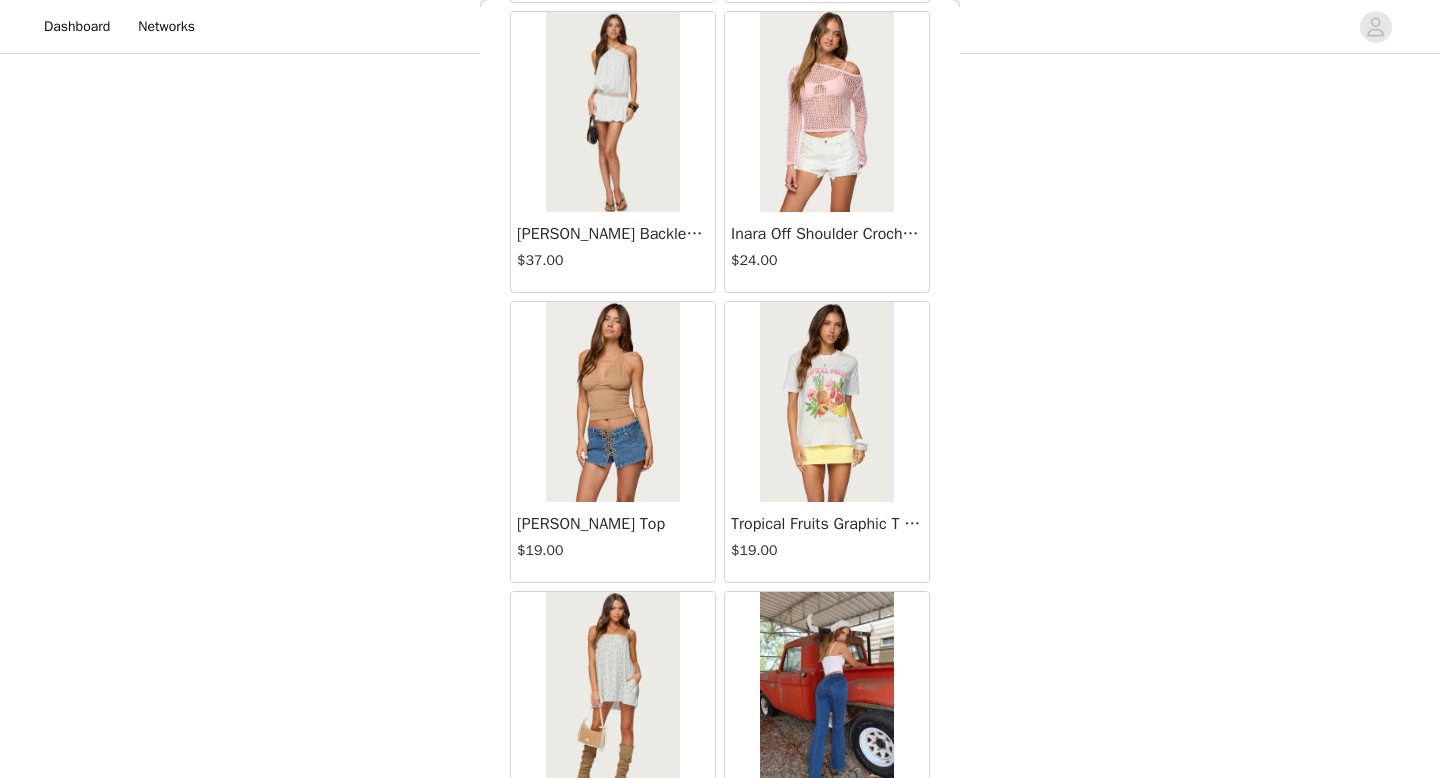 scroll, scrollTop: 20980, scrollLeft: 0, axis: vertical 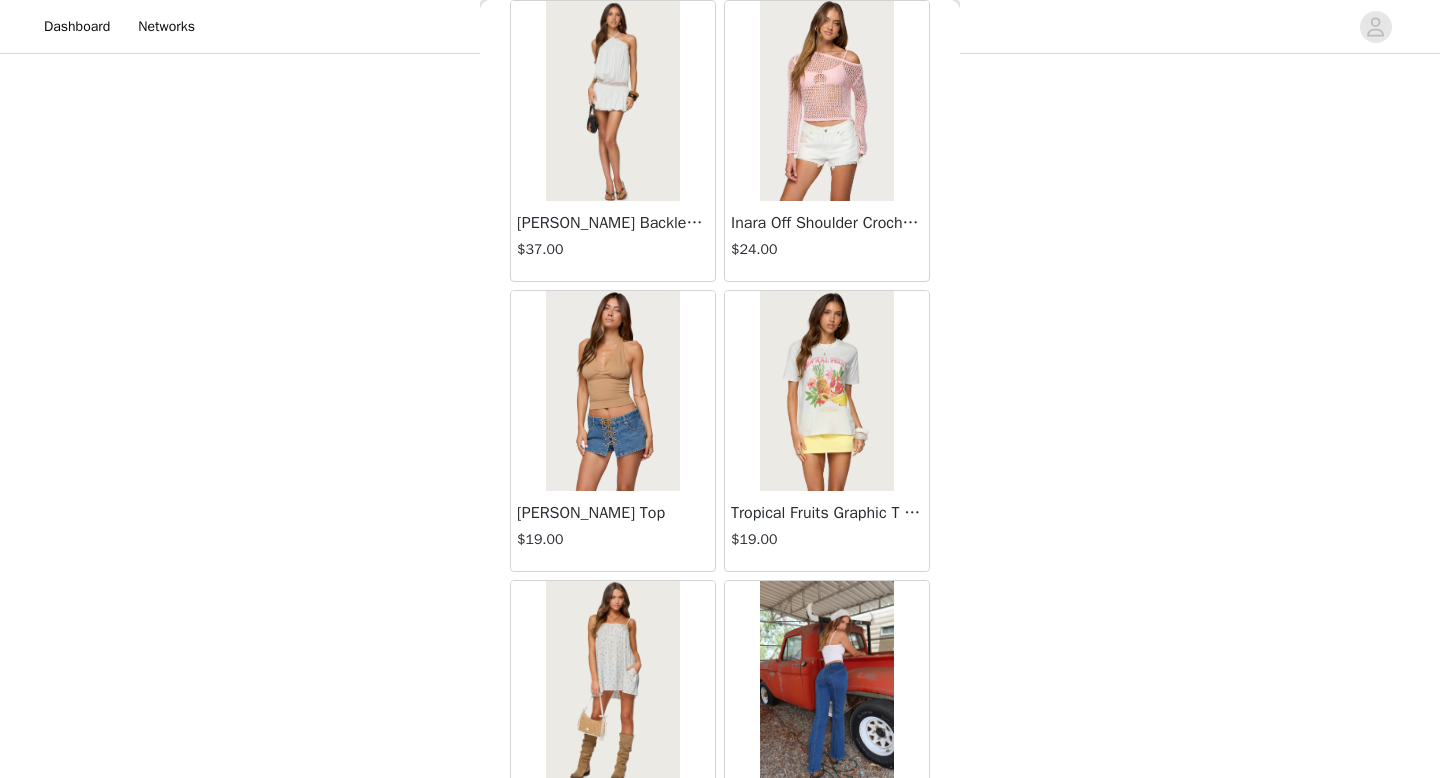 click at bounding box center (612, 391) 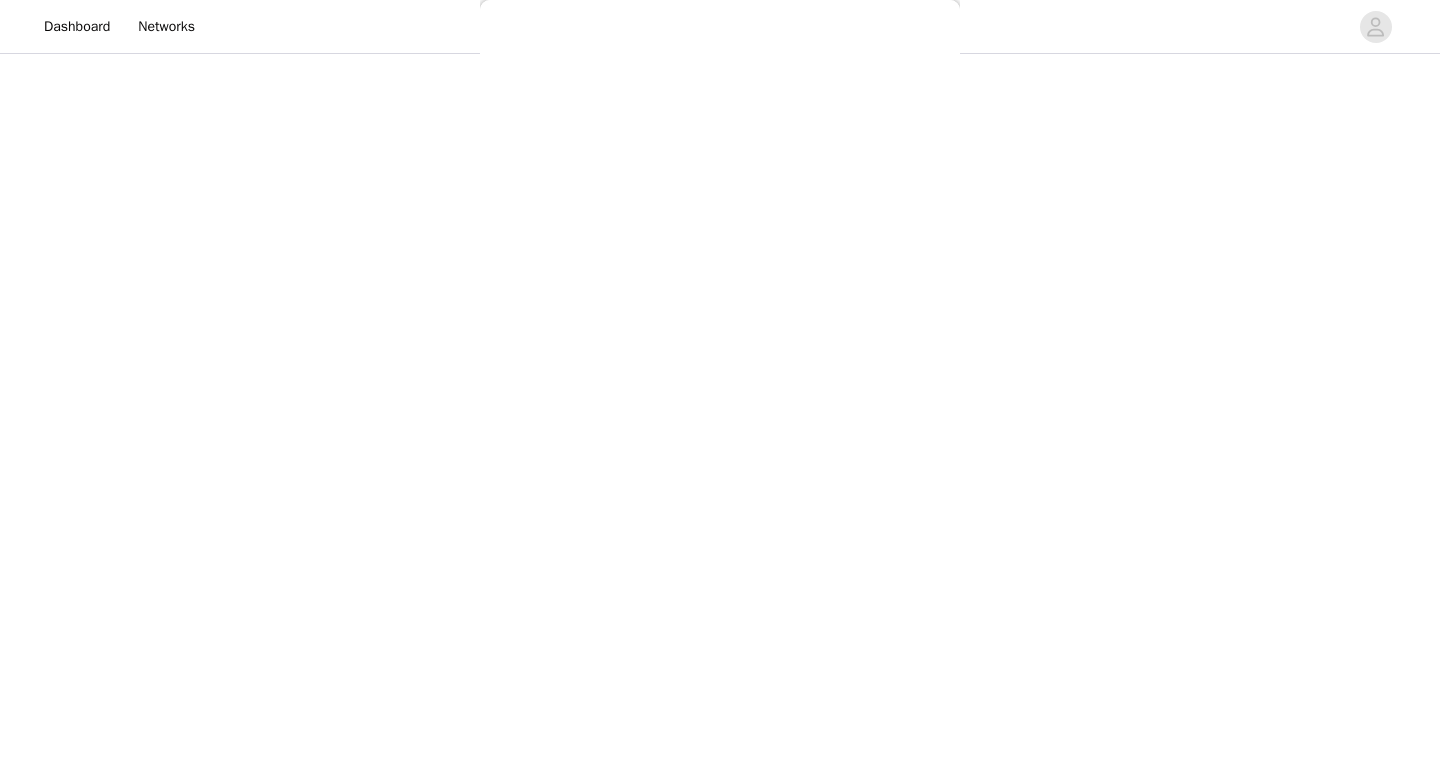 scroll, scrollTop: 0, scrollLeft: 0, axis: both 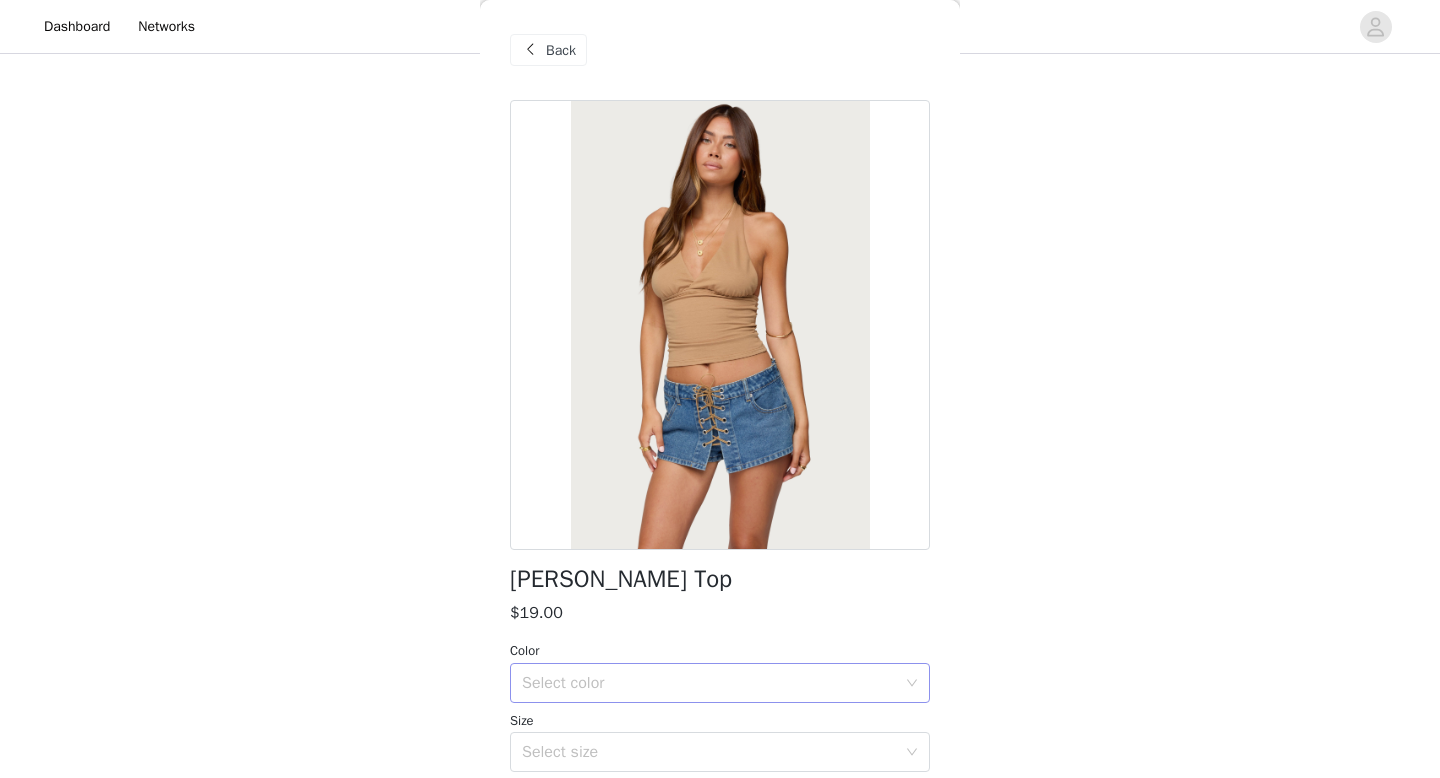 click on "Select color" at bounding box center [709, 683] 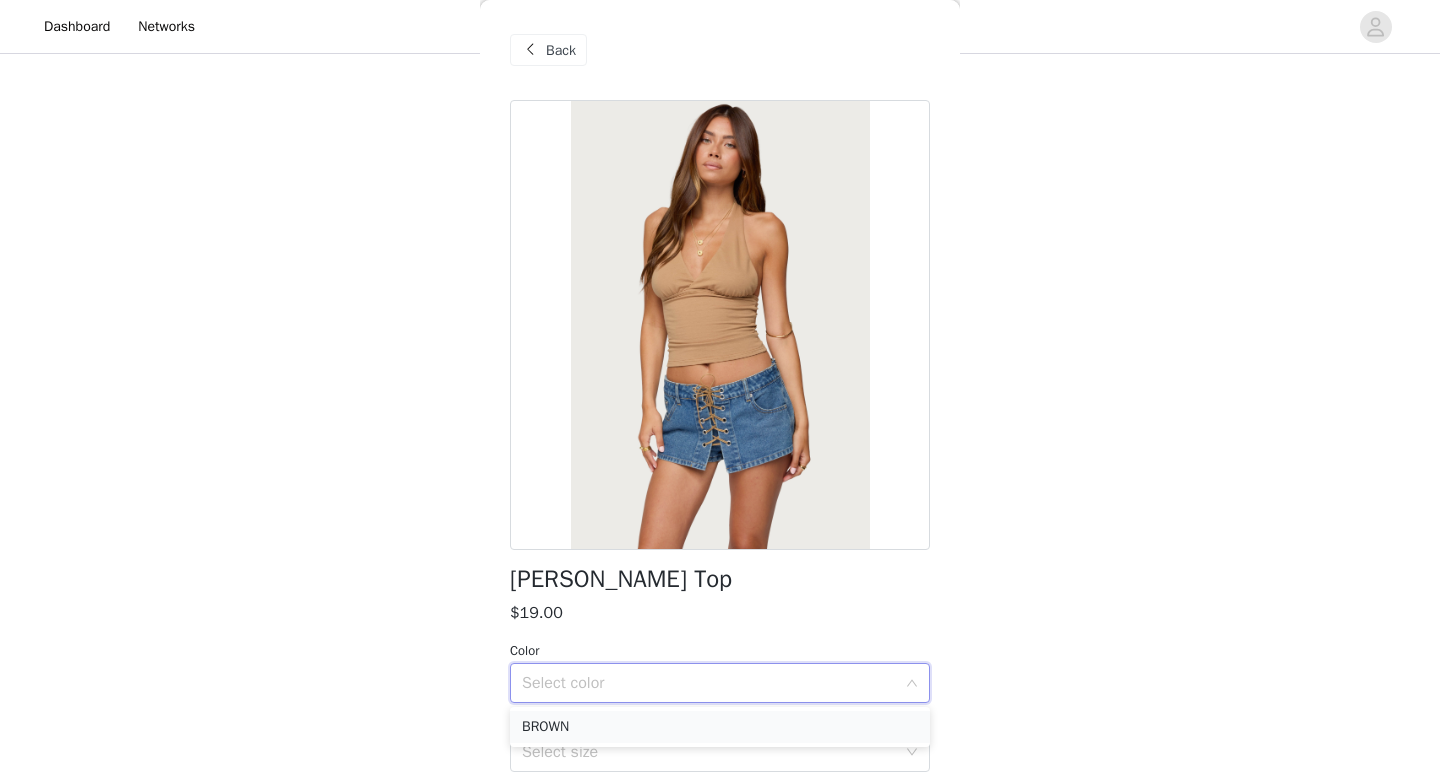 click on "BROWN" at bounding box center [720, 727] 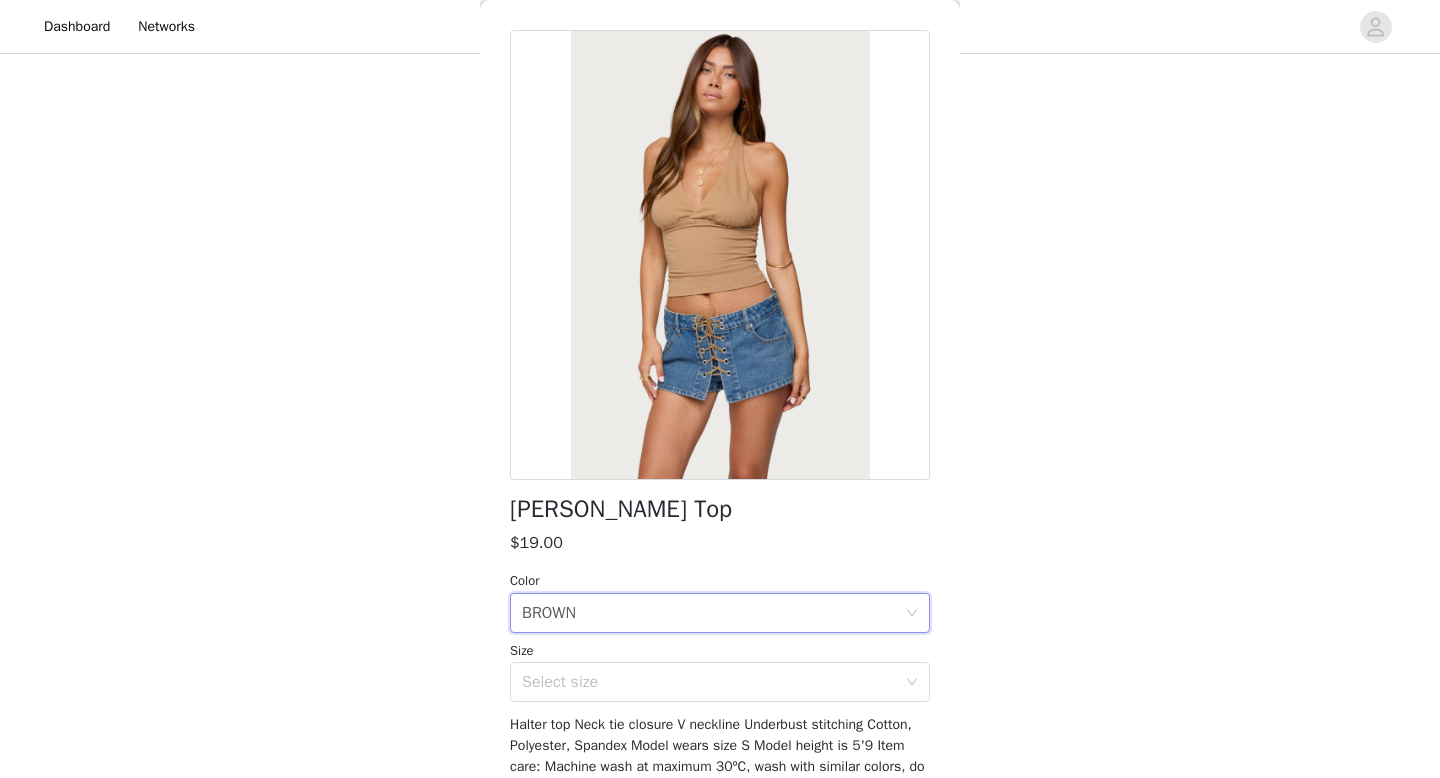 scroll, scrollTop: 95, scrollLeft: 0, axis: vertical 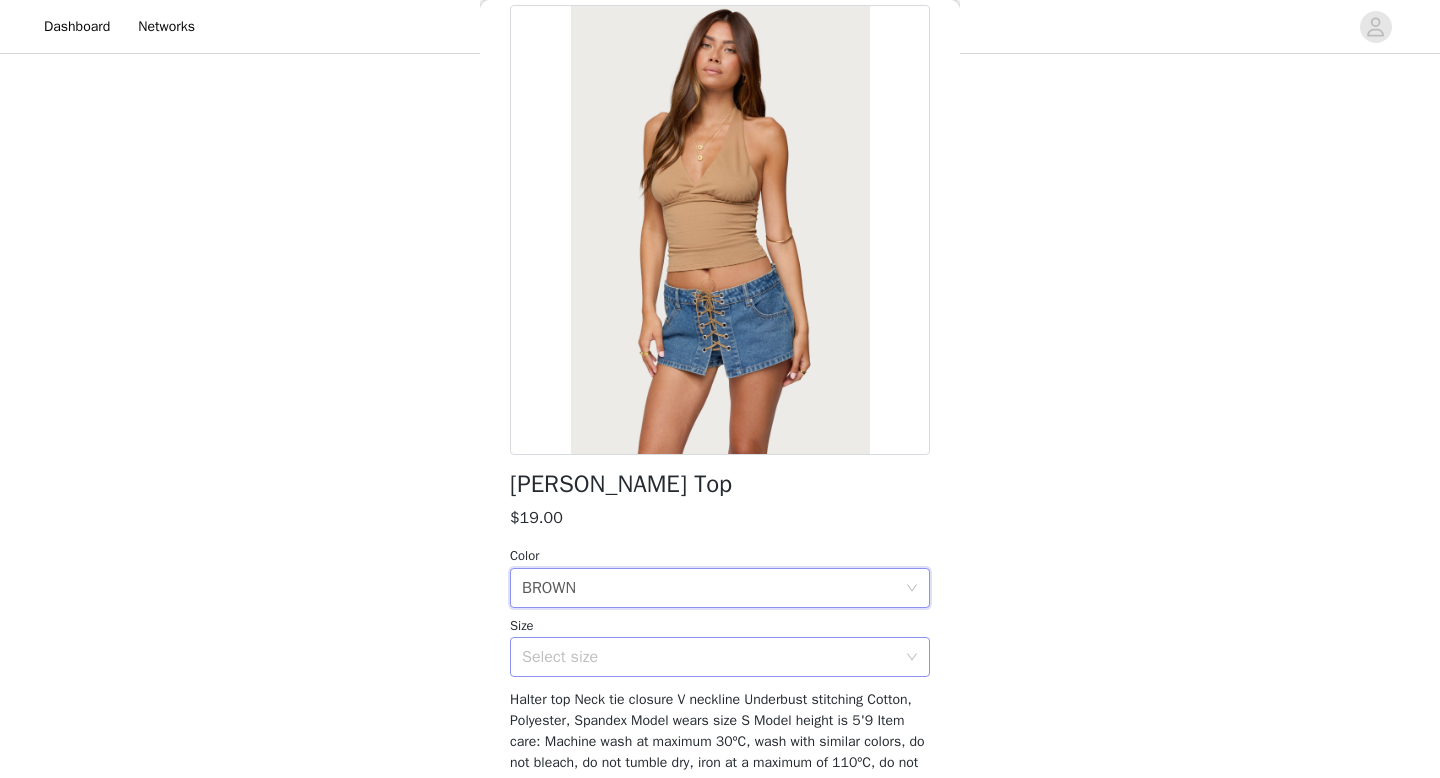 click on "Select size" at bounding box center (713, 657) 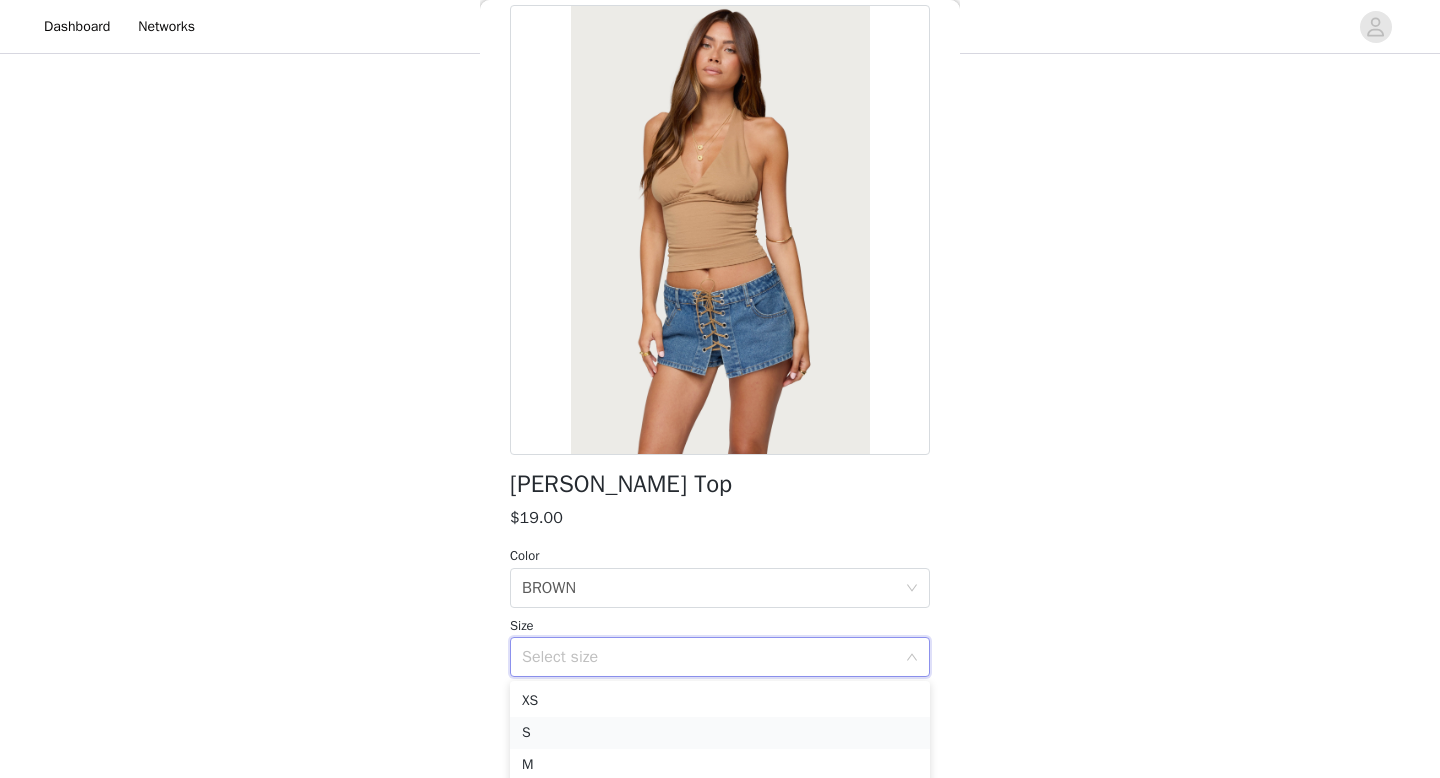 click on "S" at bounding box center (720, 733) 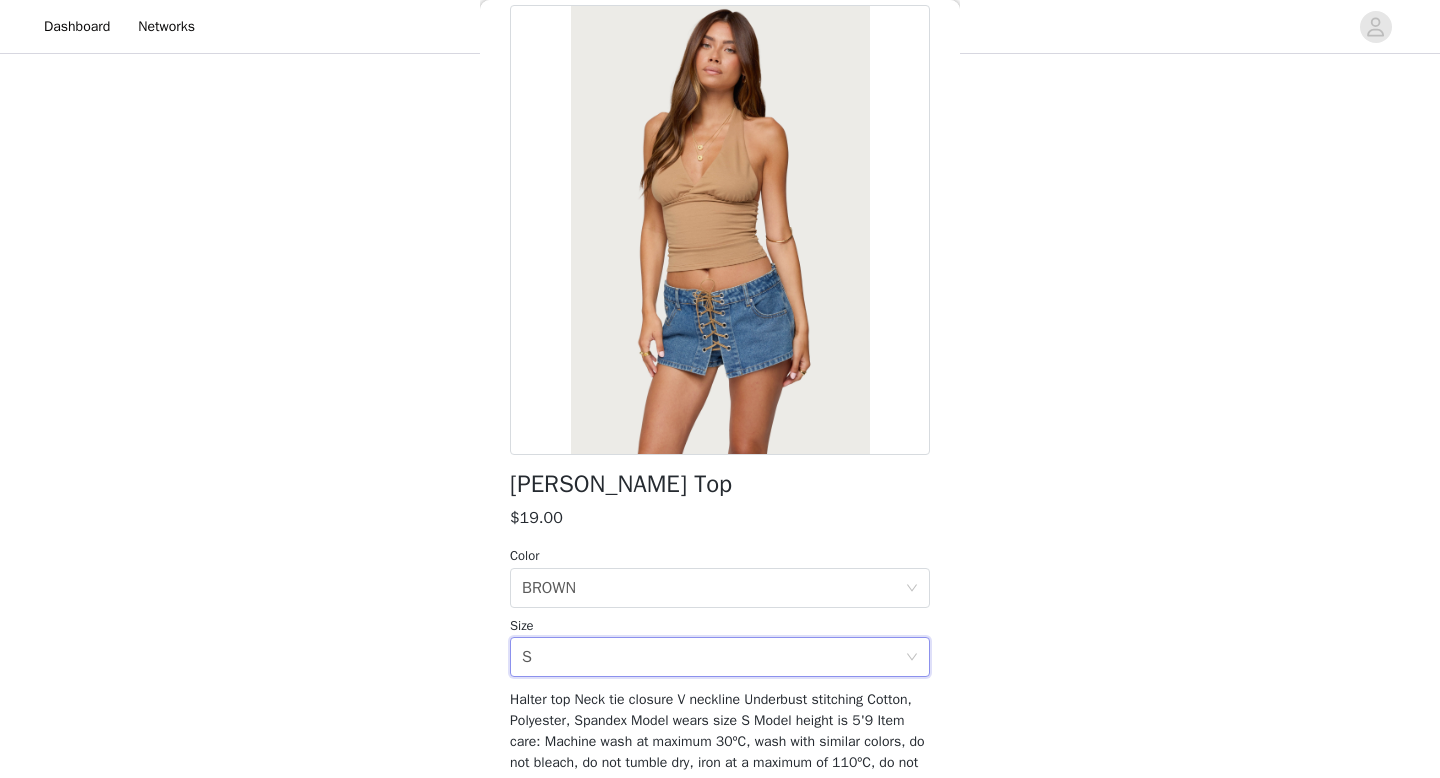 scroll, scrollTop: 195, scrollLeft: 0, axis: vertical 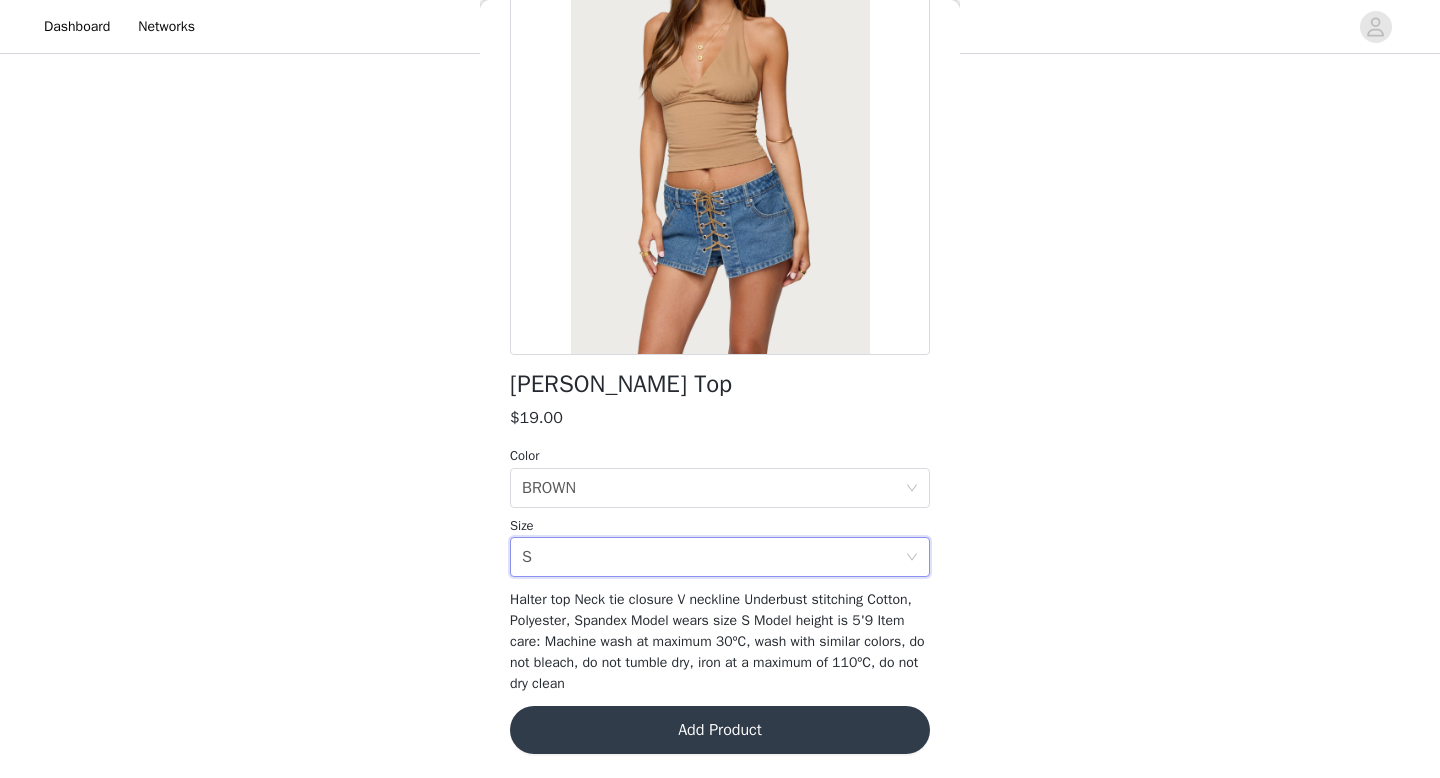 click on "Add Product" at bounding box center [720, 730] 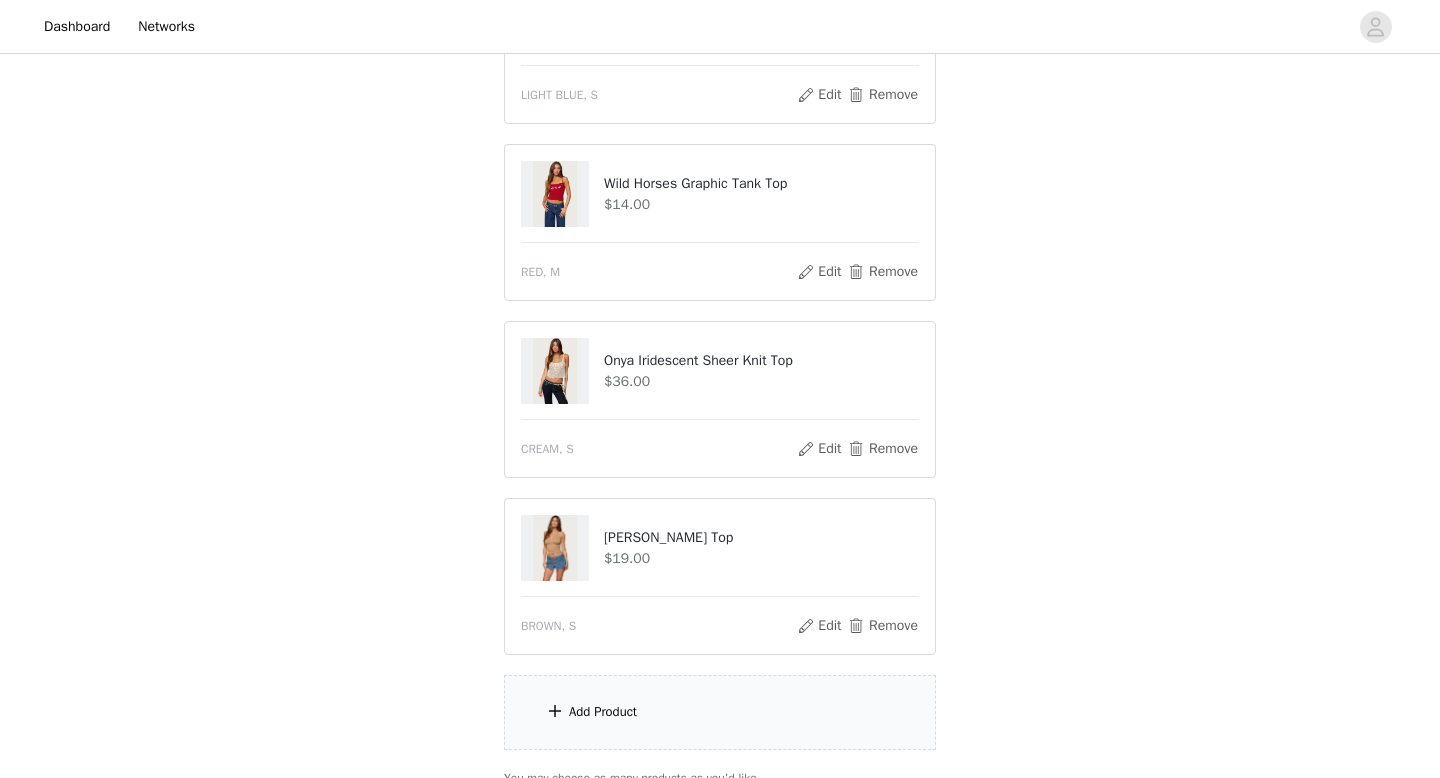 click on "Add Product" at bounding box center (603, 712) 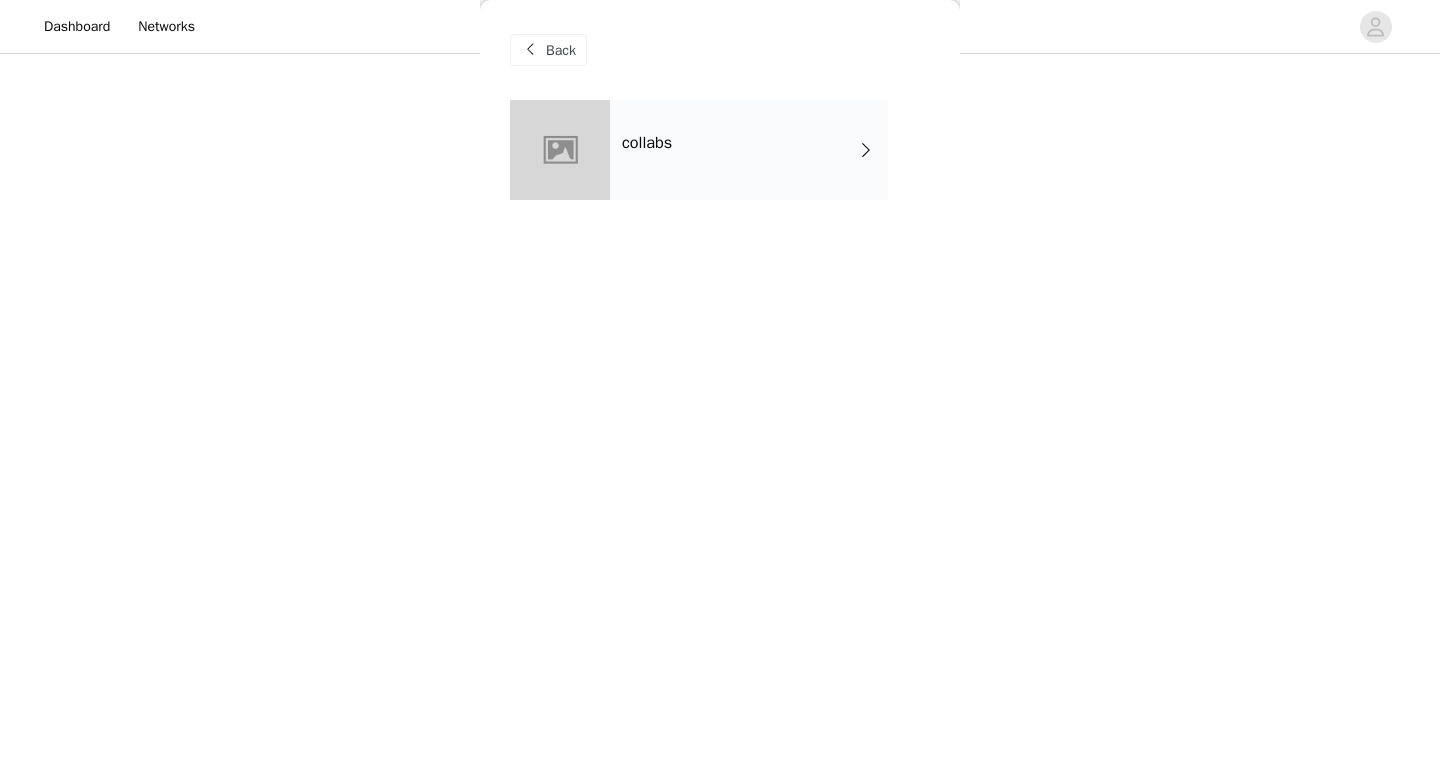 click on "collabs" at bounding box center (749, 150) 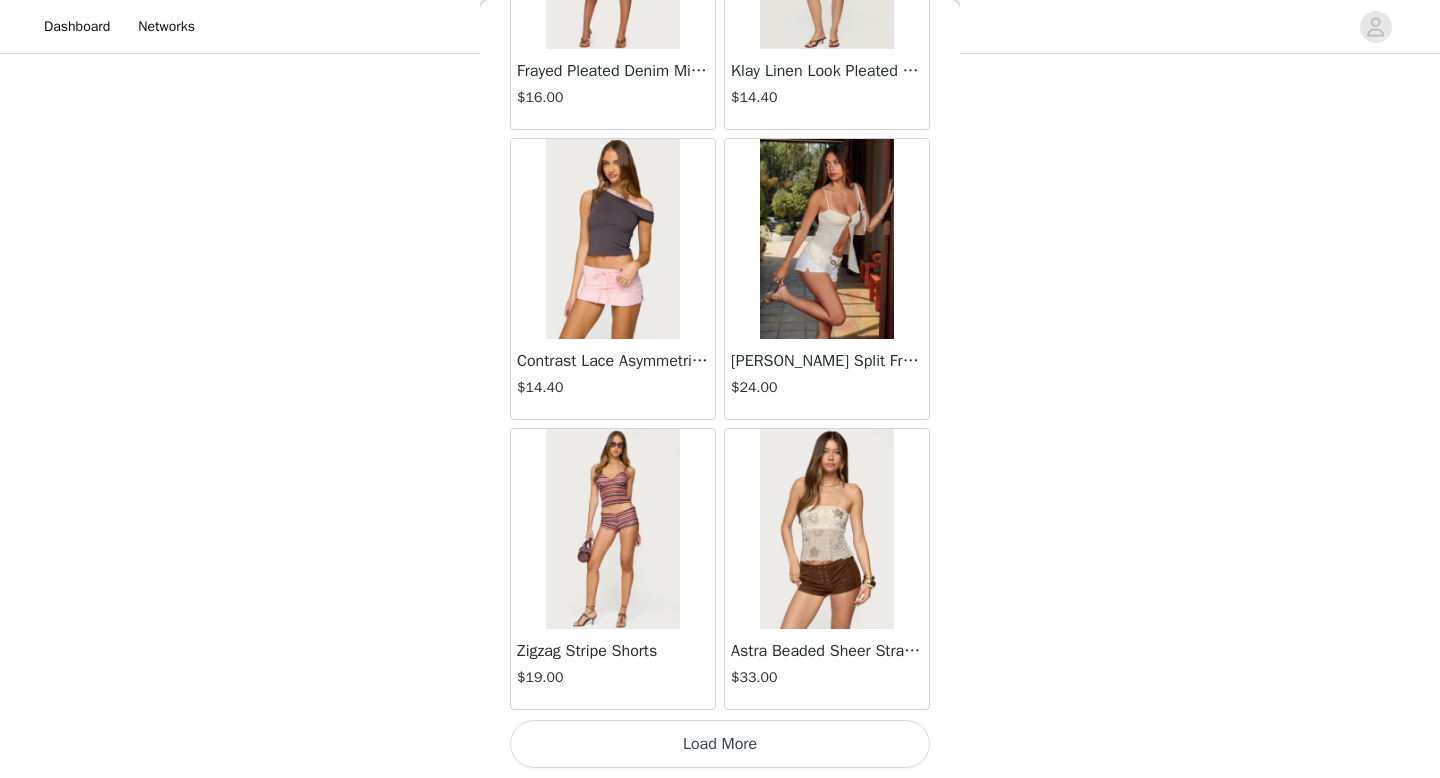 click on "Load More" at bounding box center (720, 744) 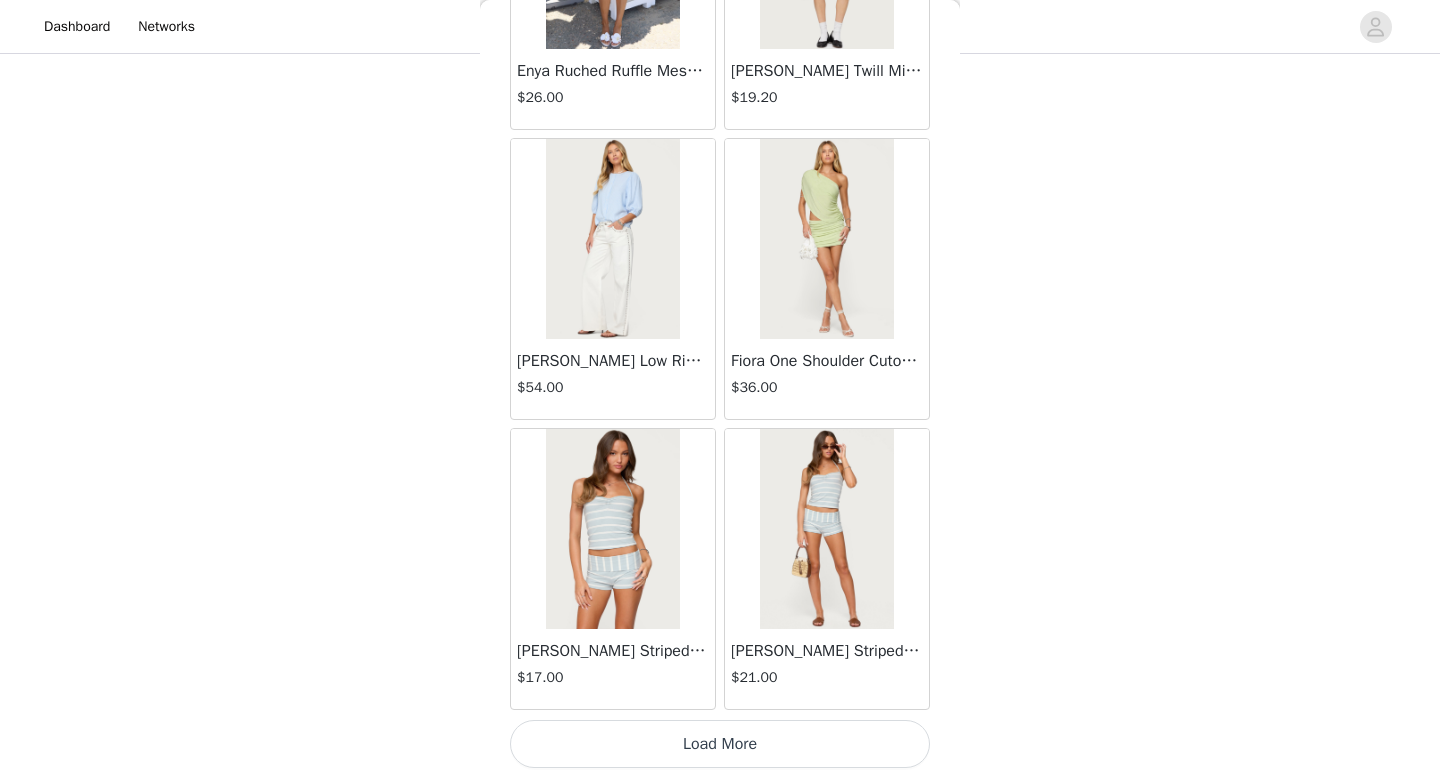 click on "Load More" at bounding box center (720, 744) 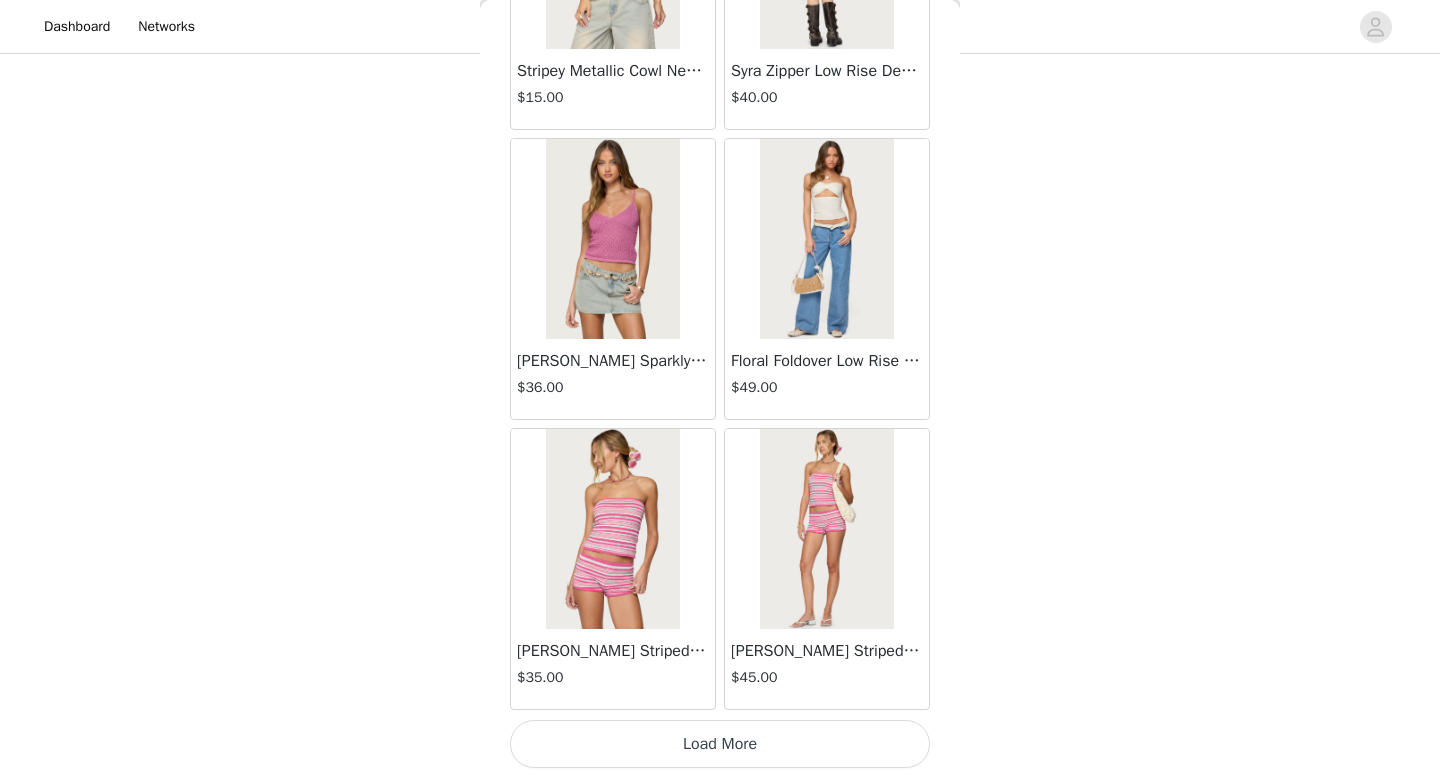 click on "Load More" at bounding box center [720, 744] 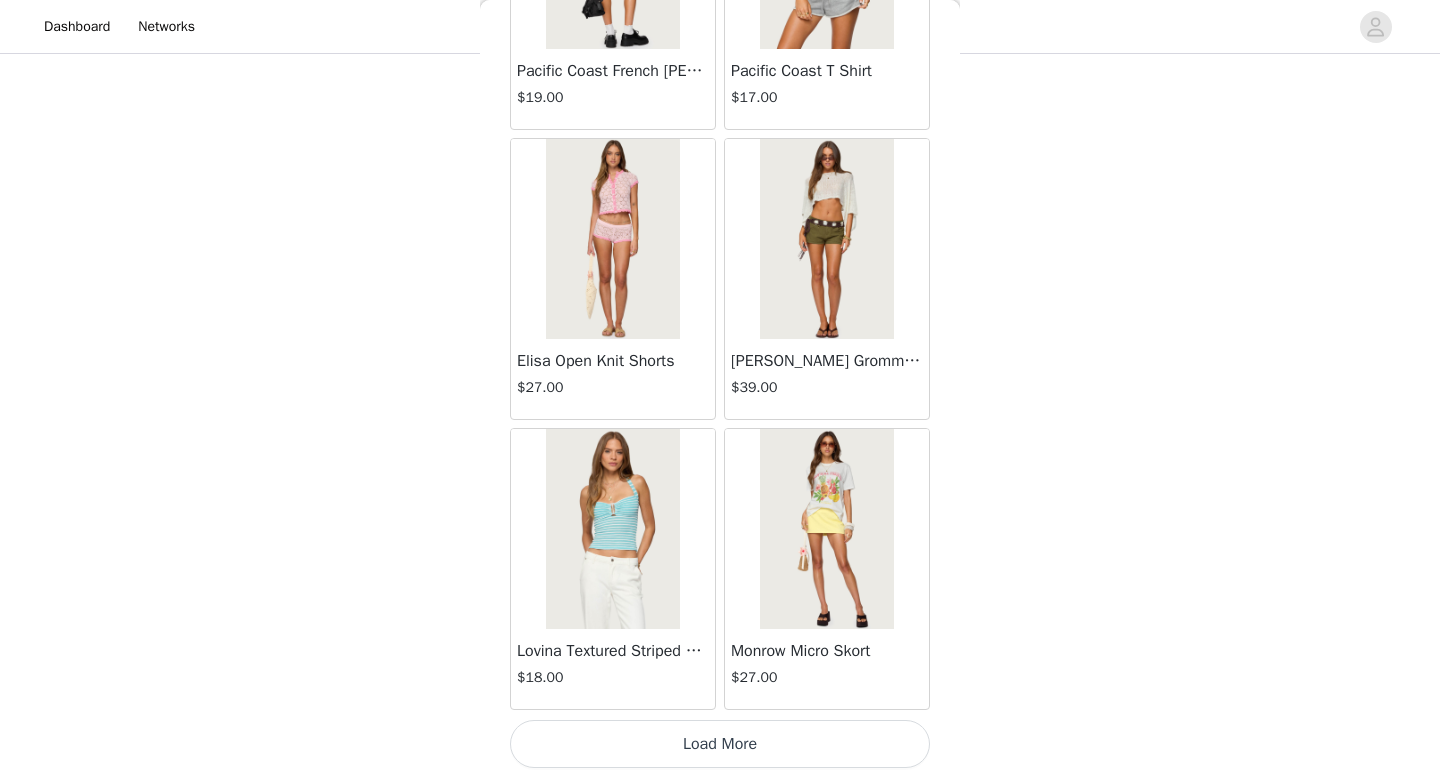 click on "Load More" at bounding box center [720, 744] 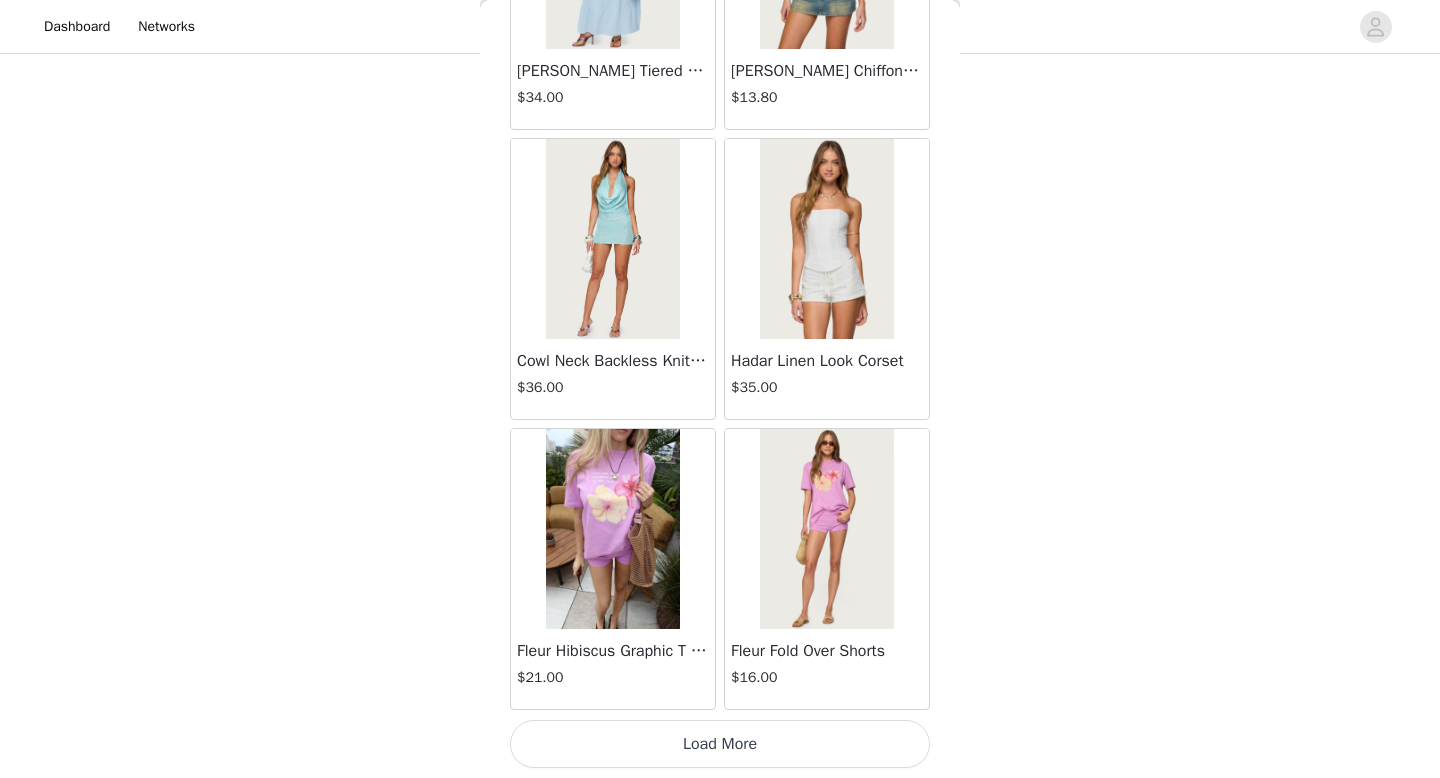 click on "Load More" at bounding box center [720, 744] 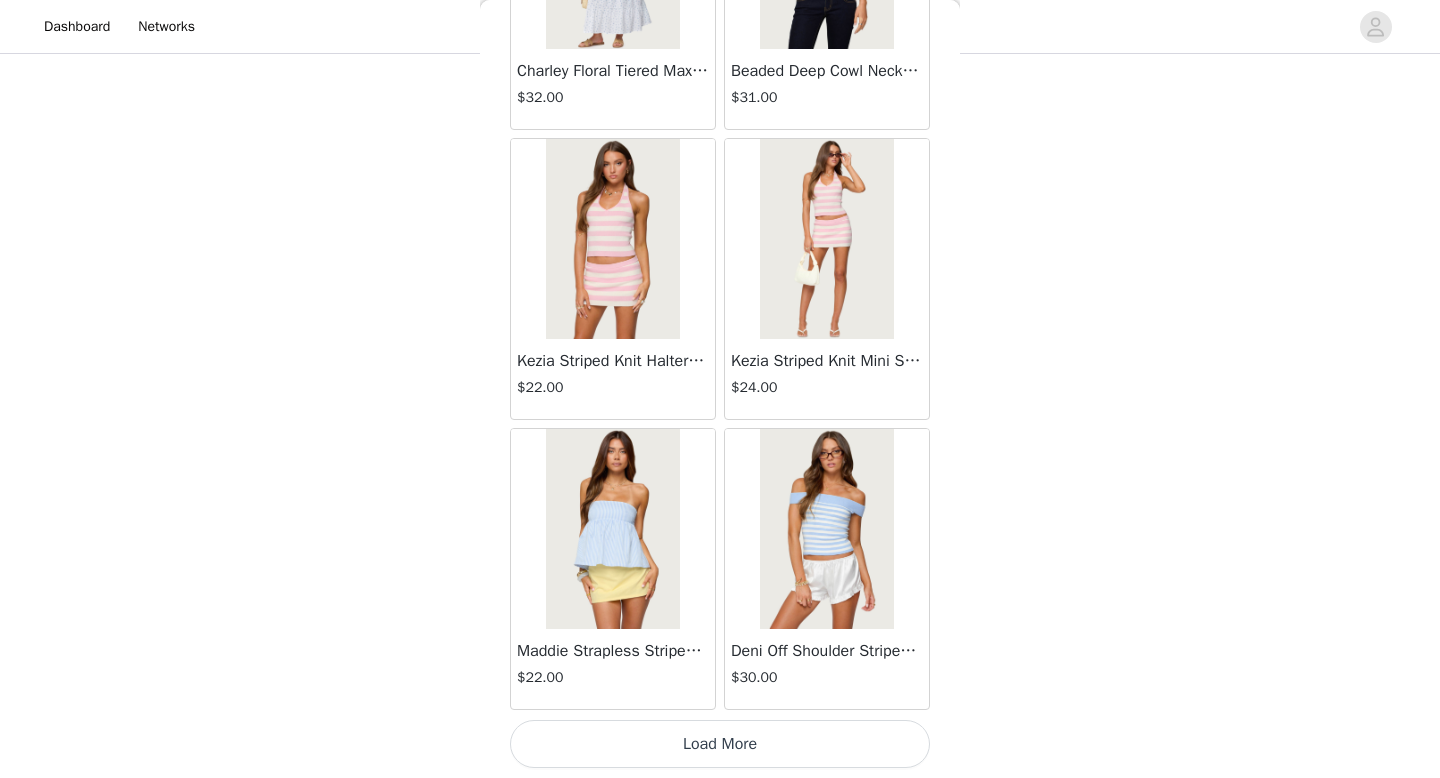 click on "Load More" at bounding box center [720, 744] 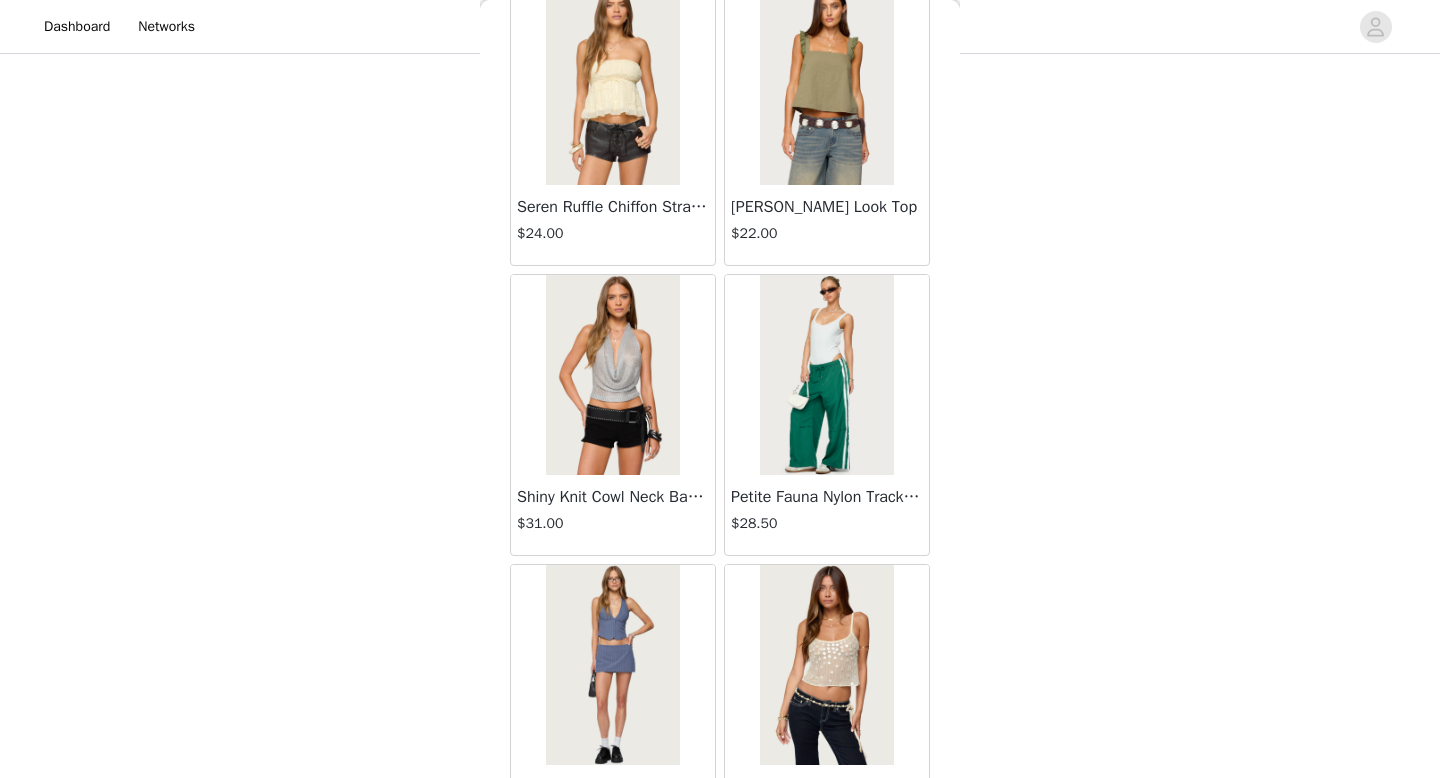 scroll, scrollTop: 19682, scrollLeft: 0, axis: vertical 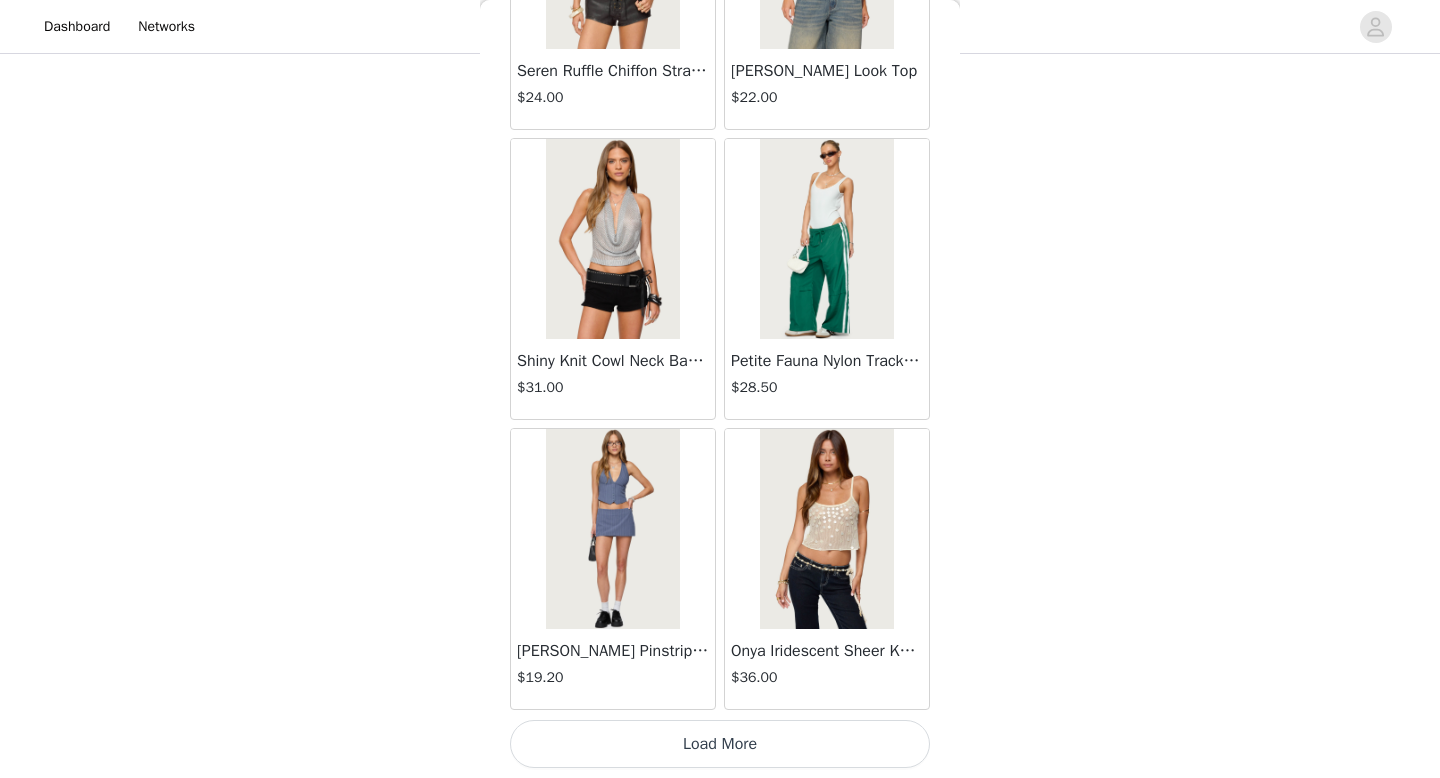 click on "Load More" at bounding box center (720, 744) 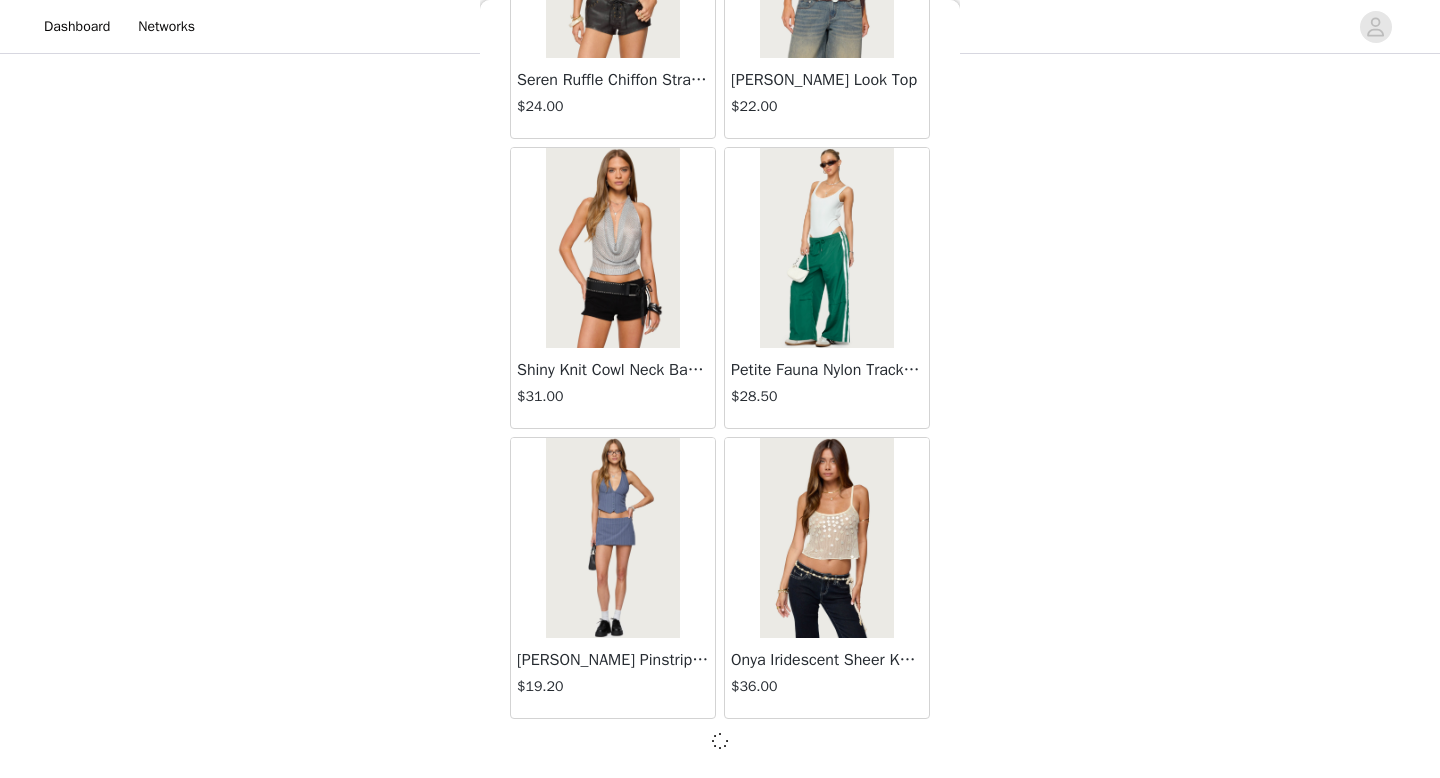 scroll, scrollTop: 19682, scrollLeft: 0, axis: vertical 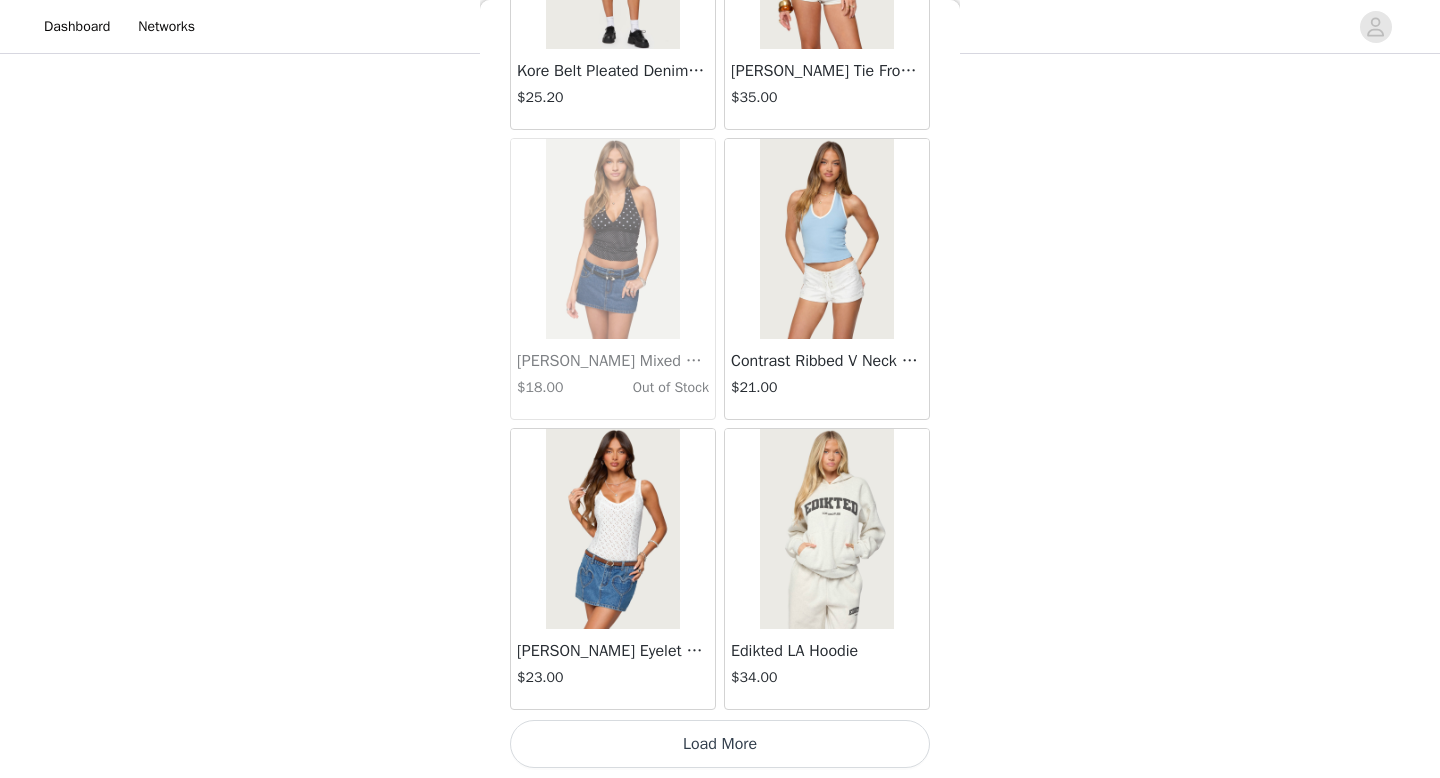 click on "Load More" at bounding box center (720, 744) 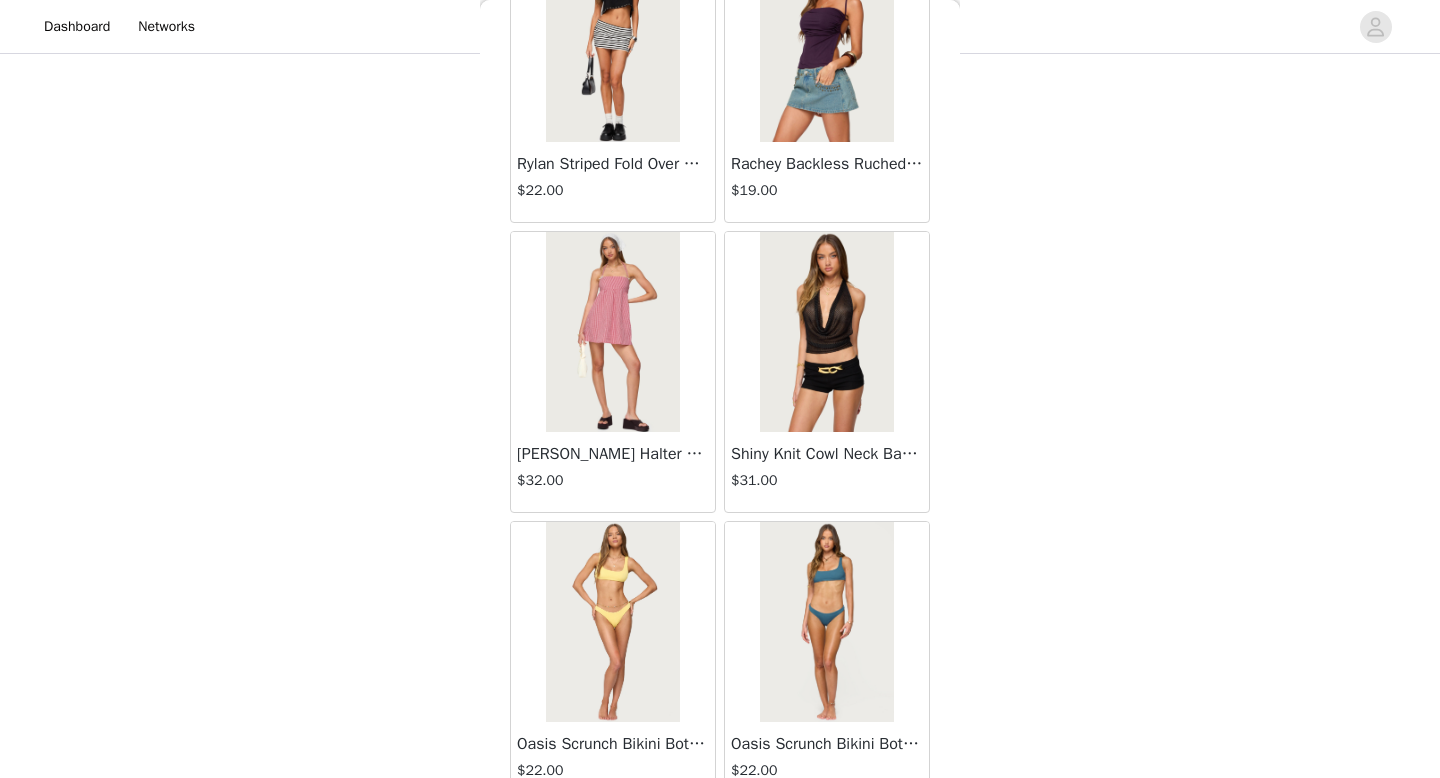 scroll, scrollTop: 25482, scrollLeft: 0, axis: vertical 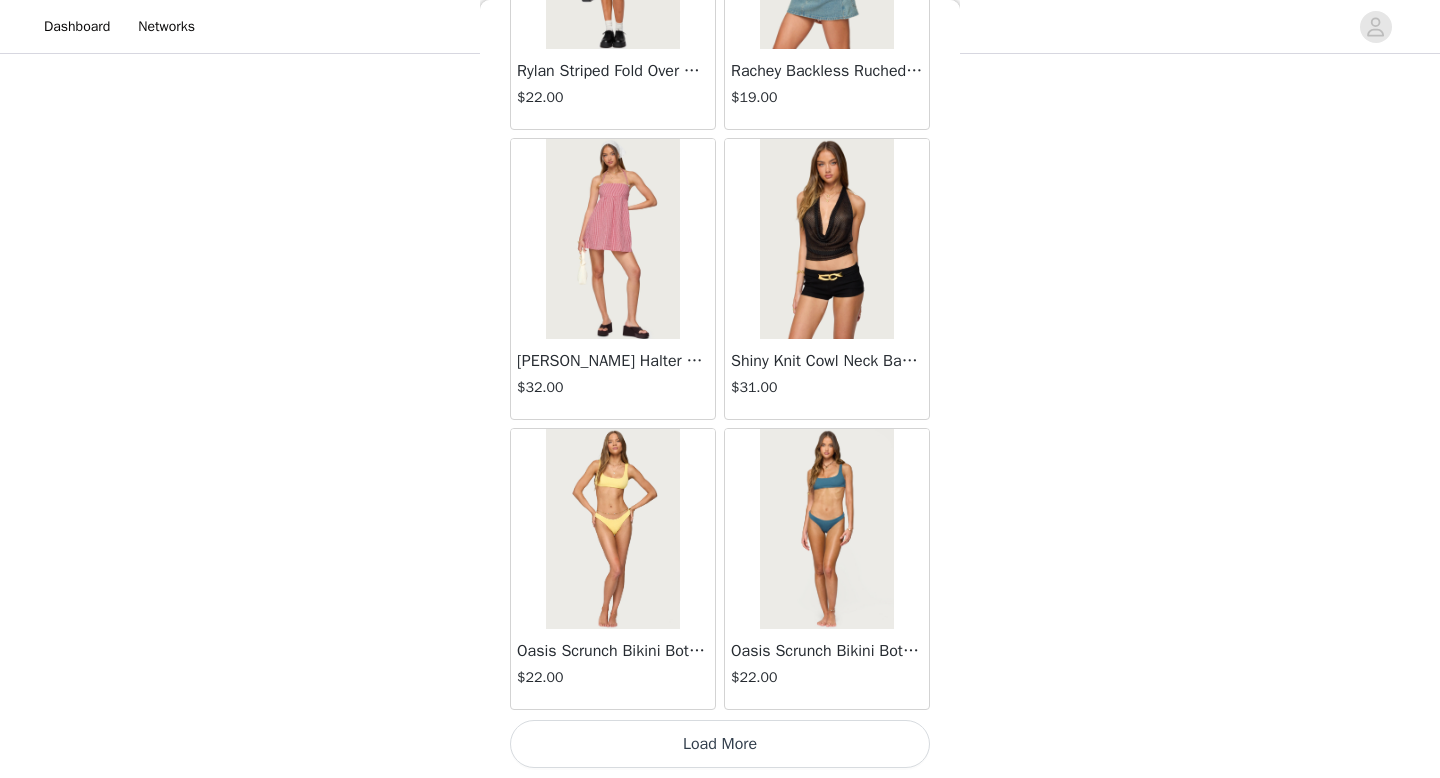 click on "Load More" at bounding box center [720, 744] 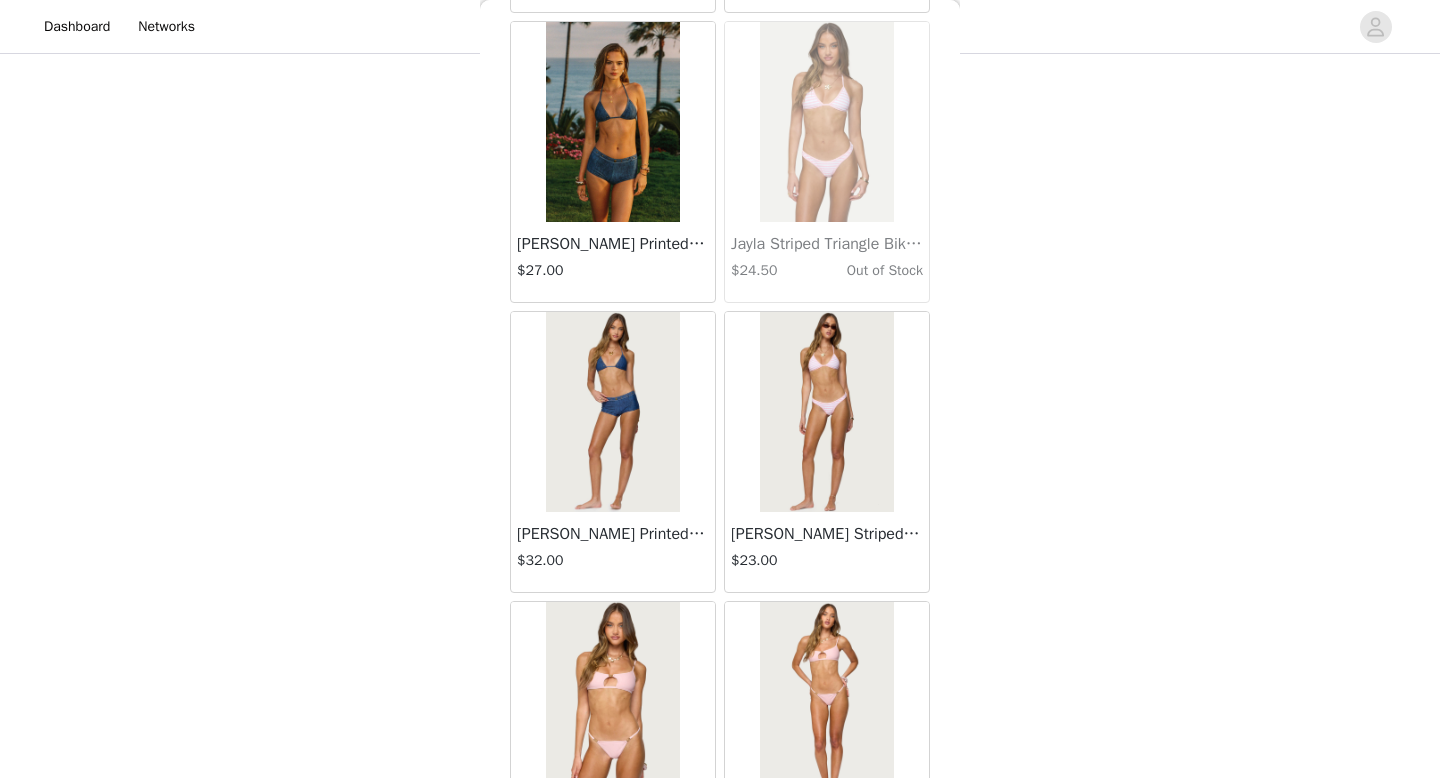 scroll, scrollTop: 28382, scrollLeft: 0, axis: vertical 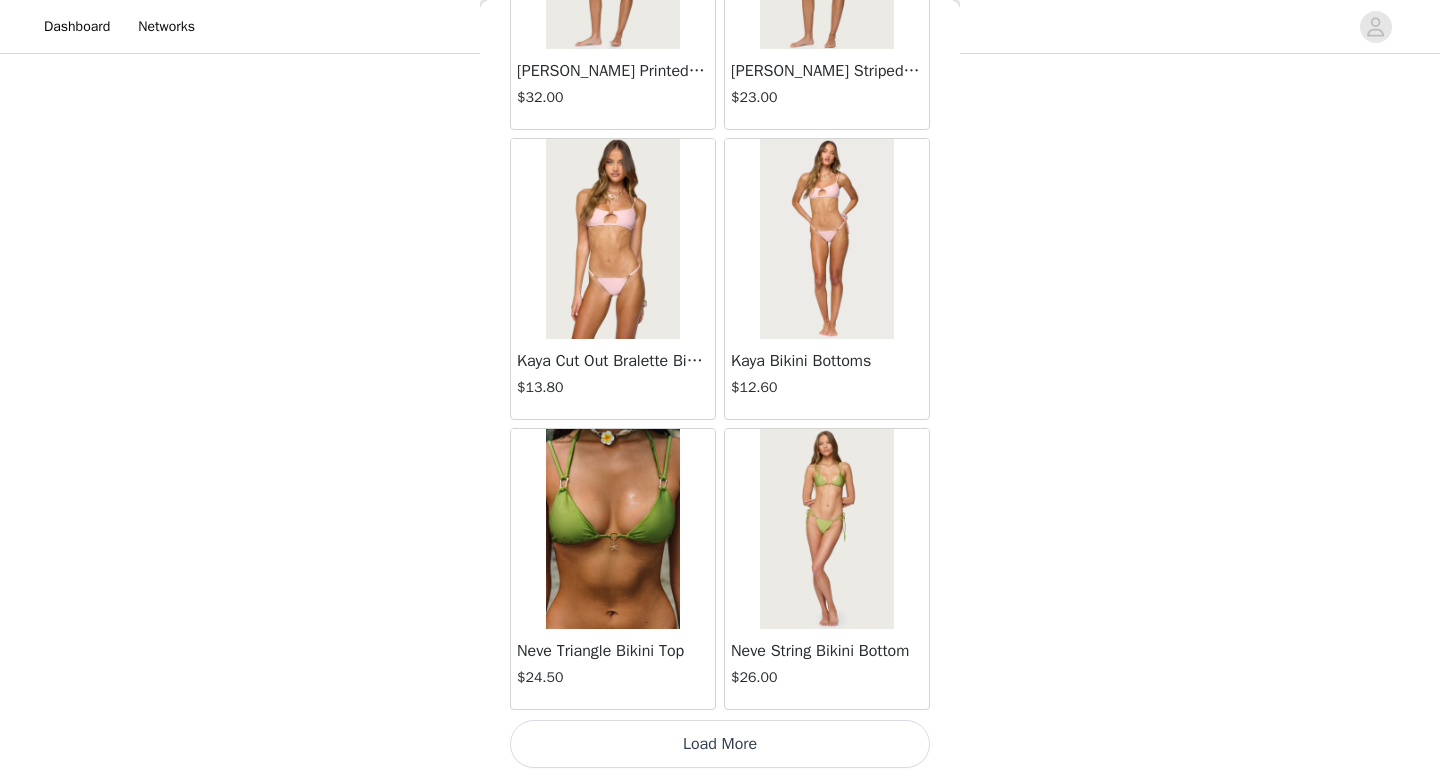 click on "Load More" at bounding box center [720, 744] 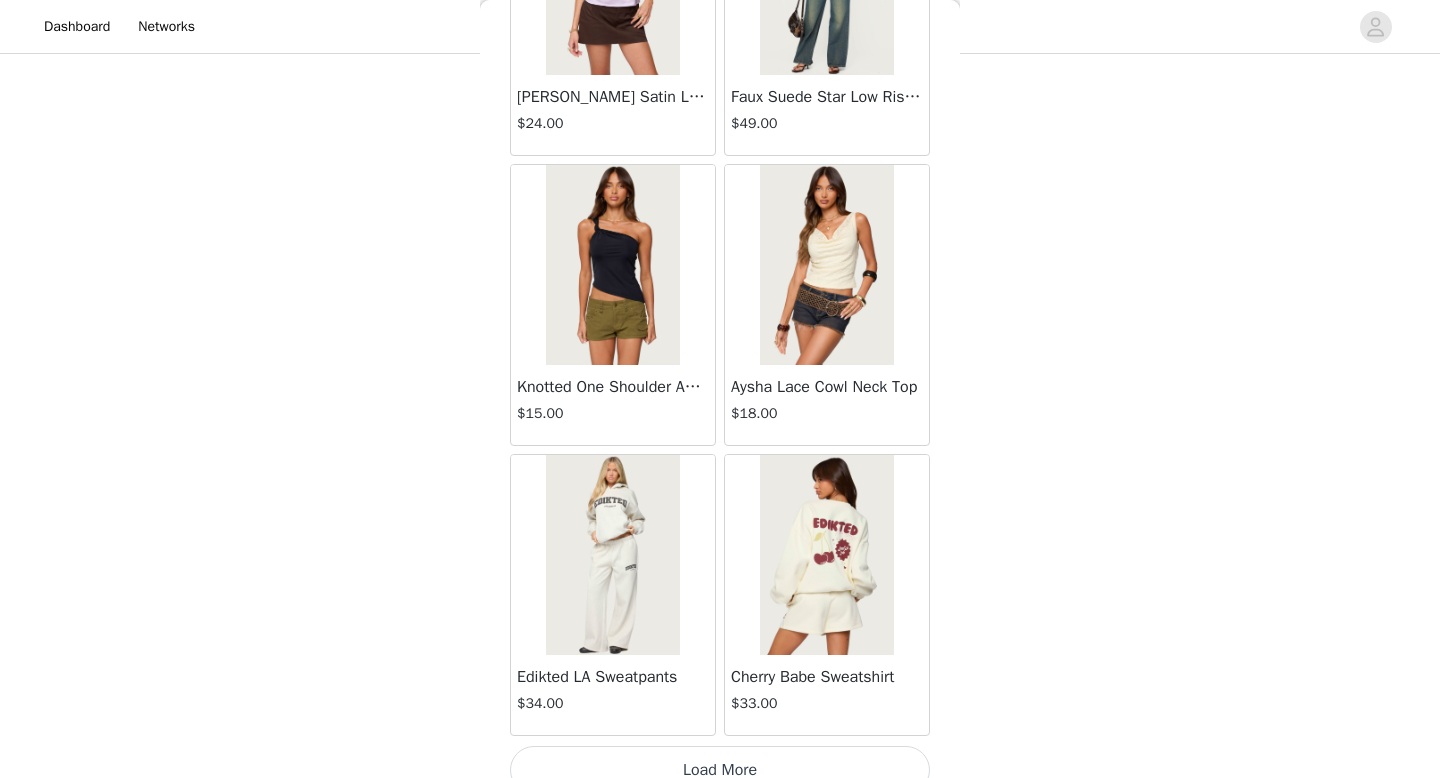 scroll, scrollTop: 31282, scrollLeft: 0, axis: vertical 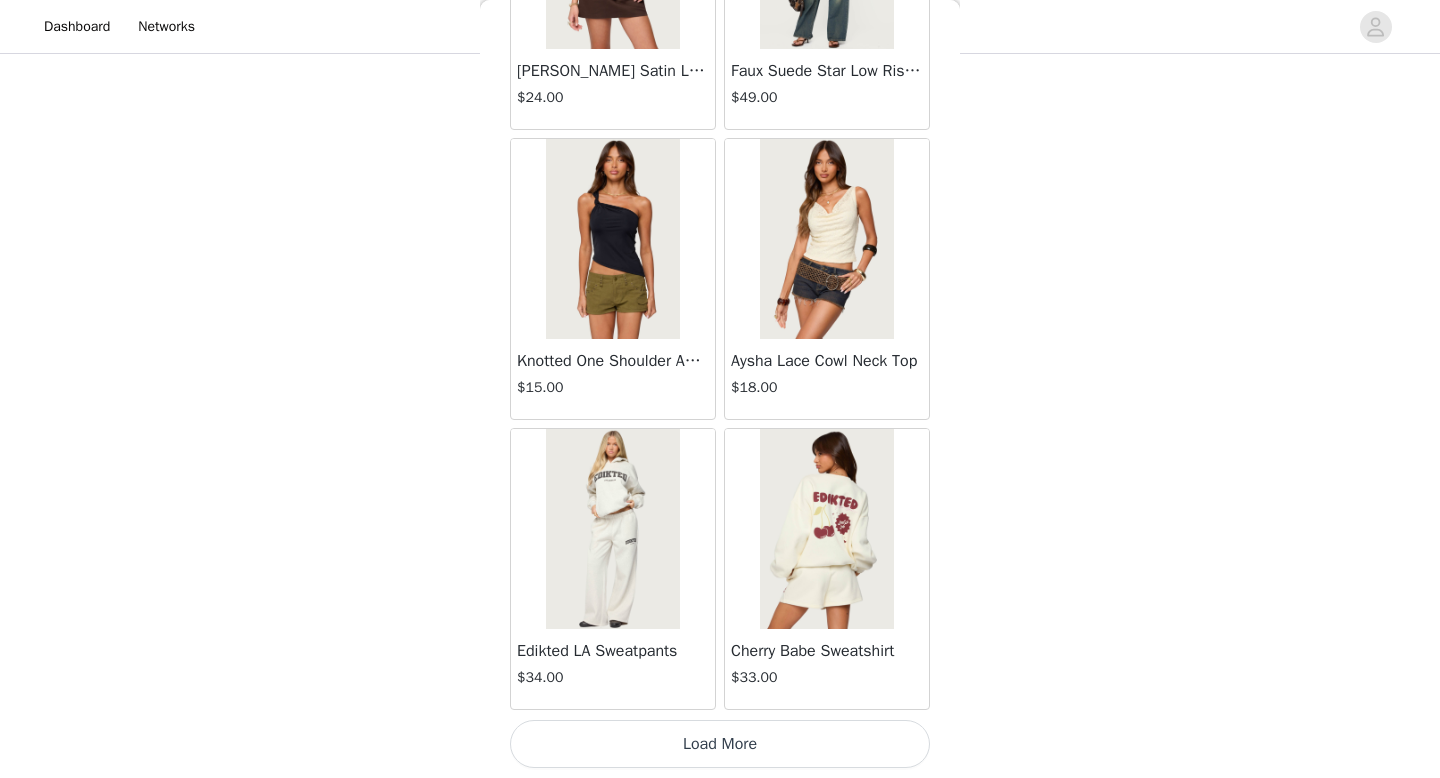 click on "Load More" at bounding box center (720, 744) 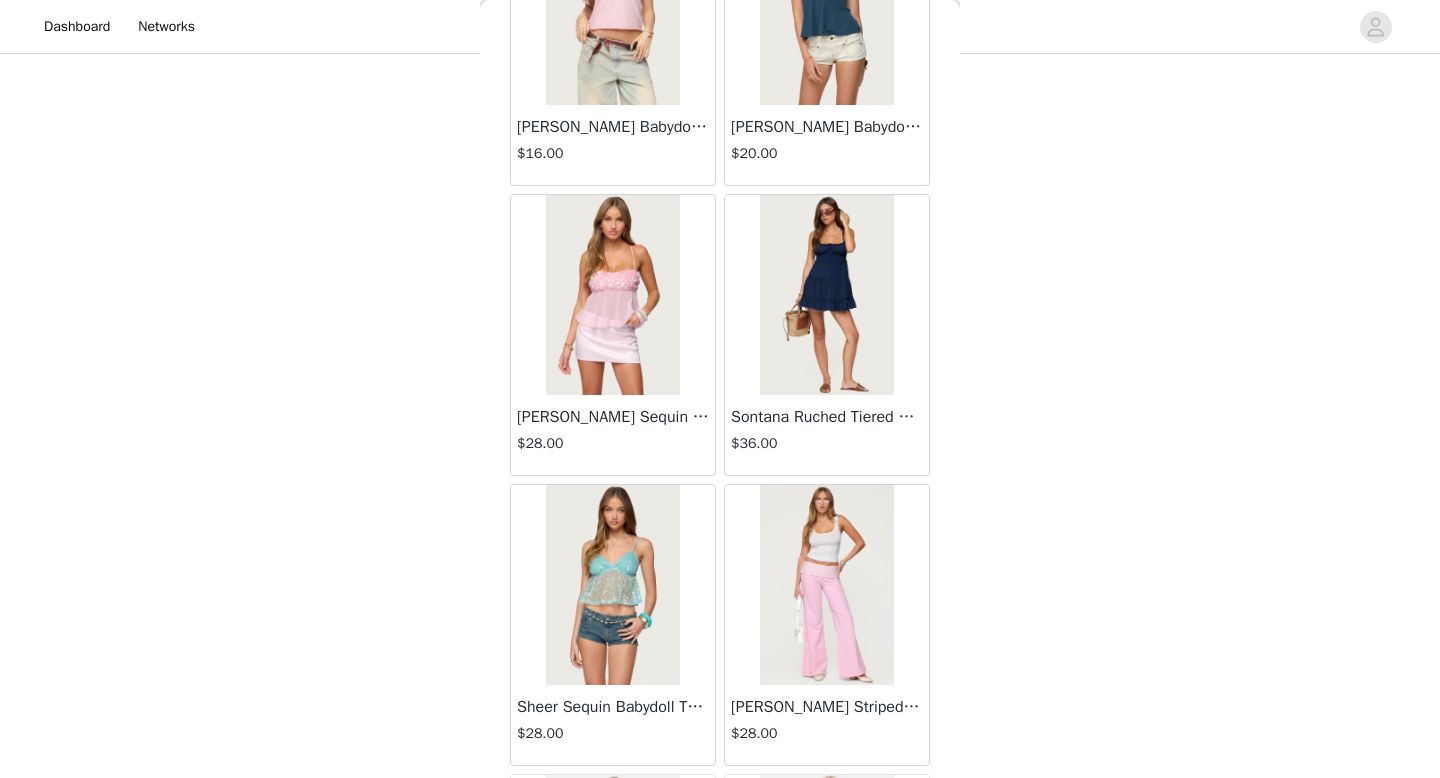 scroll, scrollTop: 32968, scrollLeft: 0, axis: vertical 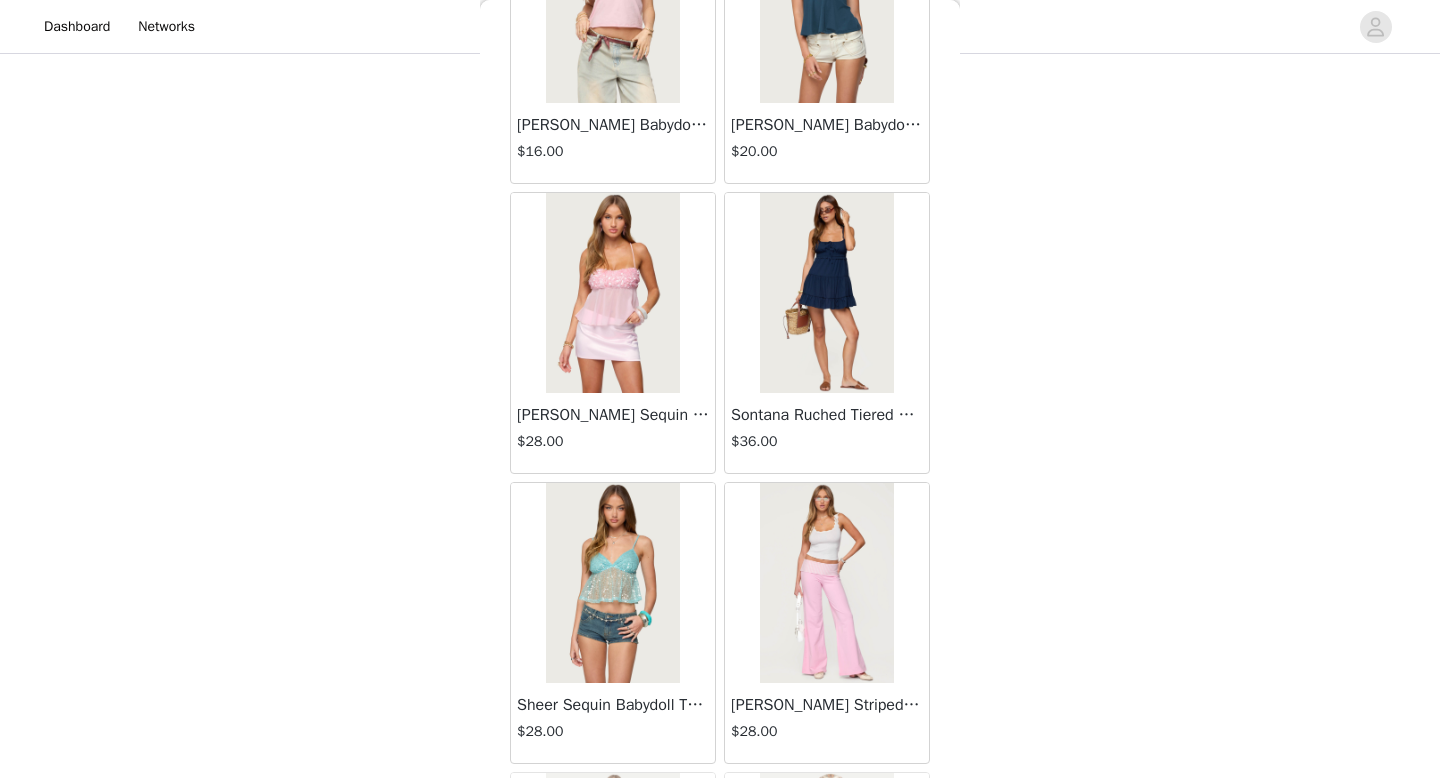 click at bounding box center (826, 583) 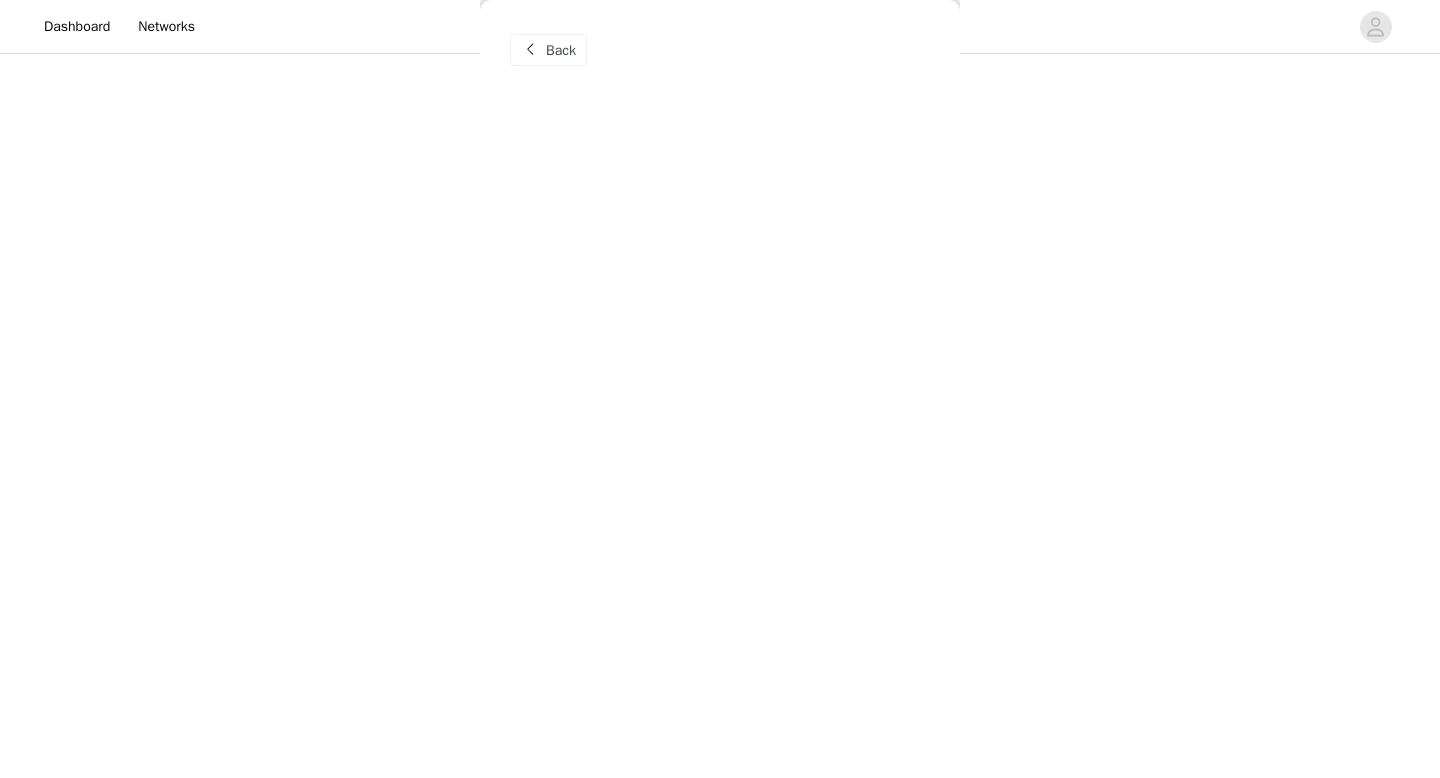 scroll, scrollTop: 0, scrollLeft: 0, axis: both 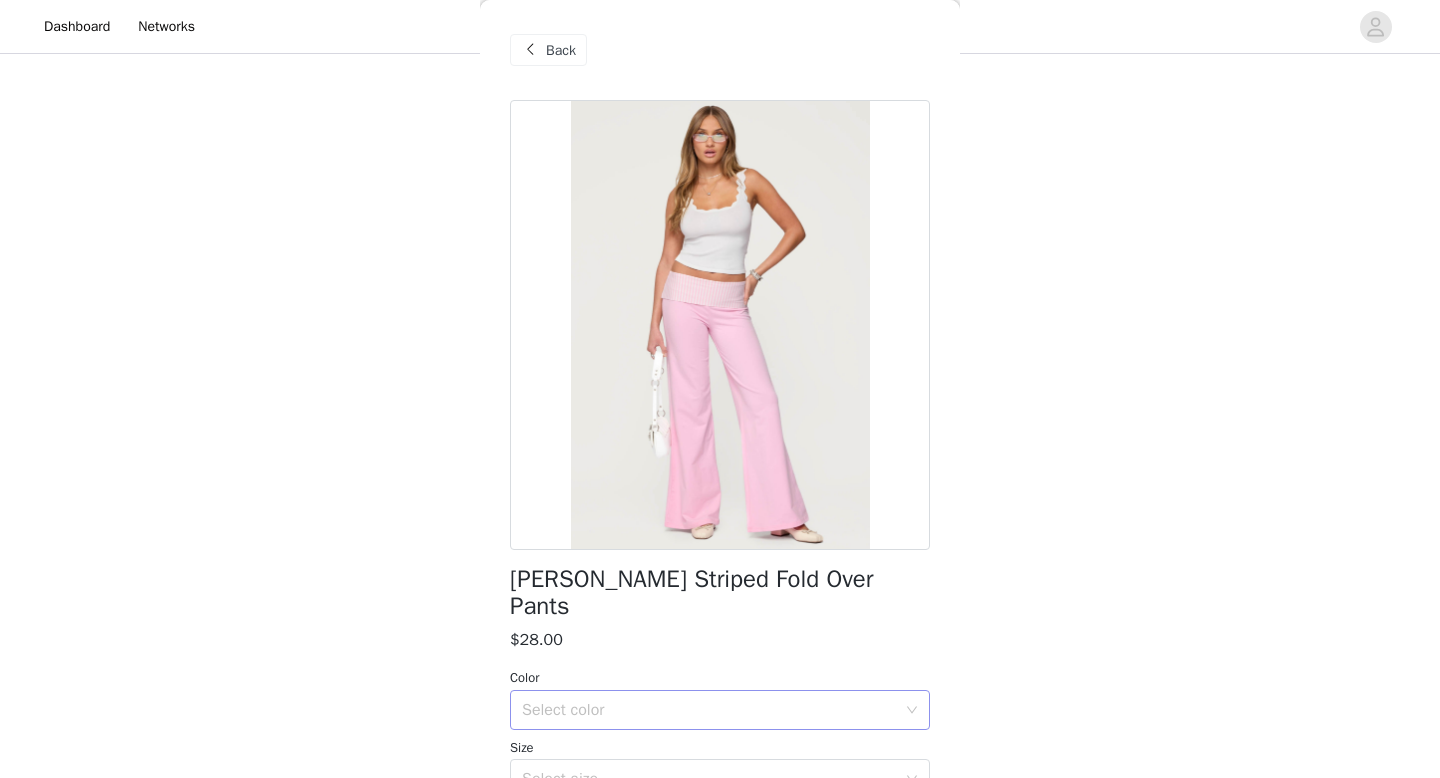 drag, startPoint x: 605, startPoint y: 713, endPoint x: 605, endPoint y: 696, distance: 17 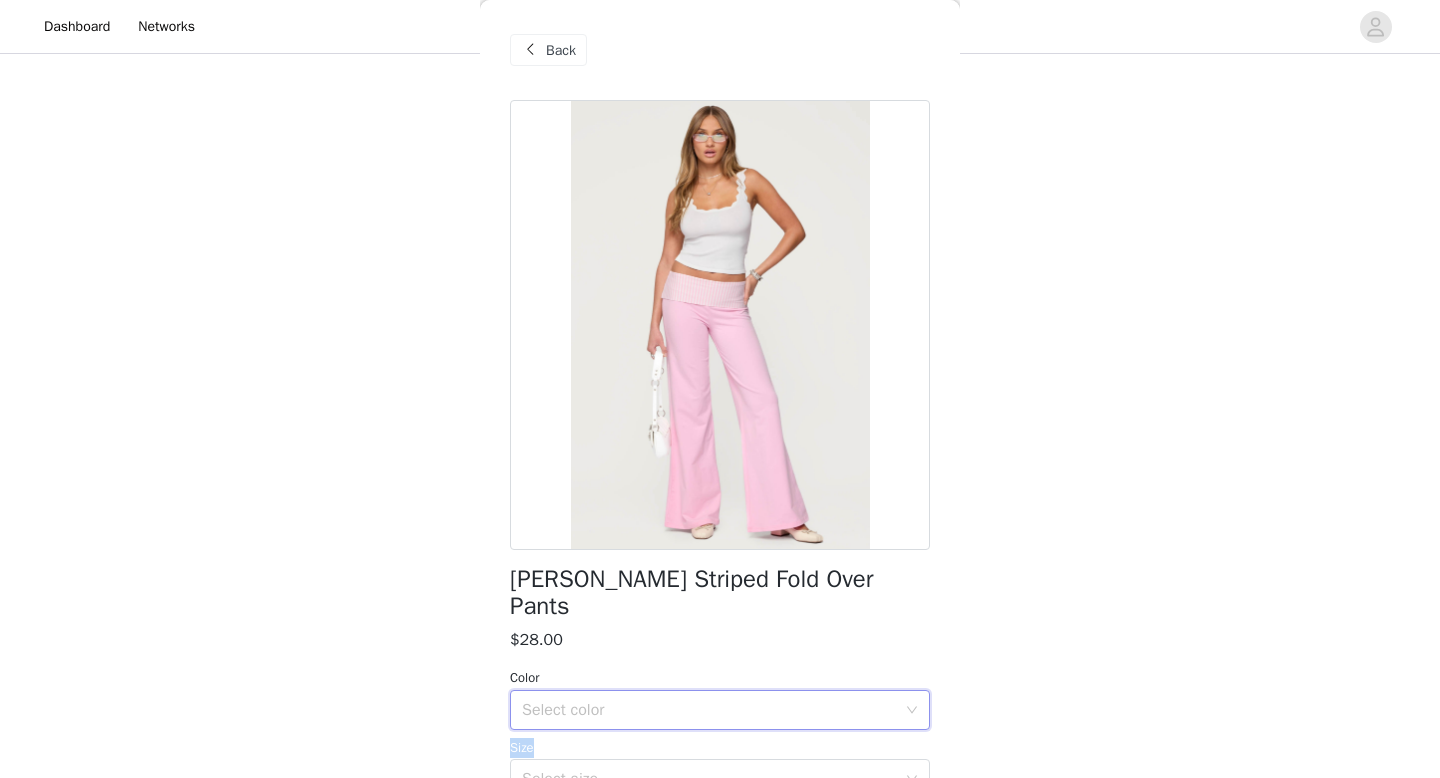 click on "Select color" at bounding box center [713, 710] 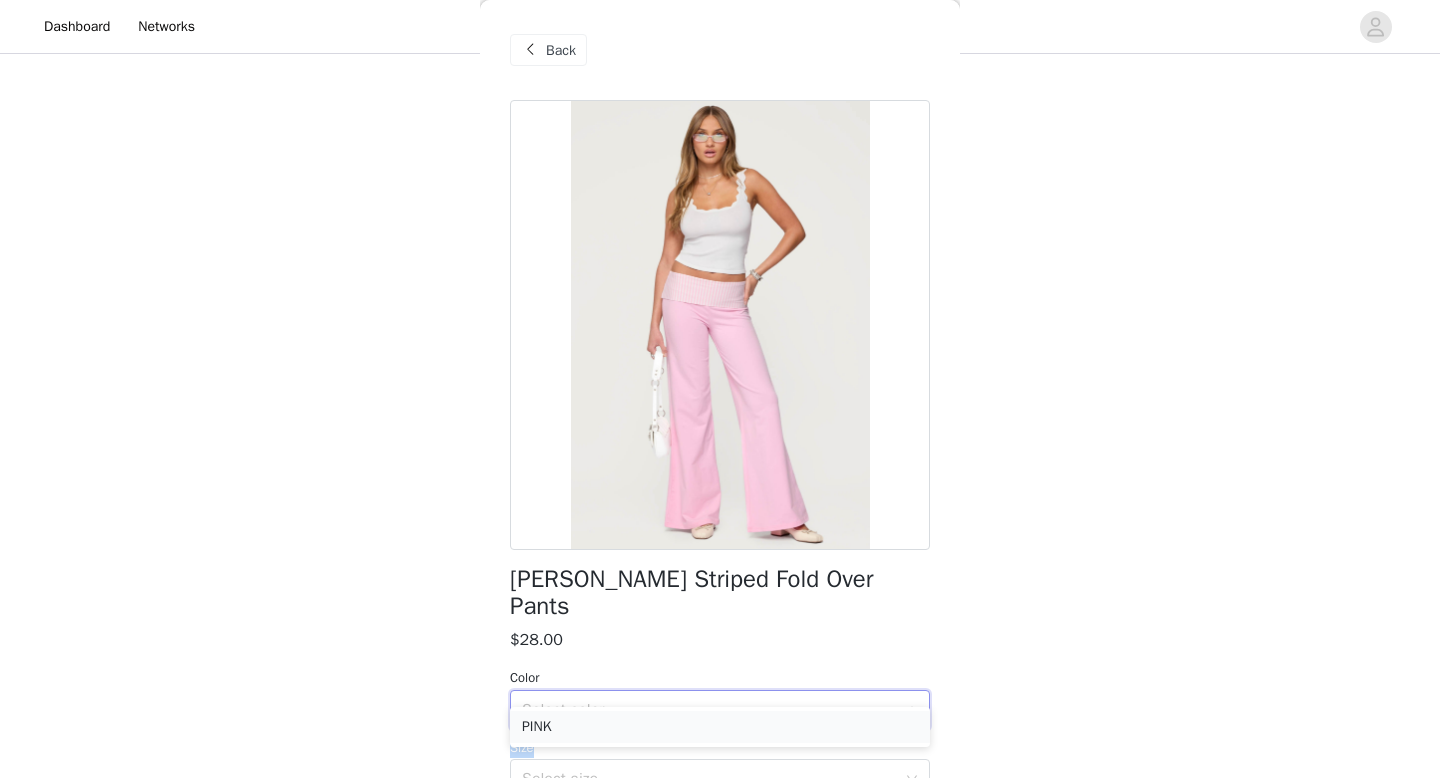 click on "PINK" at bounding box center (720, 727) 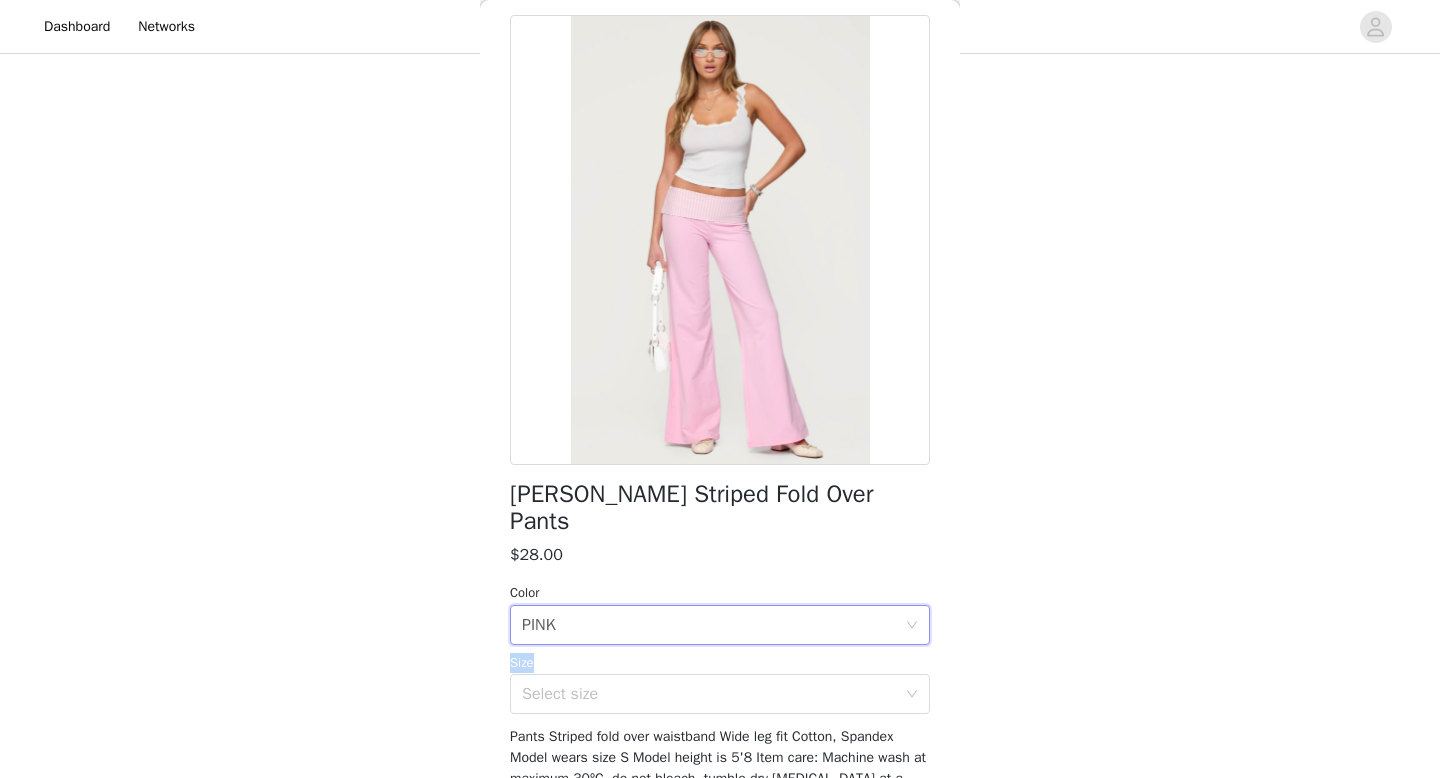 scroll, scrollTop: 91, scrollLeft: 0, axis: vertical 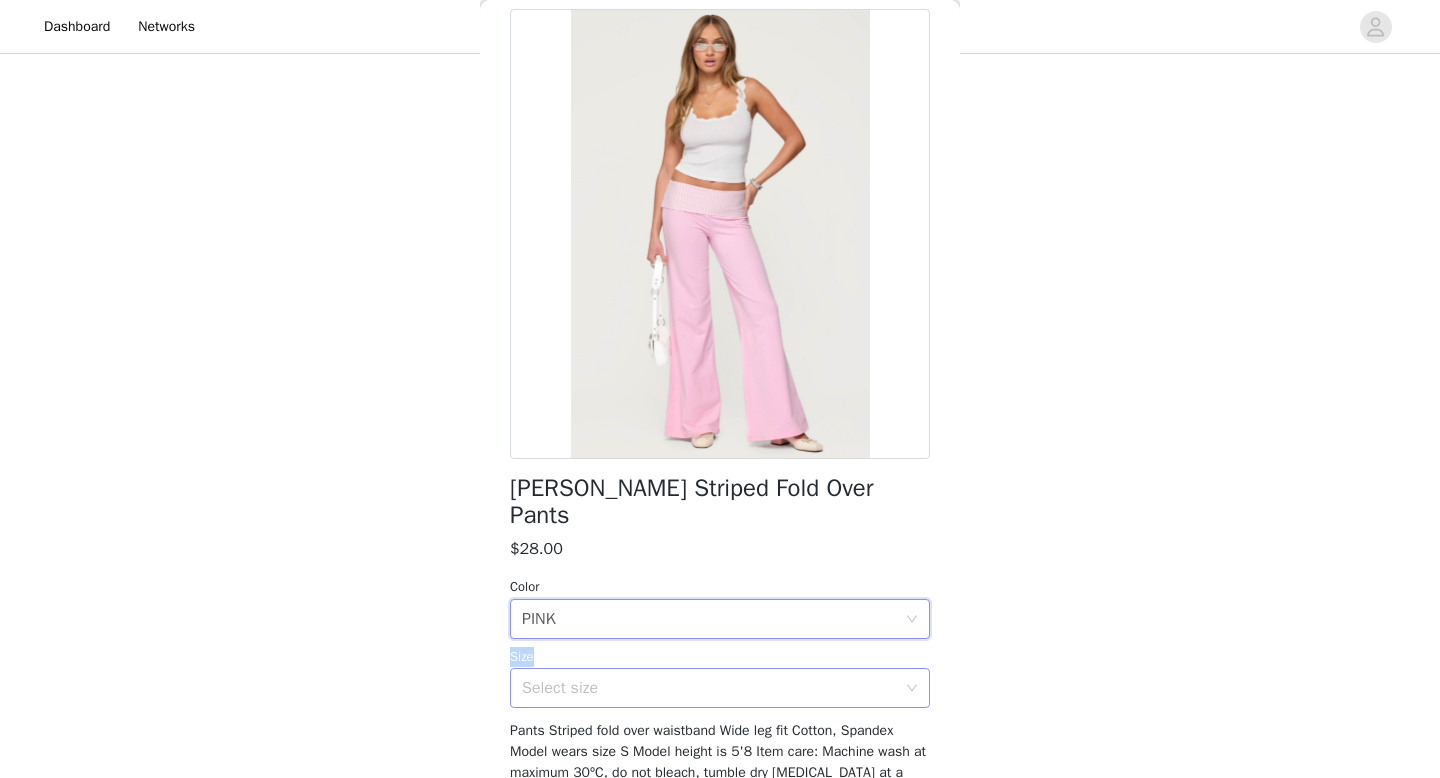 click on "Select size" at bounding box center [709, 688] 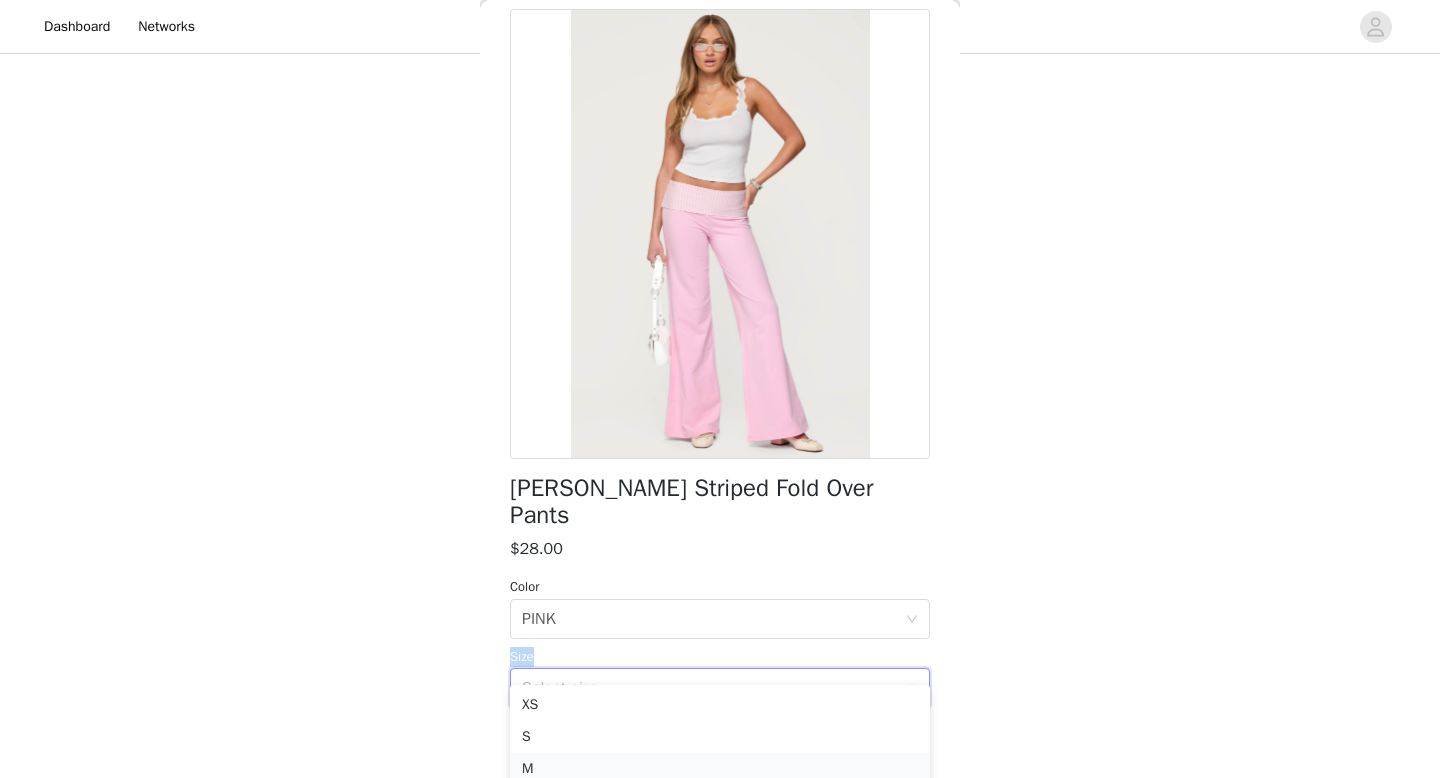 click on "M" at bounding box center (720, 769) 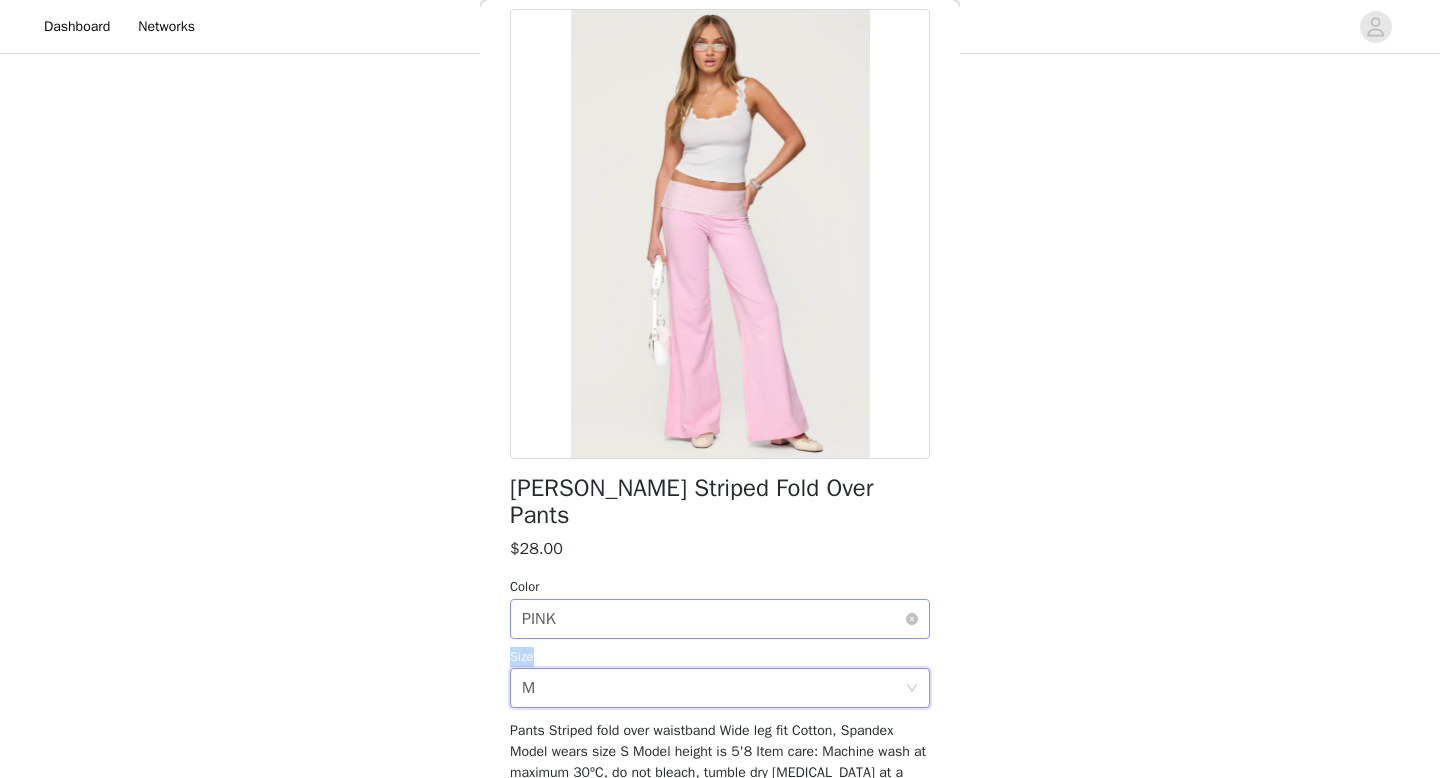 scroll, scrollTop: 174, scrollLeft: 0, axis: vertical 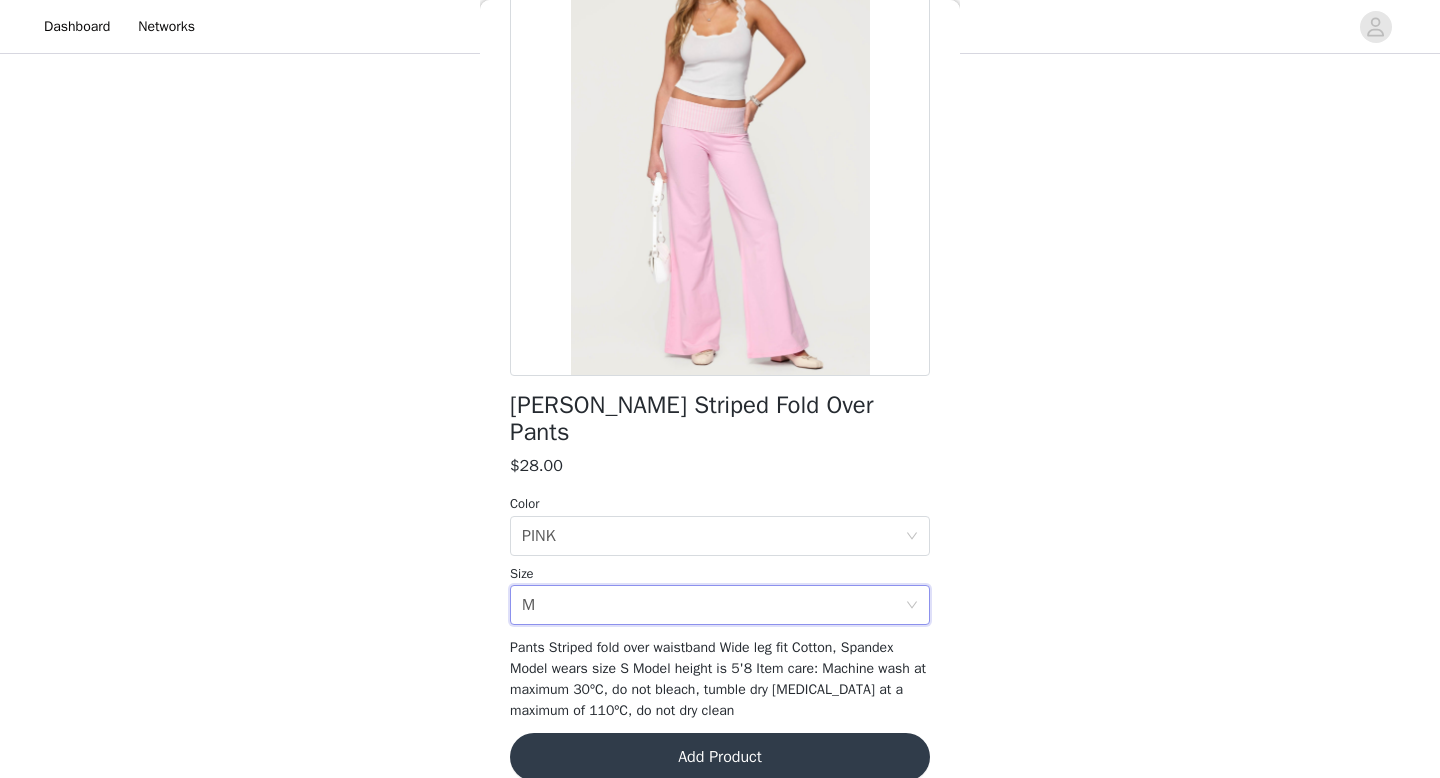 click on "[PERSON_NAME] Striped Fold Over Pants       $28.00         Color   Select color PINK Size   Select size M   Pants Striped fold over waistband Wide leg fit Cotton, Spandex Model wears size S Model height is 5'8 Item care: Machine wash at maximum 30ºC, do not bleach, tumble dry [MEDICAL_DATA] at a maximum of 110ºC, do not dry clean   Add Product" at bounding box center [720, 365] 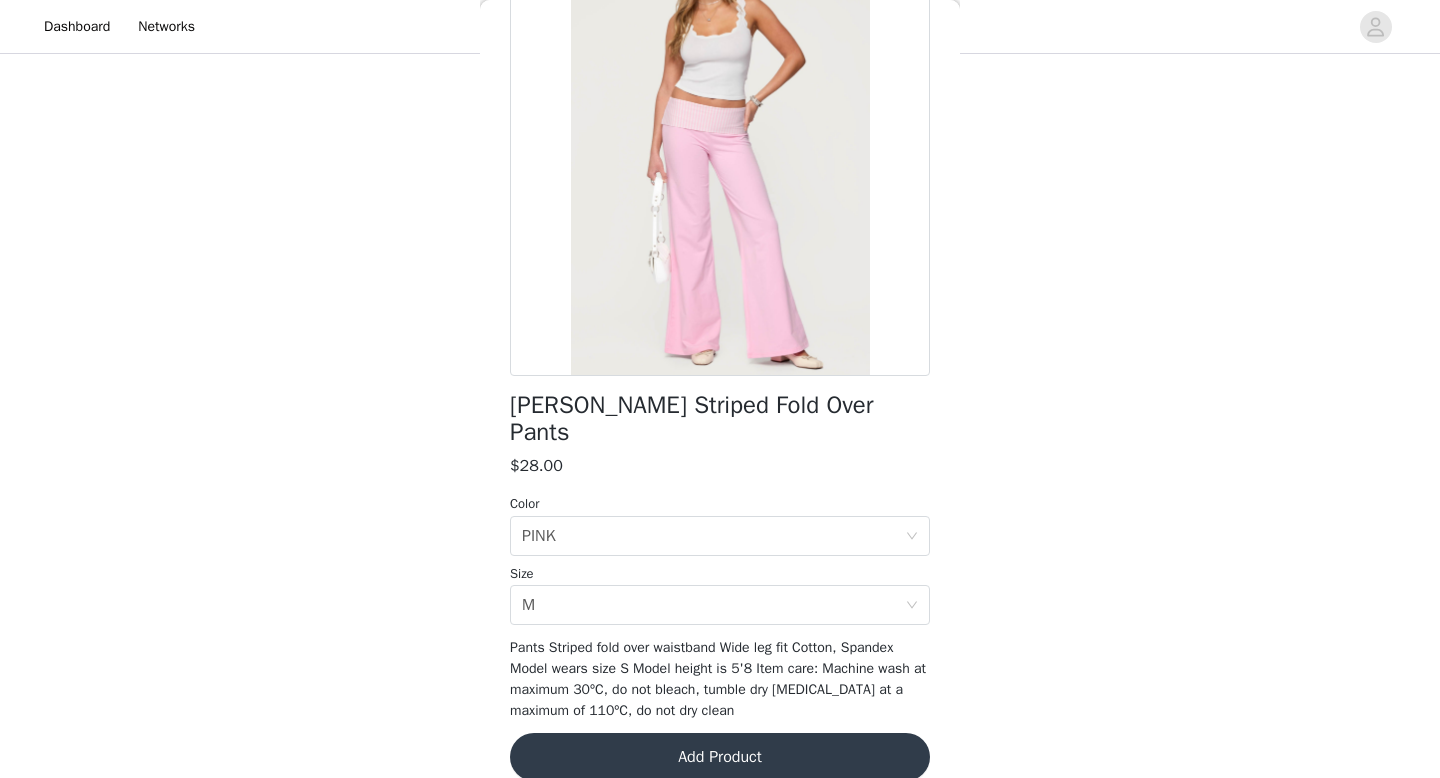 click on "Add Product" at bounding box center [720, 757] 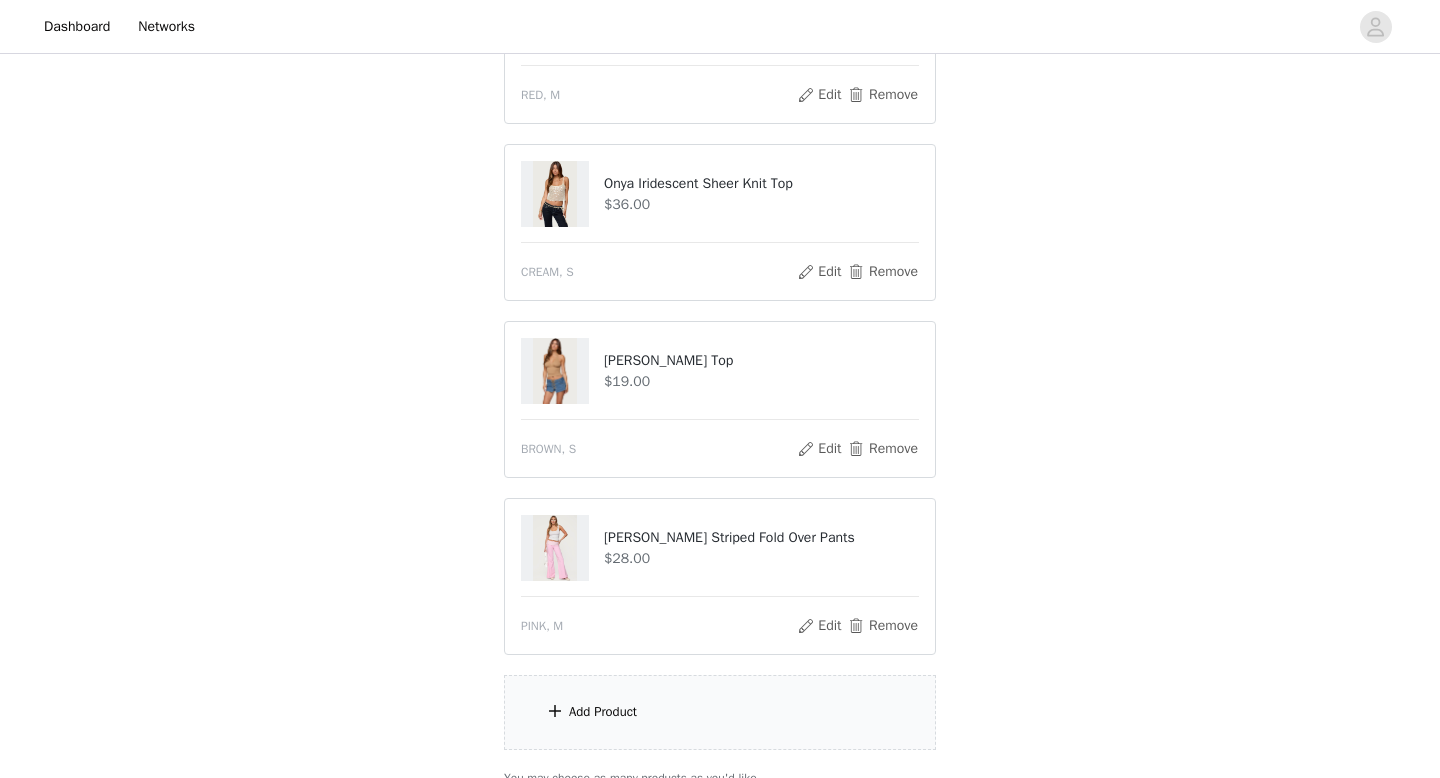 click on "Add Product" at bounding box center (720, 712) 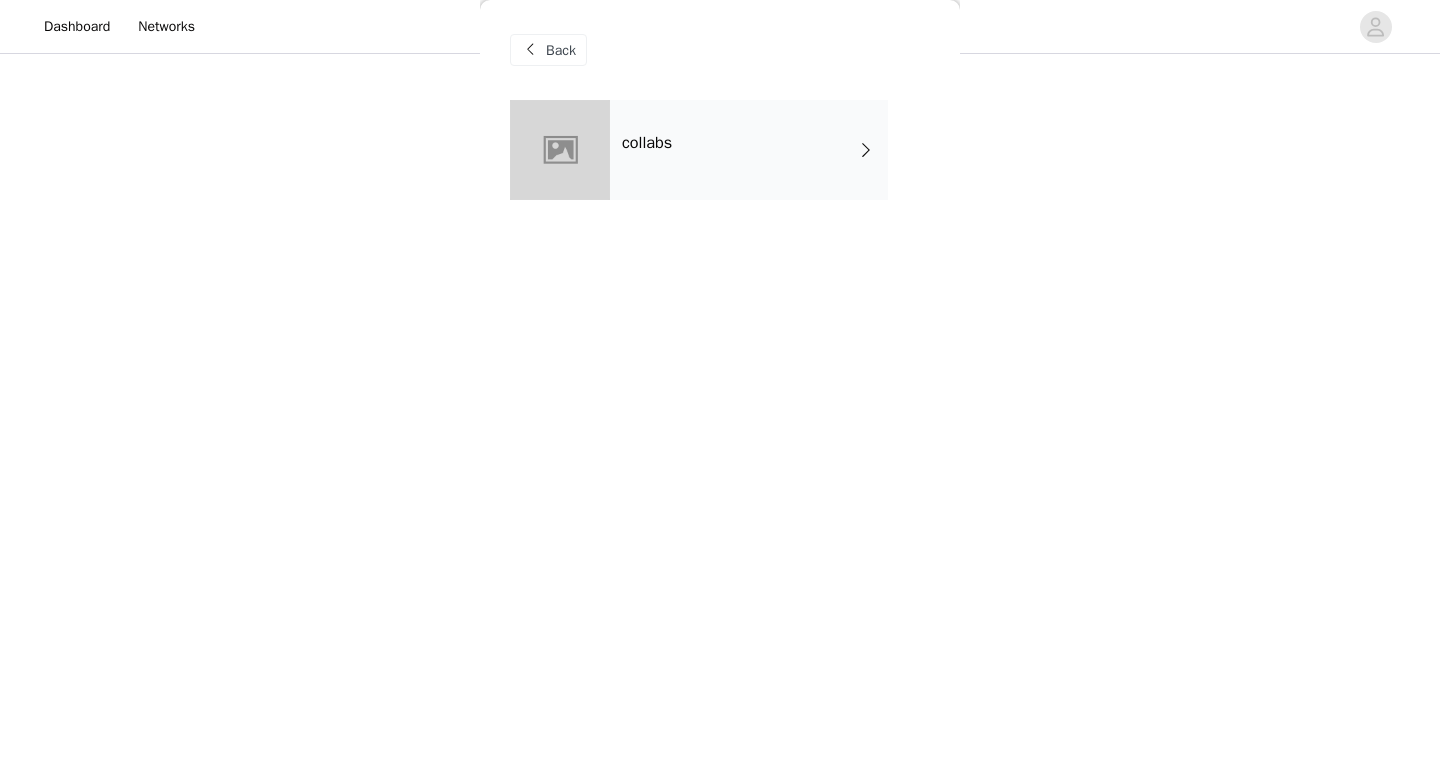 click on "collabs" at bounding box center [749, 150] 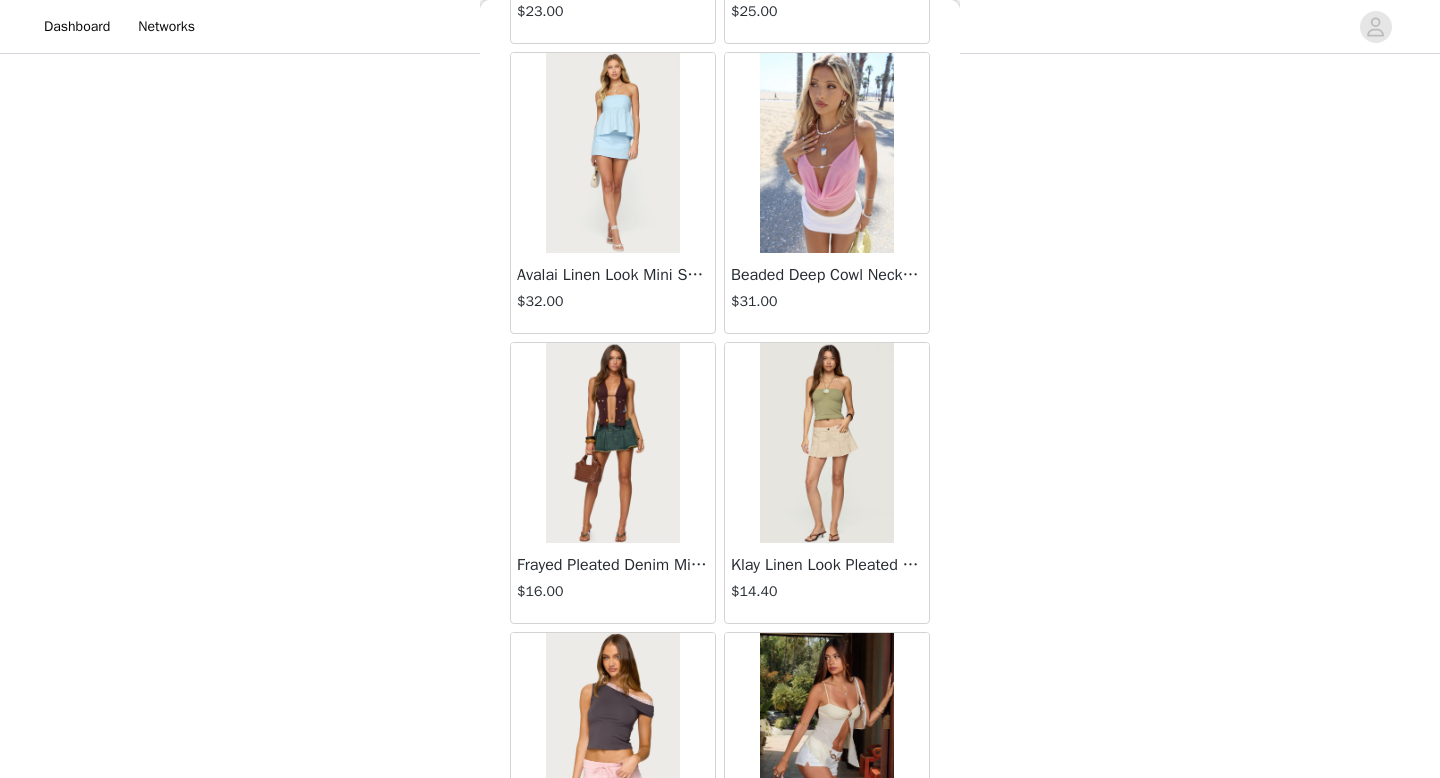 scroll, scrollTop: 2282, scrollLeft: 0, axis: vertical 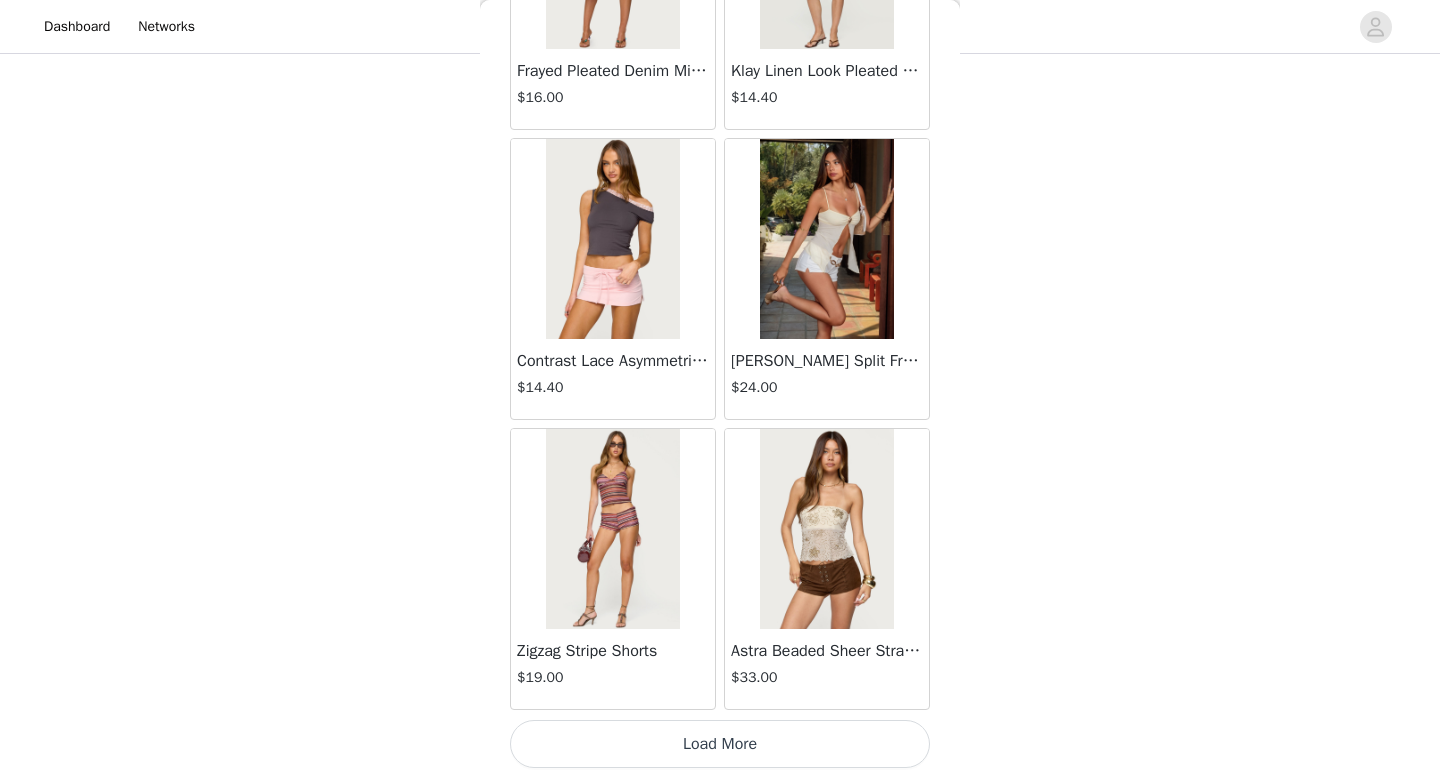 click on "Load More" at bounding box center (720, 744) 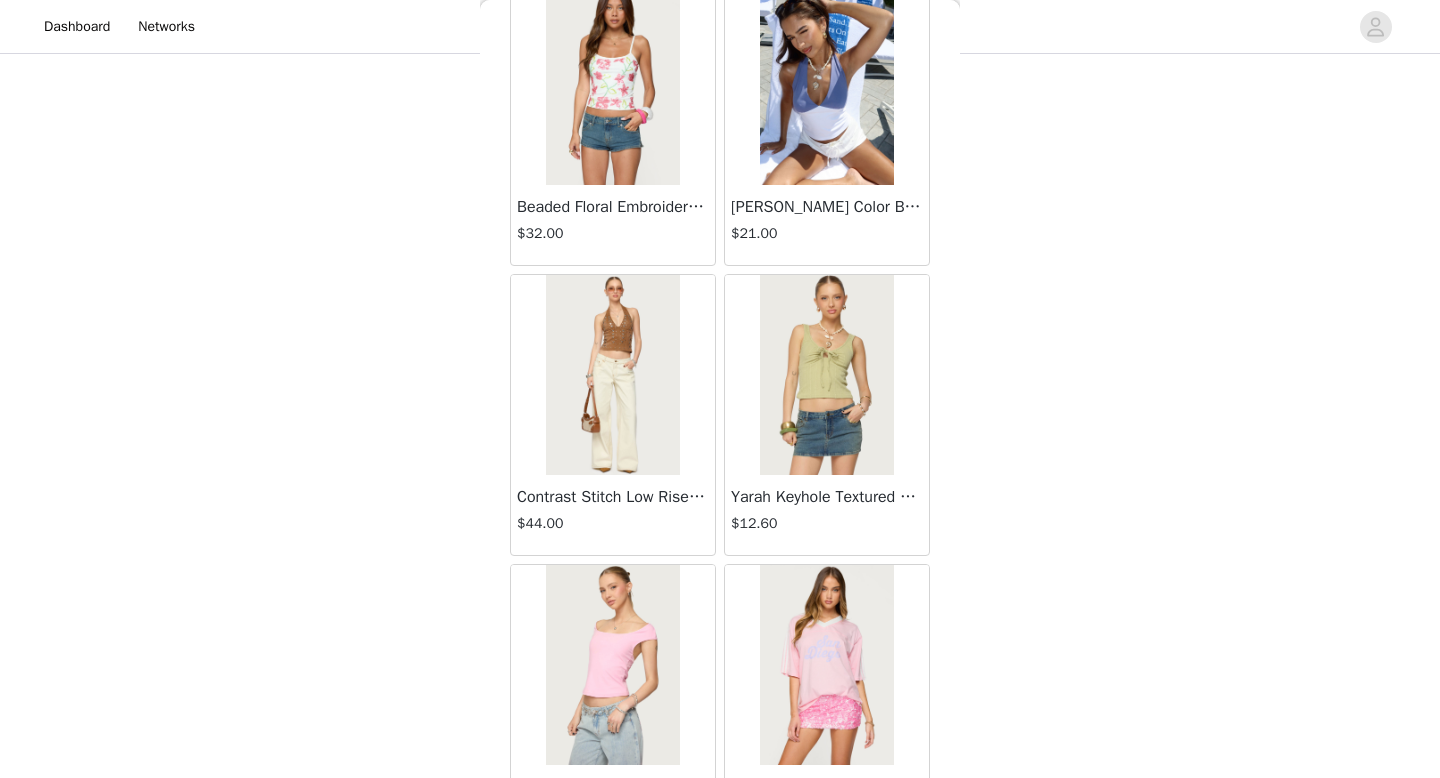 scroll, scrollTop: 5182, scrollLeft: 0, axis: vertical 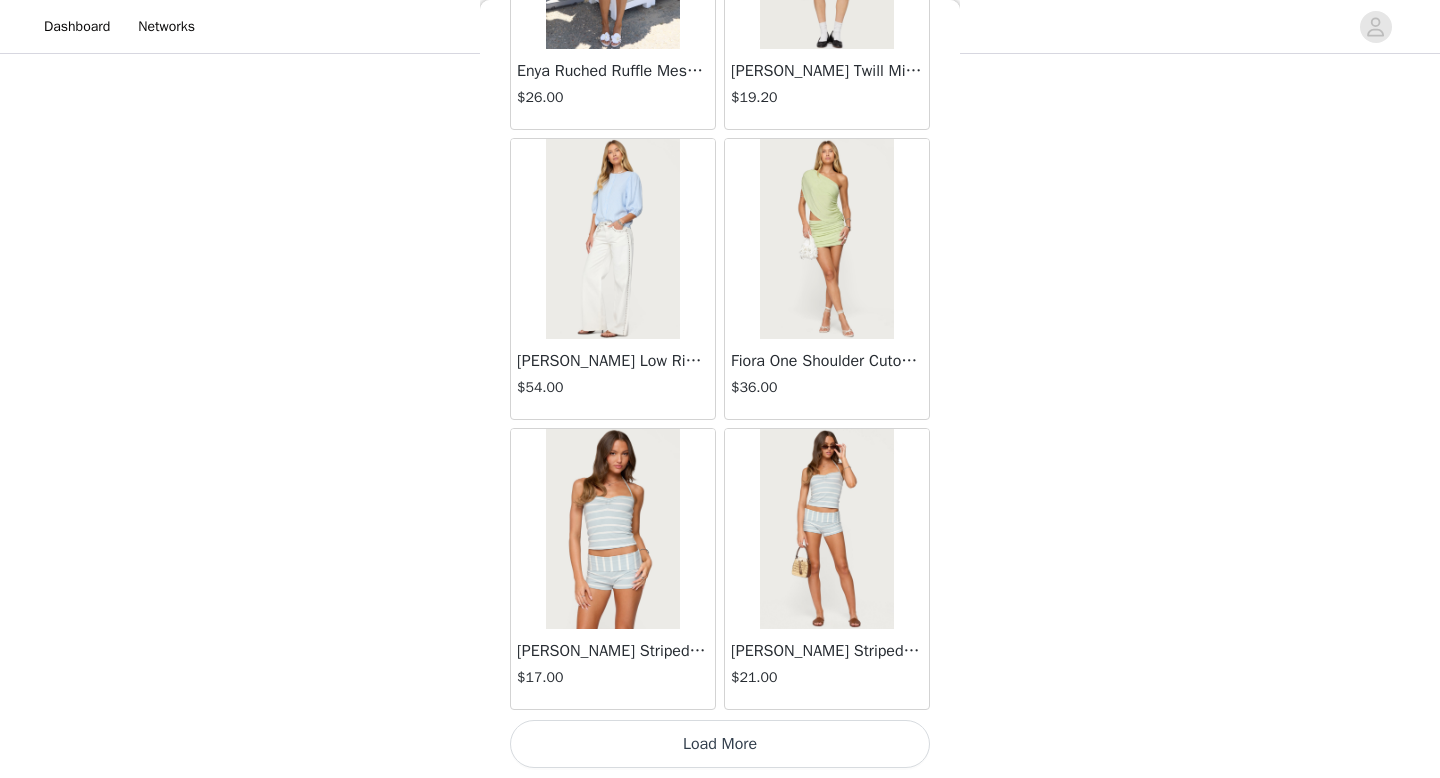click on "Load More" at bounding box center (720, 744) 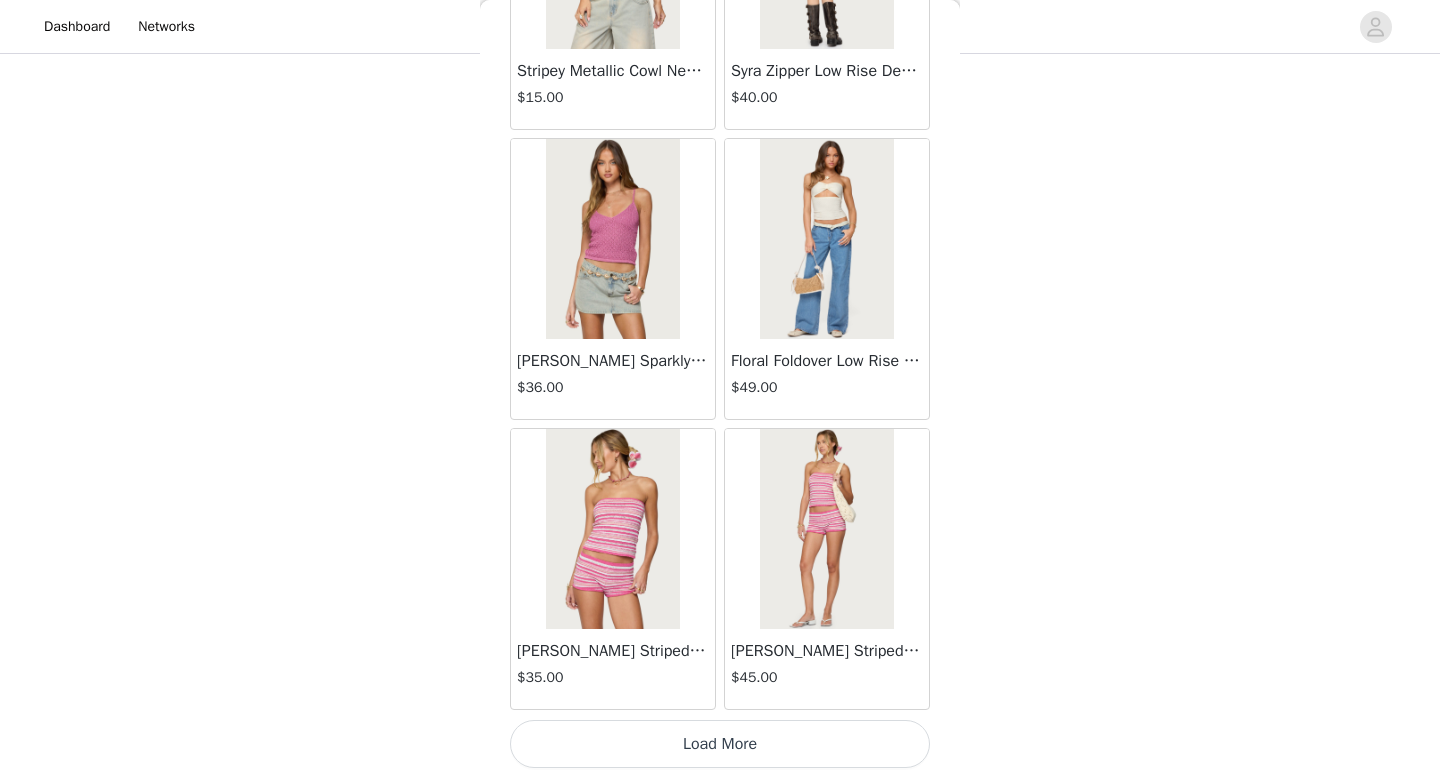 click on "Load More" at bounding box center [720, 744] 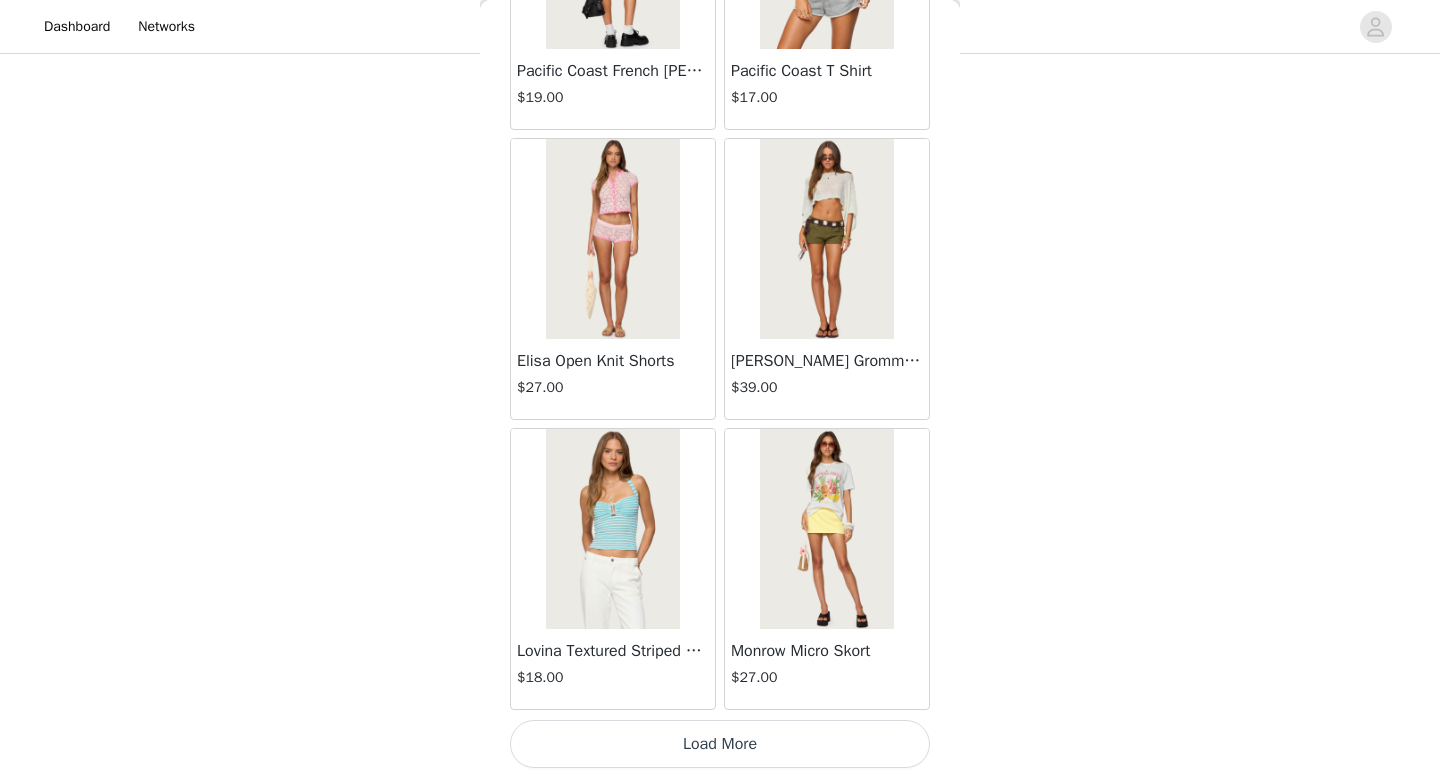 click on "Load More" at bounding box center [720, 744] 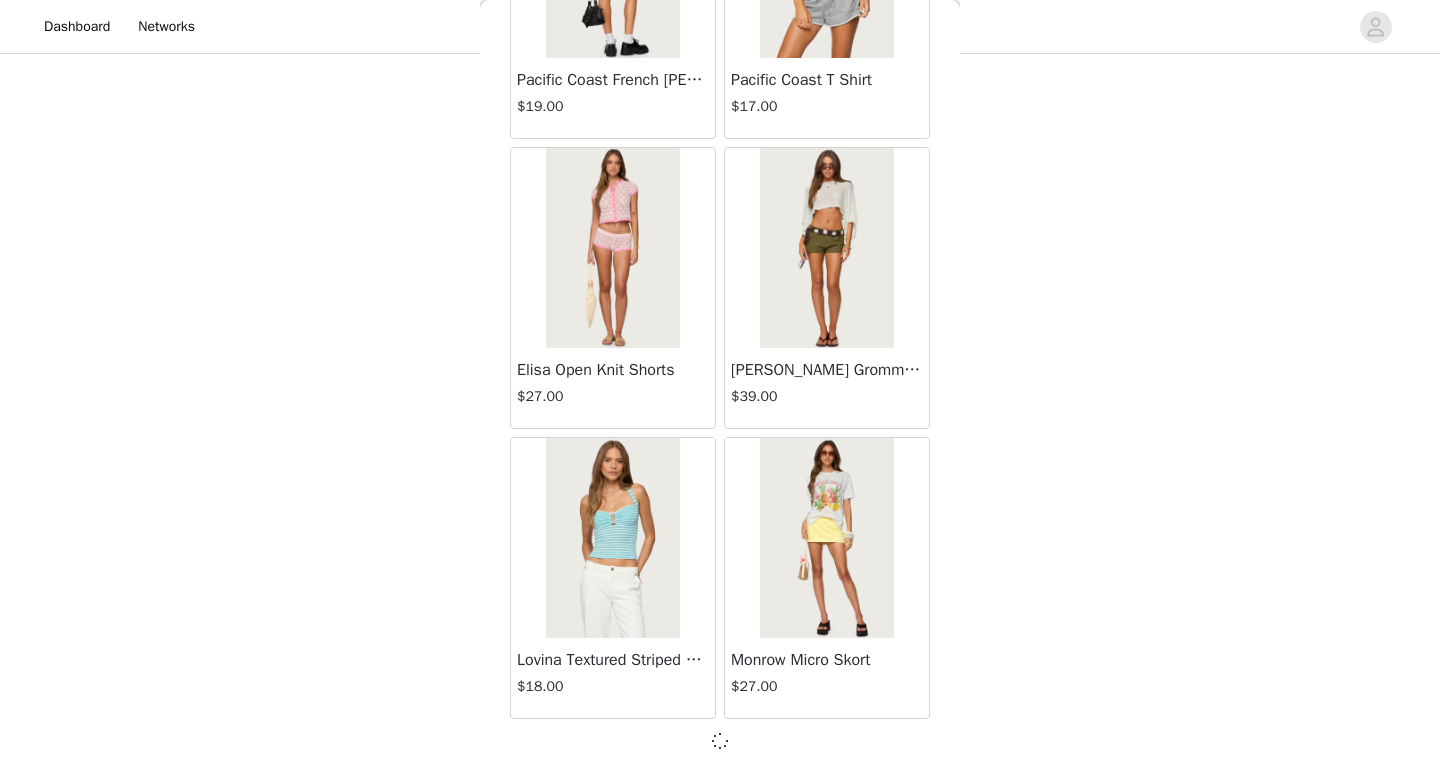scroll, scrollTop: 10982, scrollLeft: 0, axis: vertical 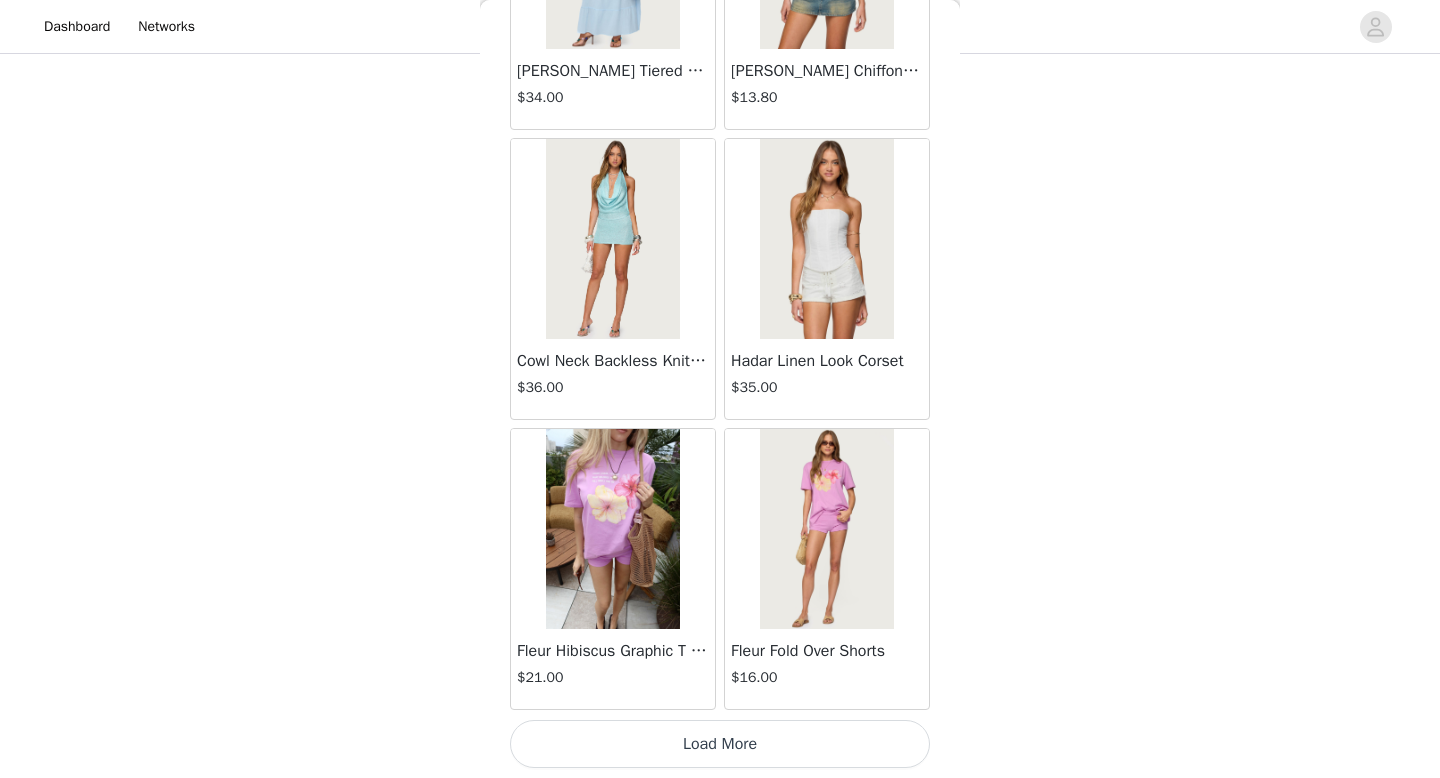click on "Load More" at bounding box center (720, 744) 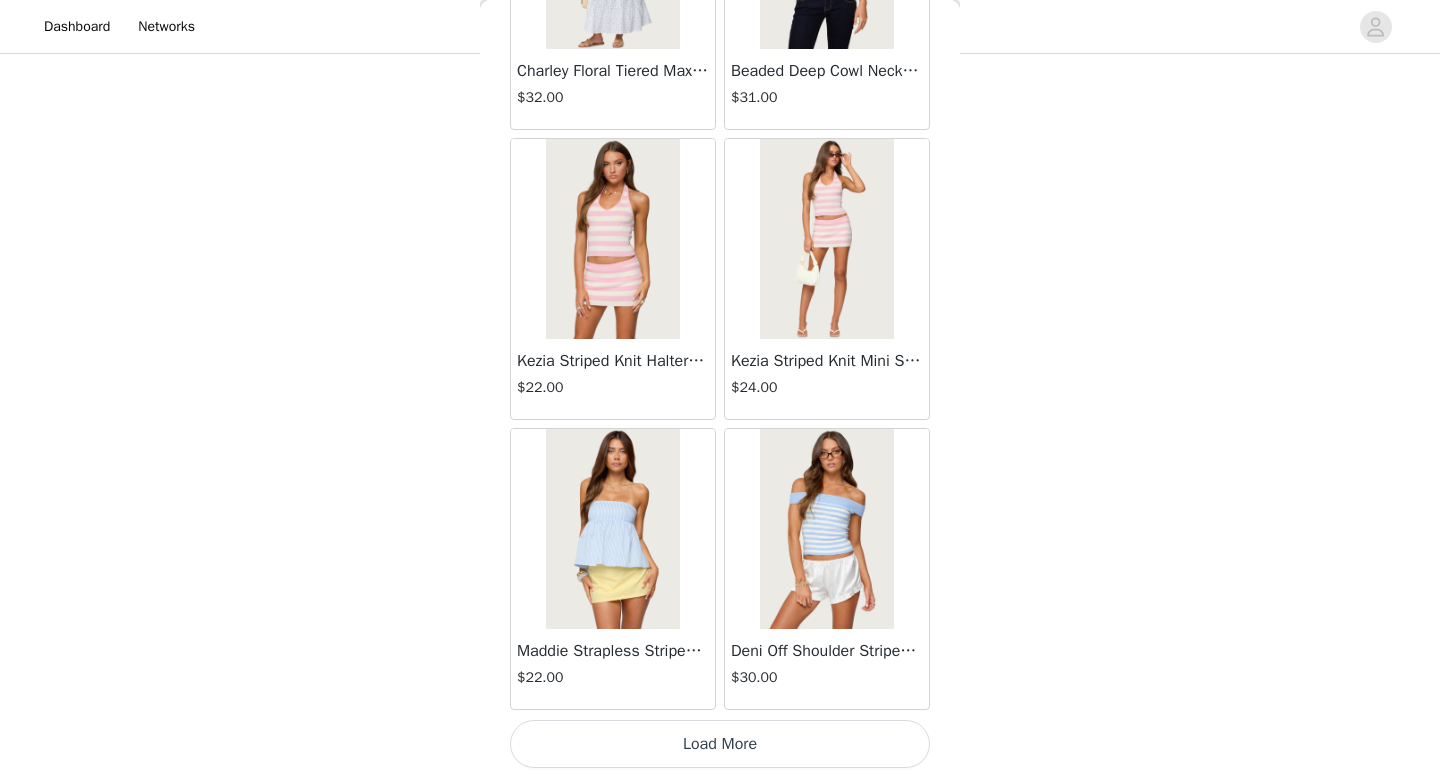 click on "Load More" at bounding box center (720, 744) 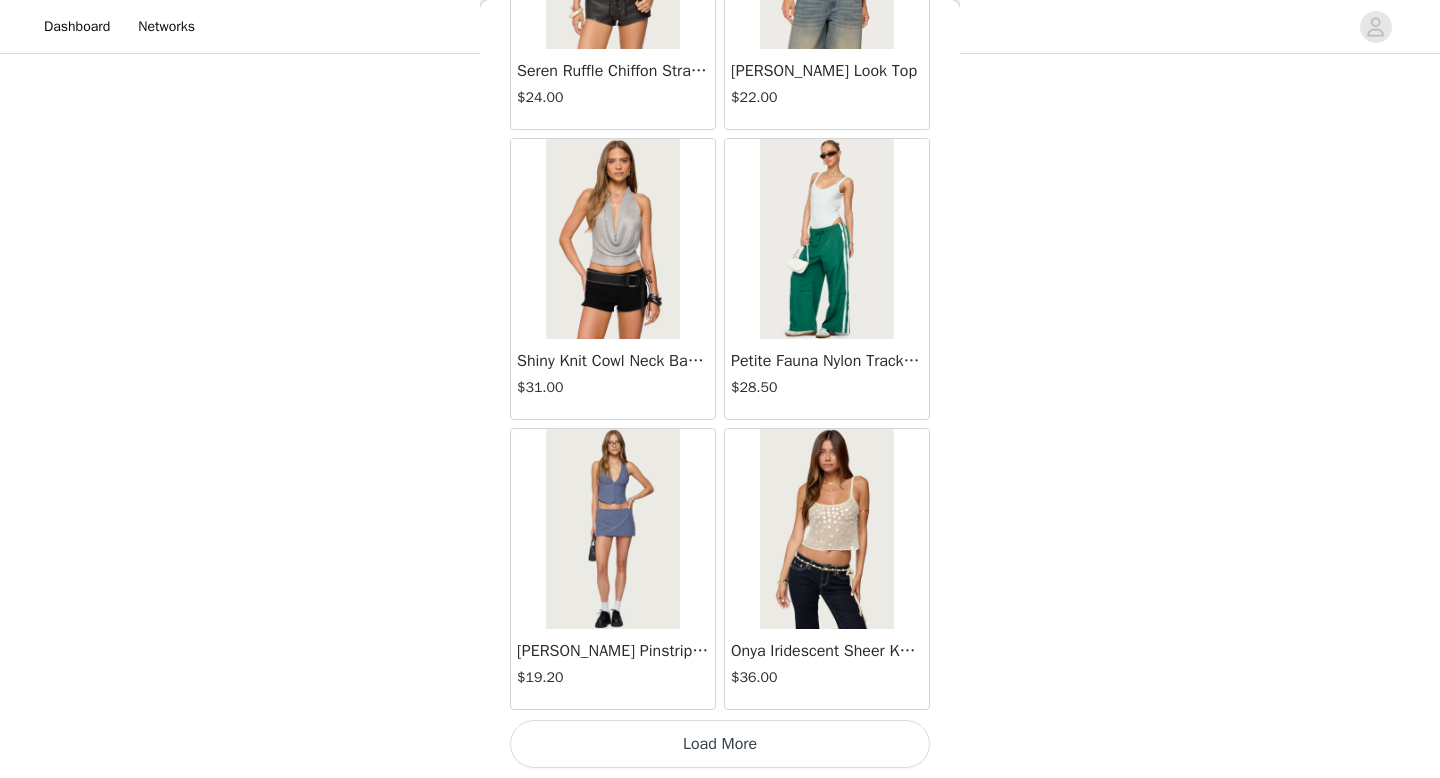click on "Load More" at bounding box center [720, 744] 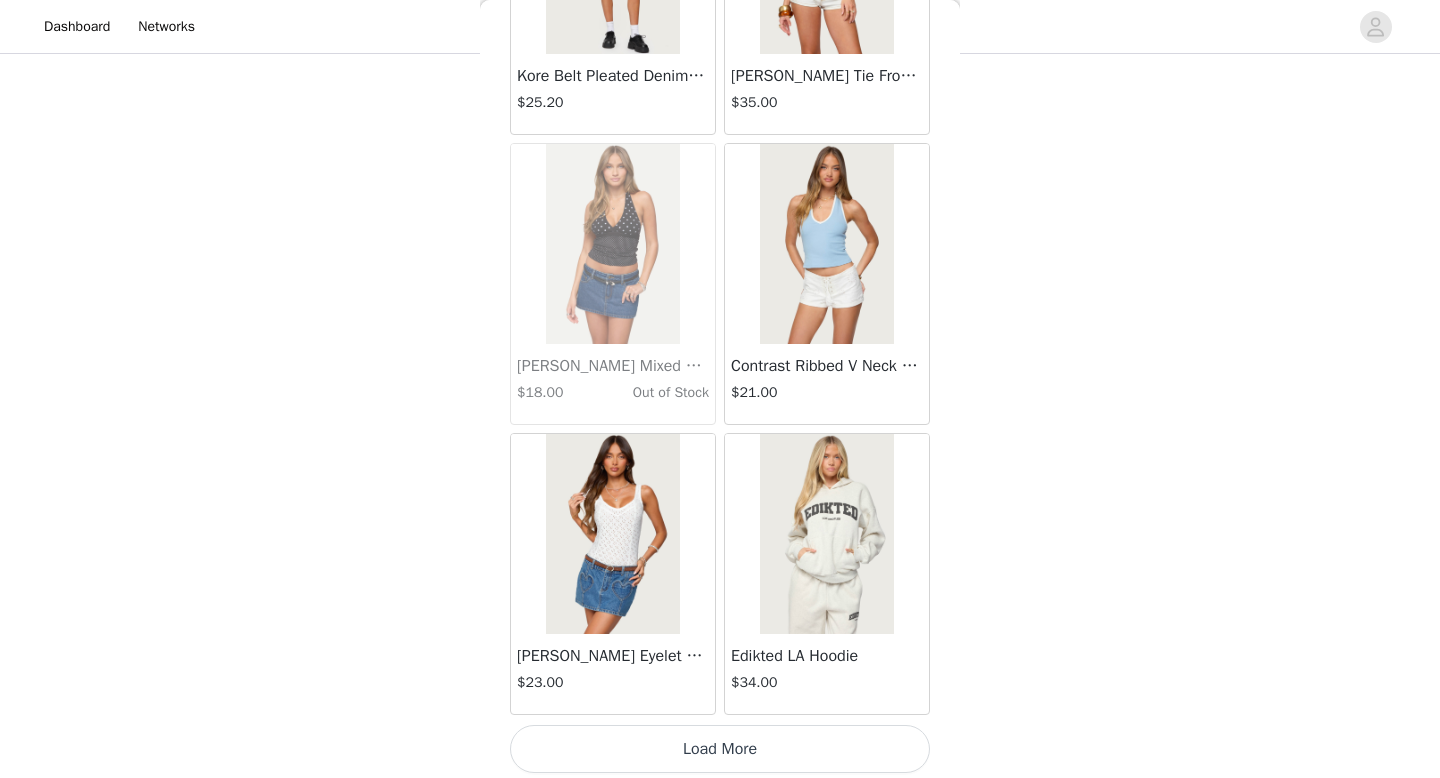 scroll, scrollTop: 22582, scrollLeft: 0, axis: vertical 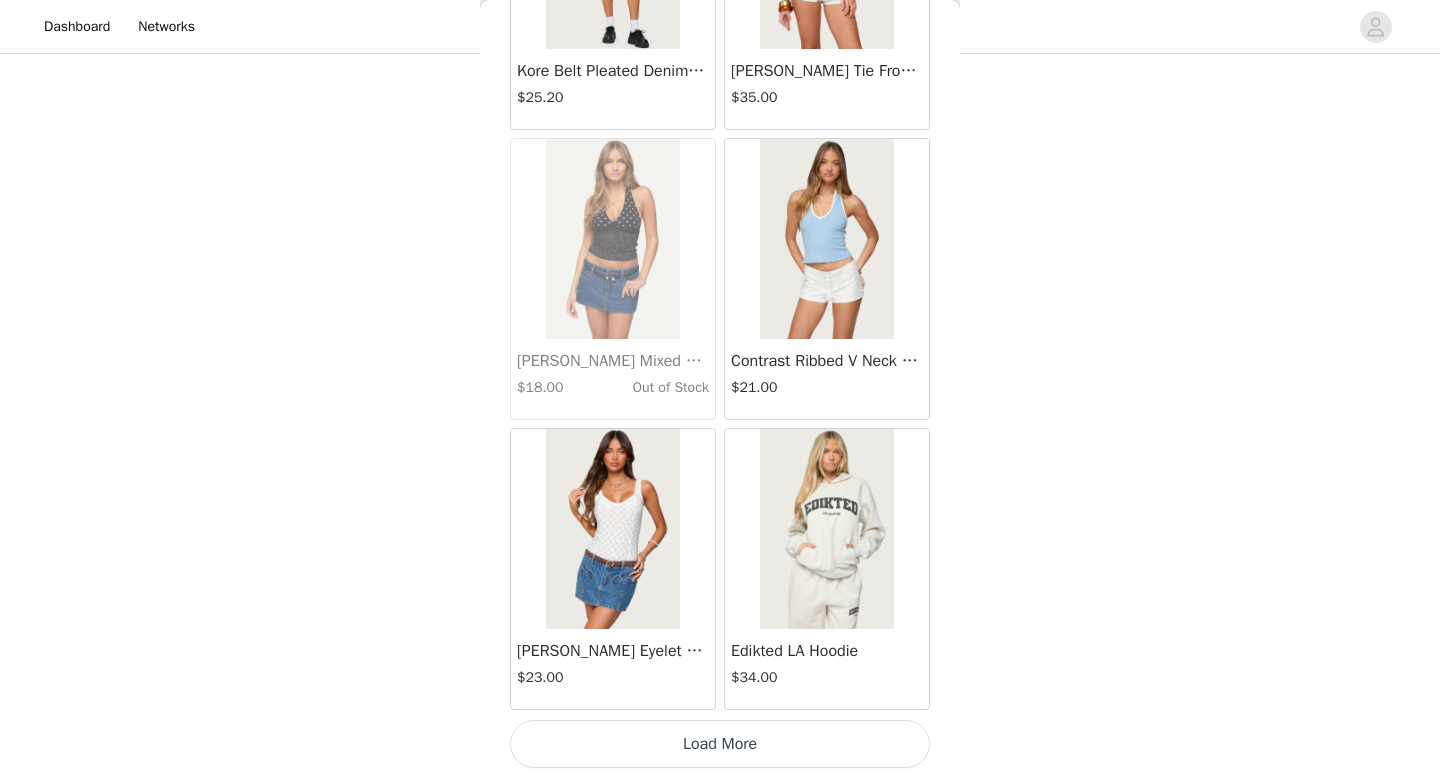 click on "Load More" at bounding box center (720, 744) 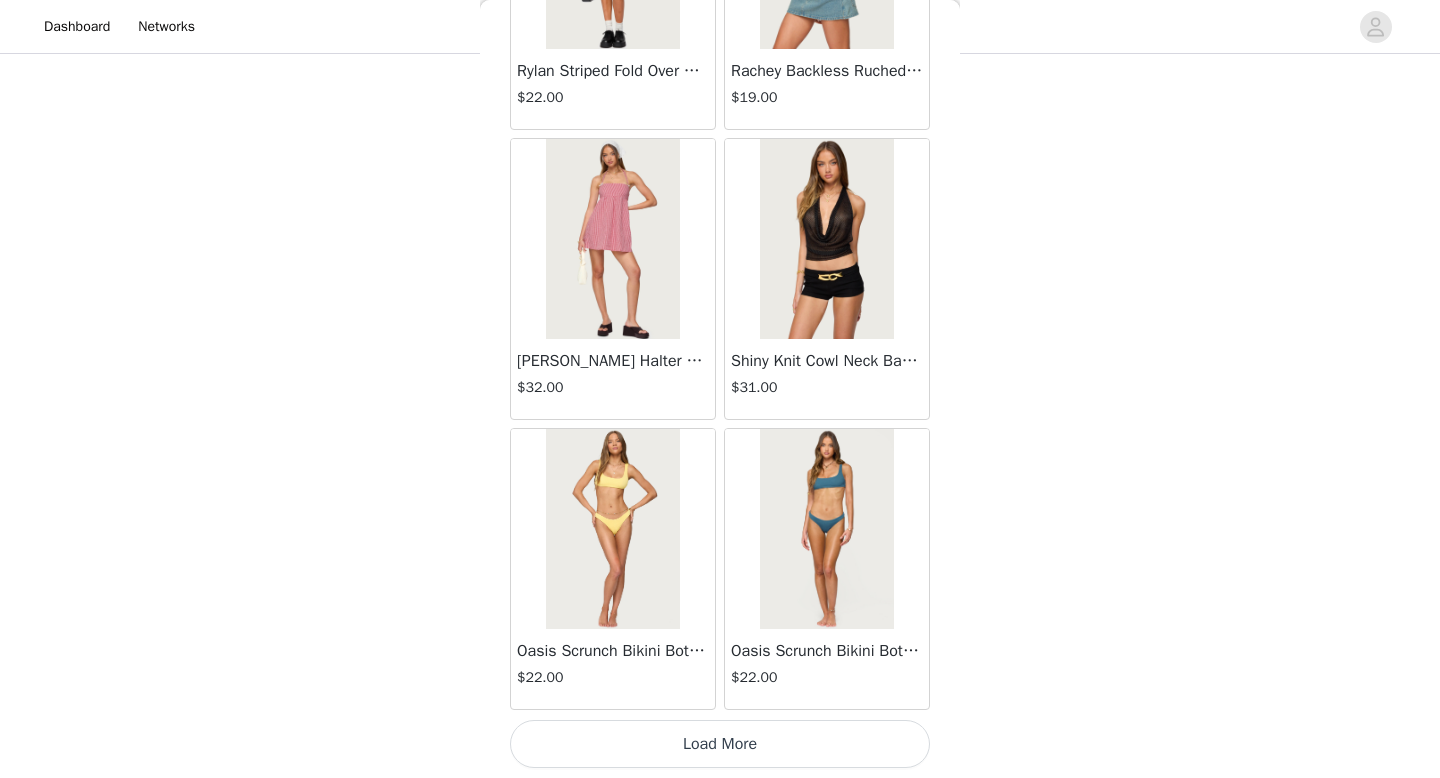 click on "Load More" at bounding box center [720, 744] 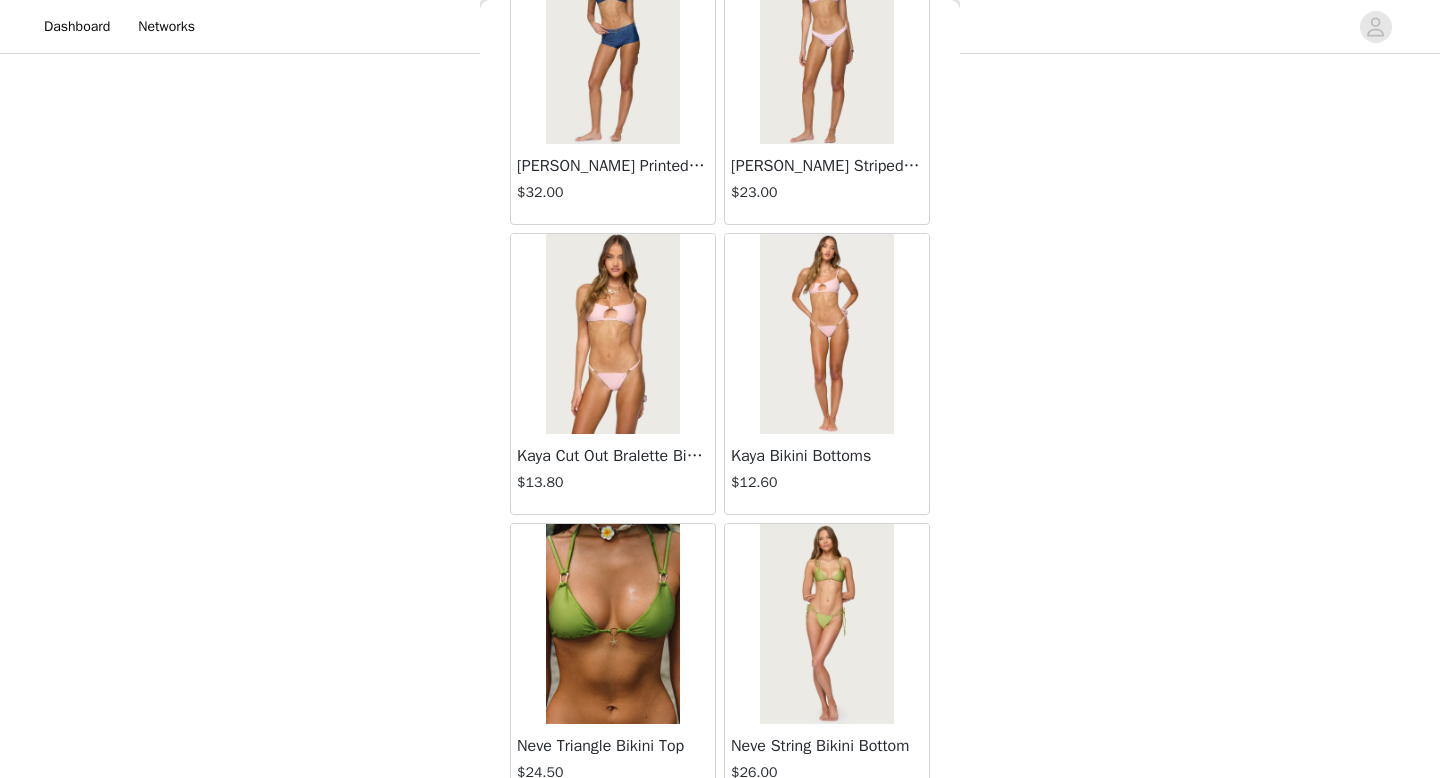 scroll, scrollTop: 28382, scrollLeft: 0, axis: vertical 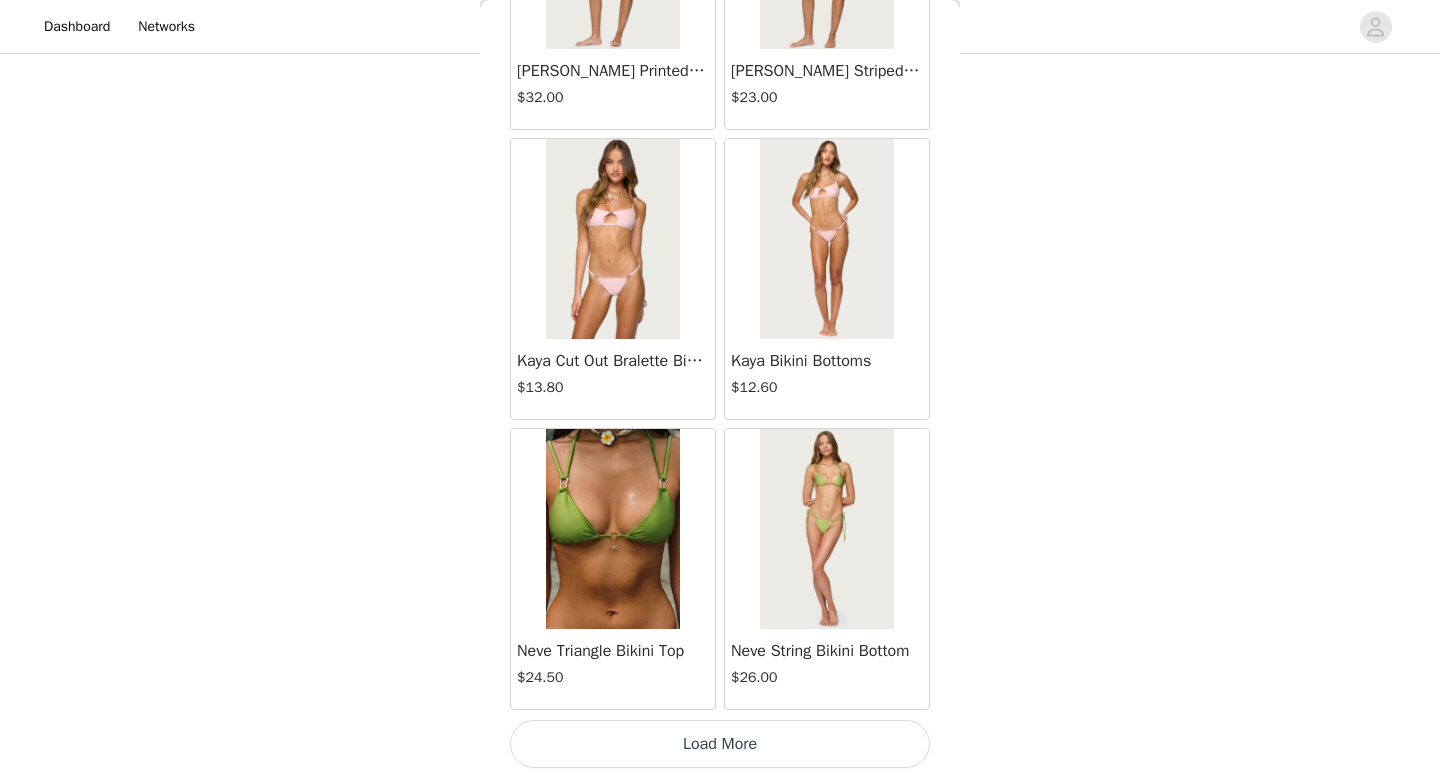 click on "Load More" at bounding box center (720, 744) 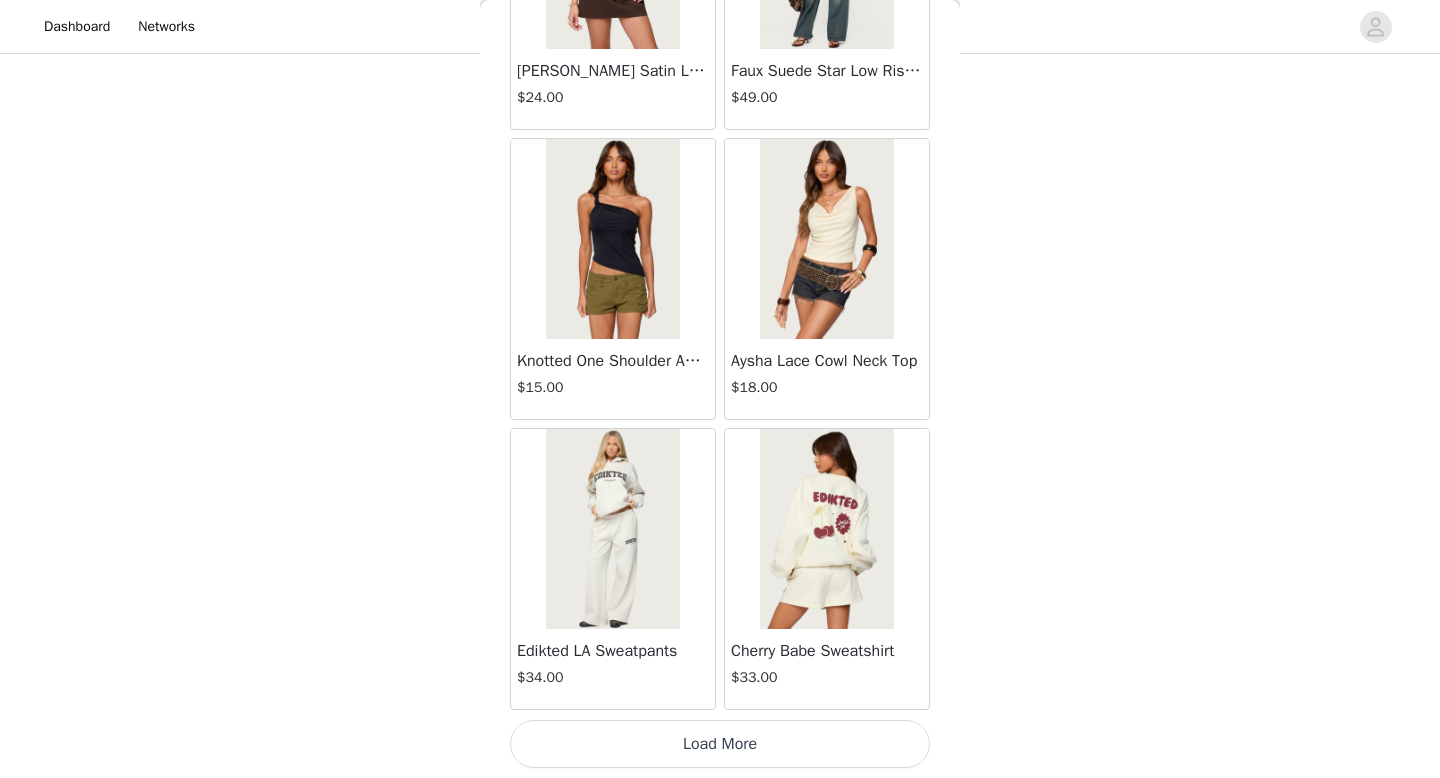click on "Load More" at bounding box center [720, 744] 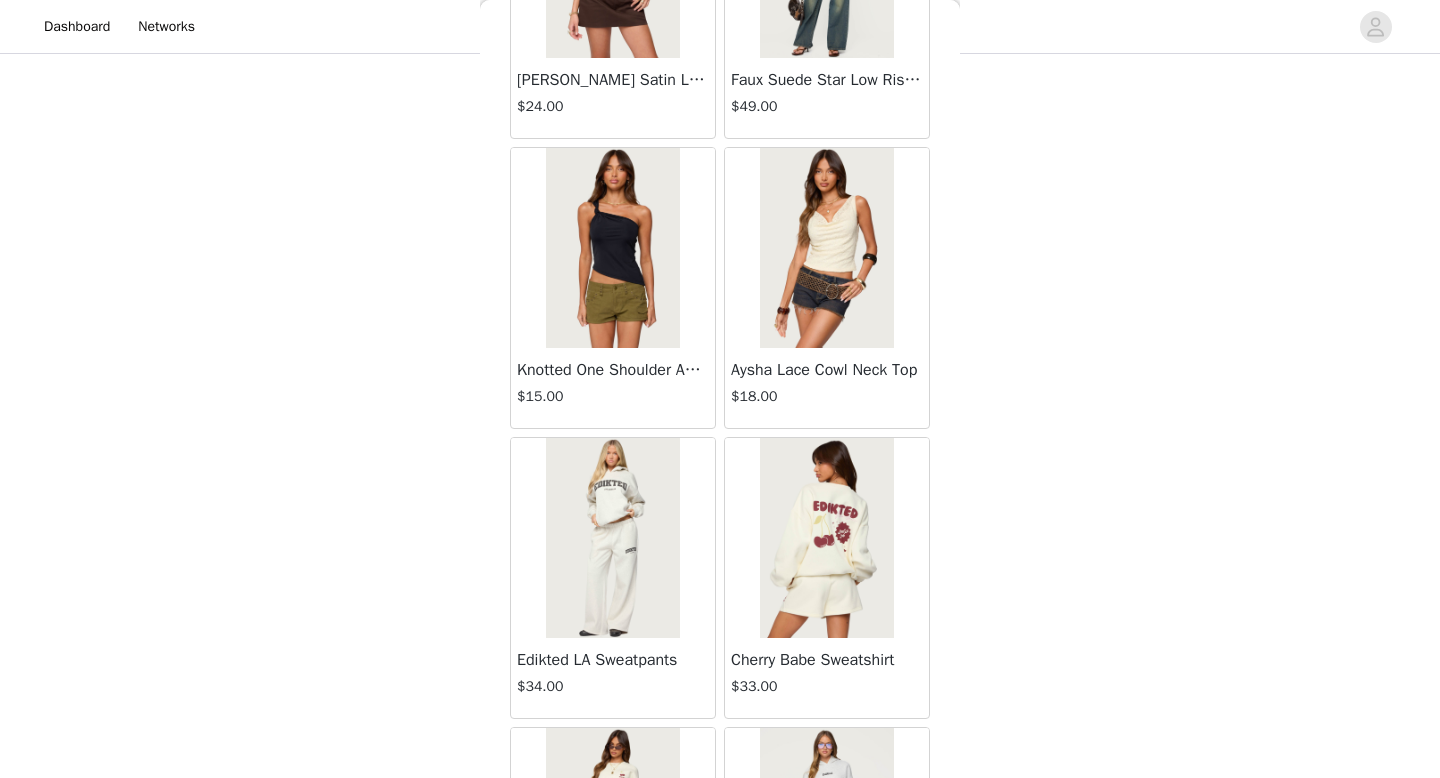 scroll, scrollTop: 663, scrollLeft: 0, axis: vertical 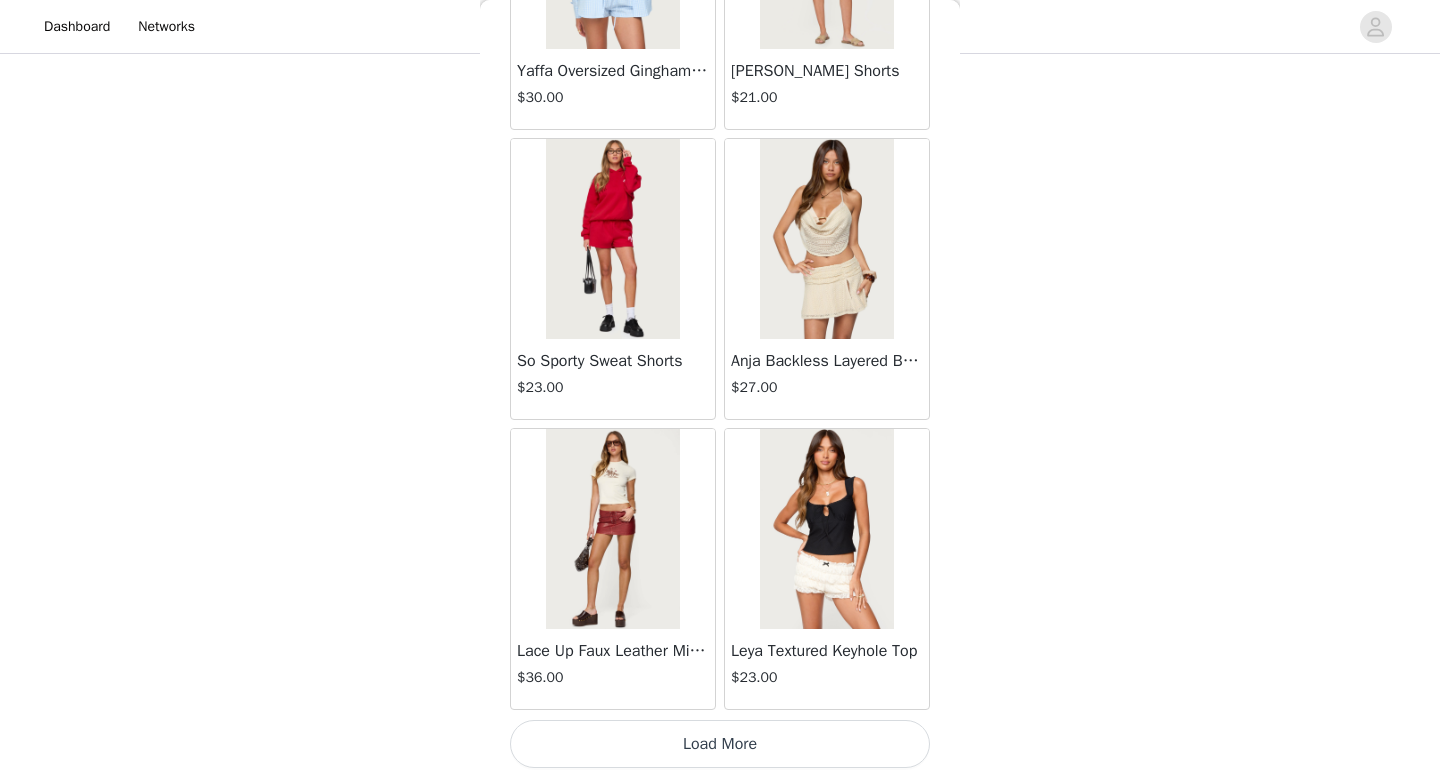 click on "Load More" at bounding box center [720, 744] 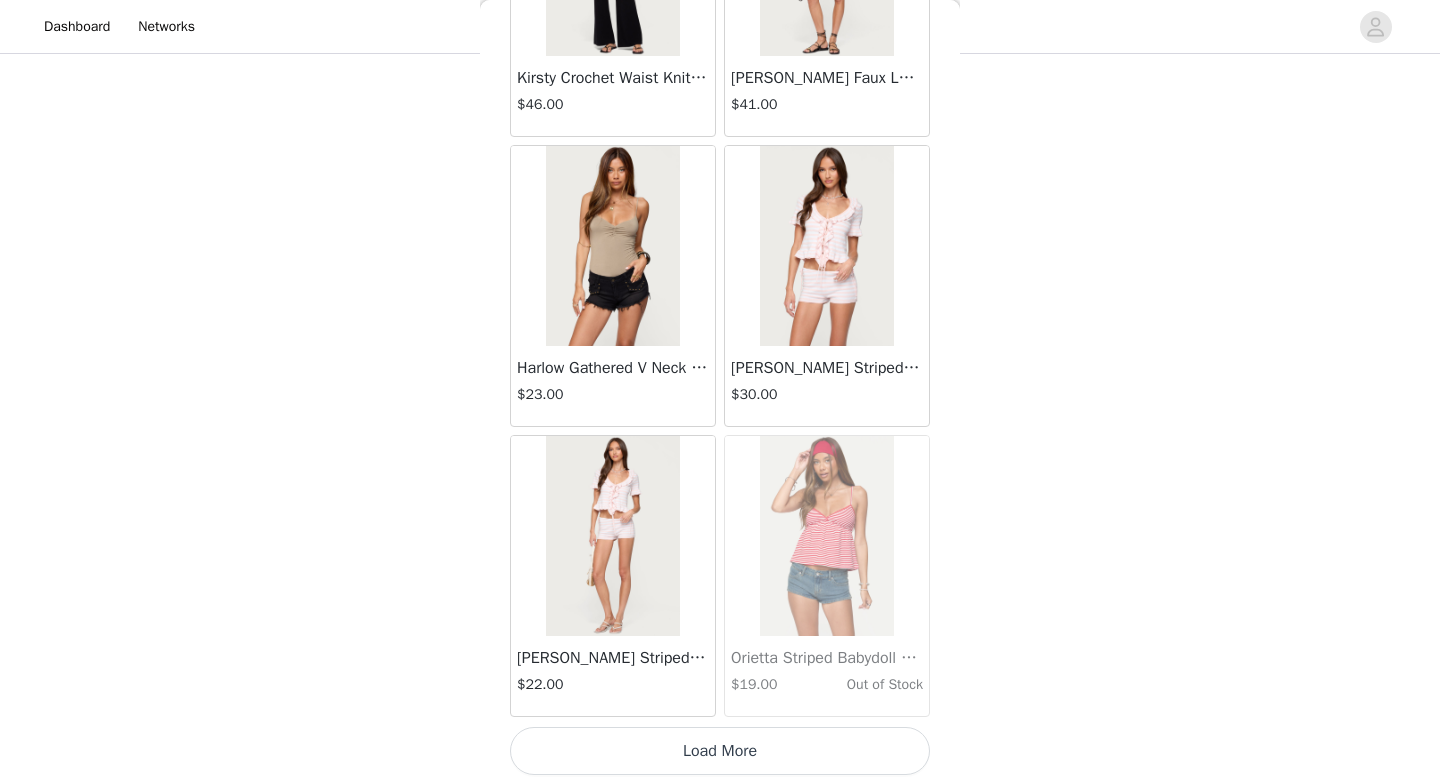 scroll, scrollTop: 37082, scrollLeft: 0, axis: vertical 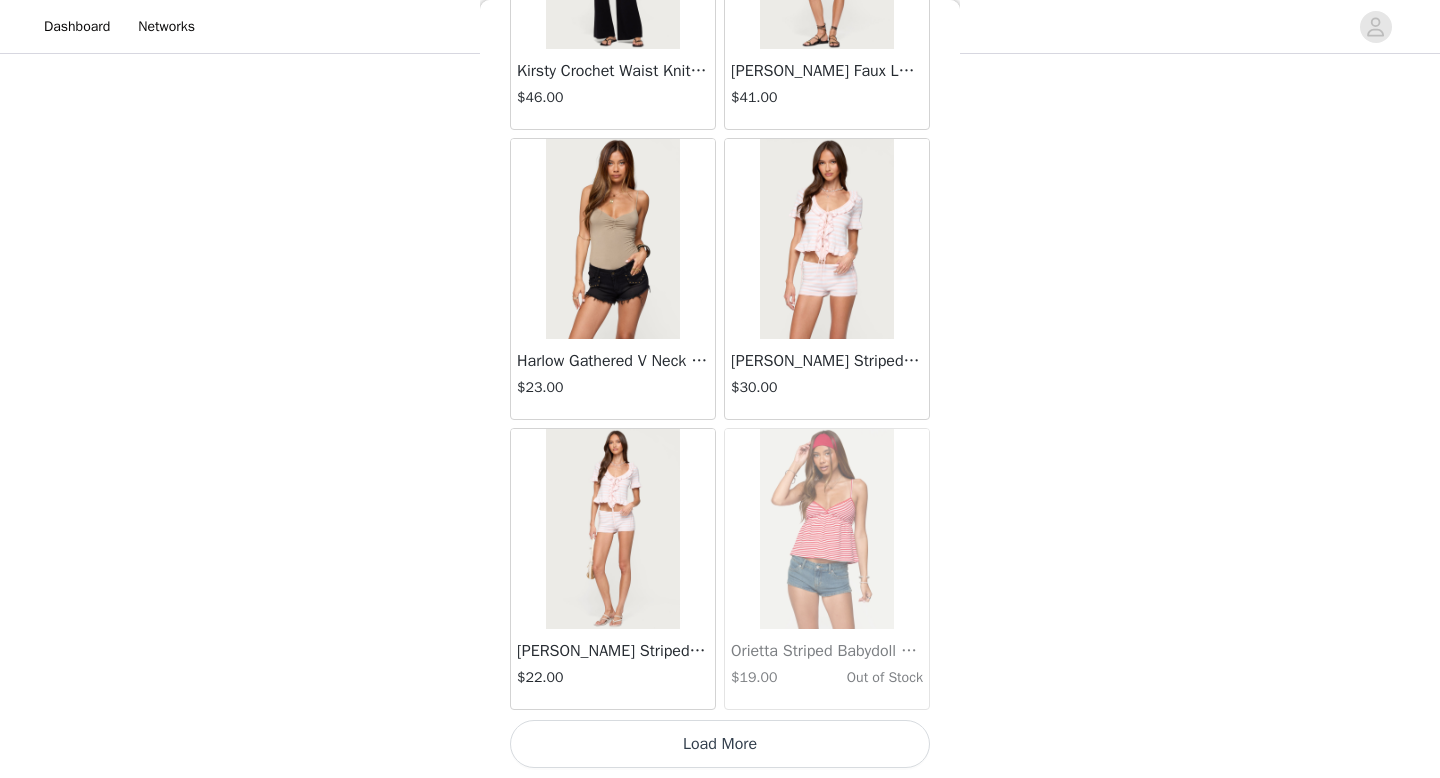 click on "Load More" at bounding box center (720, 744) 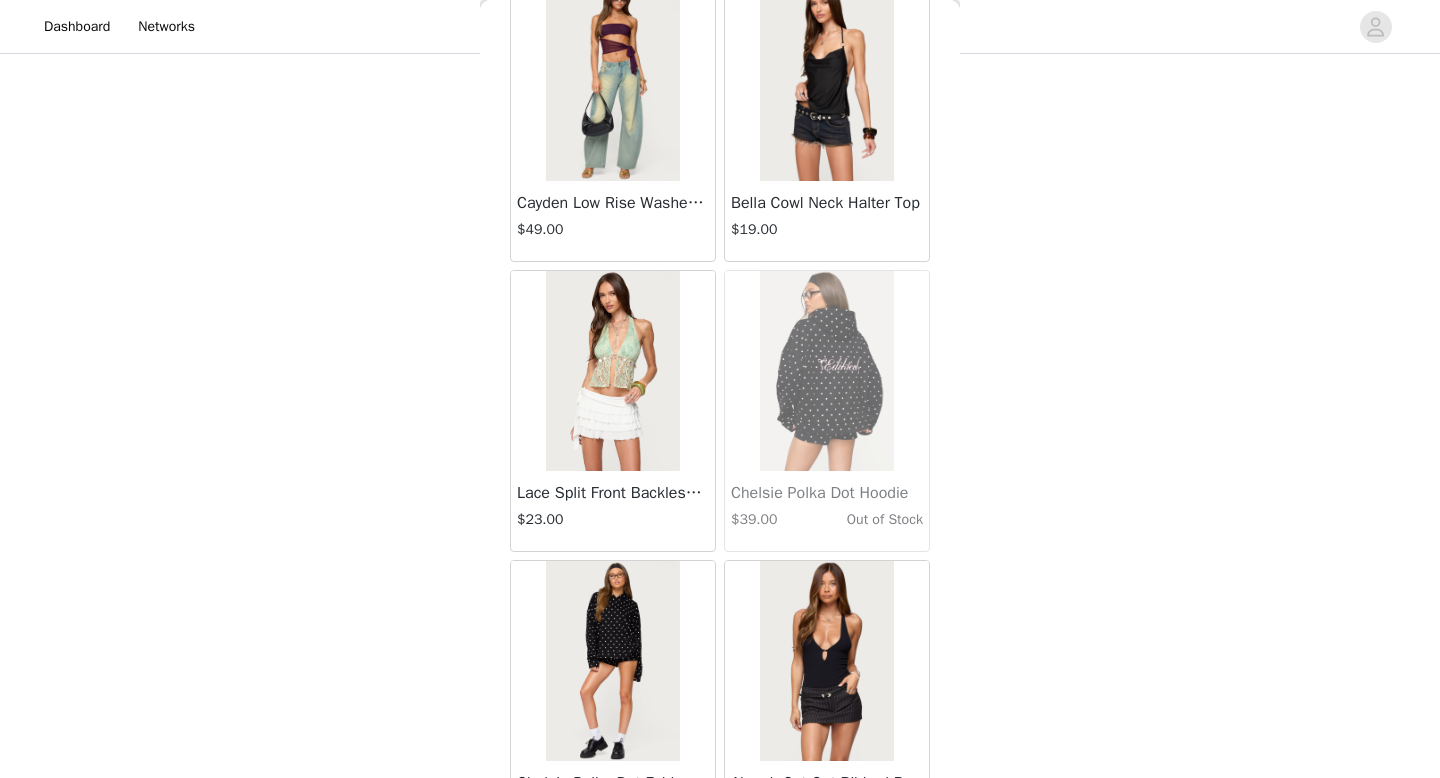 scroll, scrollTop: 39982, scrollLeft: 0, axis: vertical 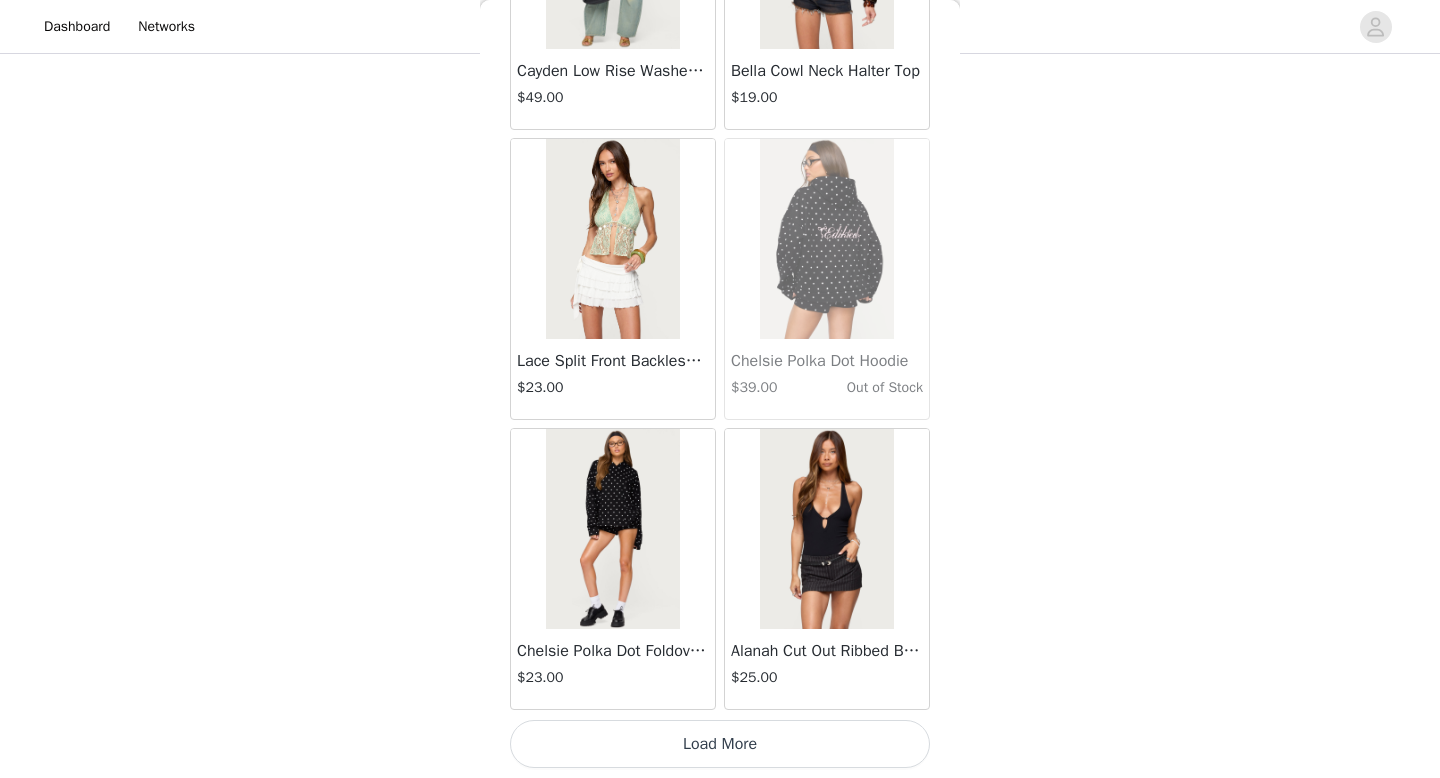 click on "Load More" at bounding box center (720, 744) 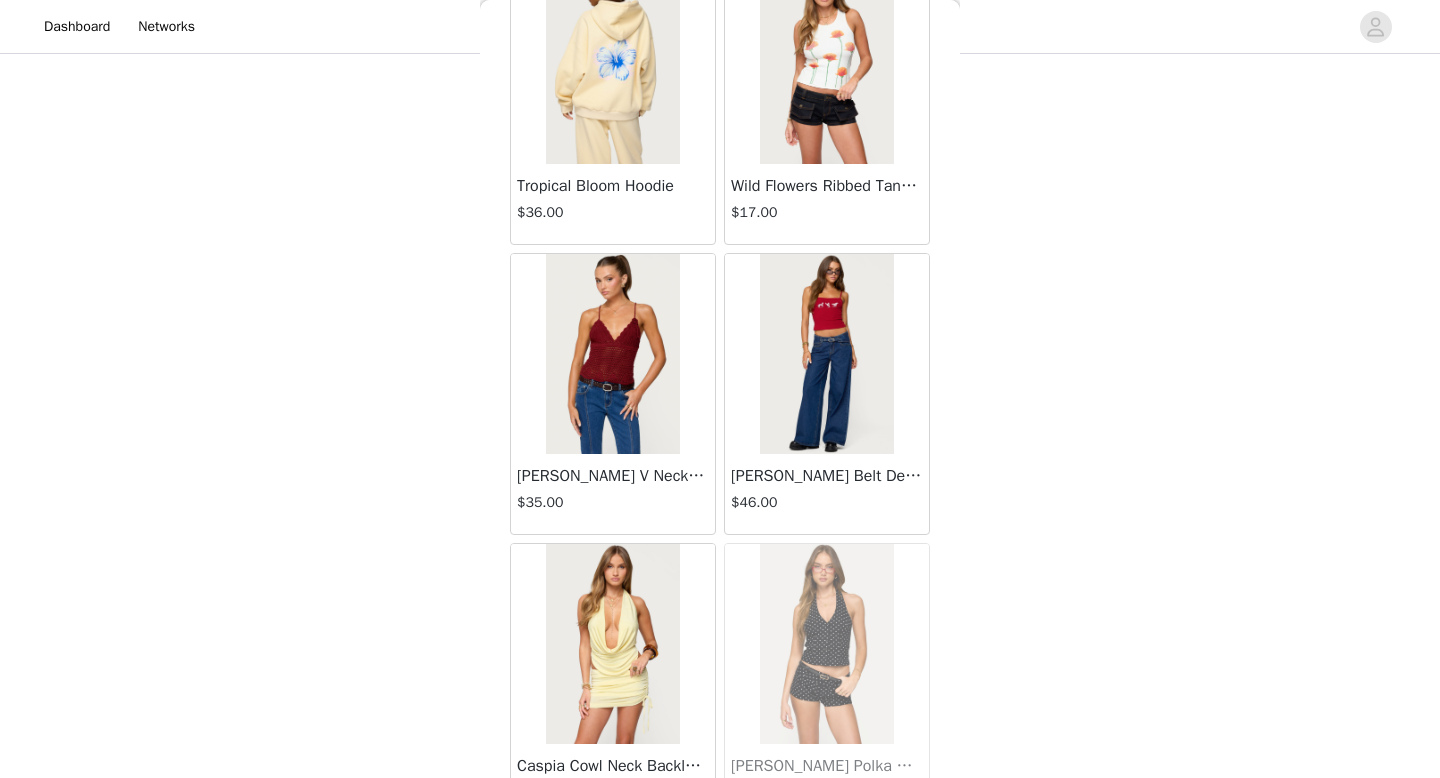 scroll, scrollTop: 42882, scrollLeft: 0, axis: vertical 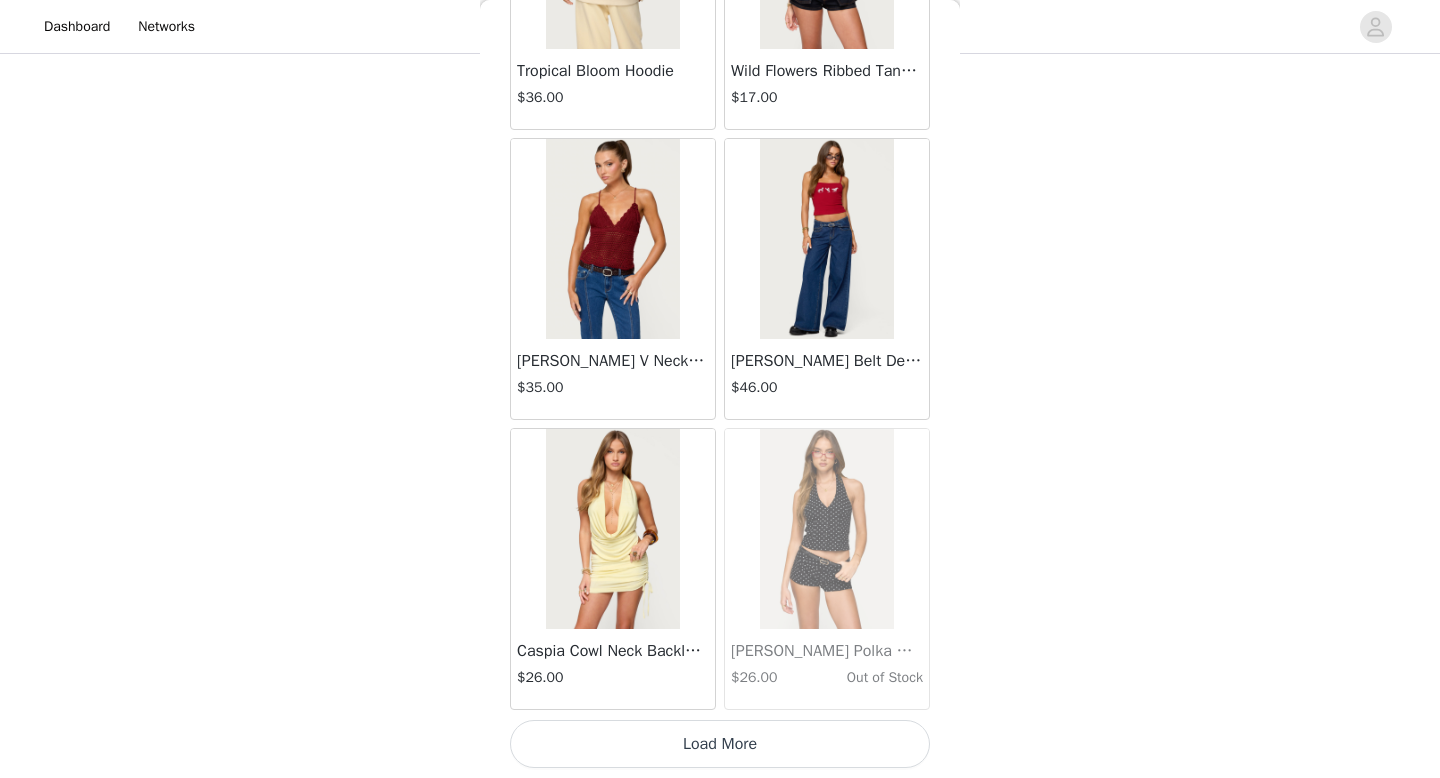 click on "Load More" at bounding box center (720, 744) 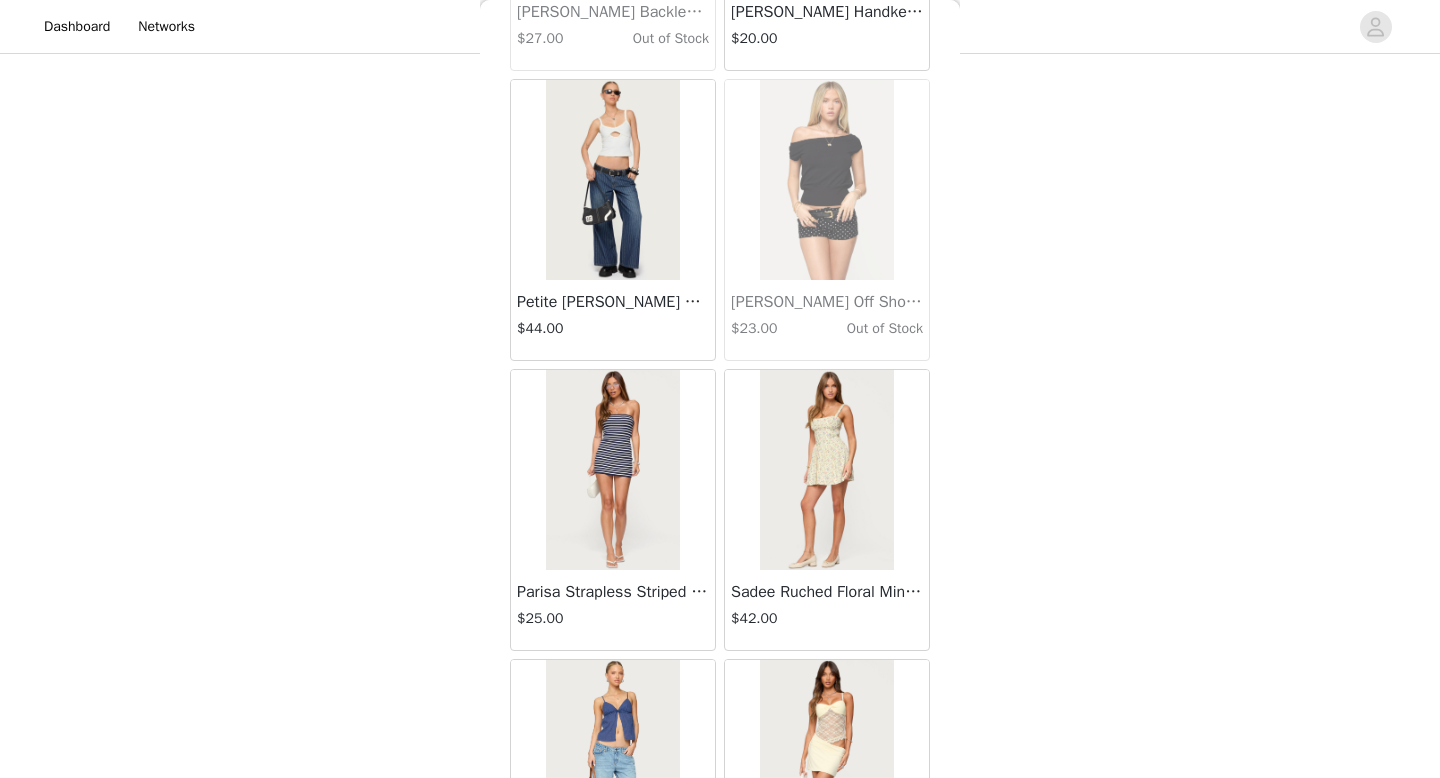 scroll, scrollTop: 44407, scrollLeft: 0, axis: vertical 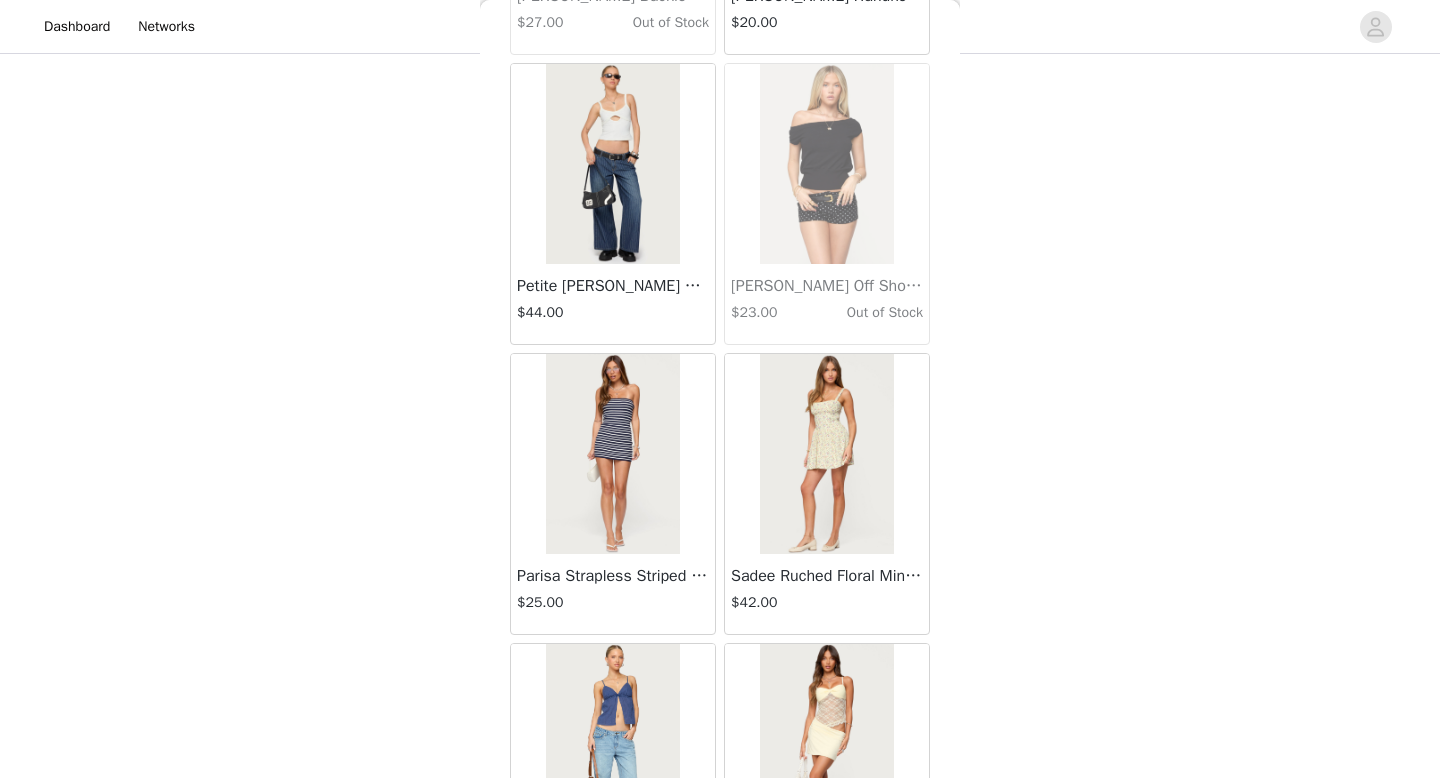 click at bounding box center [612, 454] 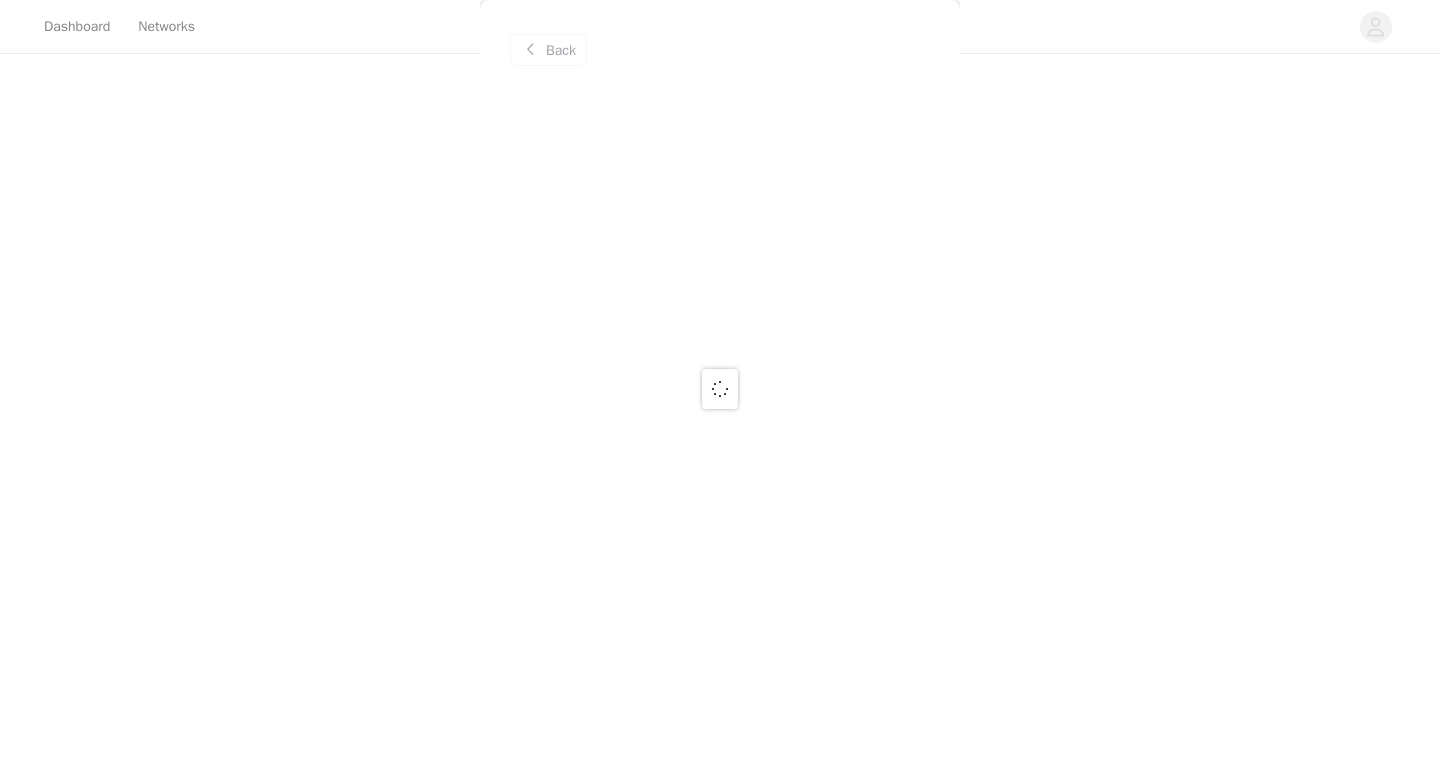 scroll, scrollTop: 0, scrollLeft: 0, axis: both 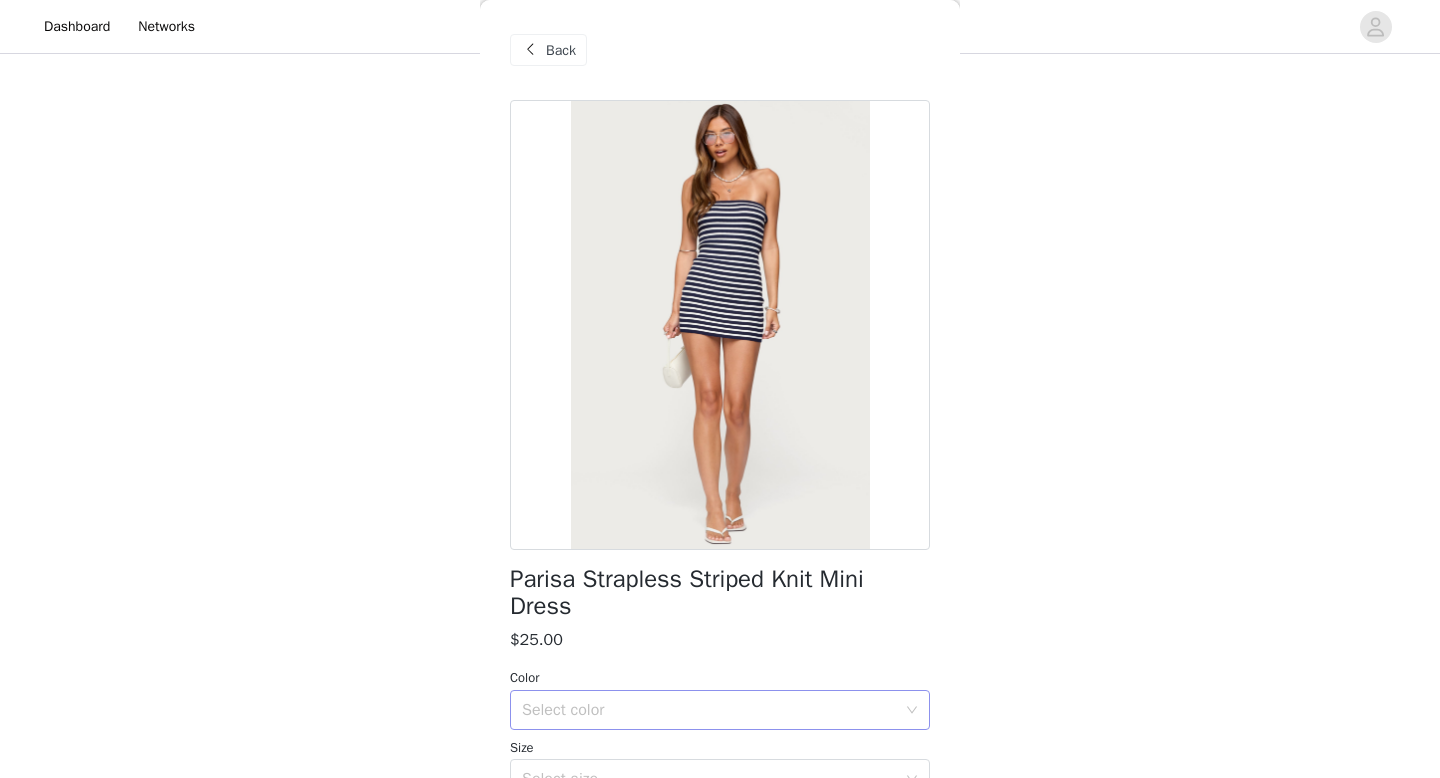click on "Select color" at bounding box center [709, 710] 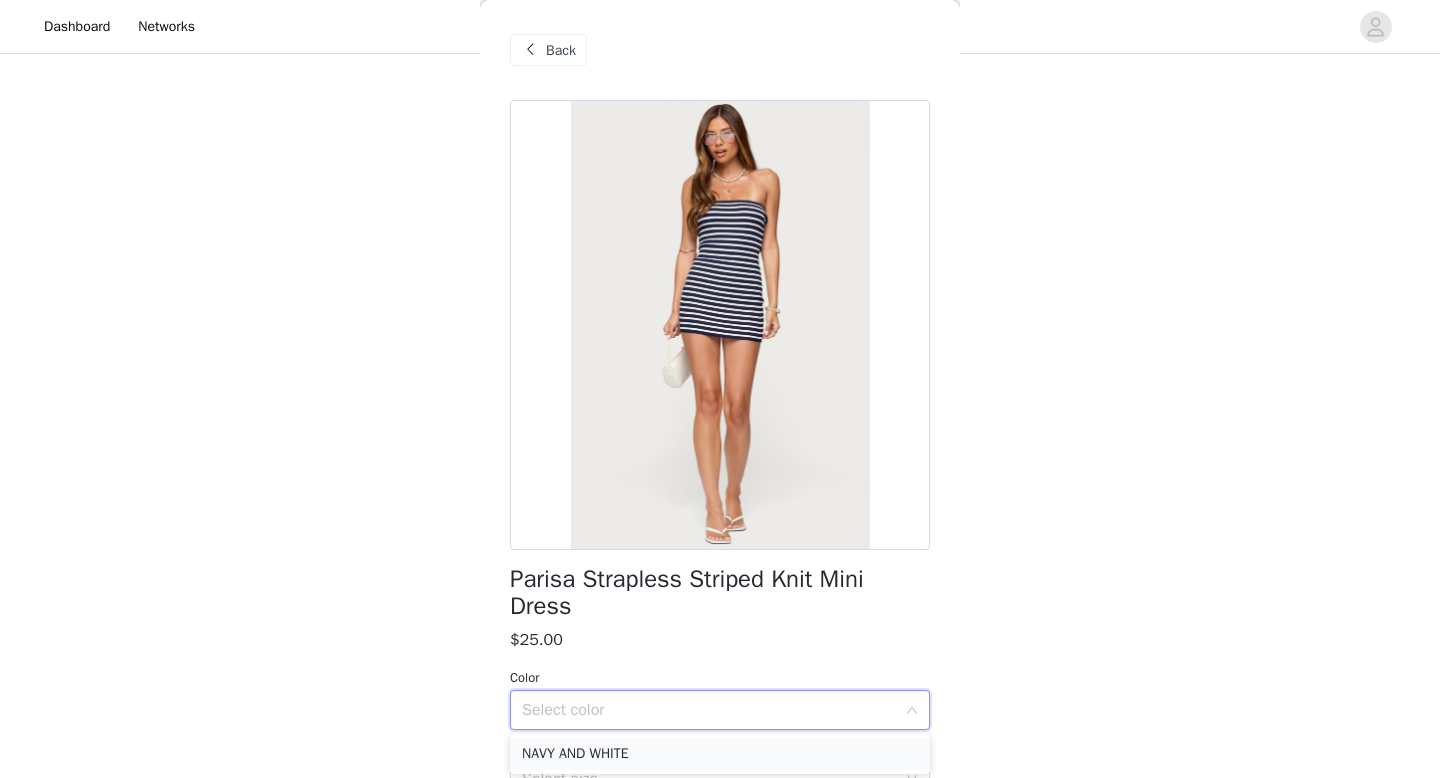 click on "NAVY AND WHITE" at bounding box center [720, 754] 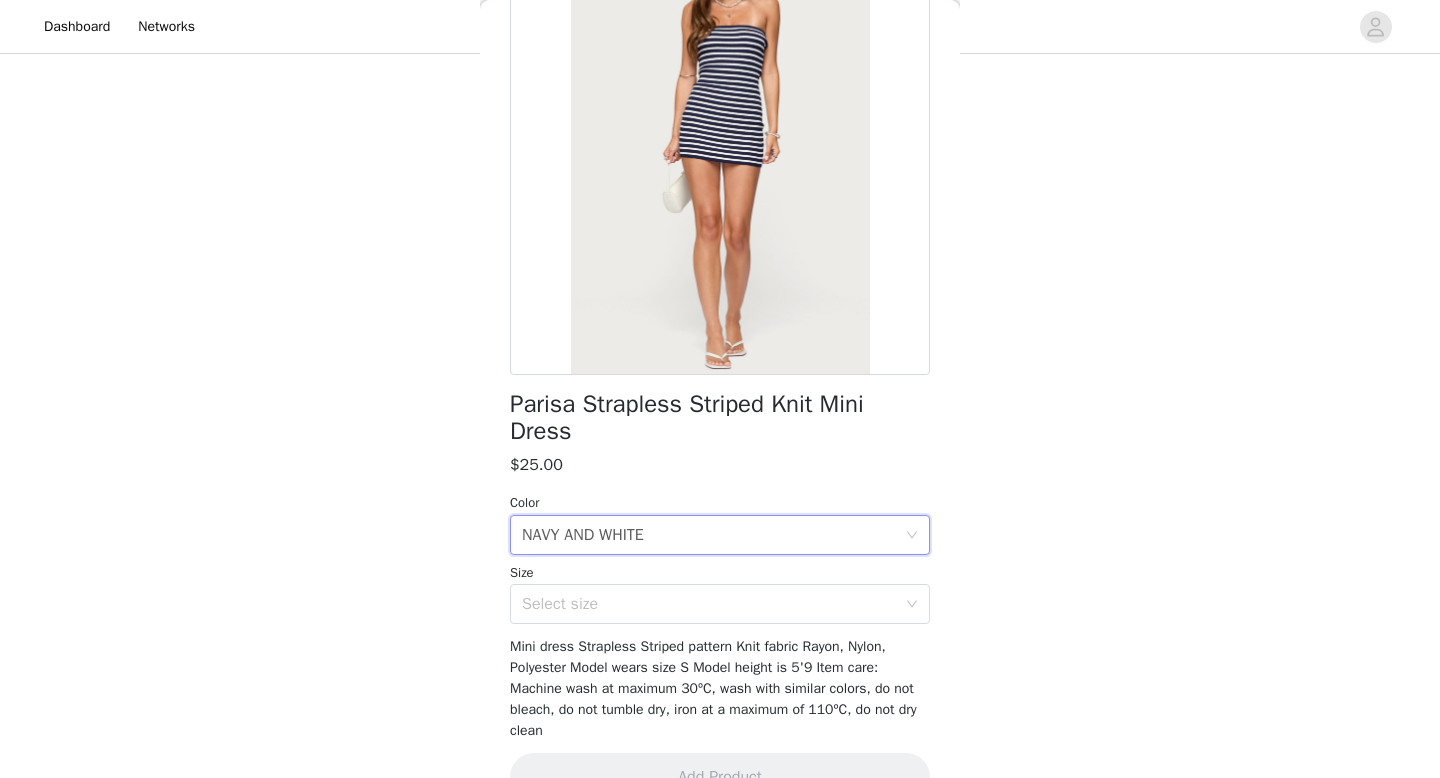 scroll, scrollTop: 213, scrollLeft: 0, axis: vertical 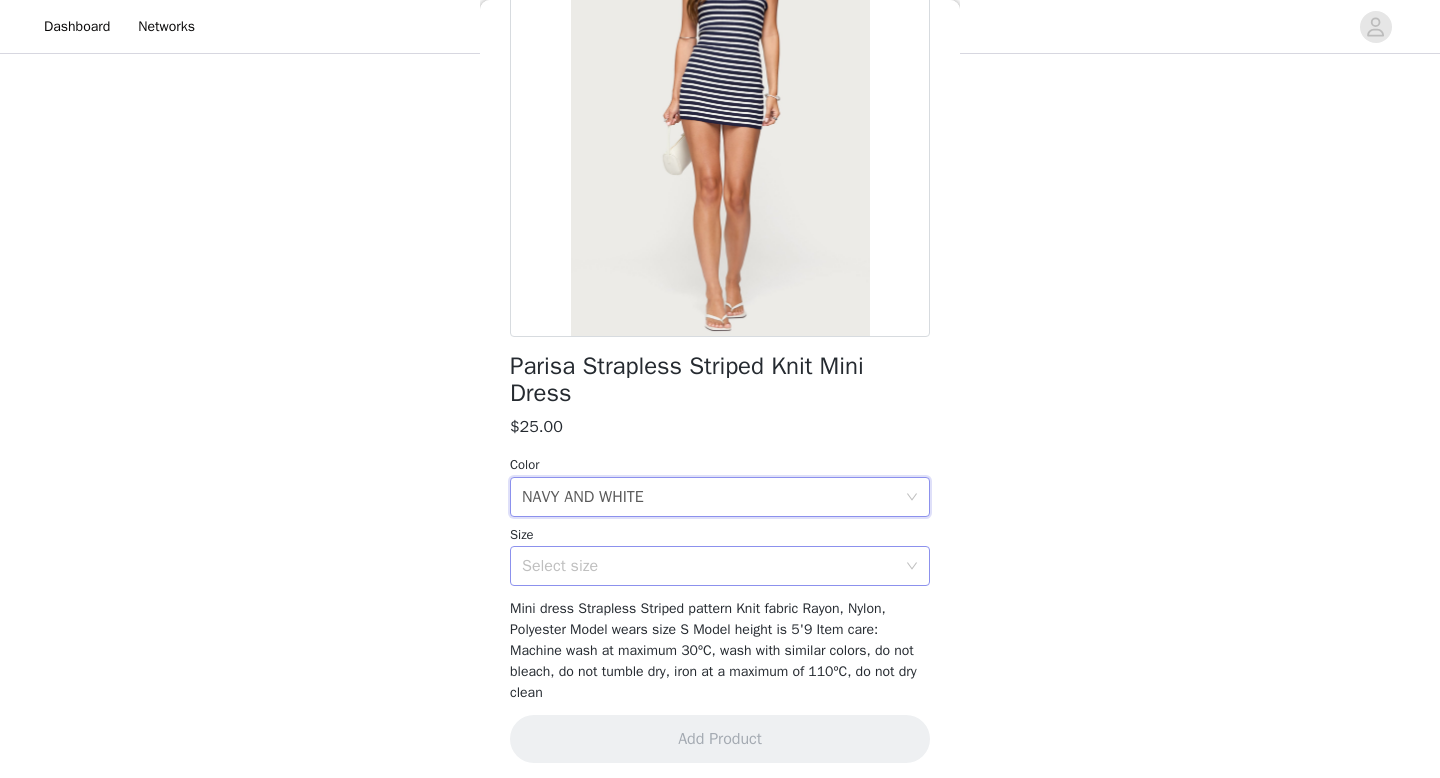 click on "Select size" at bounding box center [709, 566] 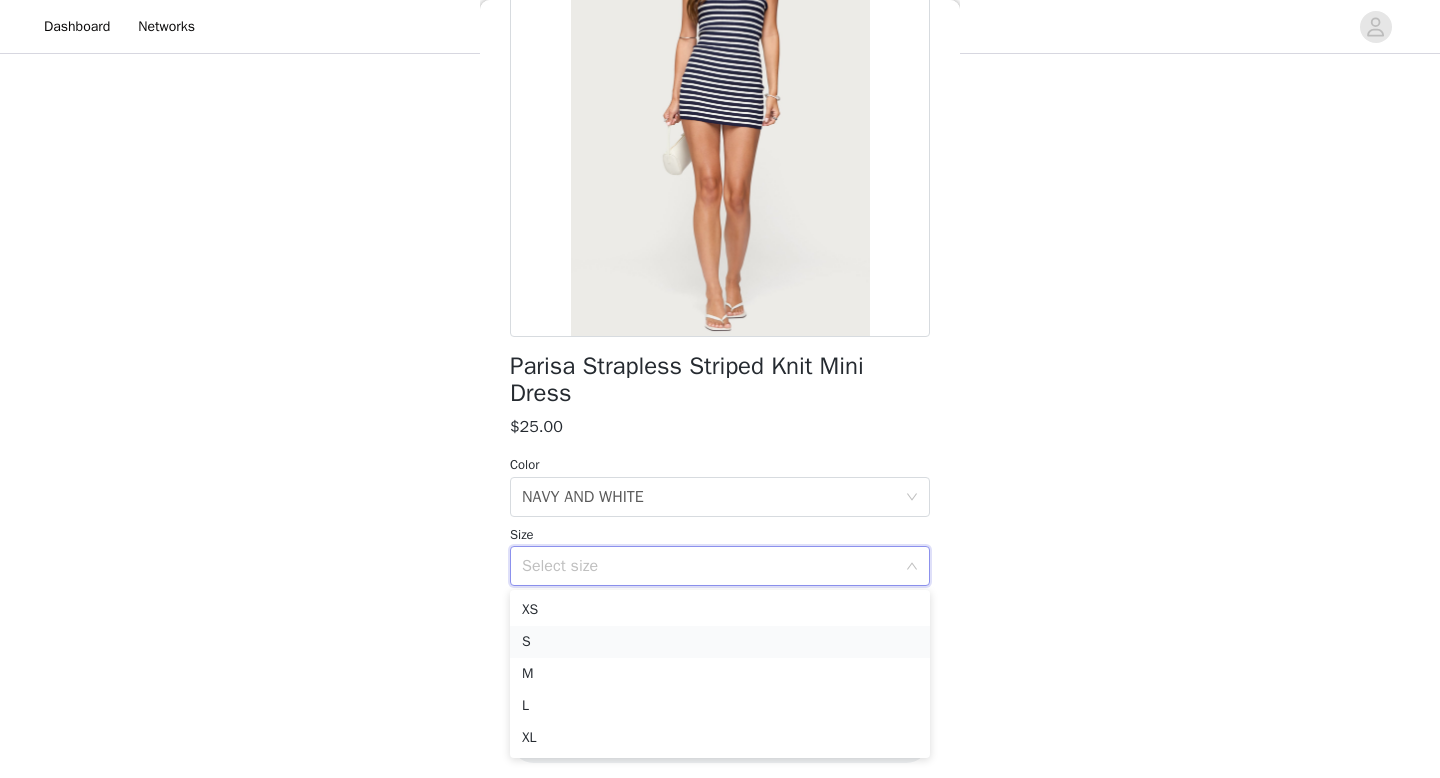 click on "S" at bounding box center (720, 642) 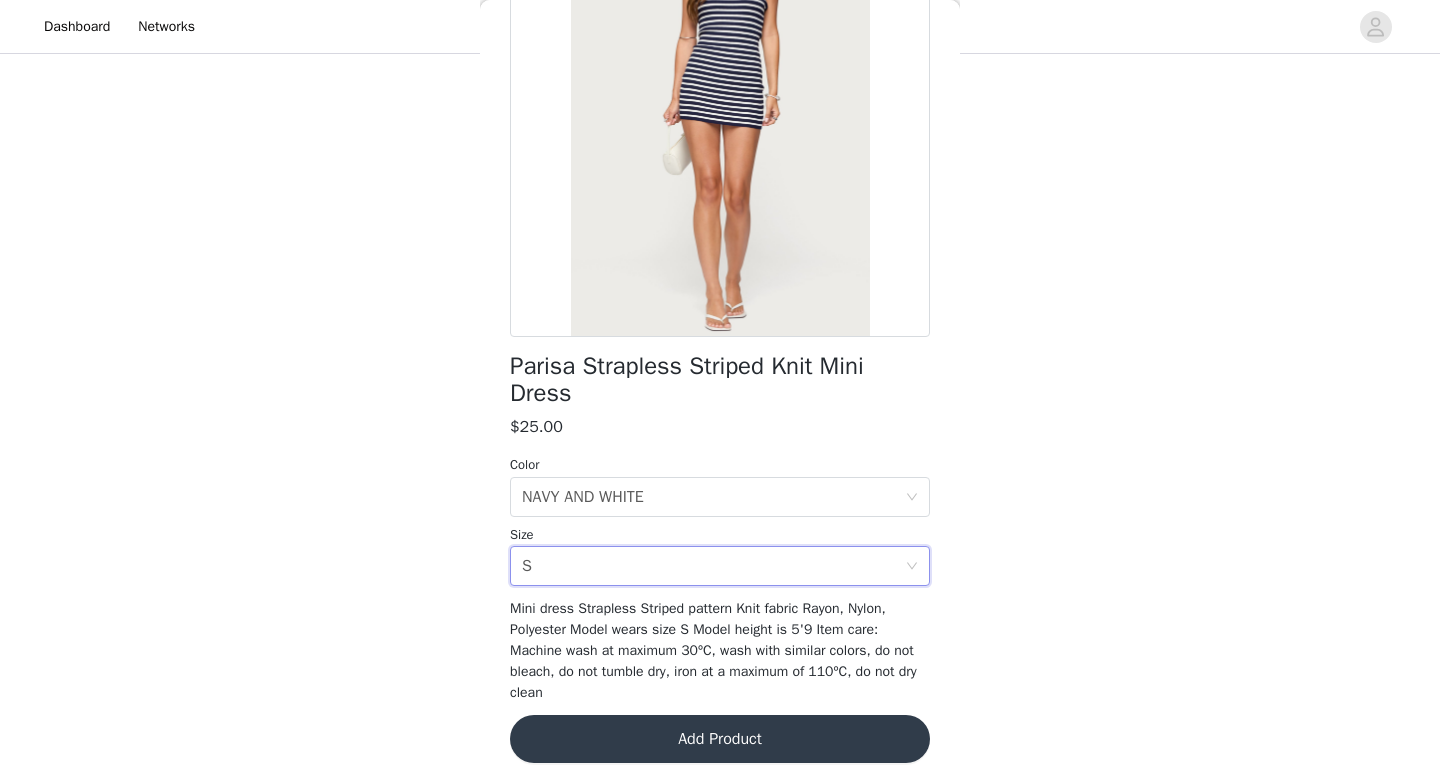 click on "Add Product" at bounding box center (720, 739) 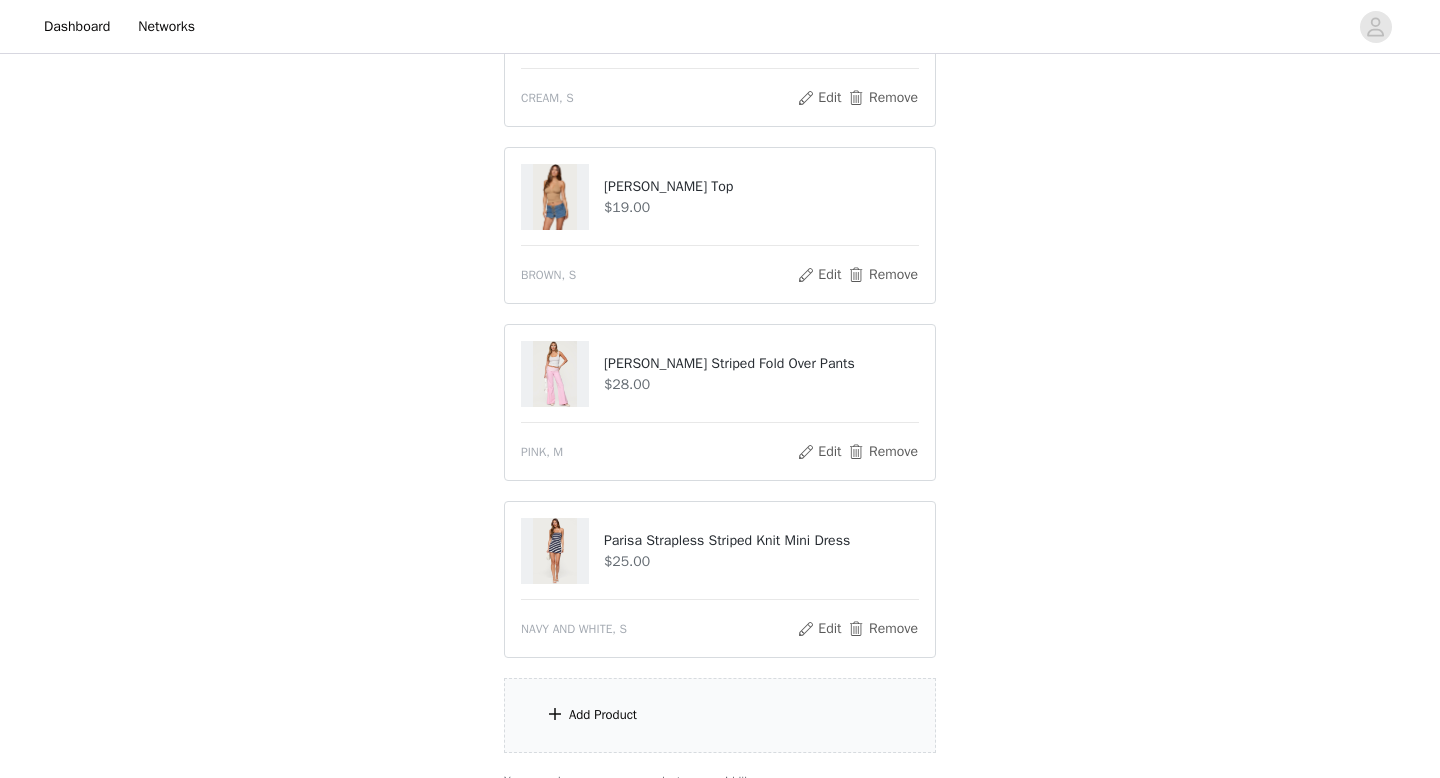 scroll, scrollTop: 664, scrollLeft: 0, axis: vertical 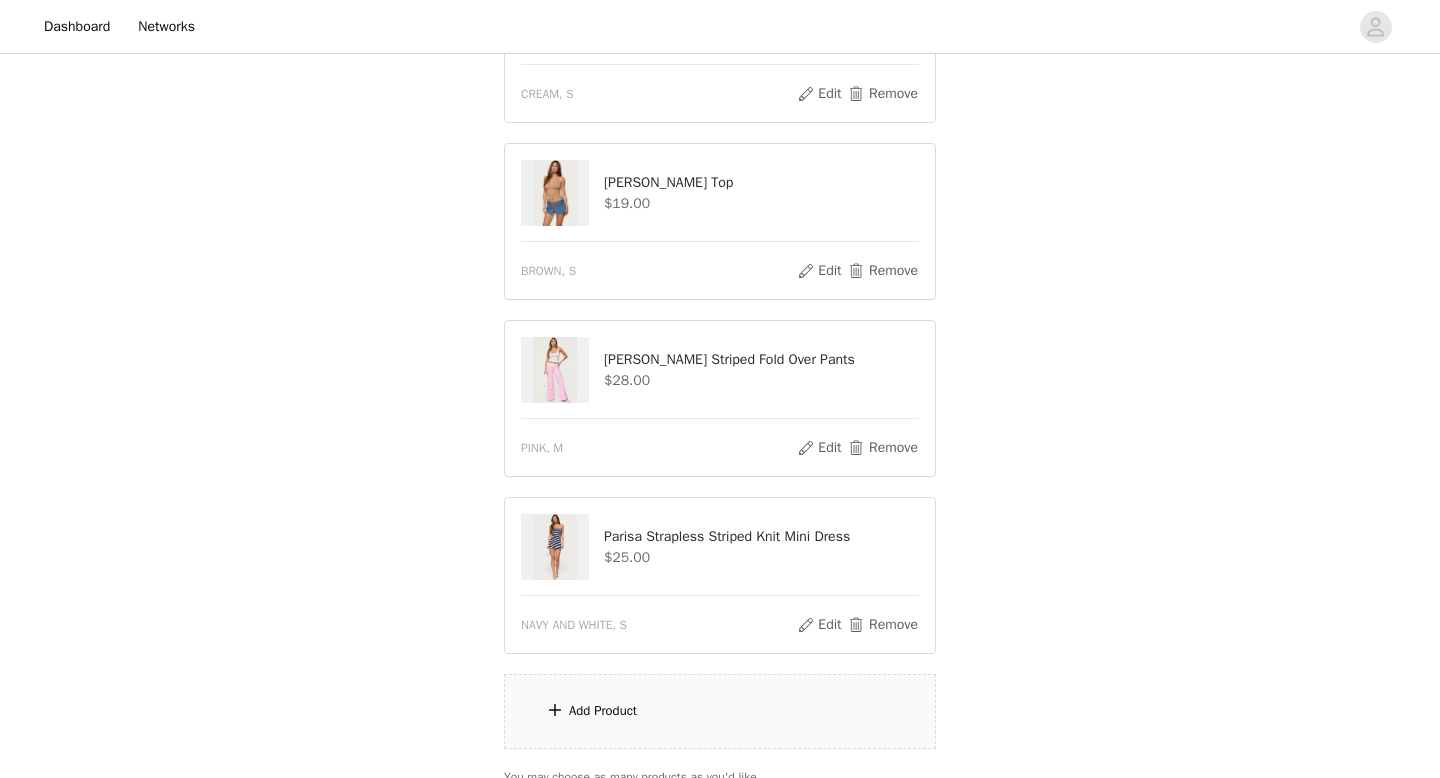 click on "Add Product" at bounding box center (720, 711) 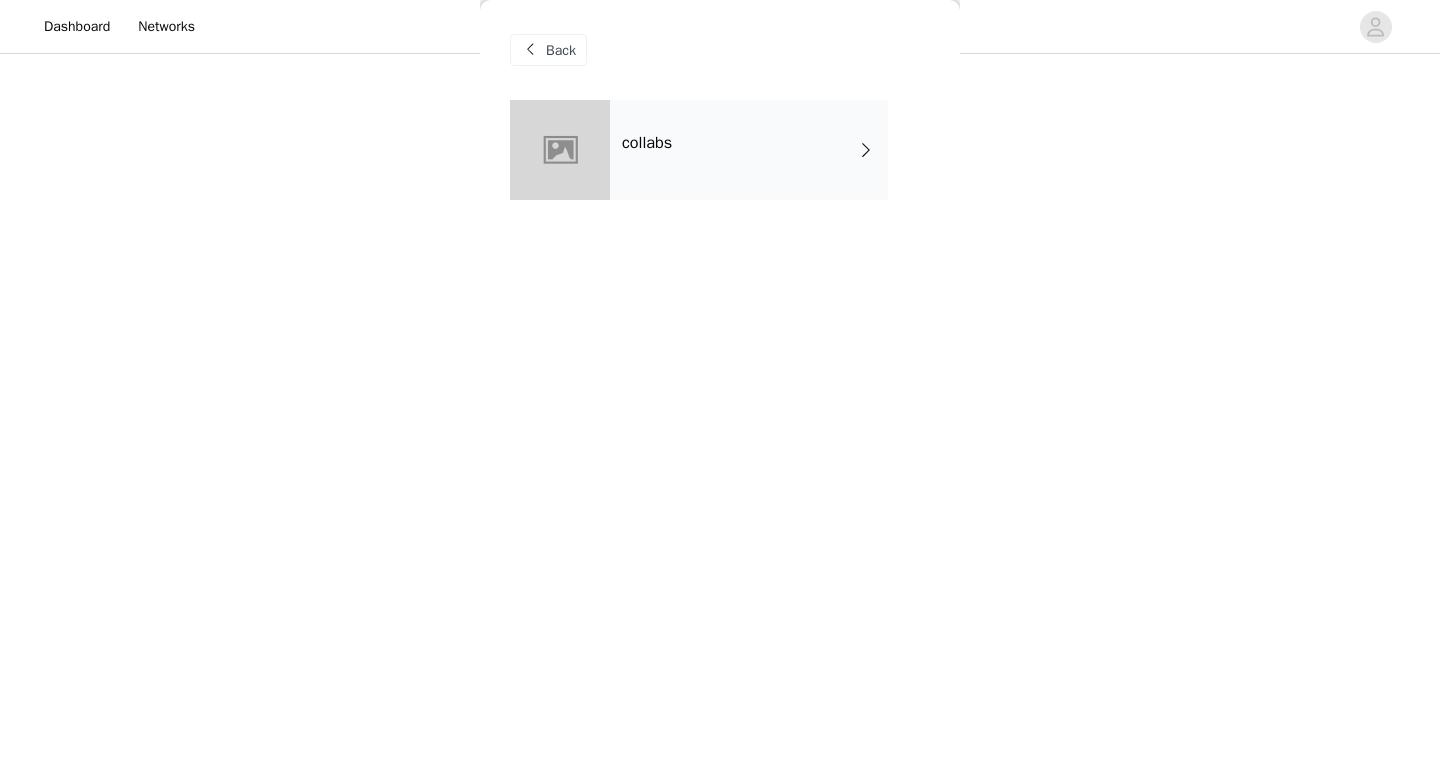 click on "collabs" at bounding box center [749, 150] 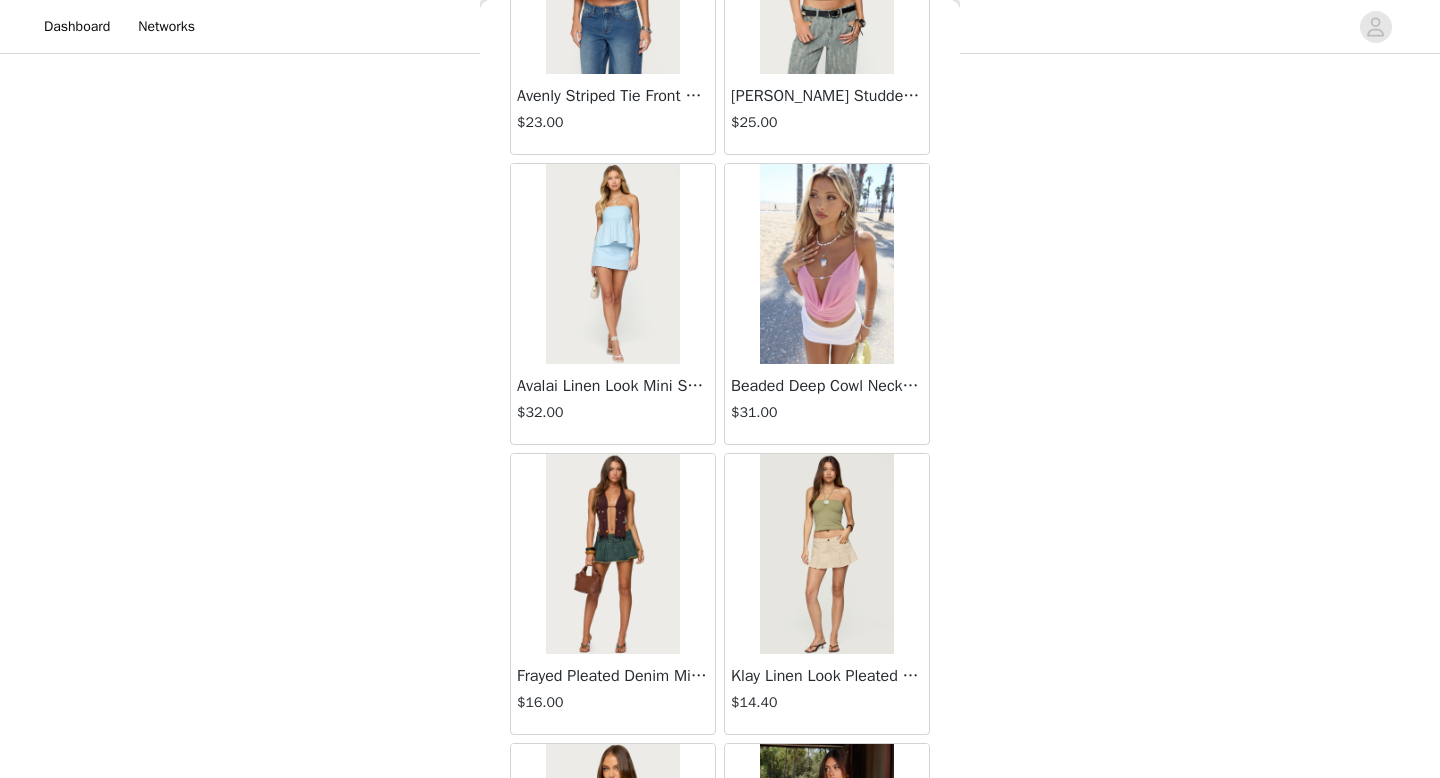 scroll, scrollTop: 2282, scrollLeft: 0, axis: vertical 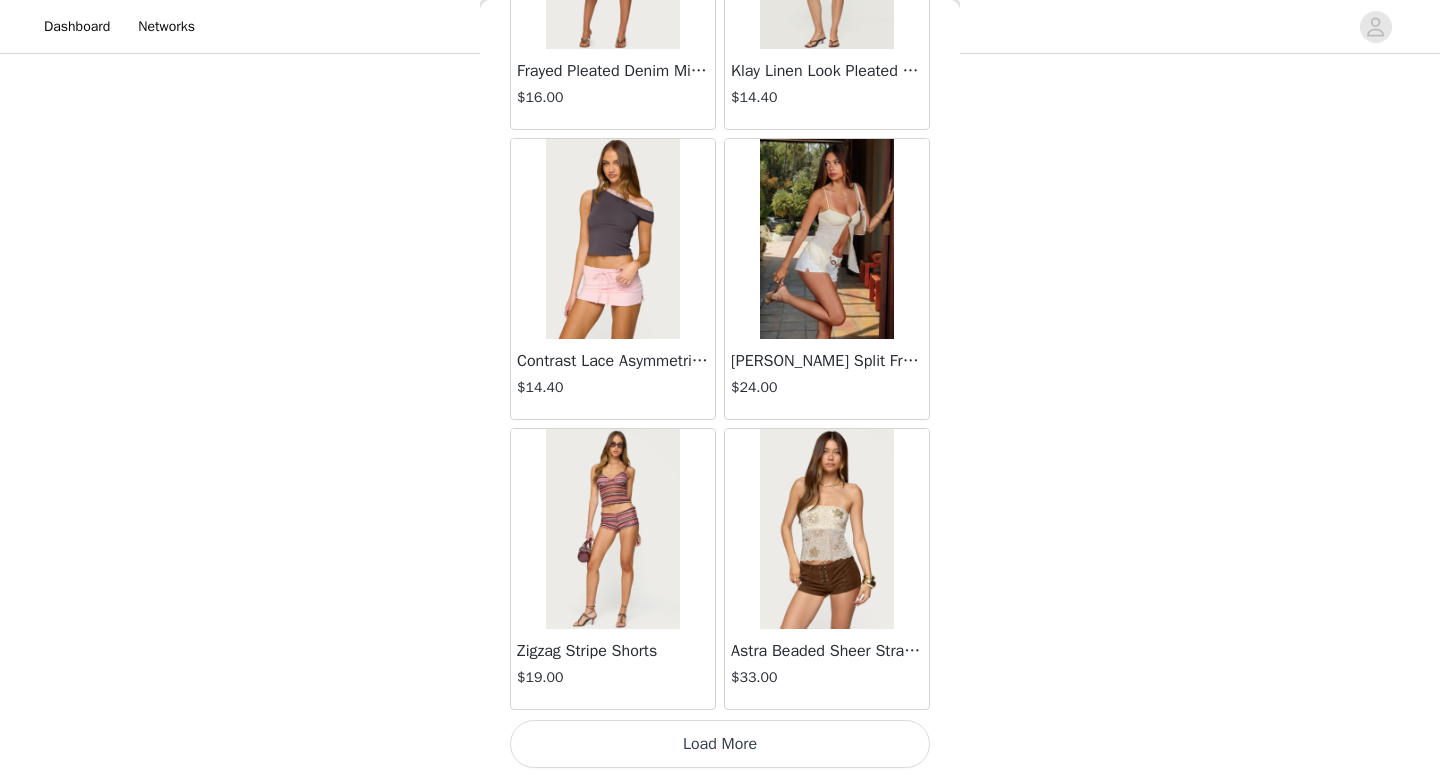click on "Load More" at bounding box center (720, 744) 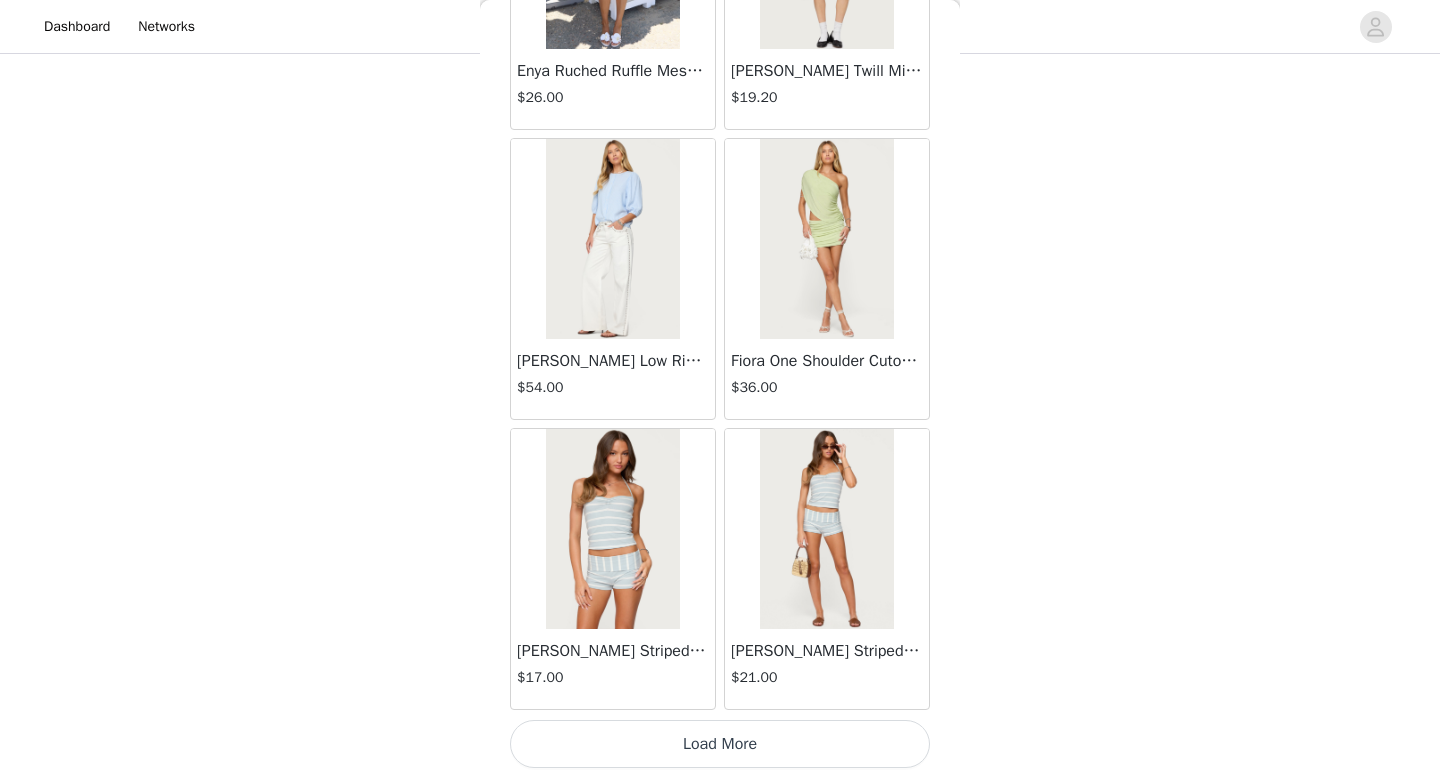 click on "Load More" at bounding box center (720, 744) 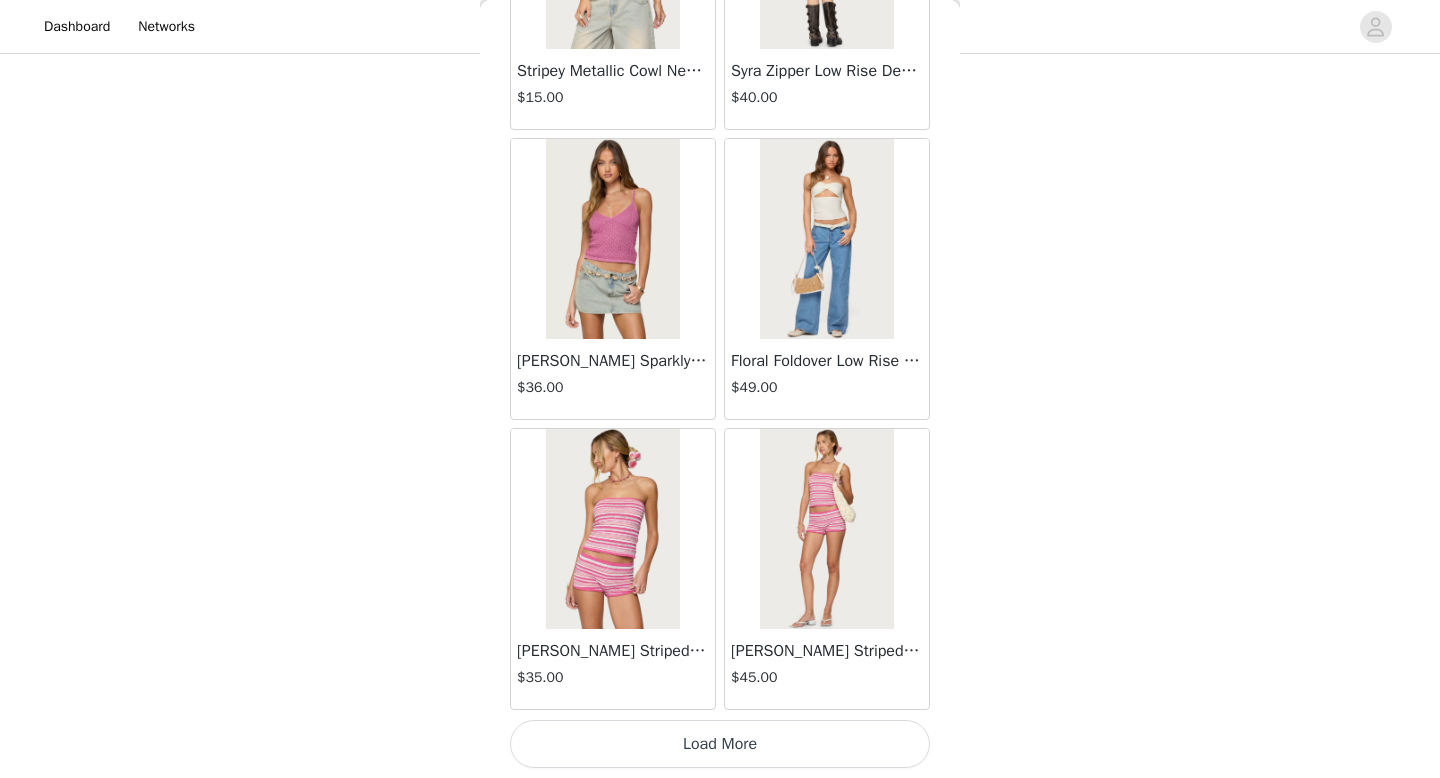 click on "Load More" at bounding box center (720, 744) 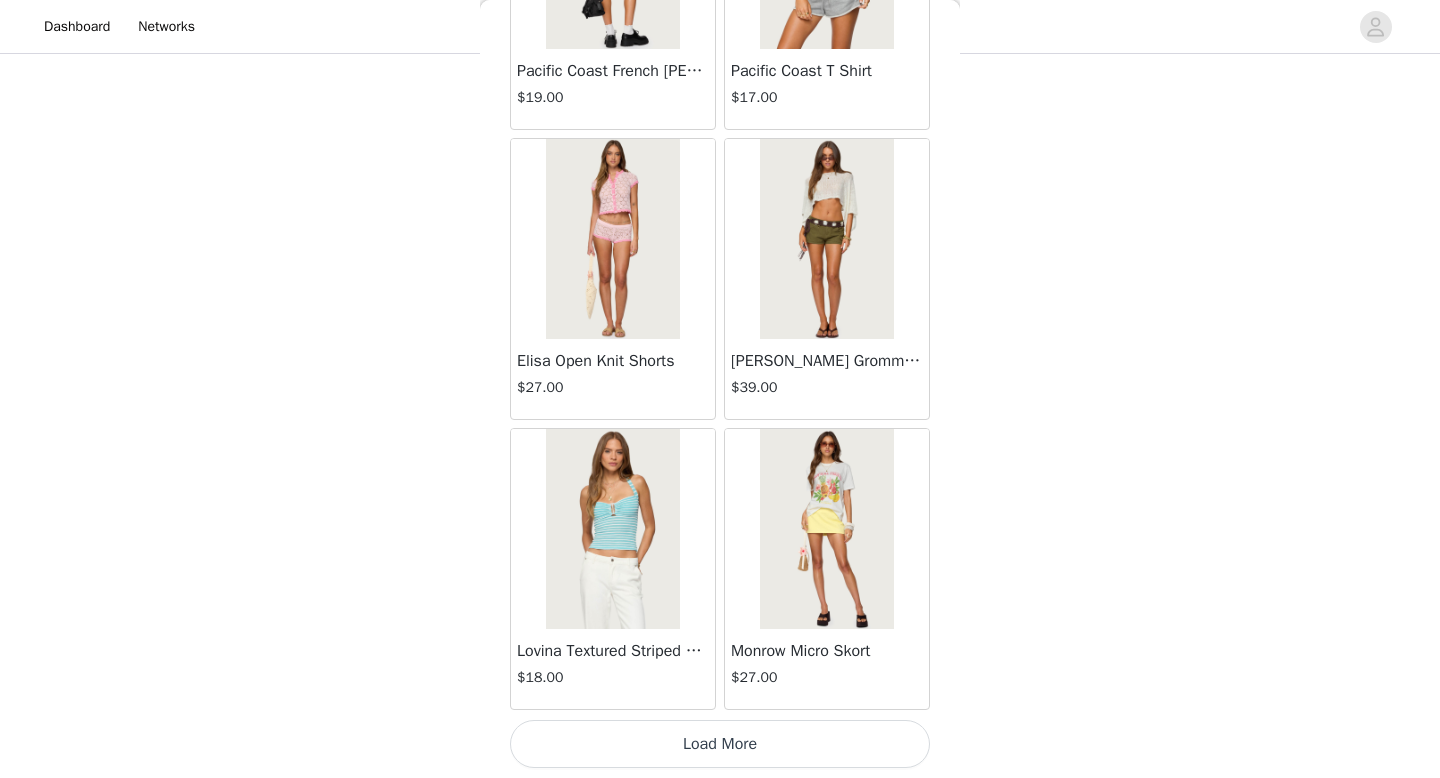 click on "Load More" at bounding box center (720, 744) 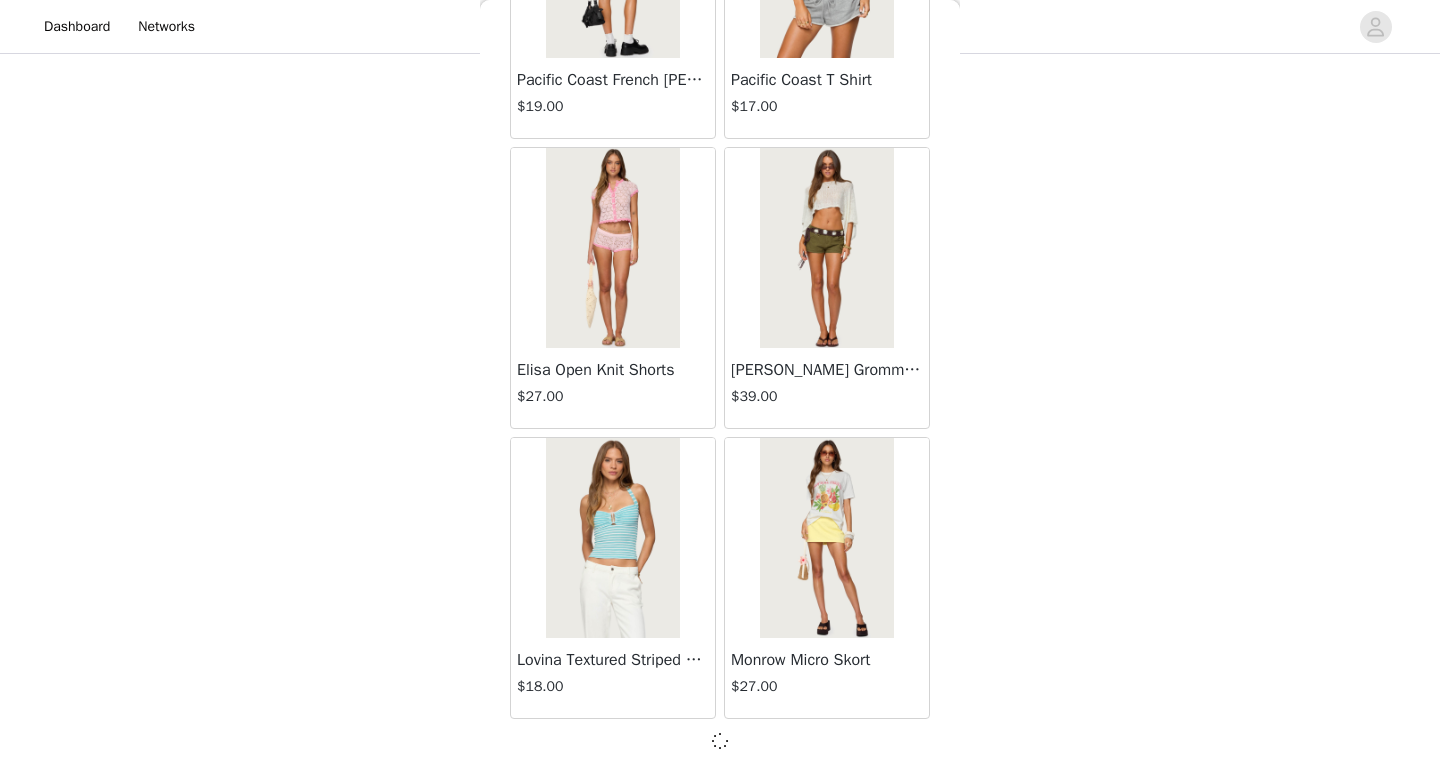 scroll, scrollTop: 10973, scrollLeft: 0, axis: vertical 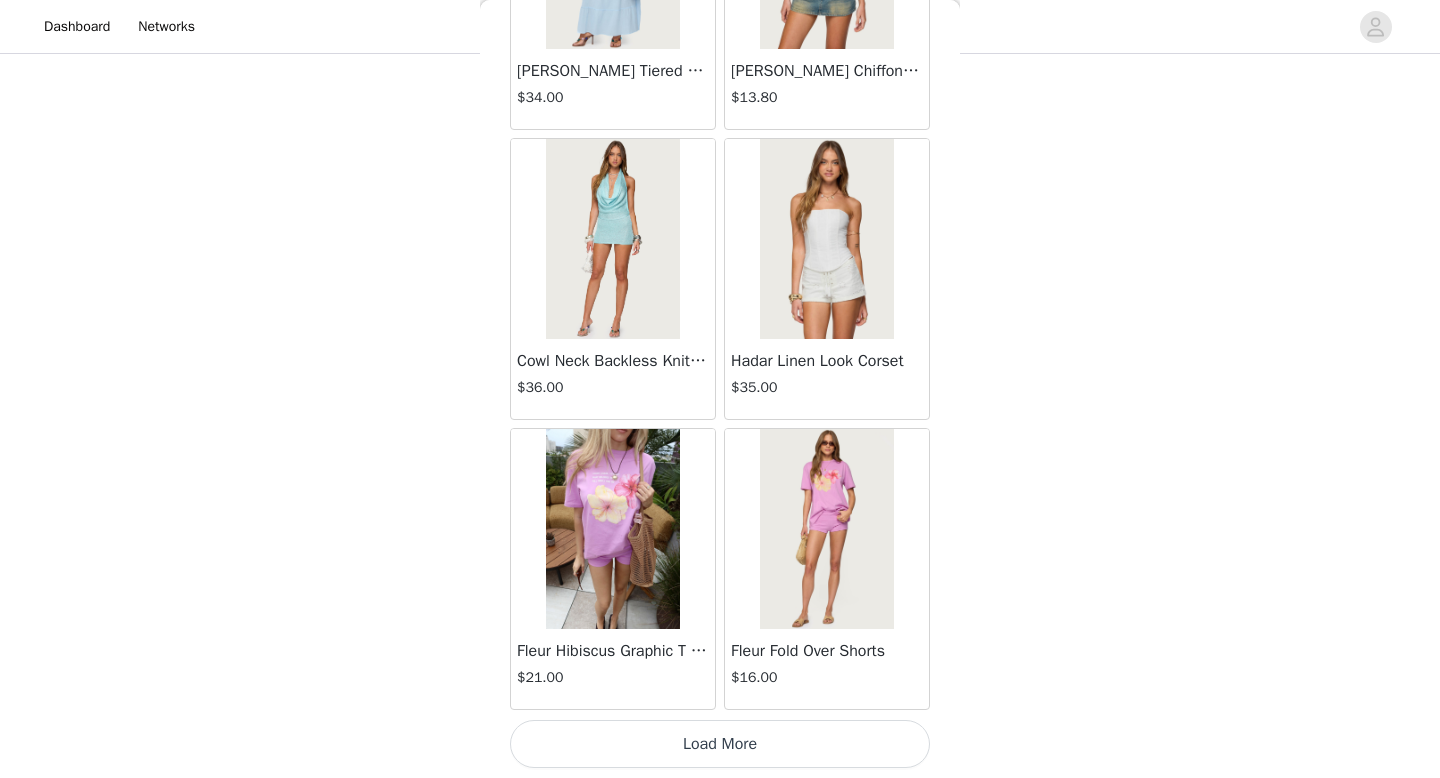 click on "Load More" at bounding box center (720, 744) 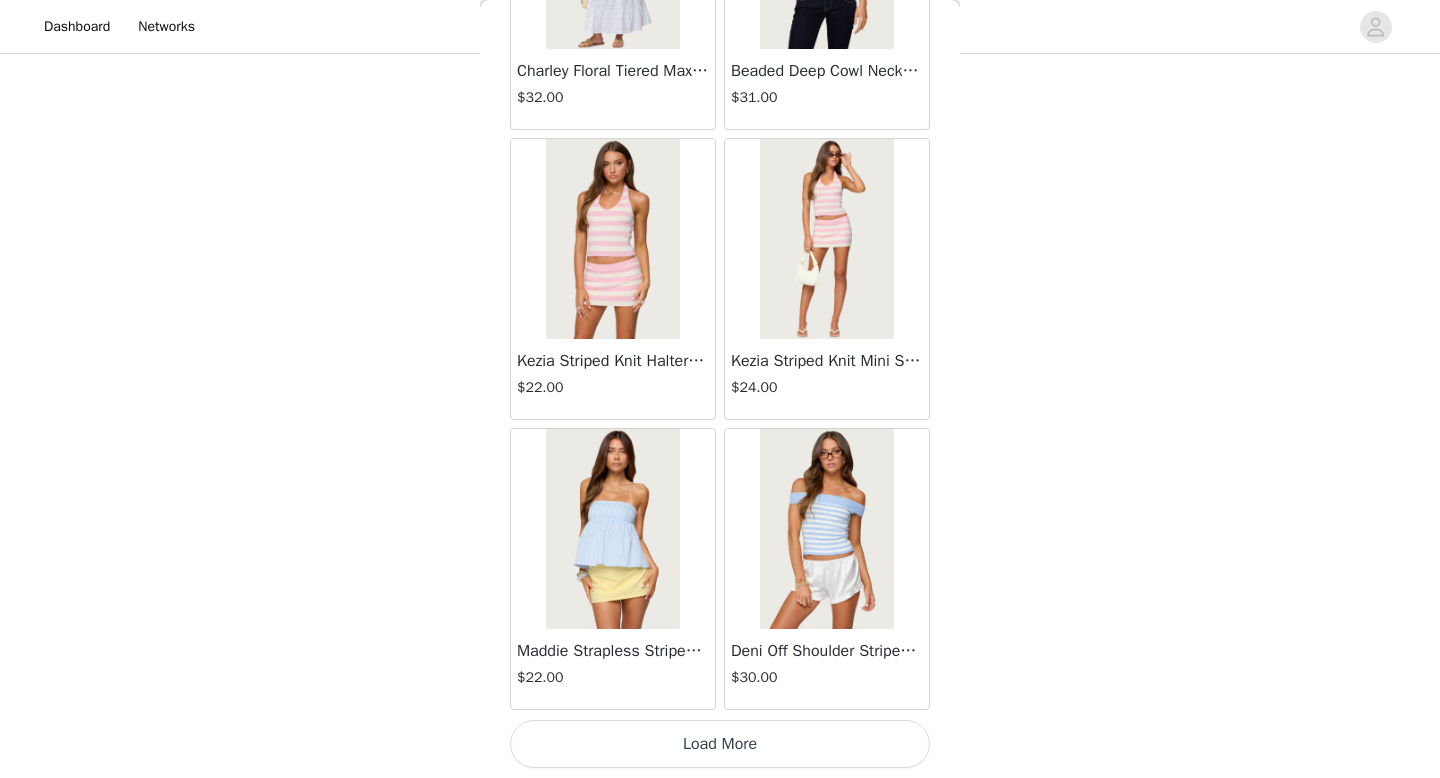 click on "Load More" at bounding box center (720, 744) 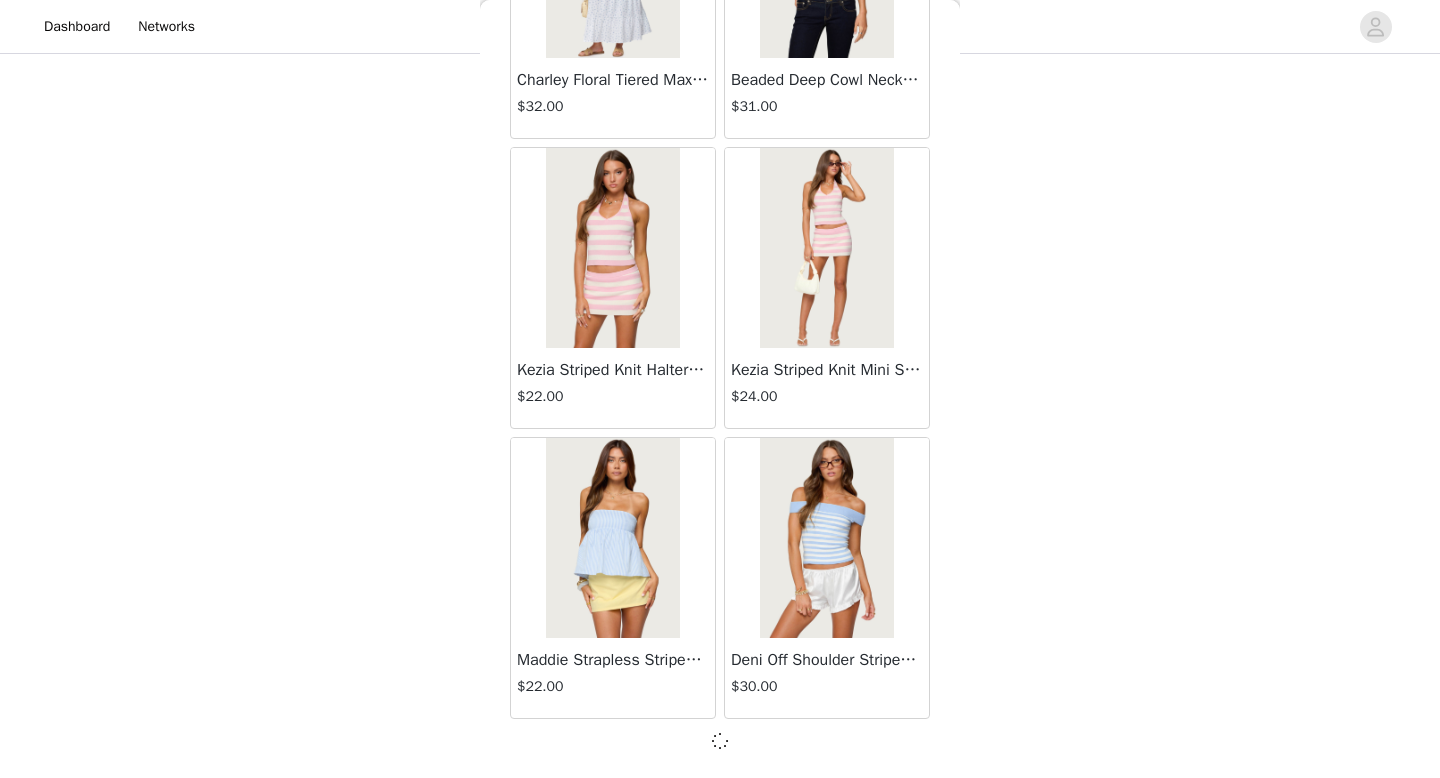 scroll, scrollTop: 16773, scrollLeft: 0, axis: vertical 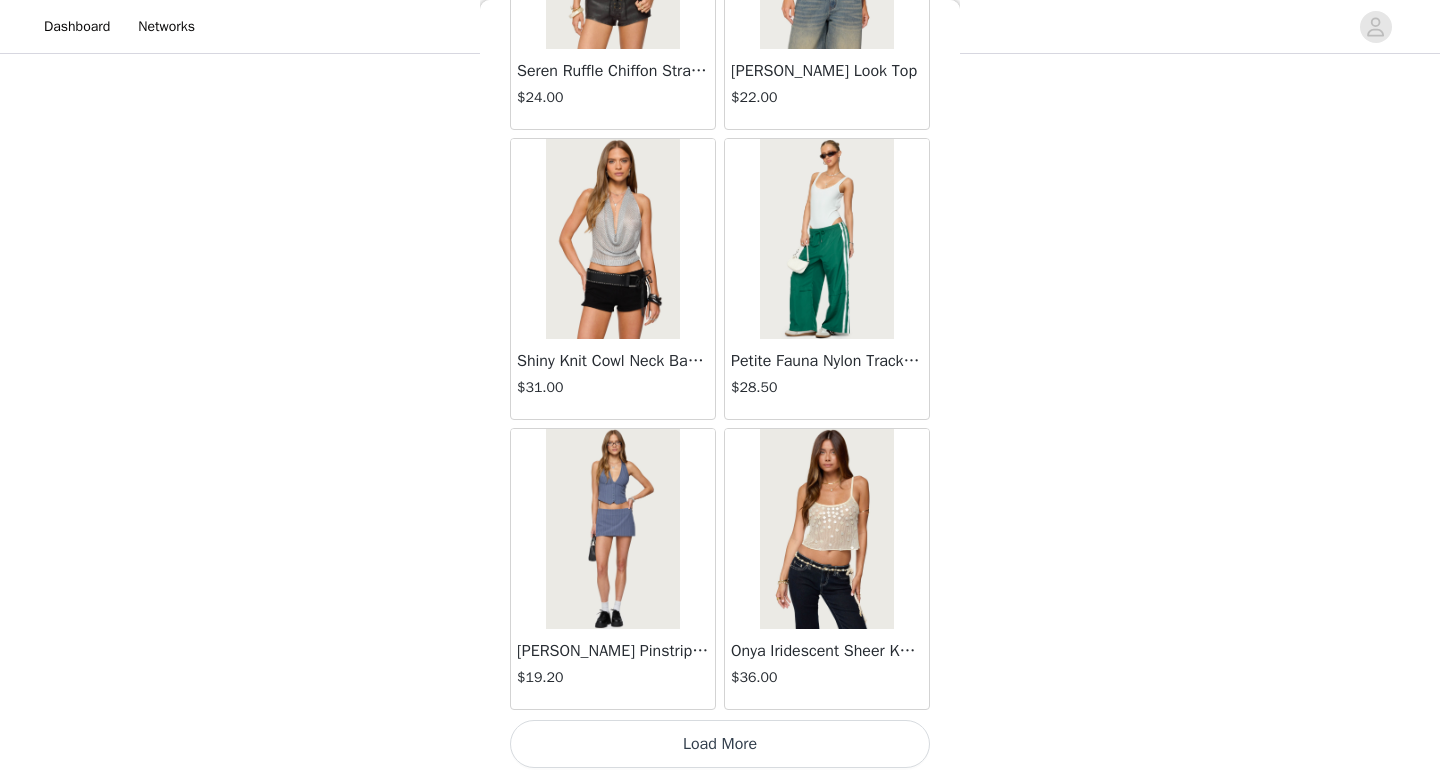 click on "Load More" at bounding box center (720, 744) 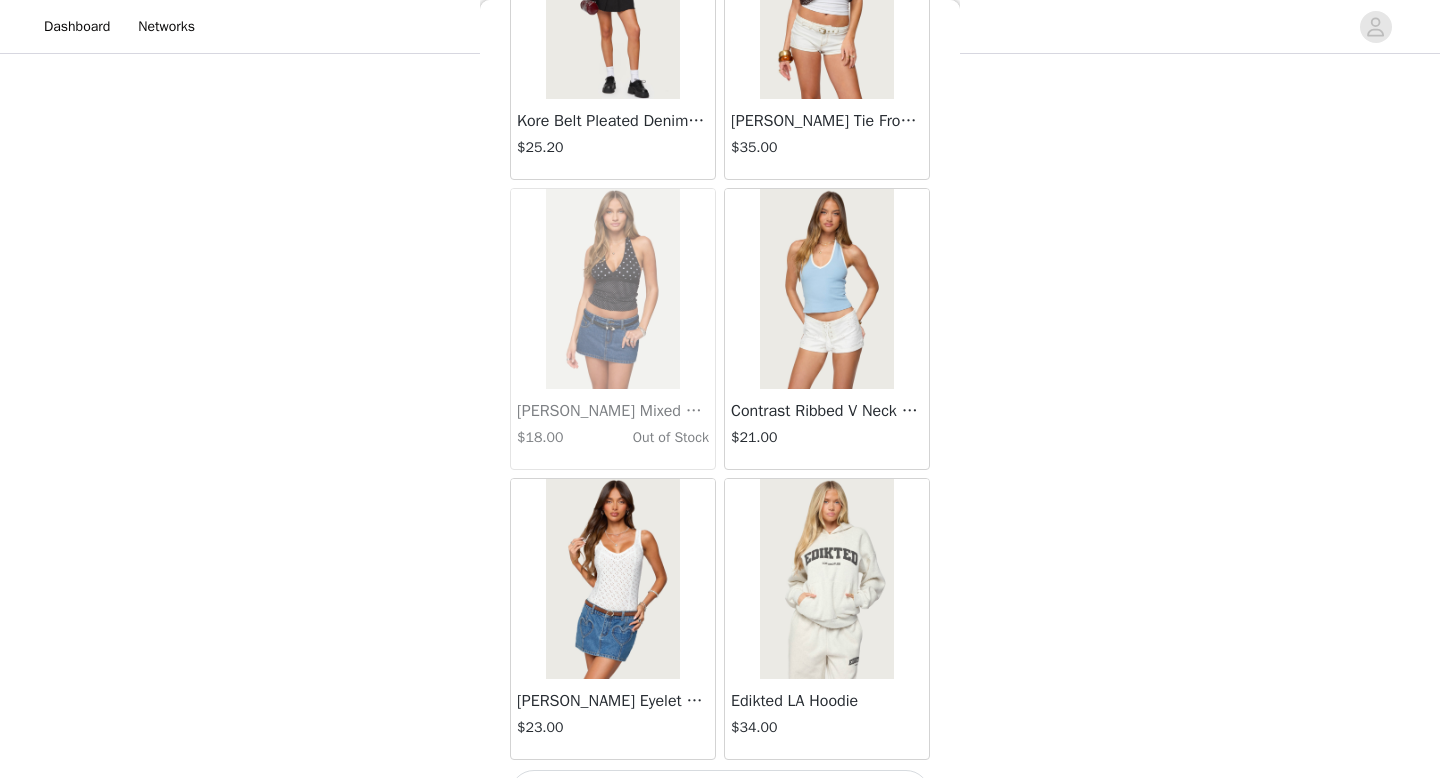 scroll, scrollTop: 22582, scrollLeft: 0, axis: vertical 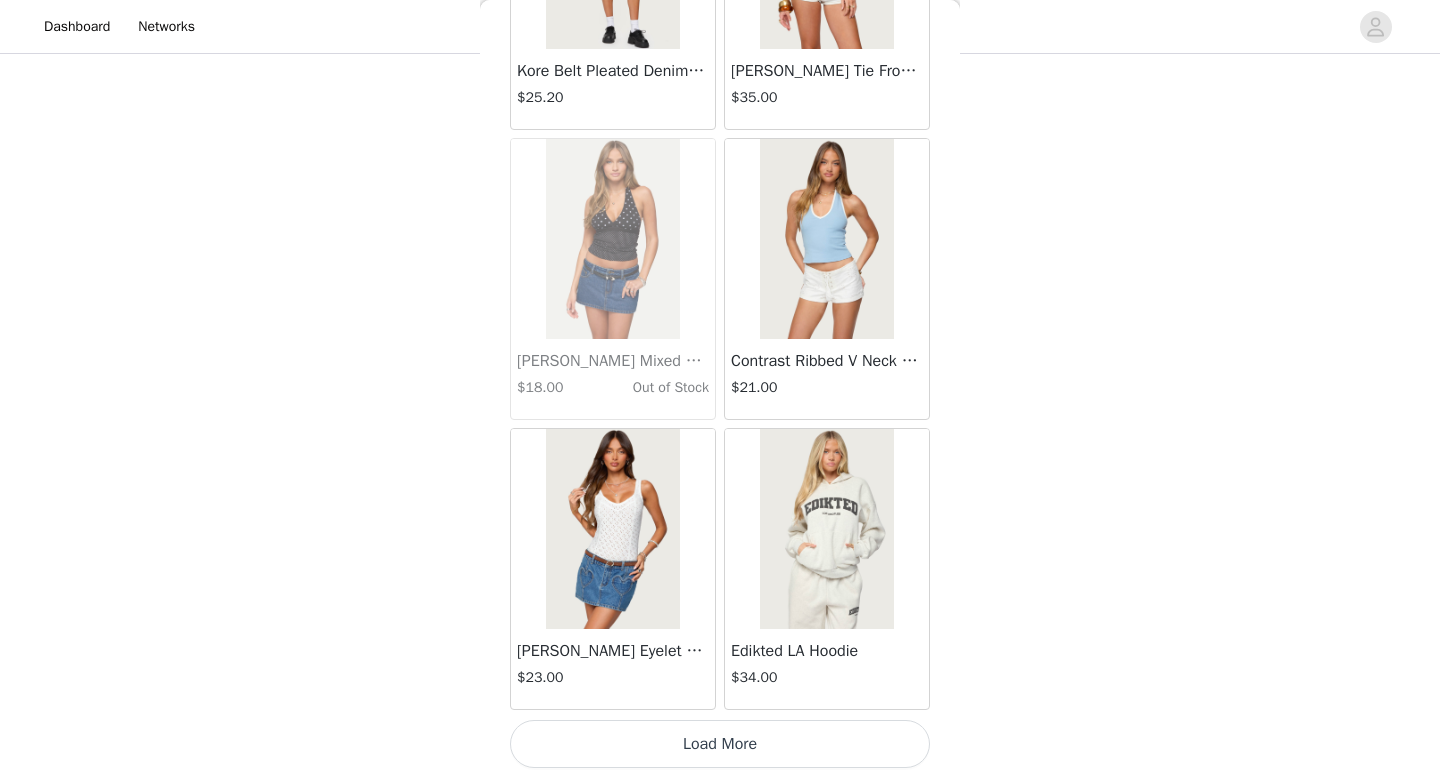 click on "Load More" at bounding box center [720, 744] 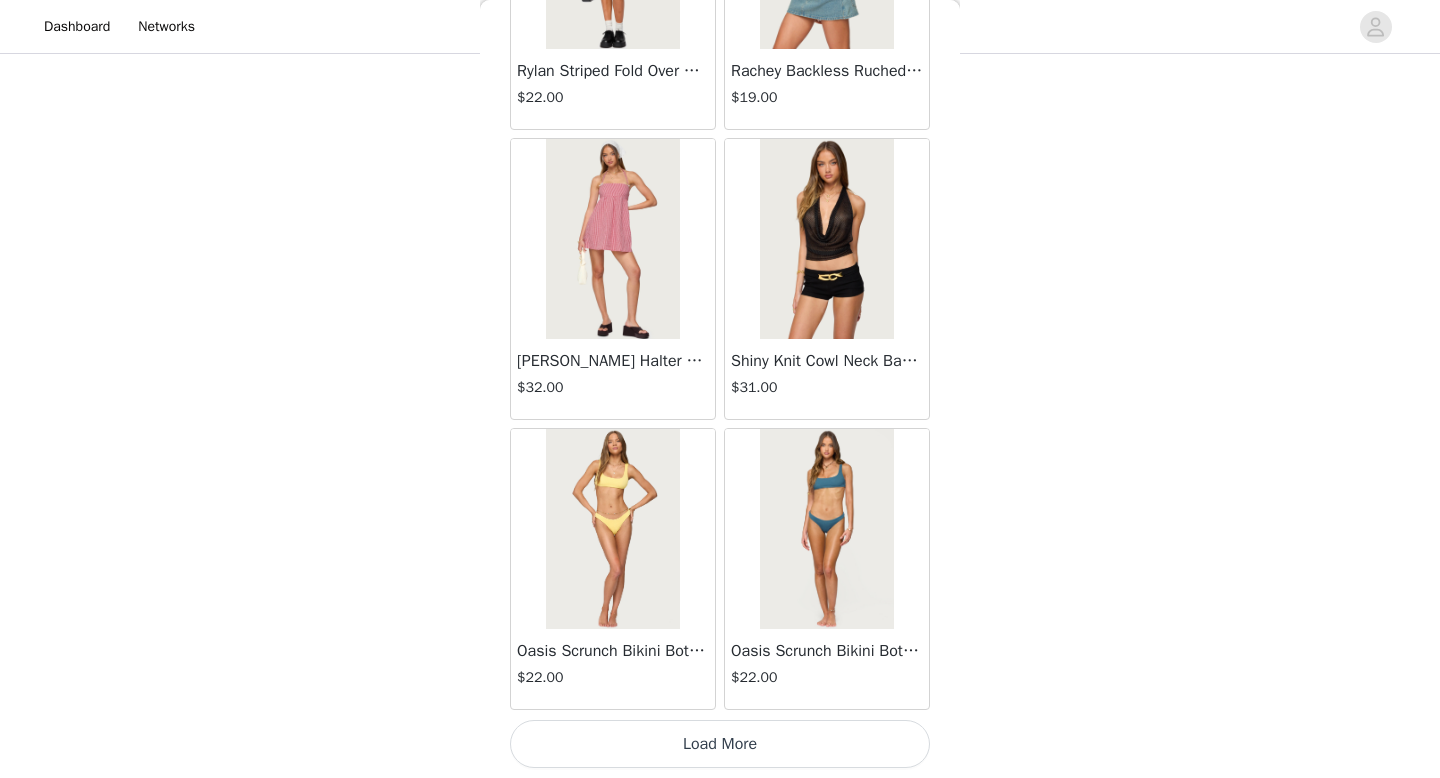 click on "Load More" at bounding box center (720, 744) 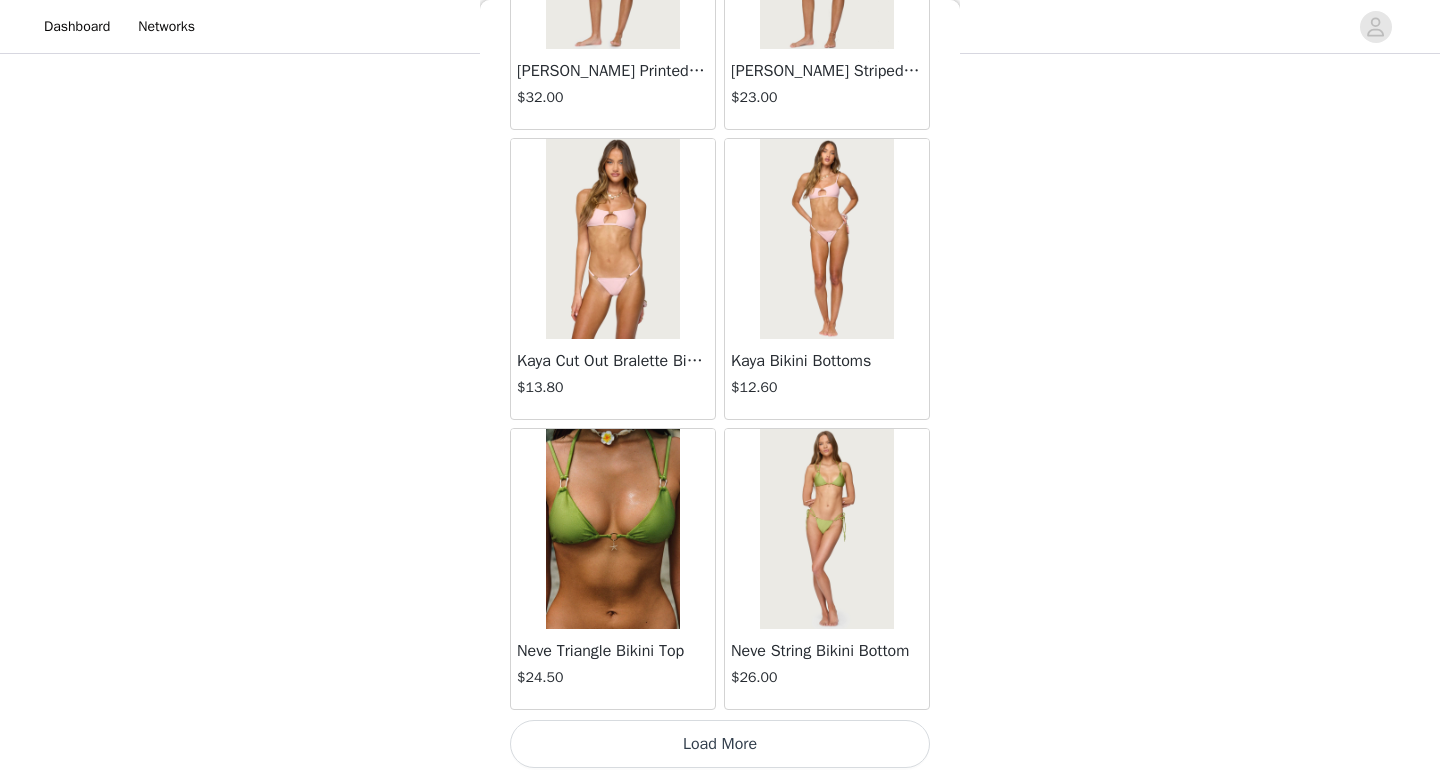click on "Load More" at bounding box center [720, 744] 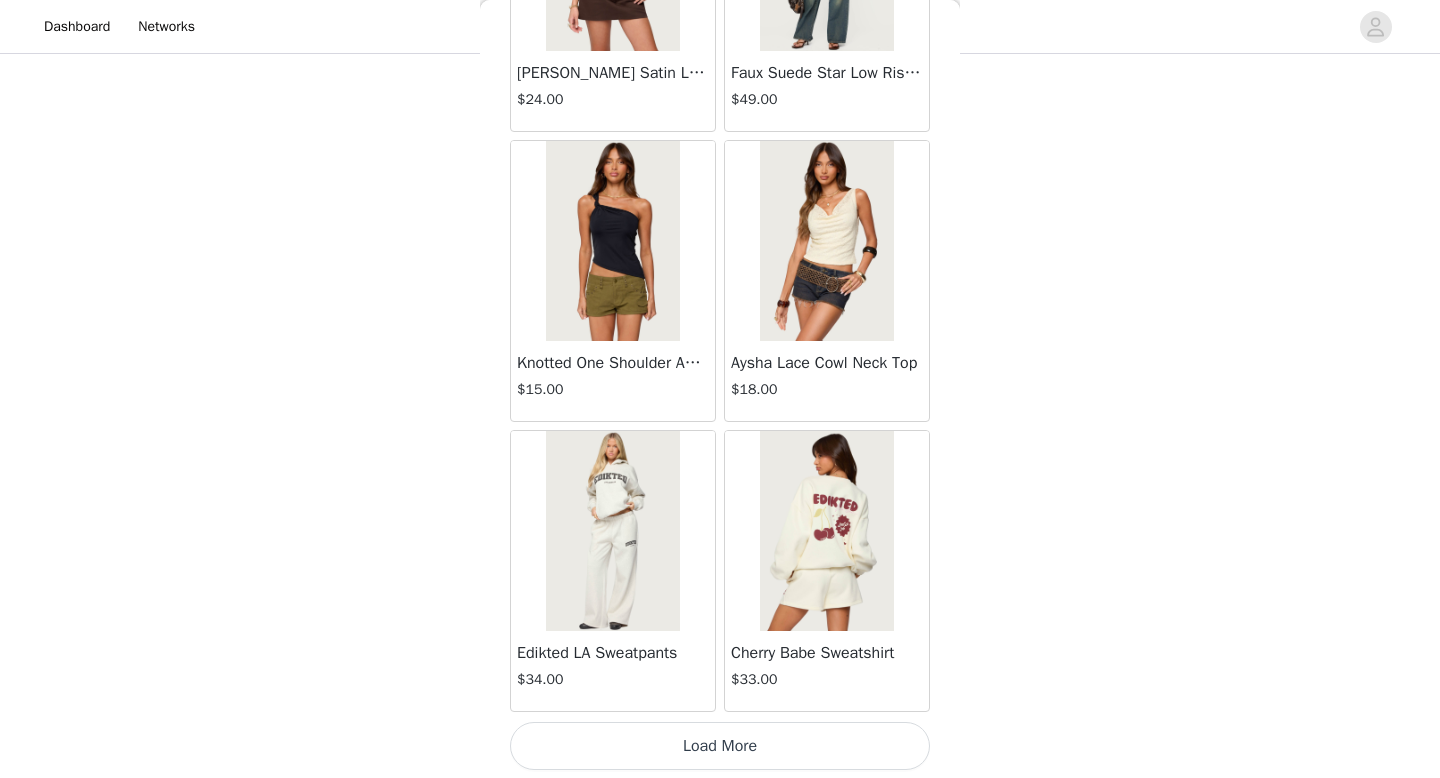 scroll, scrollTop: 31282, scrollLeft: 0, axis: vertical 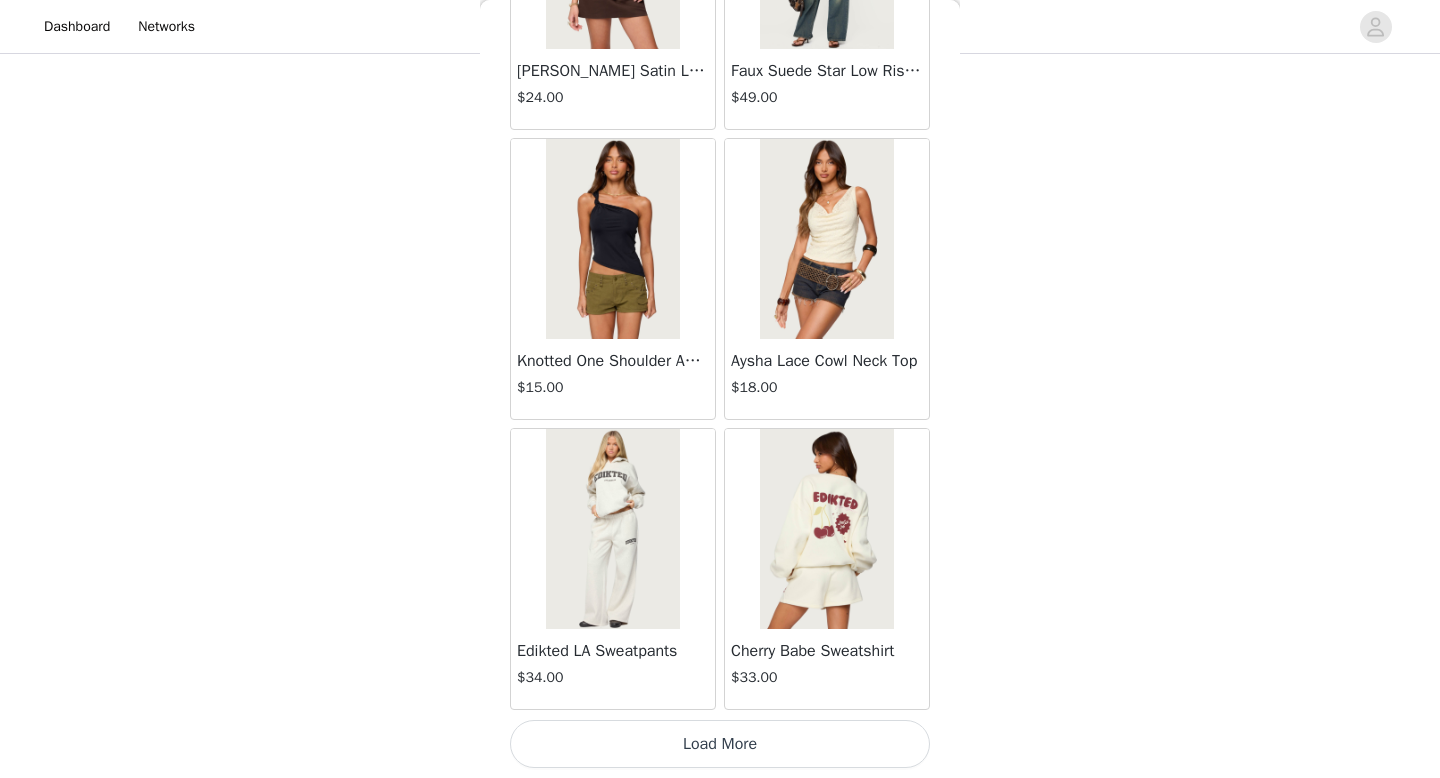 click on "Load More" at bounding box center [720, 744] 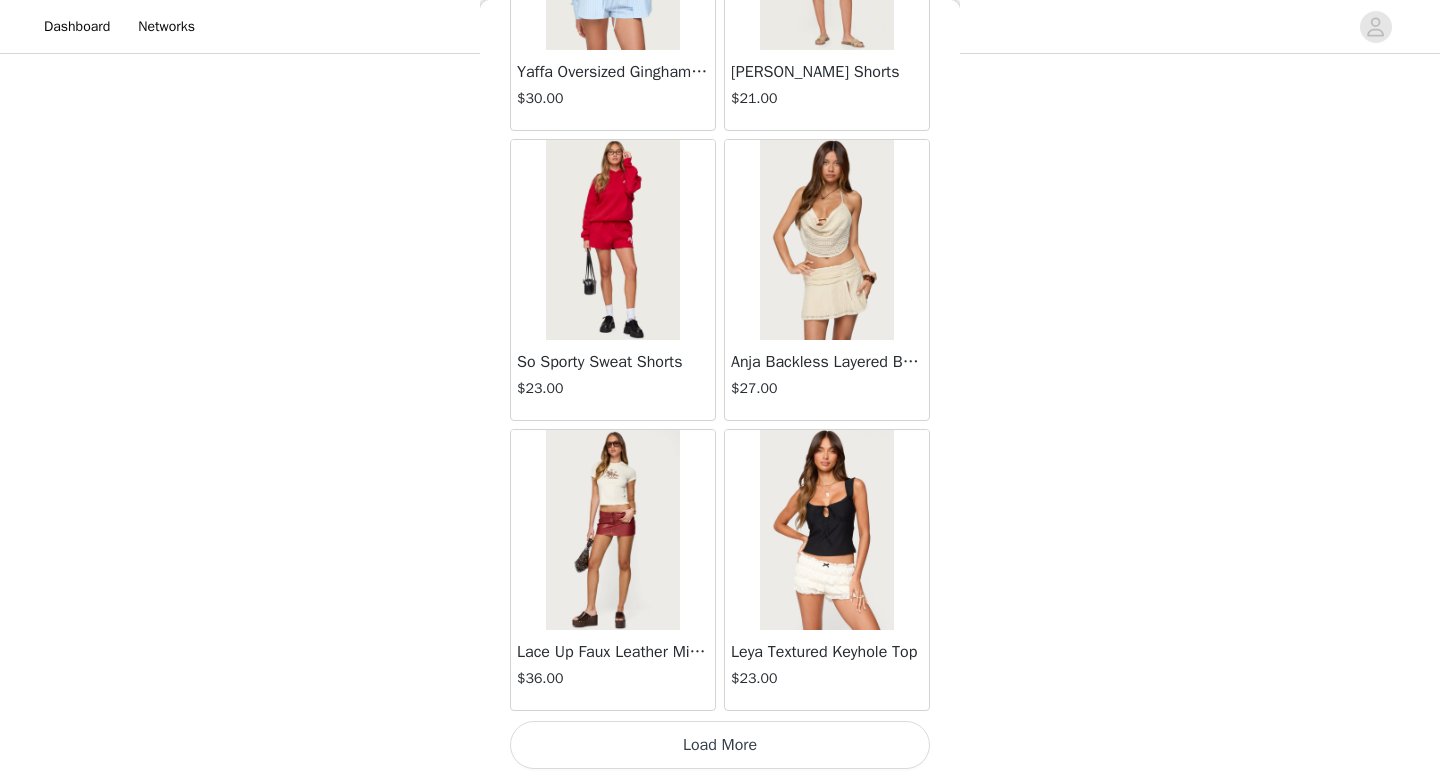 click on "Load More" at bounding box center (720, 745) 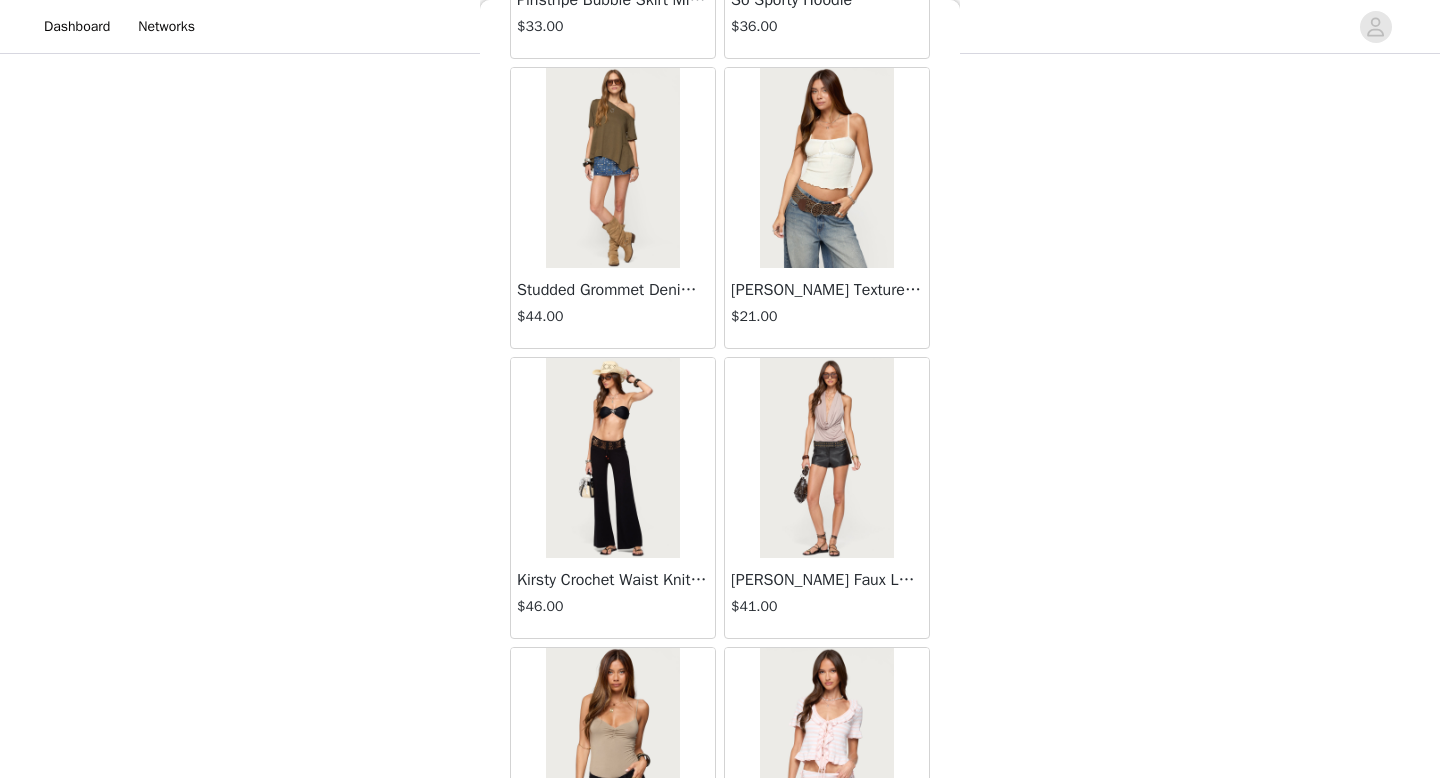 scroll, scrollTop: 37082, scrollLeft: 0, axis: vertical 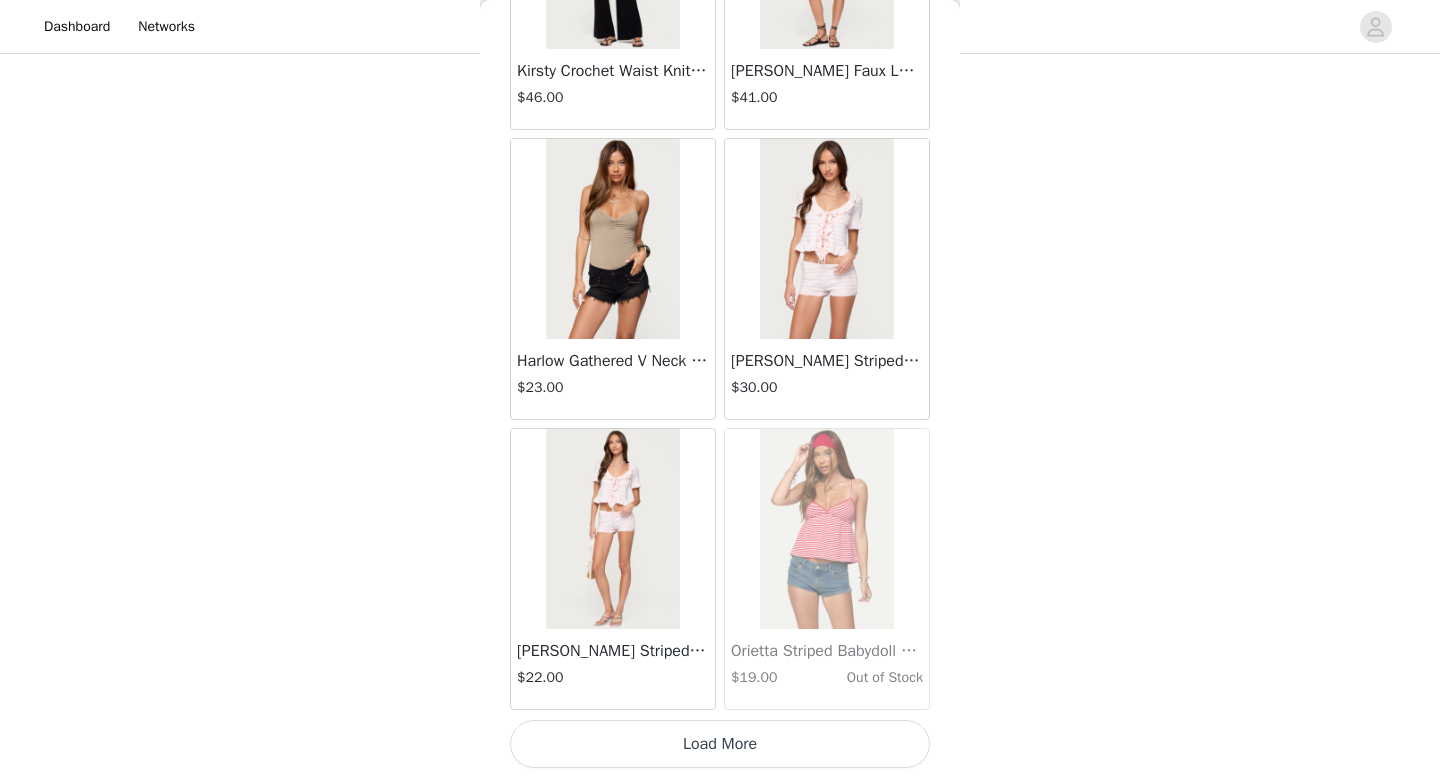 click on "Load More" at bounding box center [720, 744] 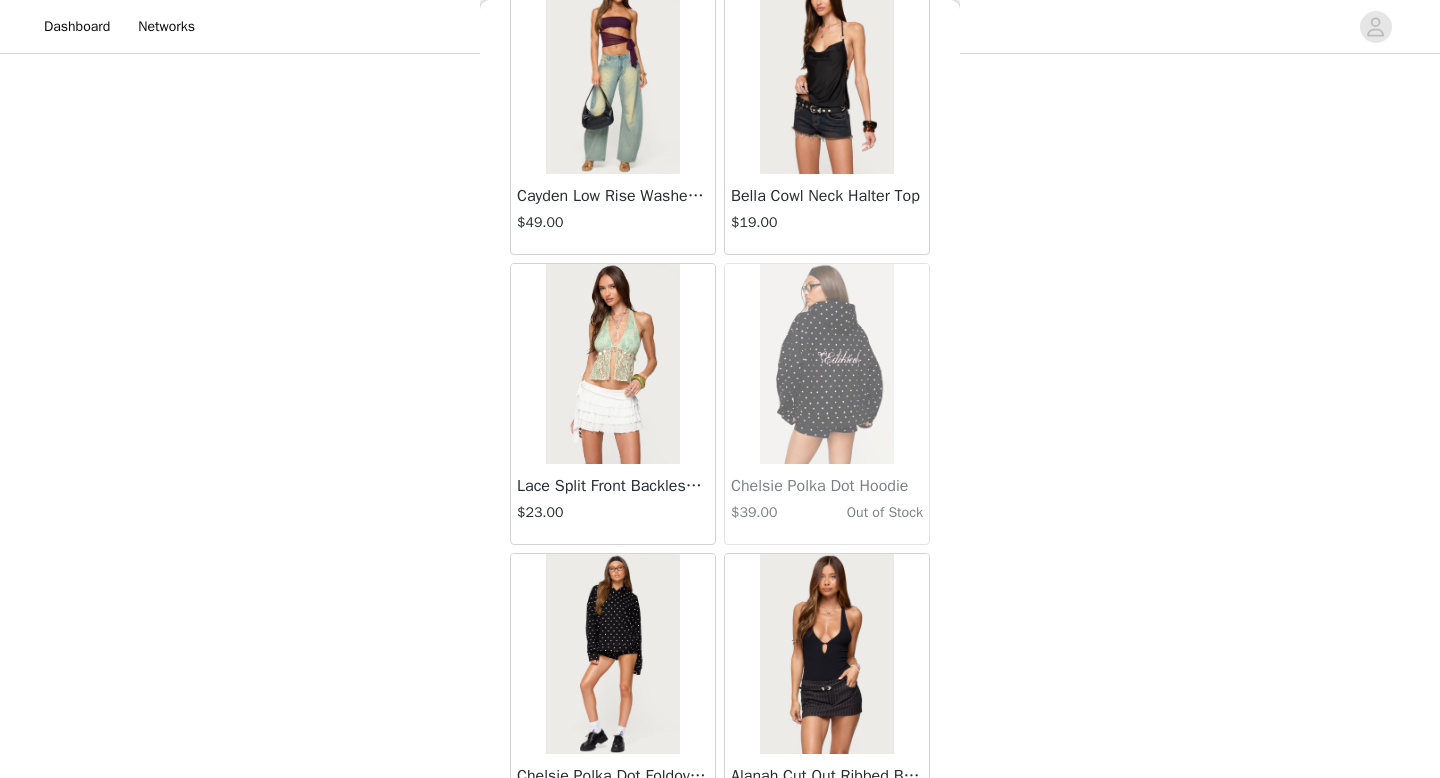 scroll, scrollTop: 39982, scrollLeft: 0, axis: vertical 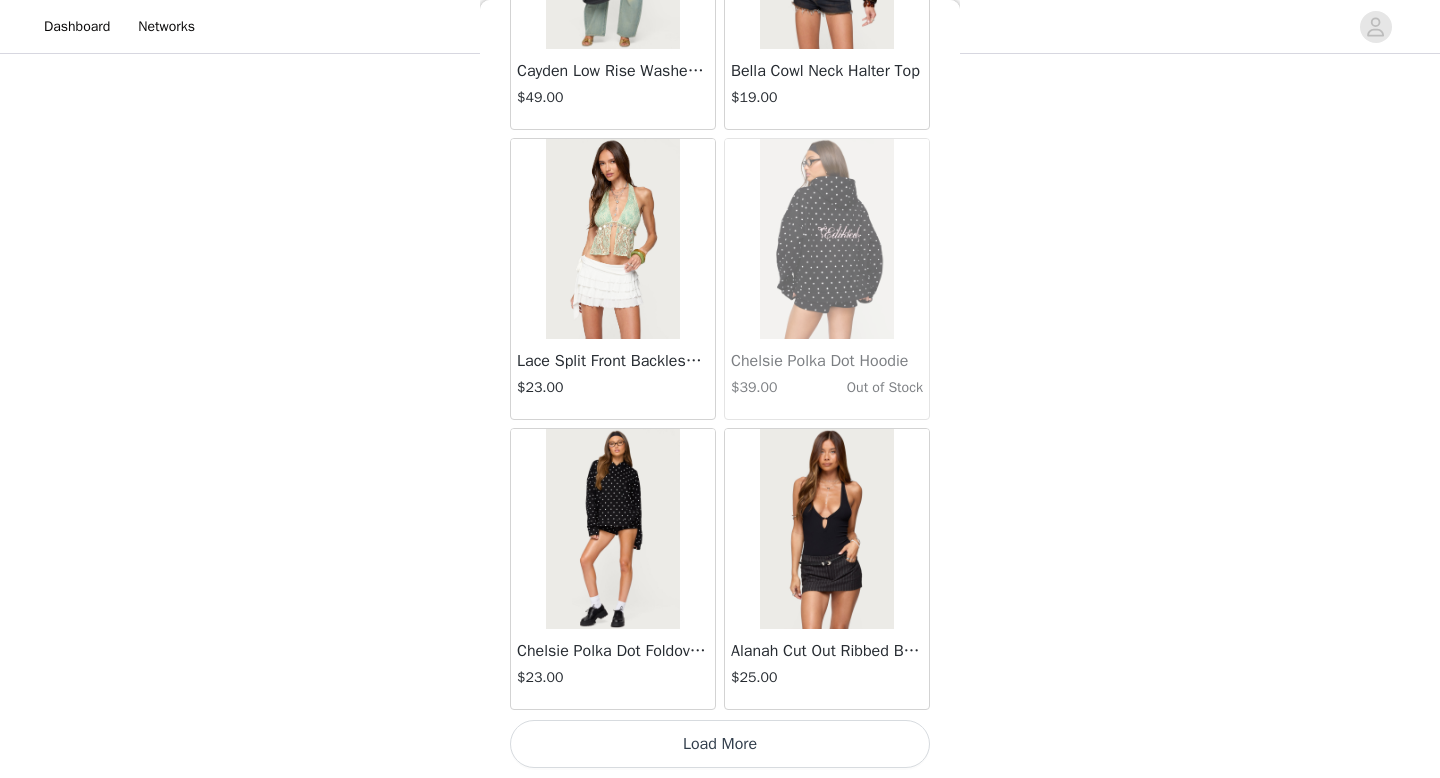 click on "Load More" at bounding box center (720, 744) 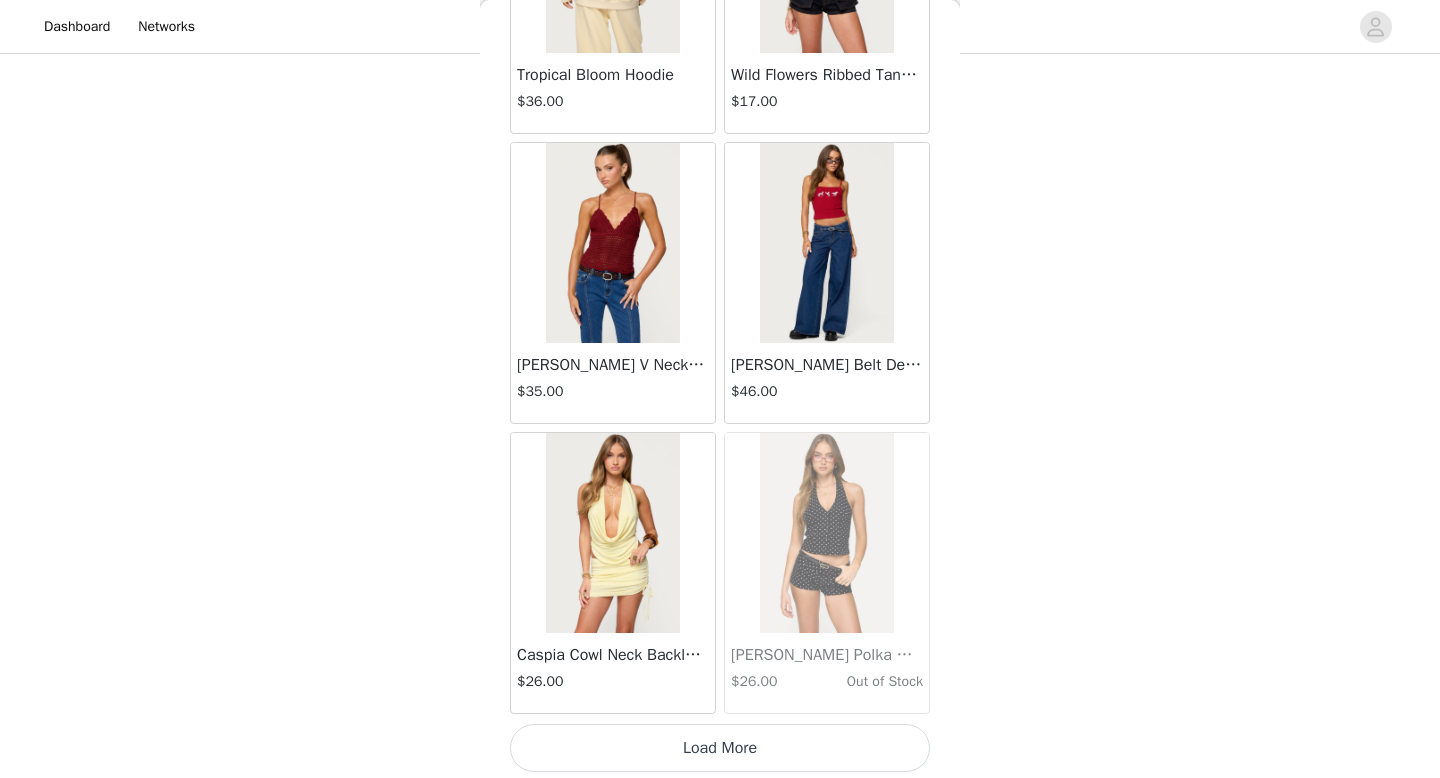 scroll, scrollTop: 42882, scrollLeft: 0, axis: vertical 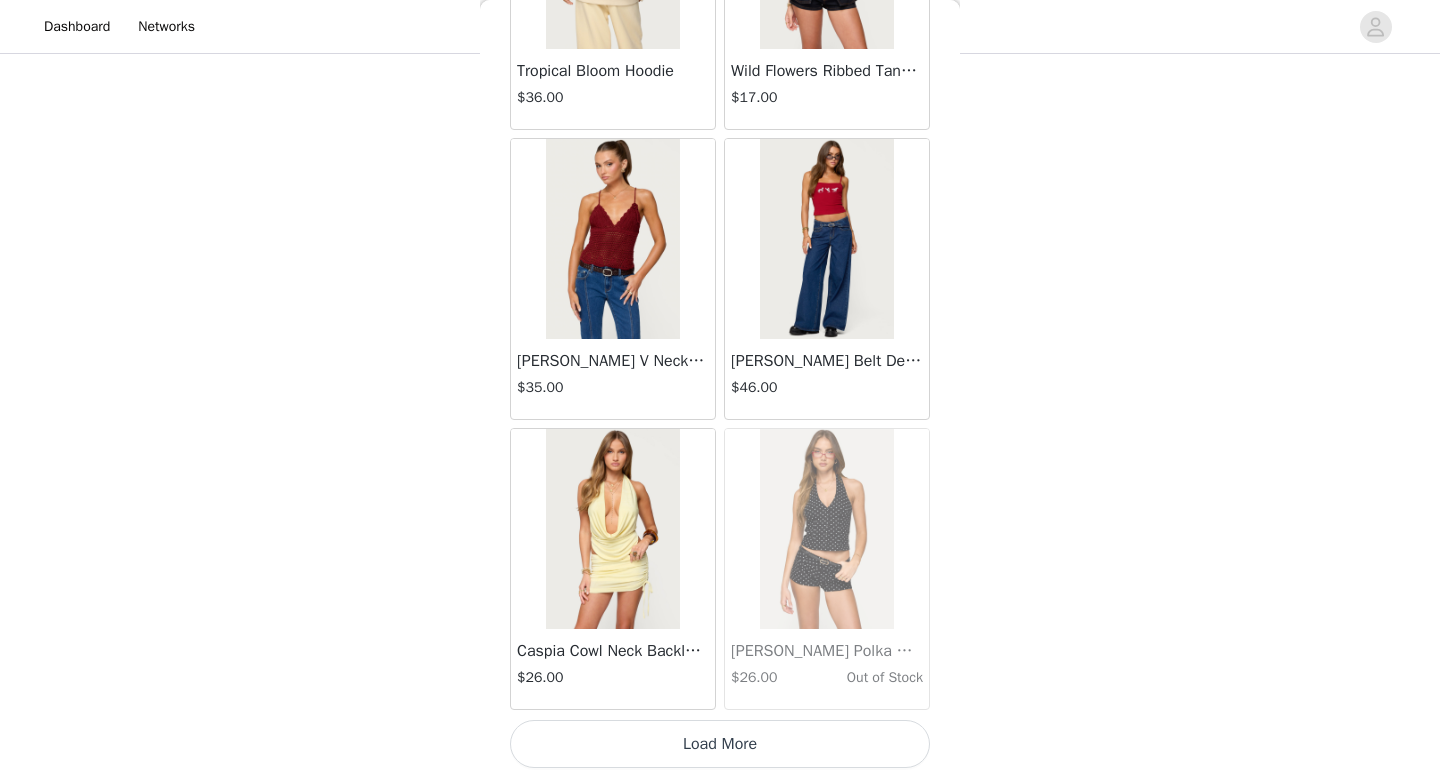 click on "Load More" at bounding box center (720, 744) 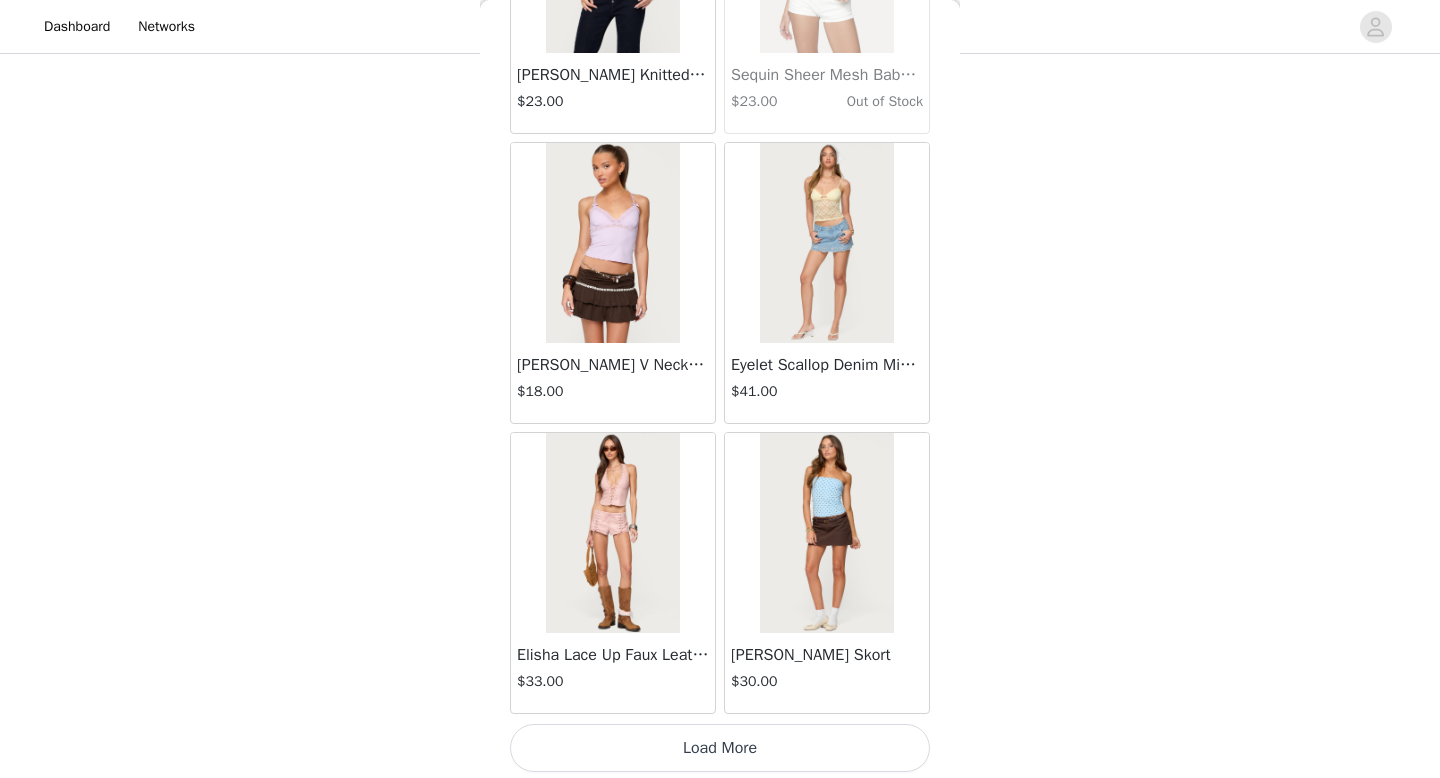 scroll, scrollTop: 45782, scrollLeft: 0, axis: vertical 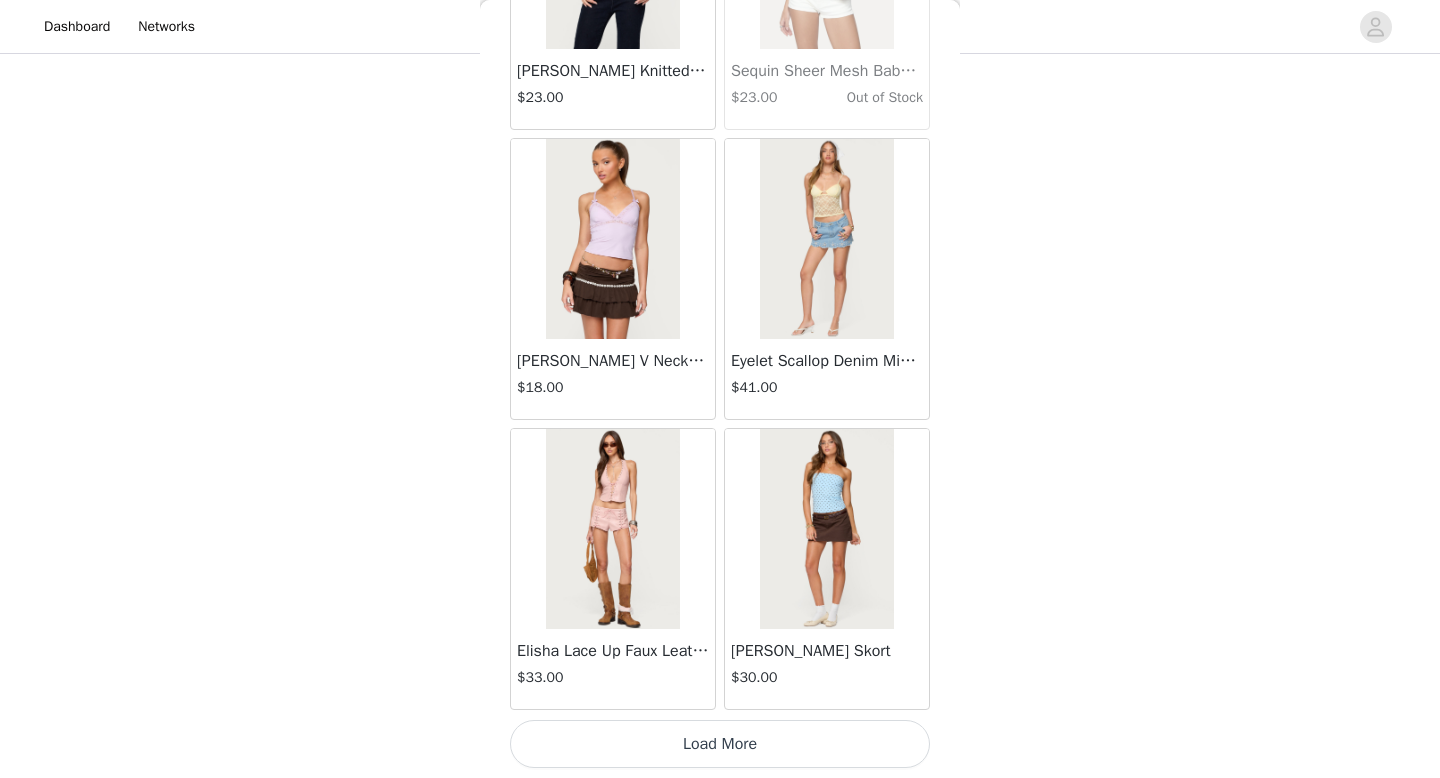 click on "Load More" at bounding box center [720, 744] 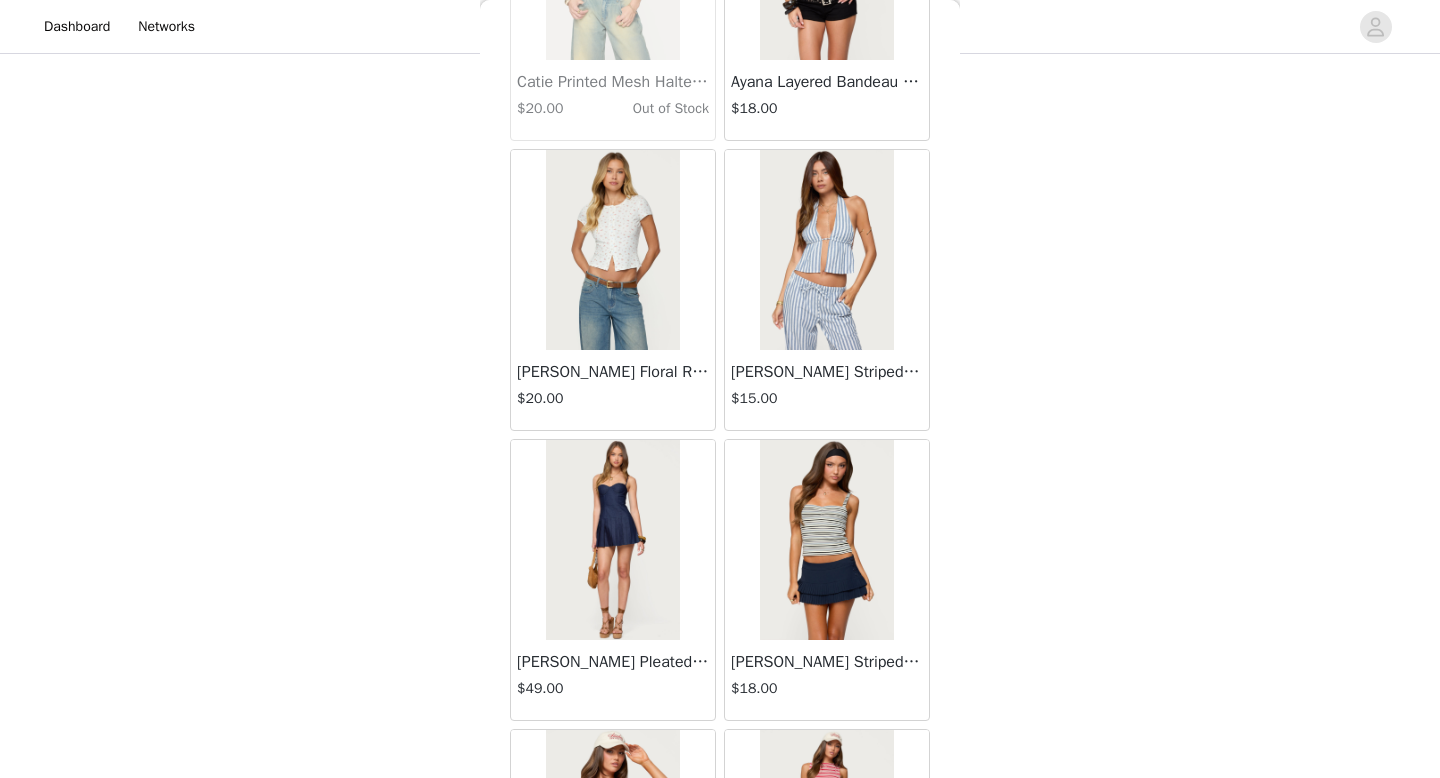 scroll, scrollTop: 46702, scrollLeft: 0, axis: vertical 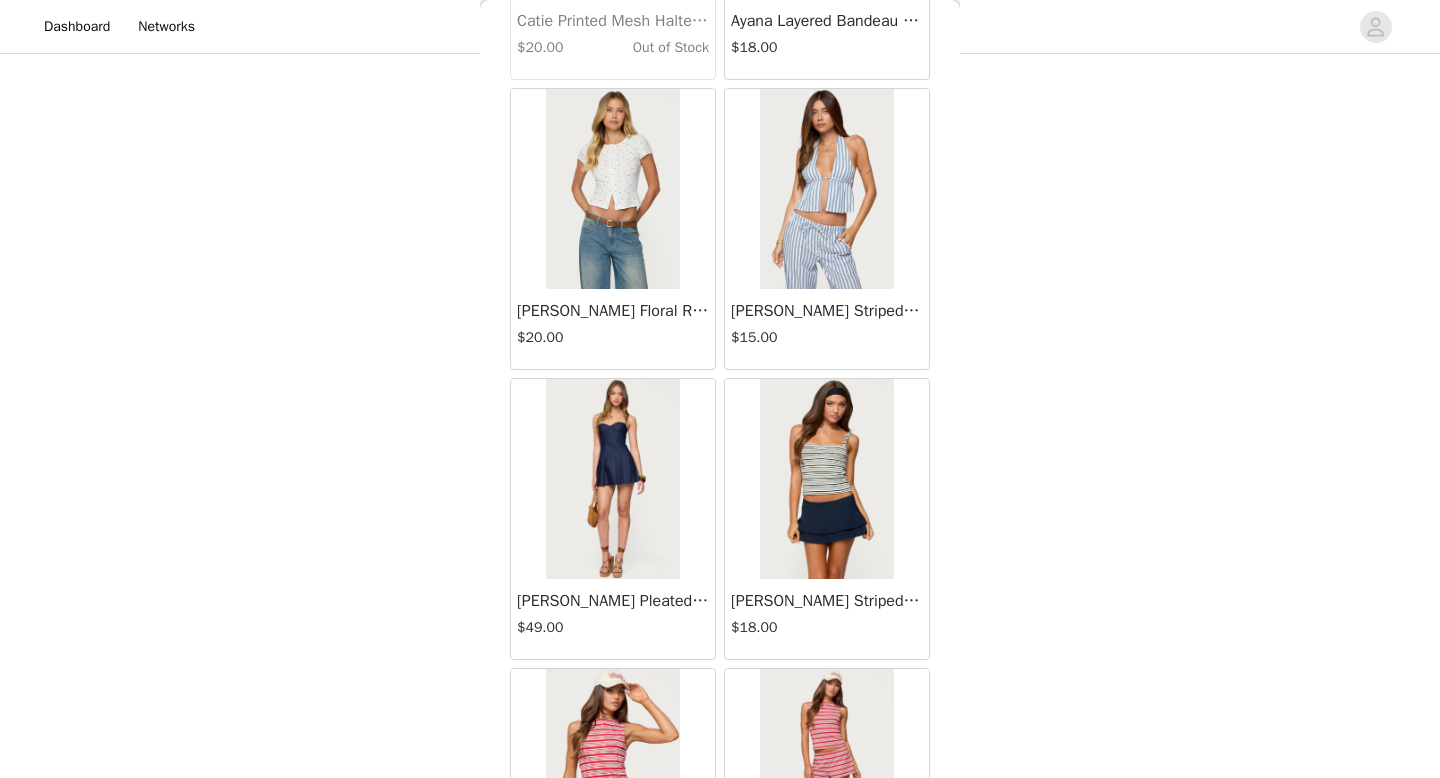 click at bounding box center (612, 479) 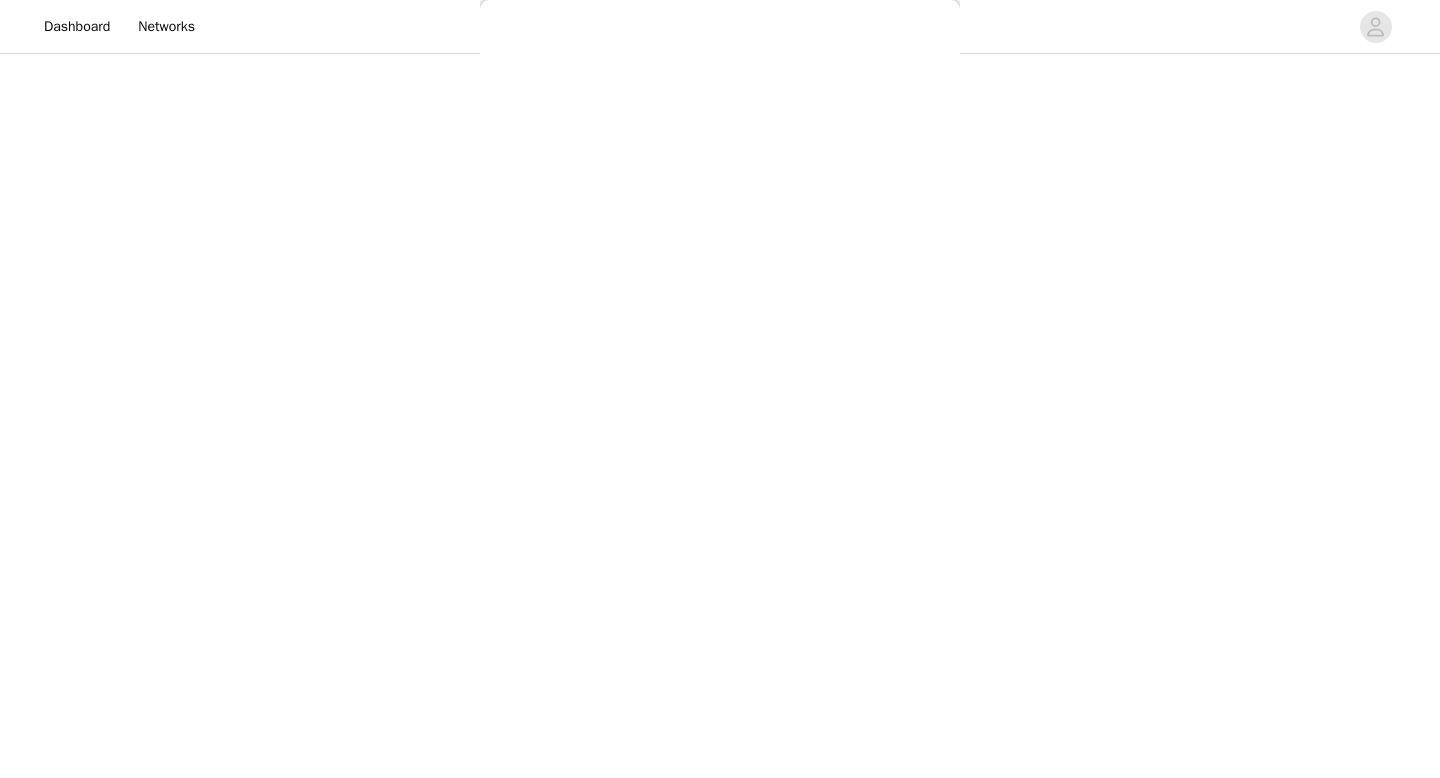 scroll, scrollTop: 0, scrollLeft: 0, axis: both 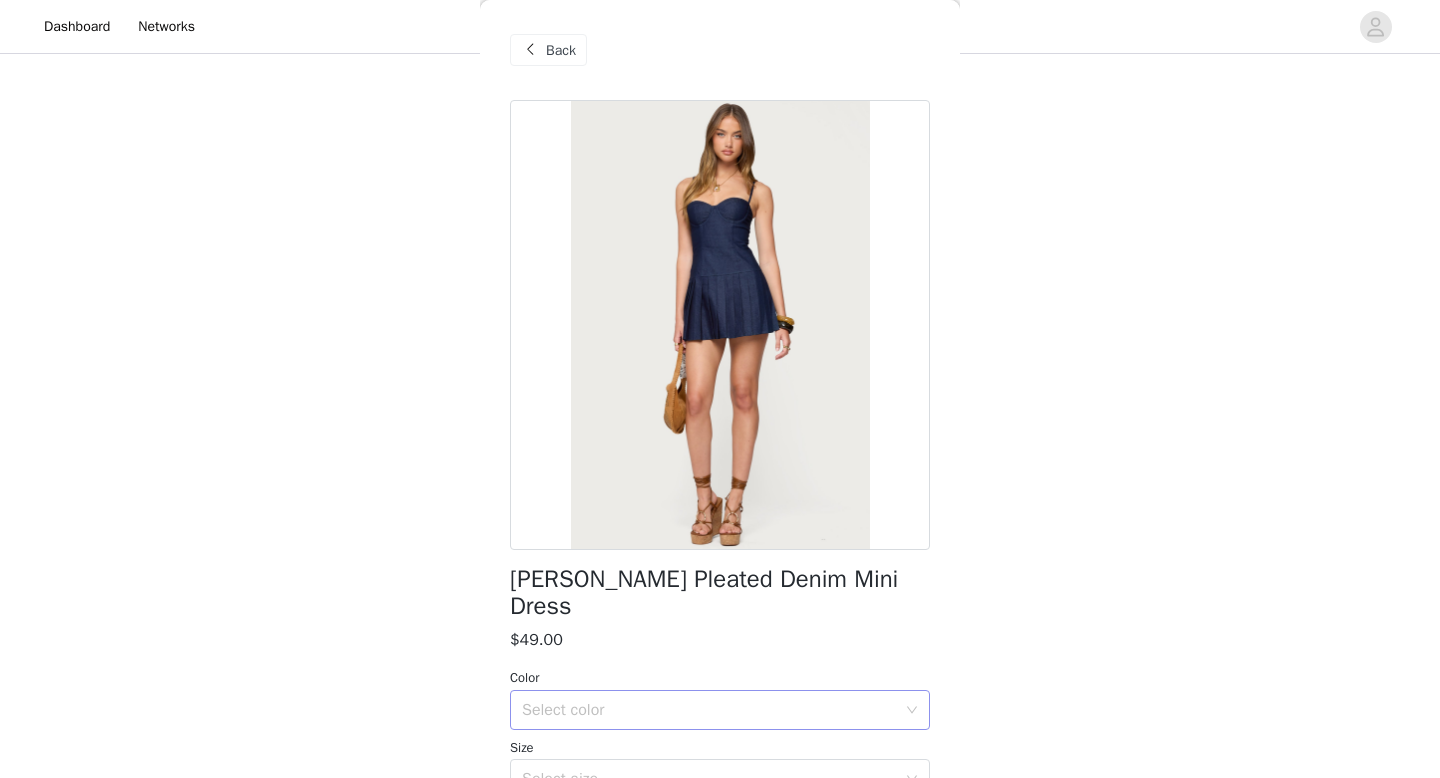 click on "Select color" at bounding box center (709, 710) 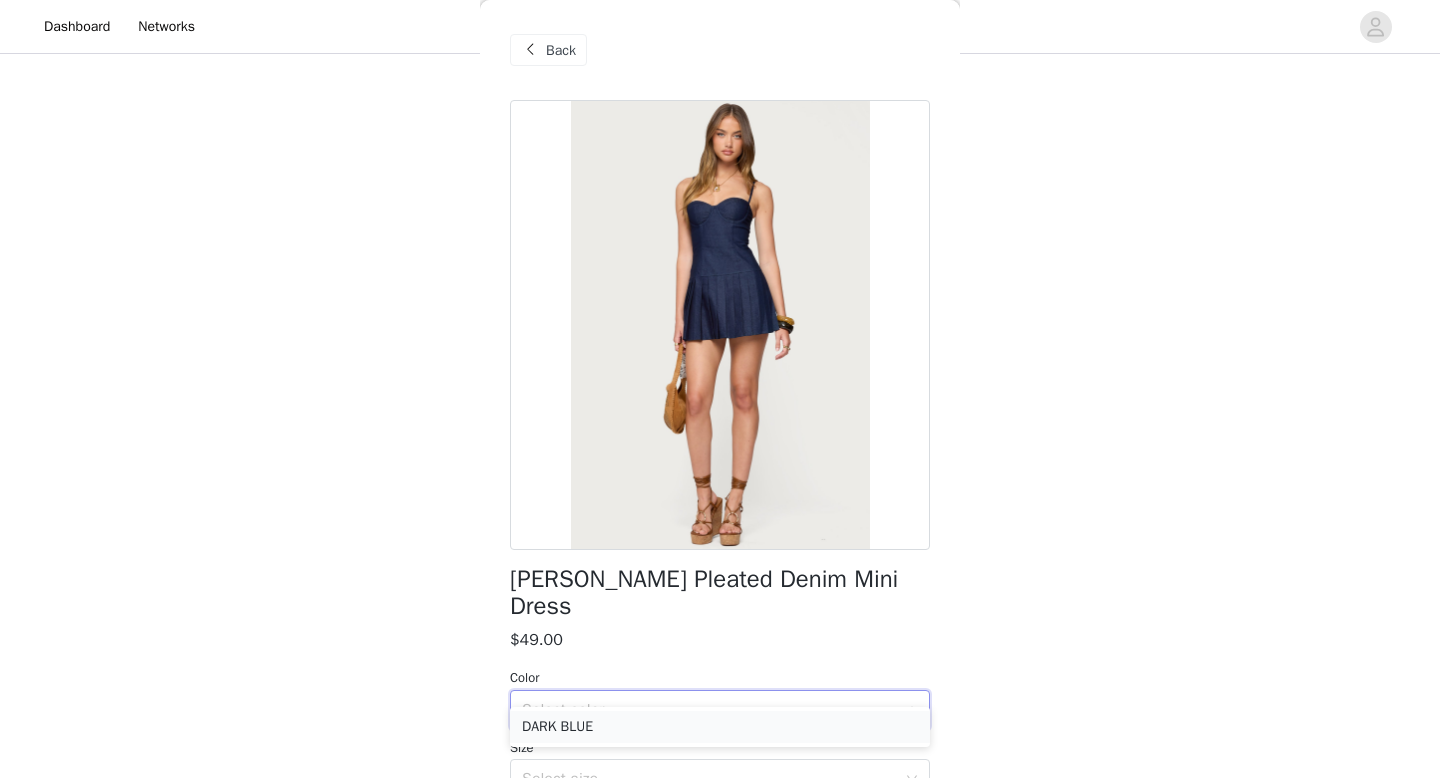 click on "DARK BLUE" at bounding box center (720, 727) 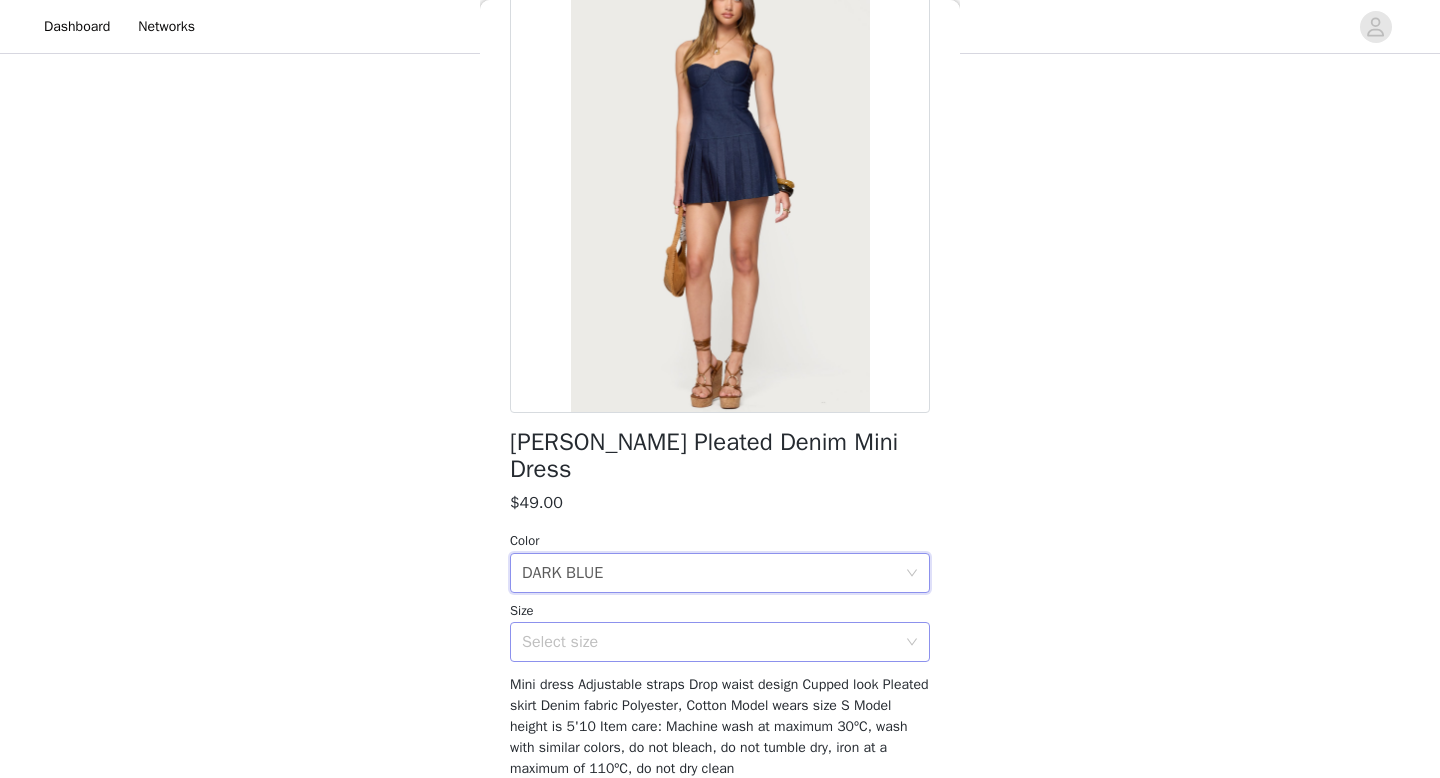 scroll, scrollTop: 156, scrollLeft: 0, axis: vertical 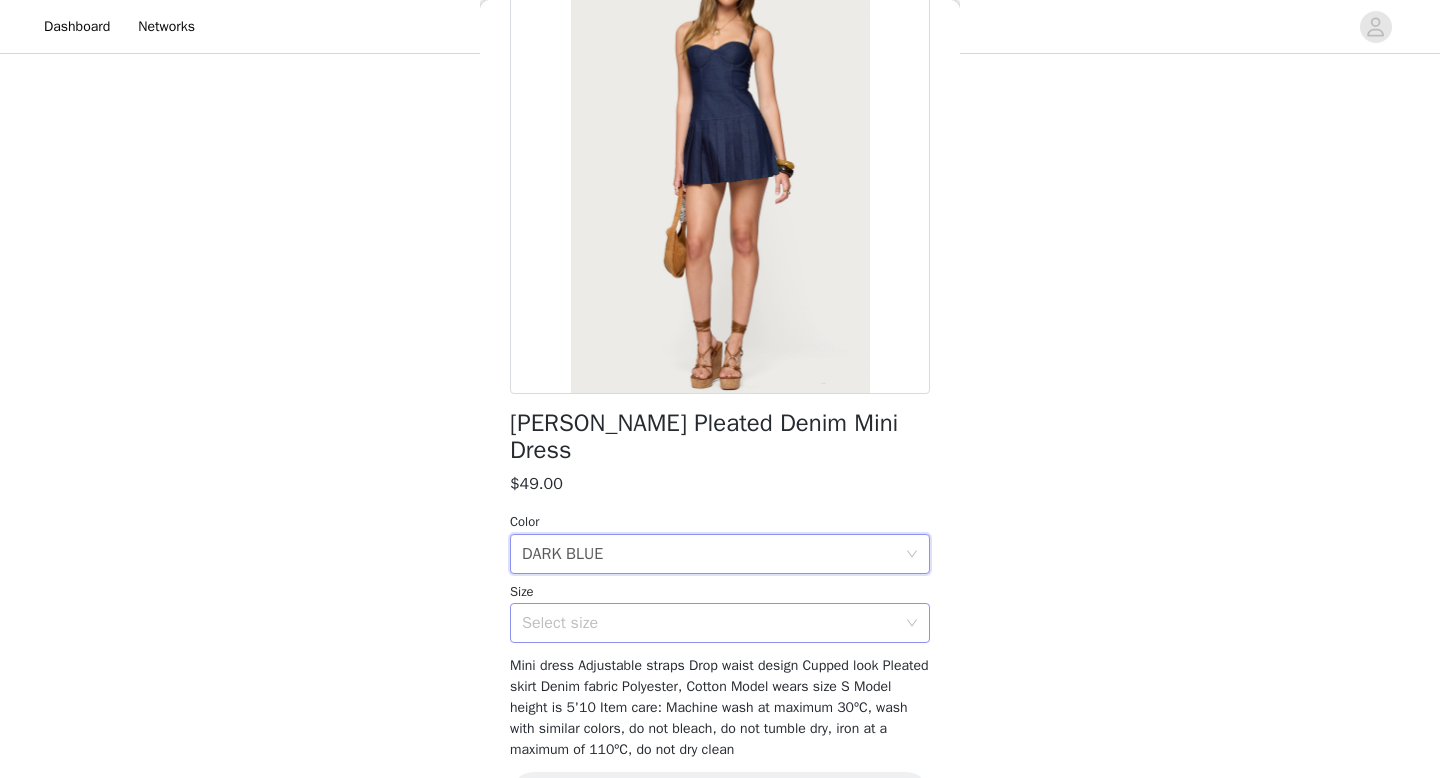 click on "Select size" at bounding box center [709, 623] 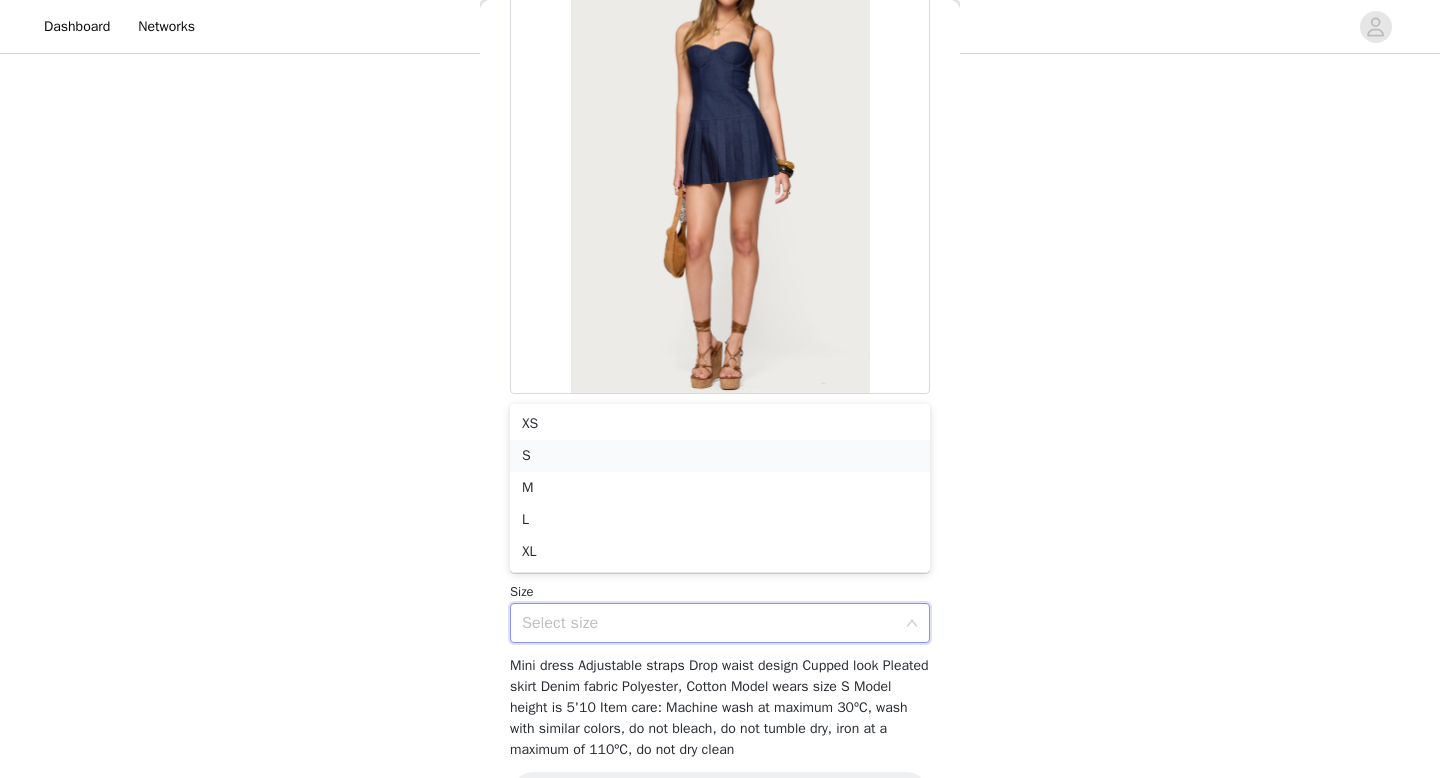 click on "S" at bounding box center [720, 456] 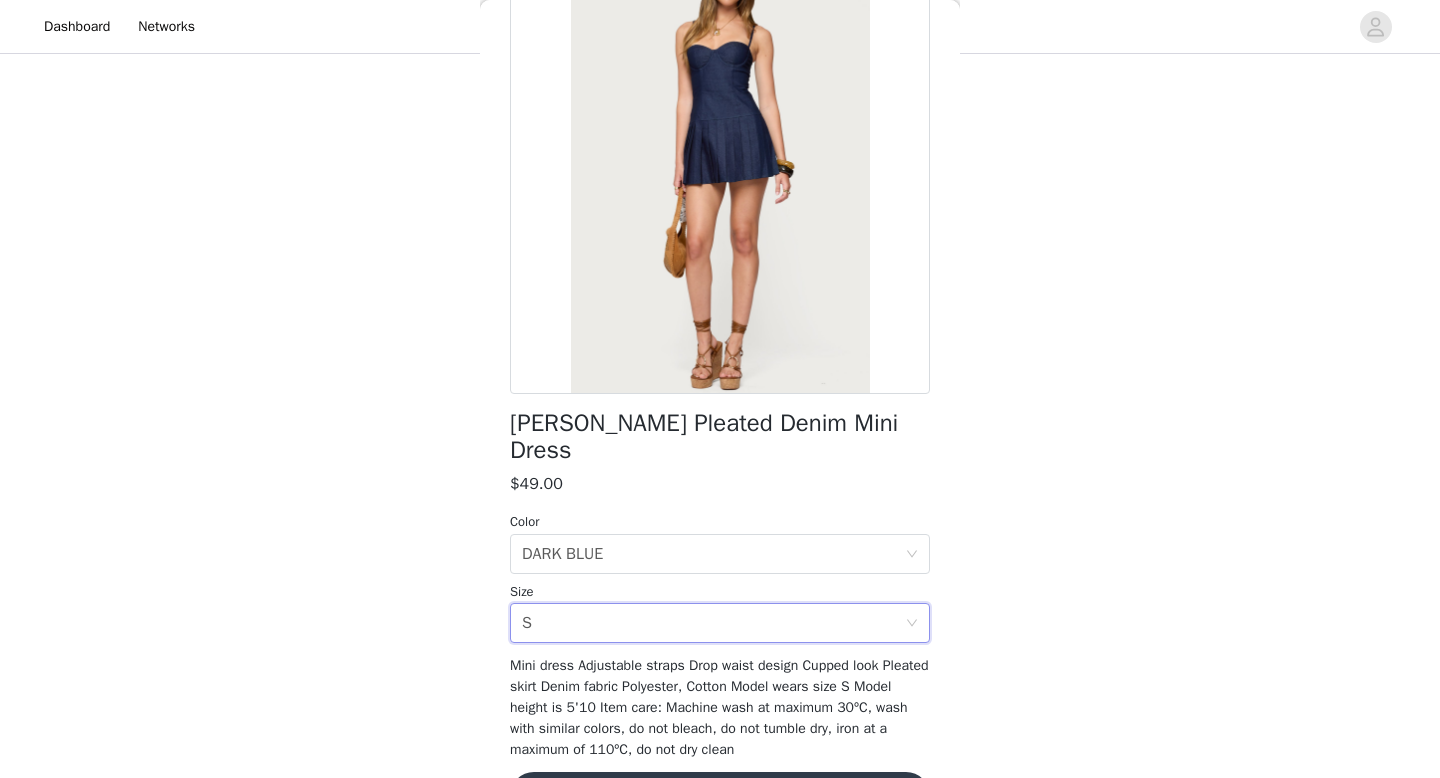 click on "Add Product" at bounding box center [720, 796] 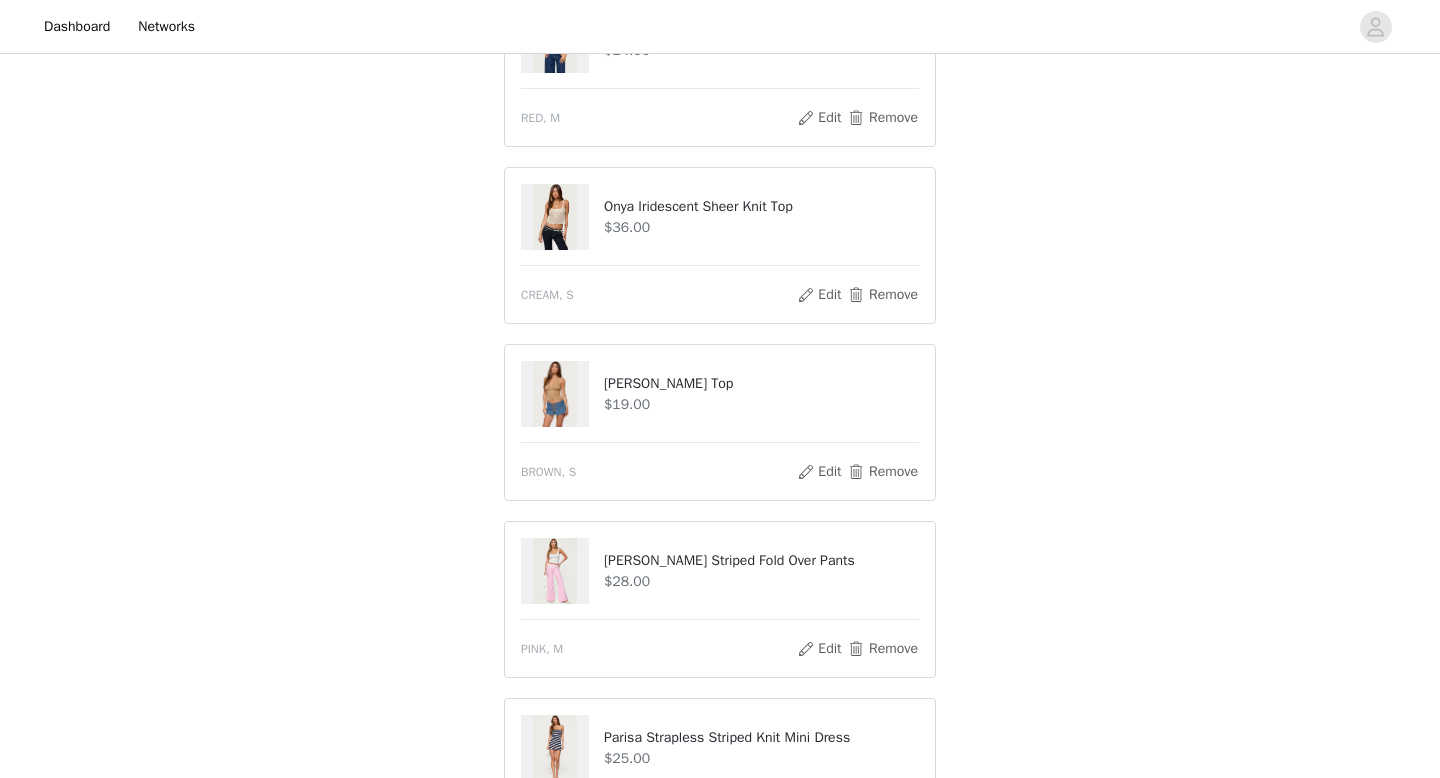 scroll, scrollTop: 1017, scrollLeft: 0, axis: vertical 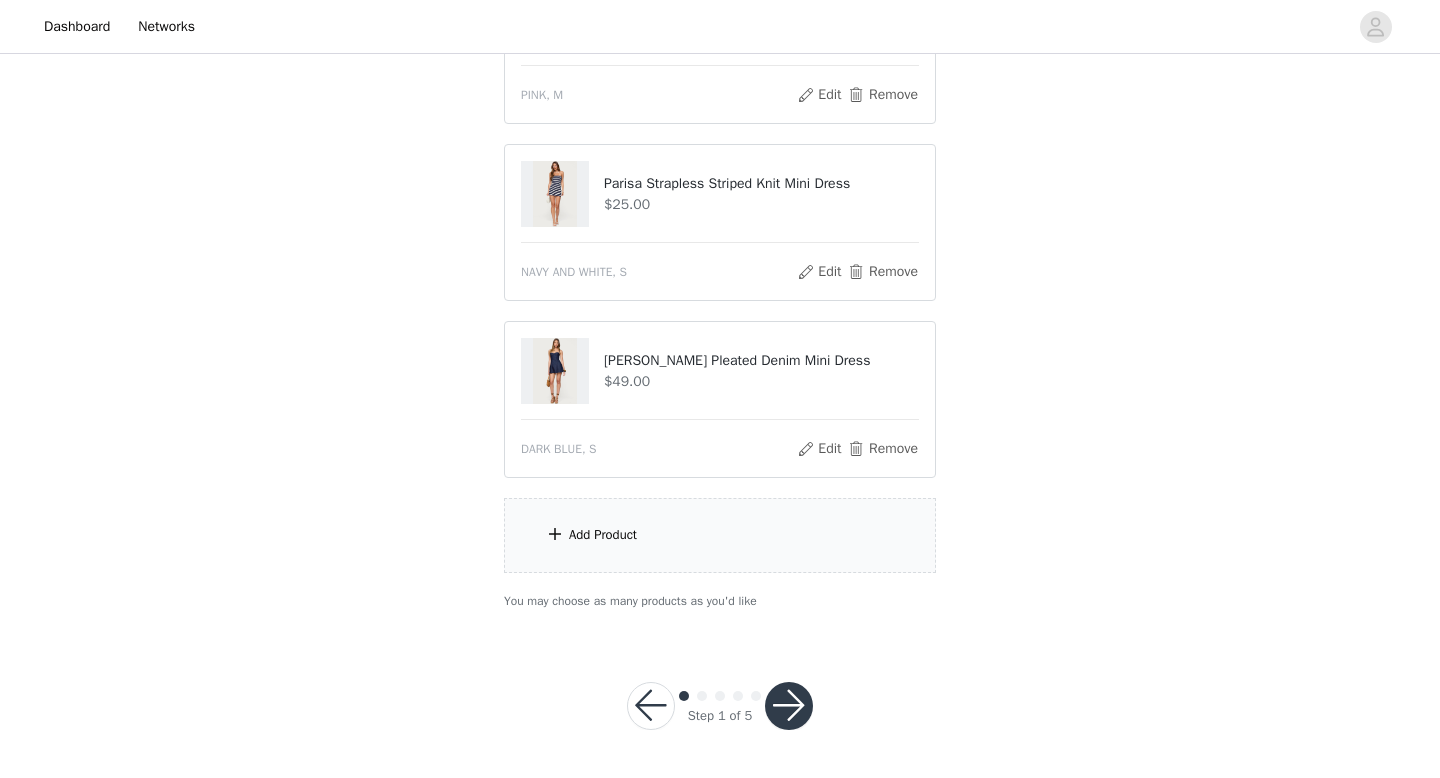 click on "Add Product" at bounding box center [720, 535] 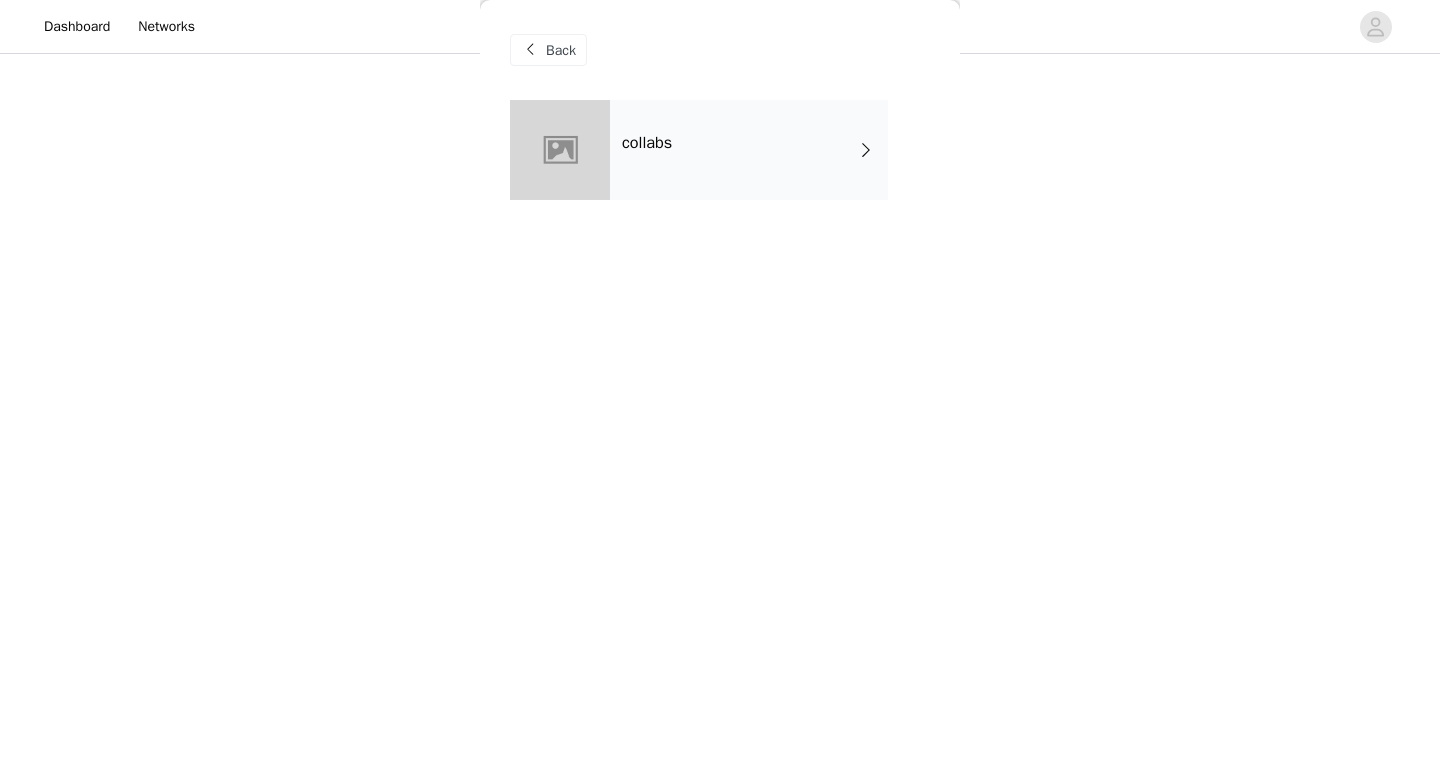 click on "collabs" at bounding box center [749, 150] 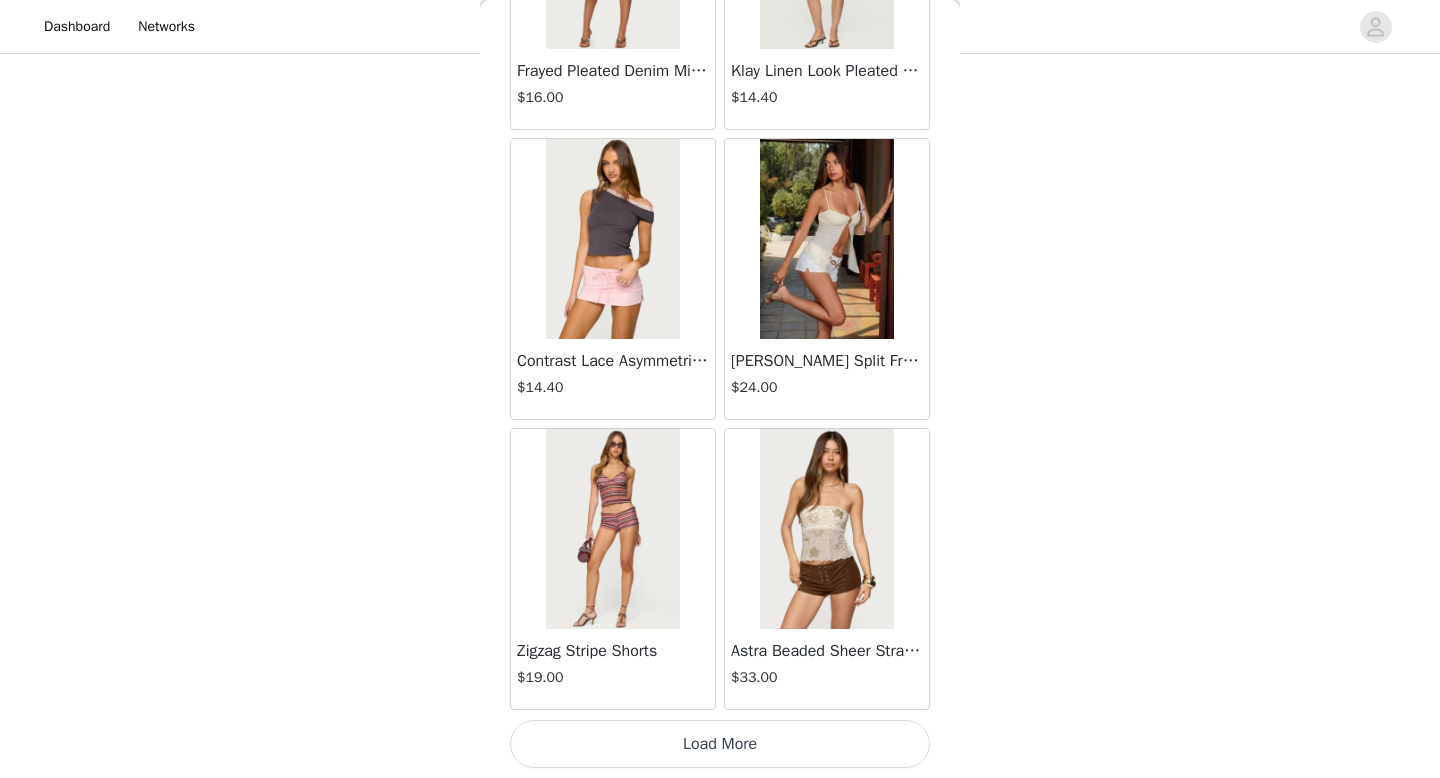 click on "Load More" at bounding box center [720, 744] 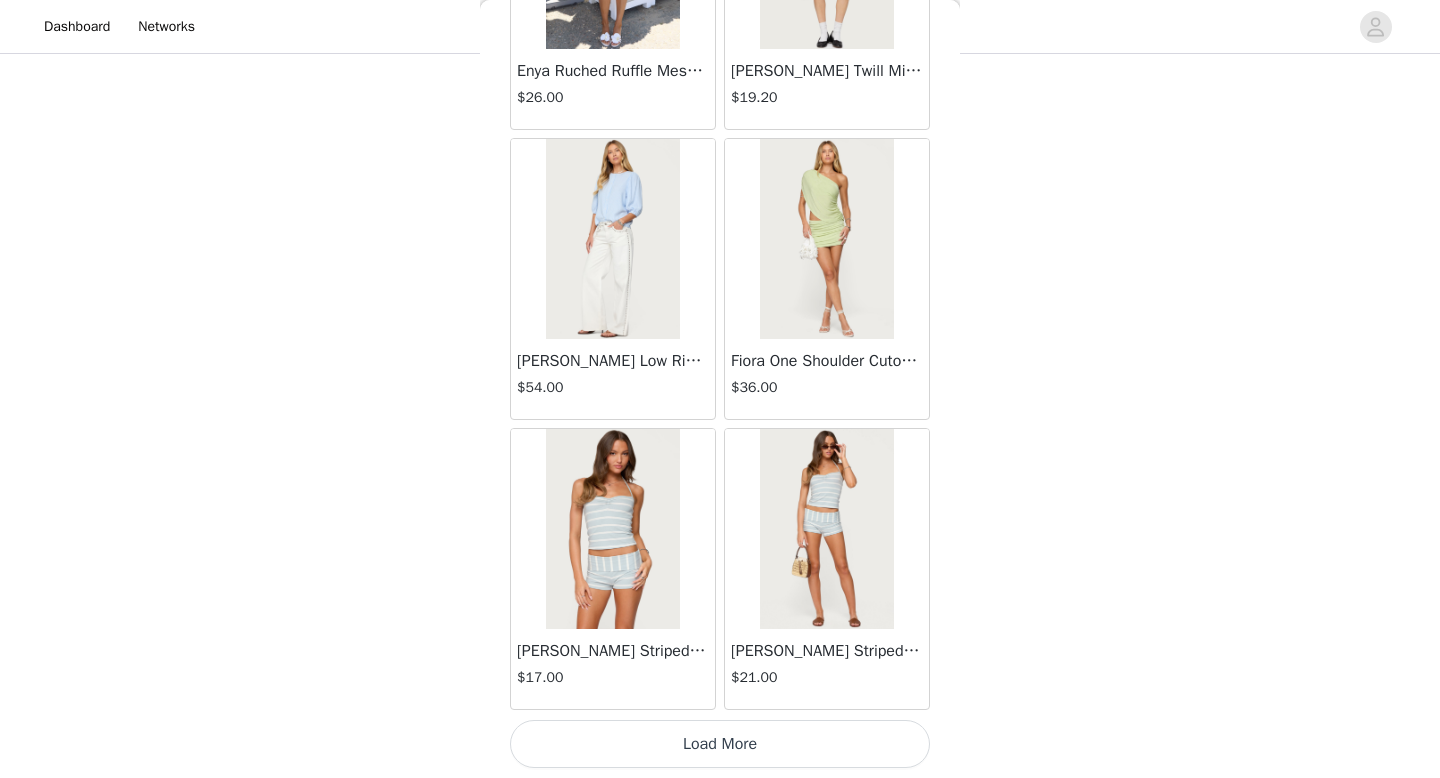 click on "Load More" at bounding box center [720, 744] 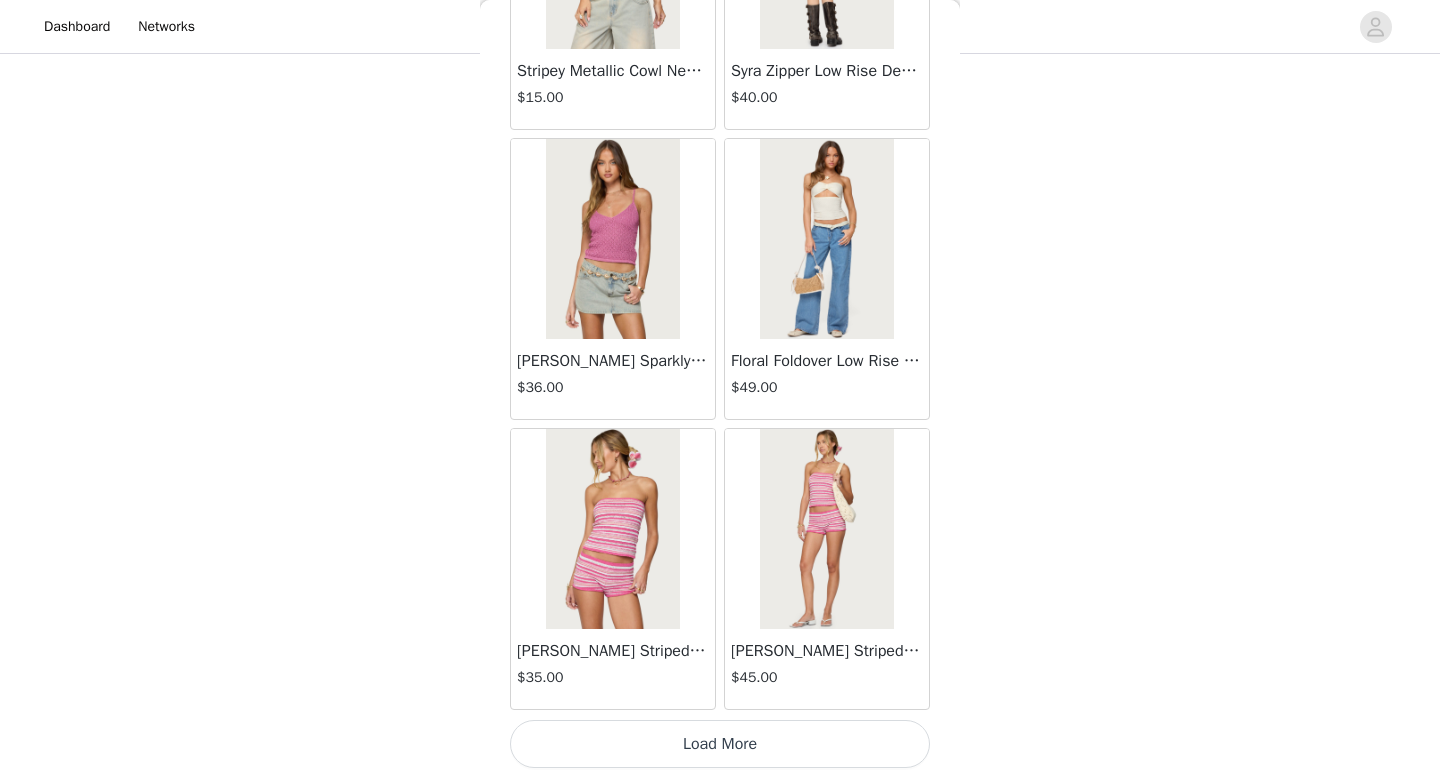 click on "Load More" at bounding box center [720, 744] 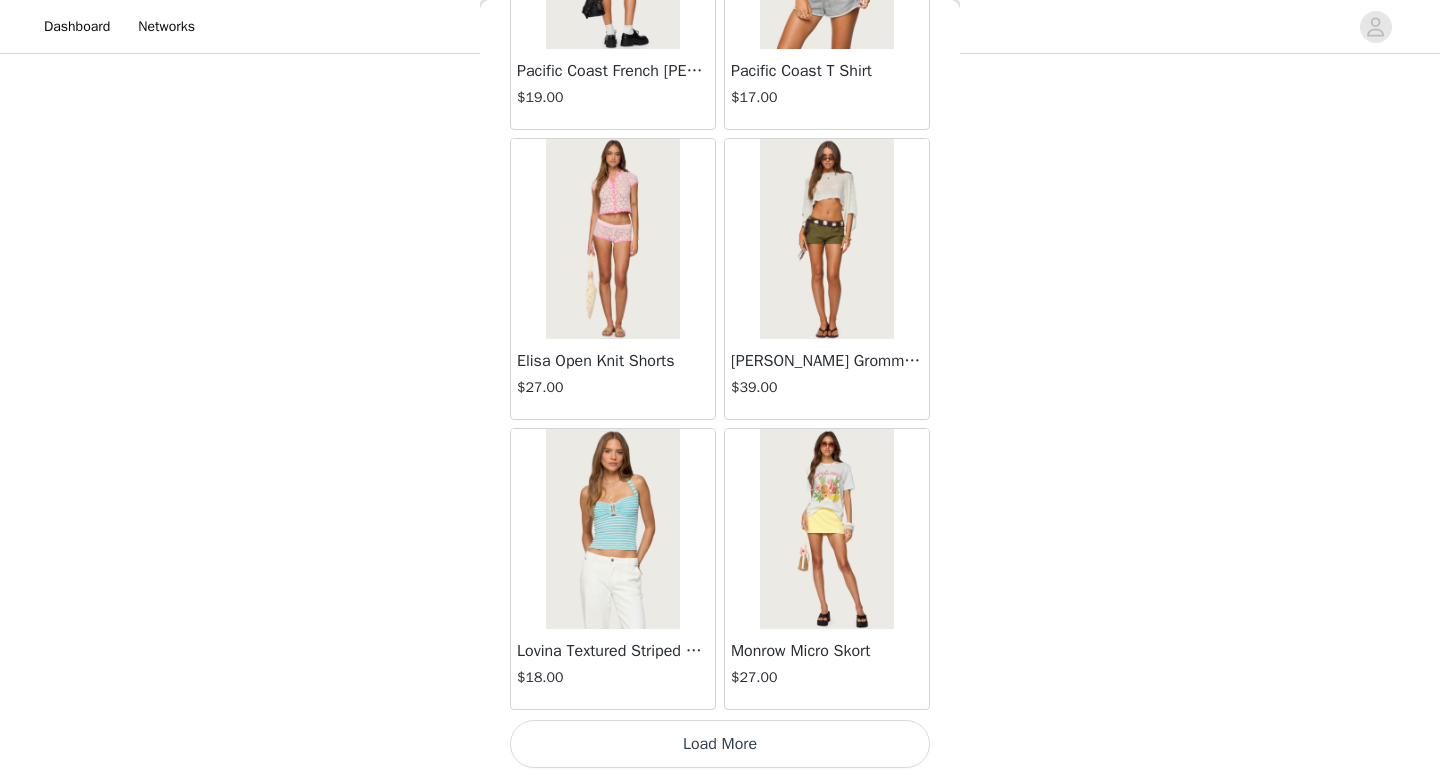 click on "Load More" at bounding box center [720, 744] 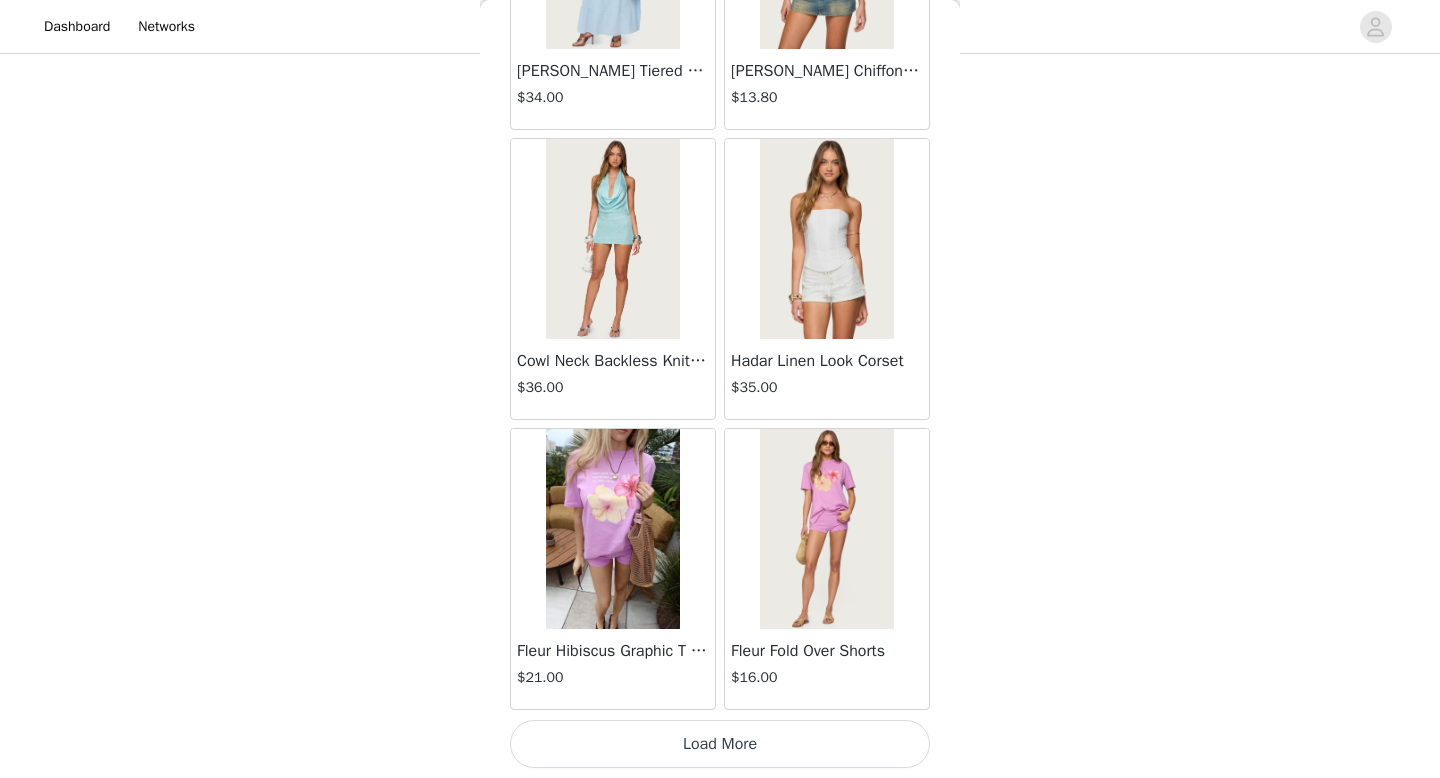 click on "Load More" at bounding box center (720, 744) 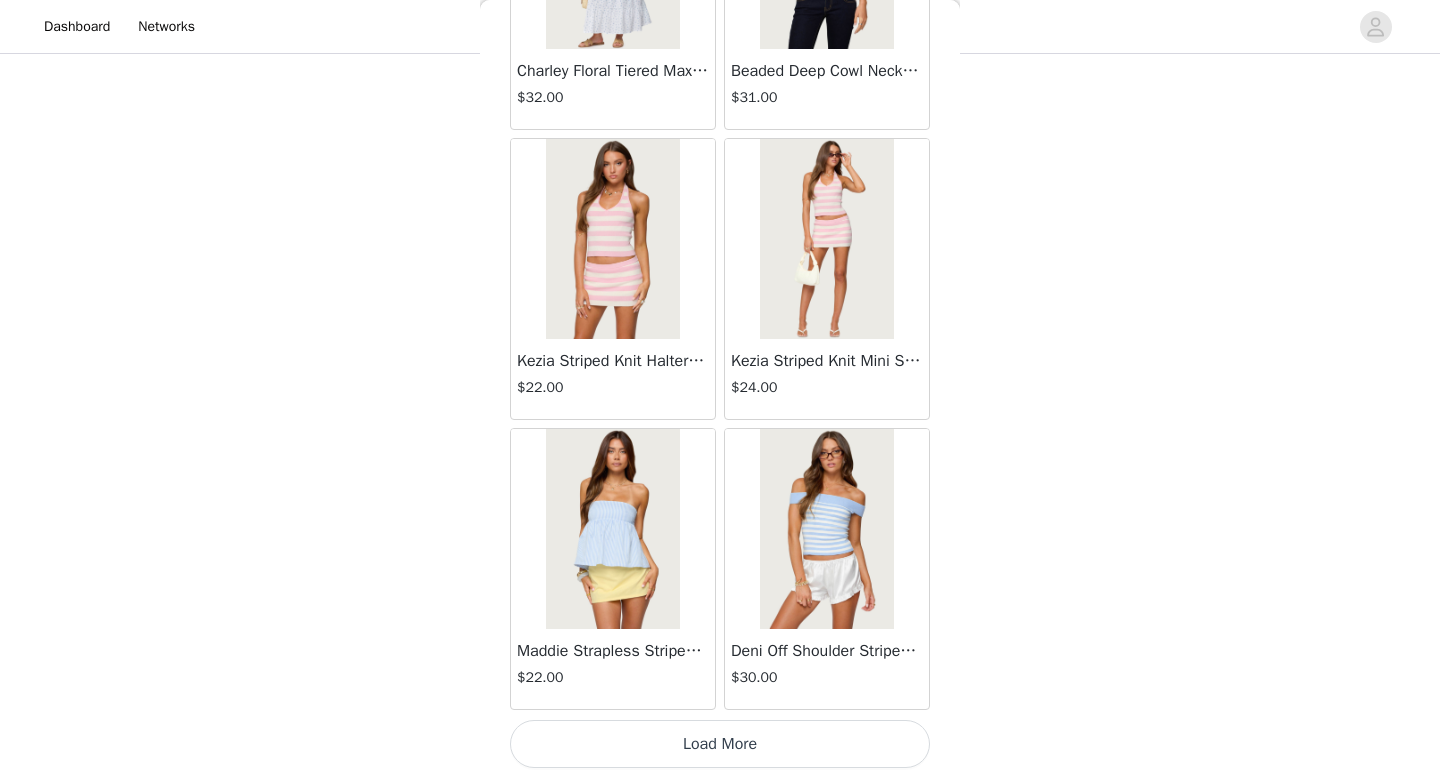 click on "Load More" at bounding box center [720, 744] 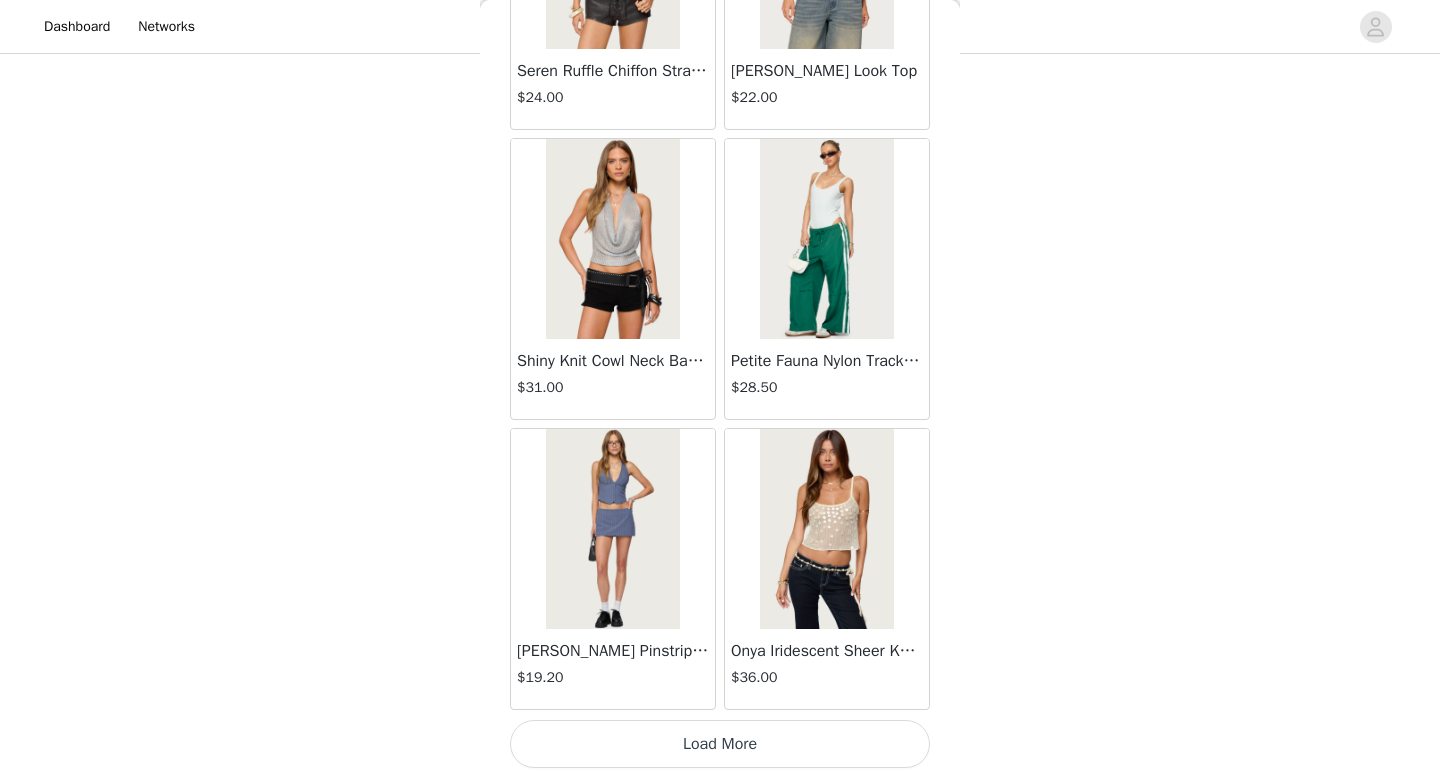 click on "Load More" at bounding box center [720, 744] 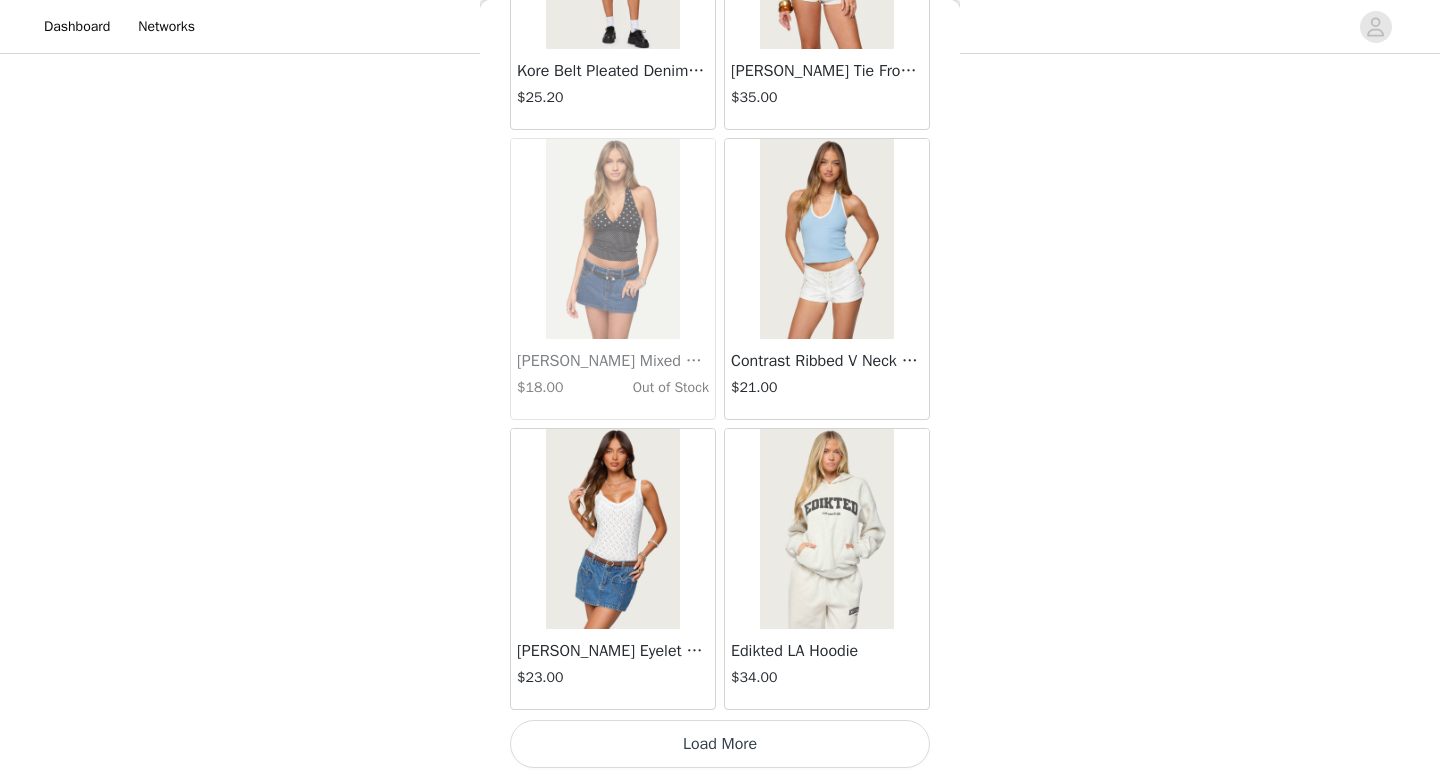 click on "Load More" at bounding box center (720, 744) 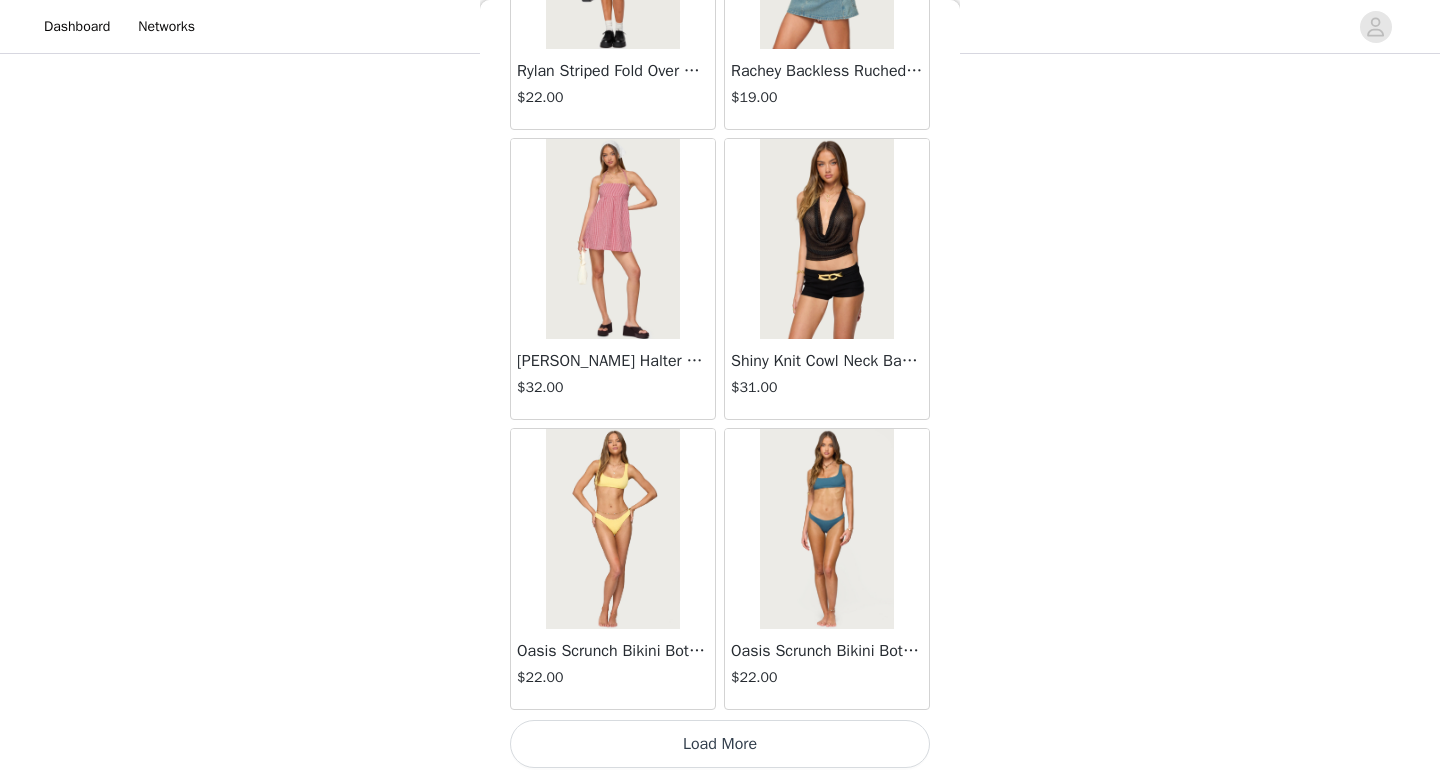 click on "Load More" at bounding box center [720, 744] 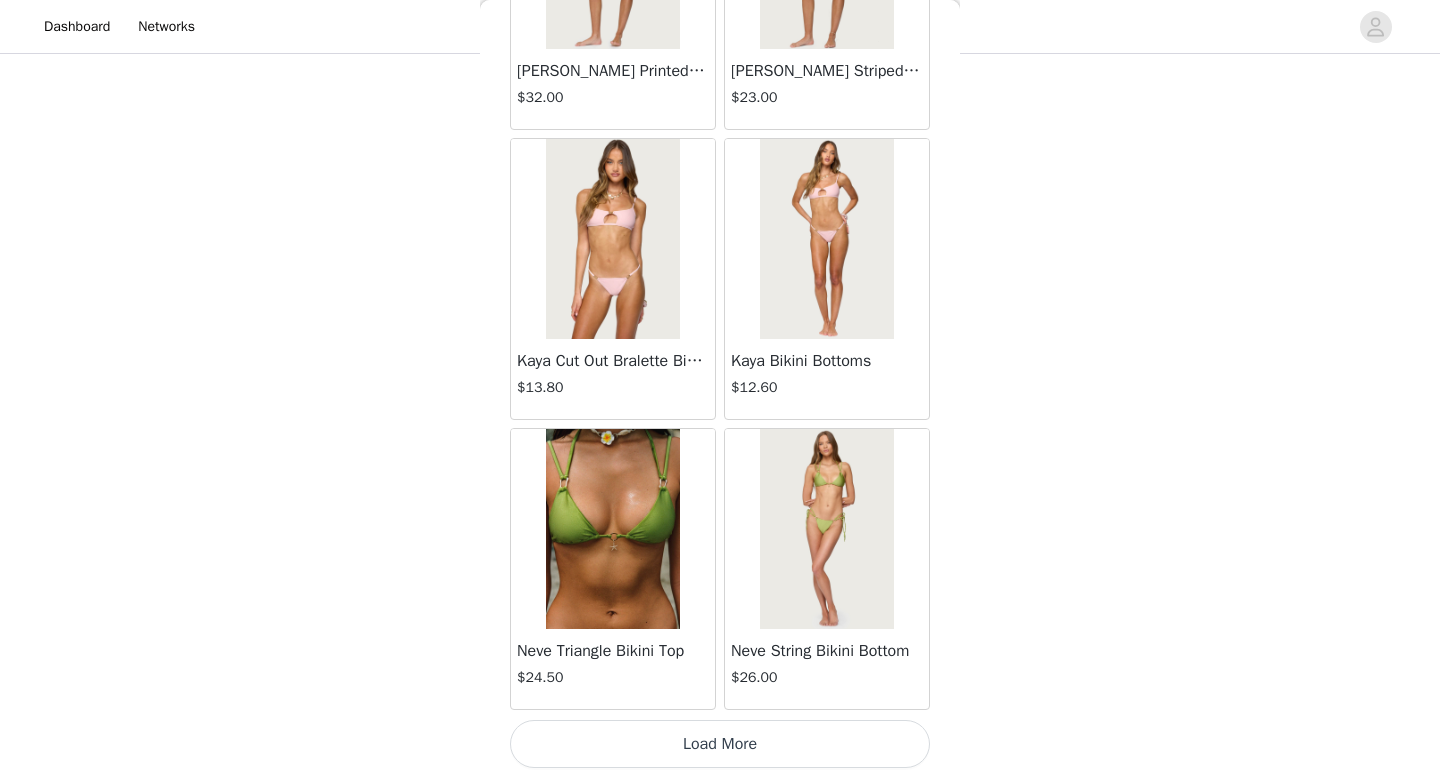 click on "Load More" at bounding box center [720, 744] 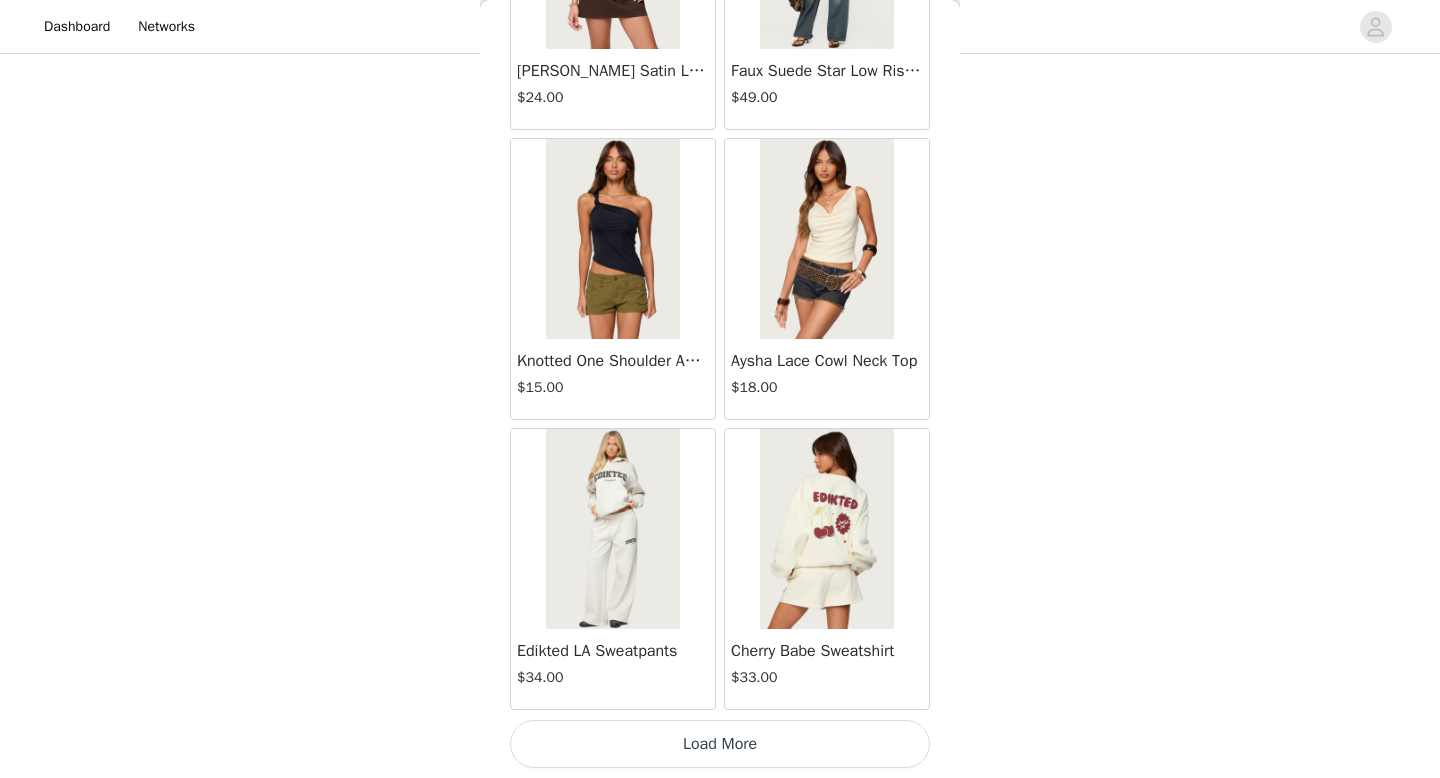 click on "Load More" at bounding box center [720, 744] 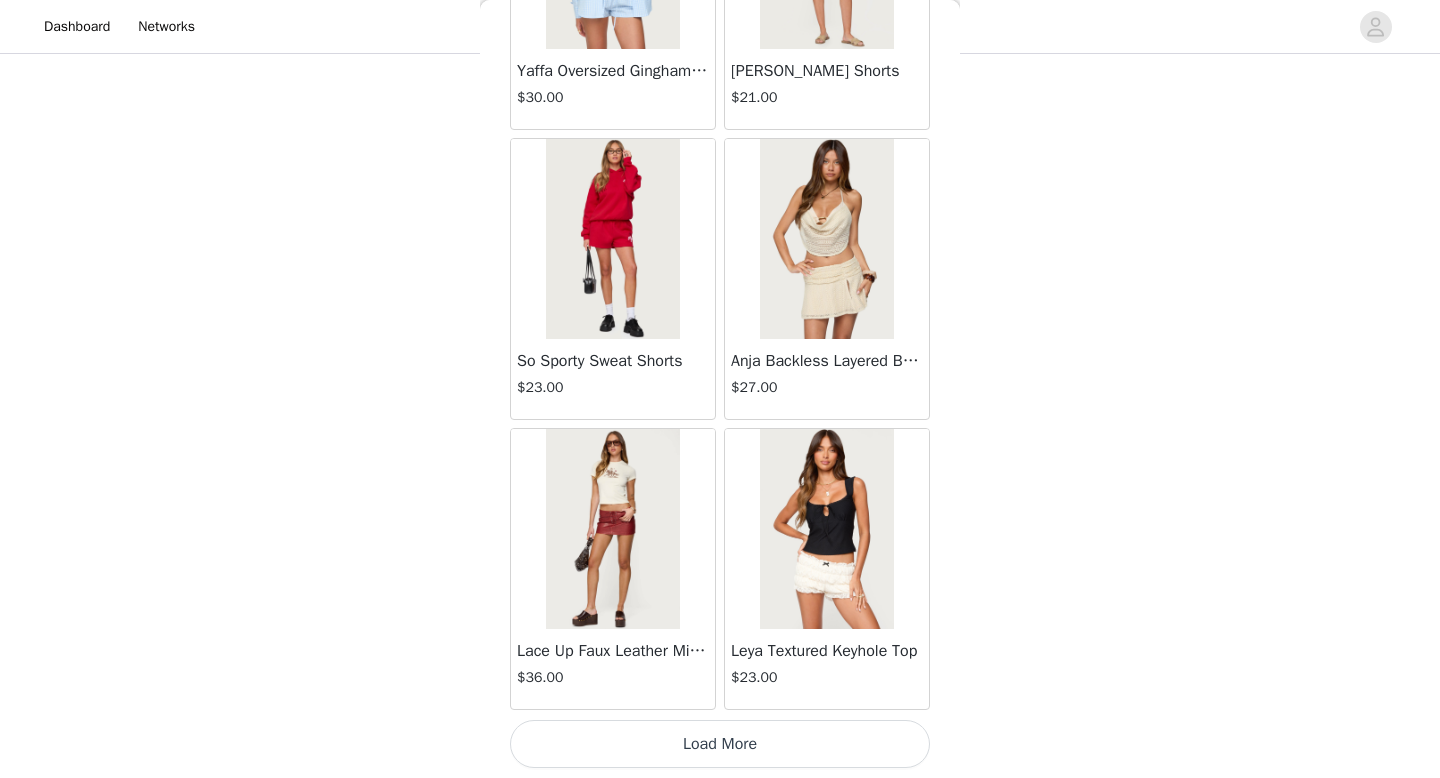 click on "Load More" at bounding box center (720, 744) 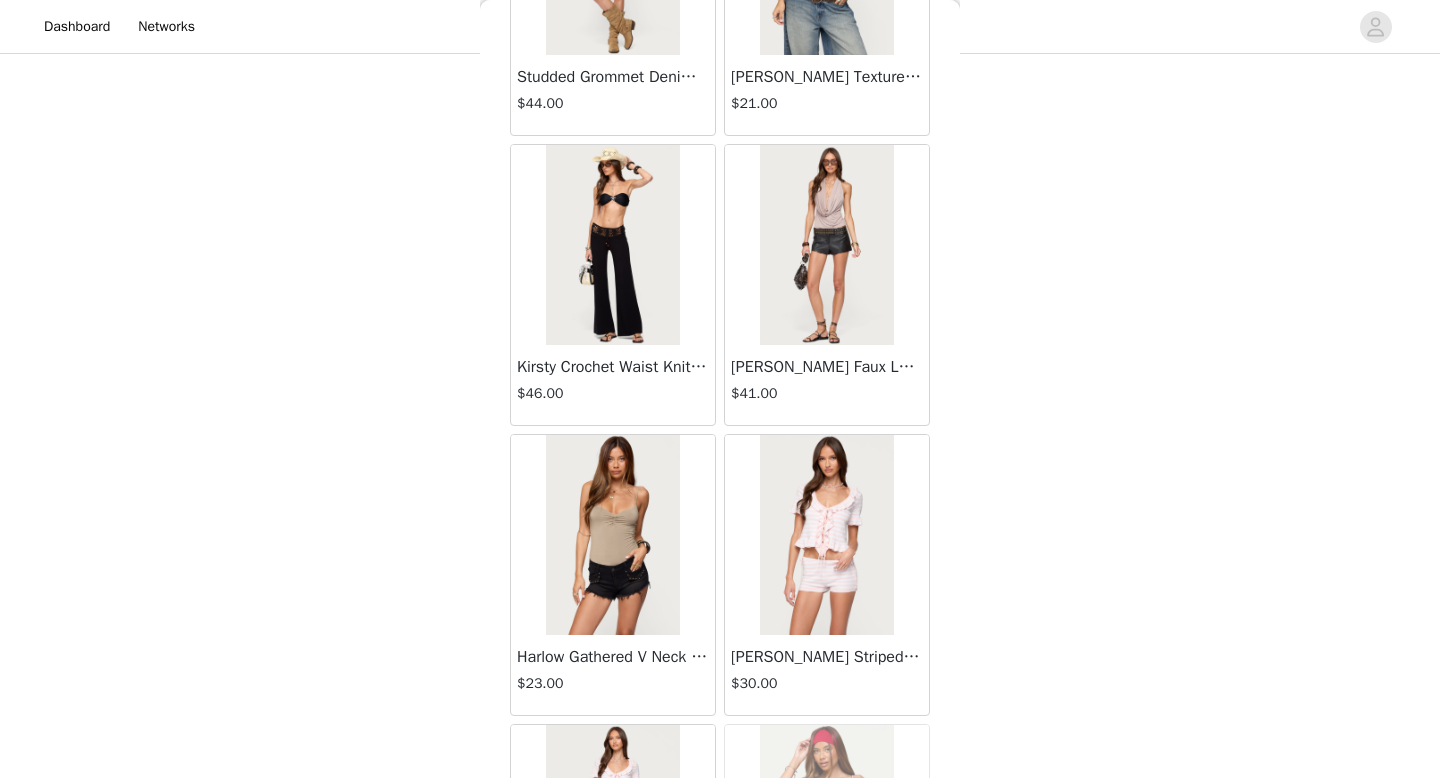 scroll, scrollTop: 37082, scrollLeft: 0, axis: vertical 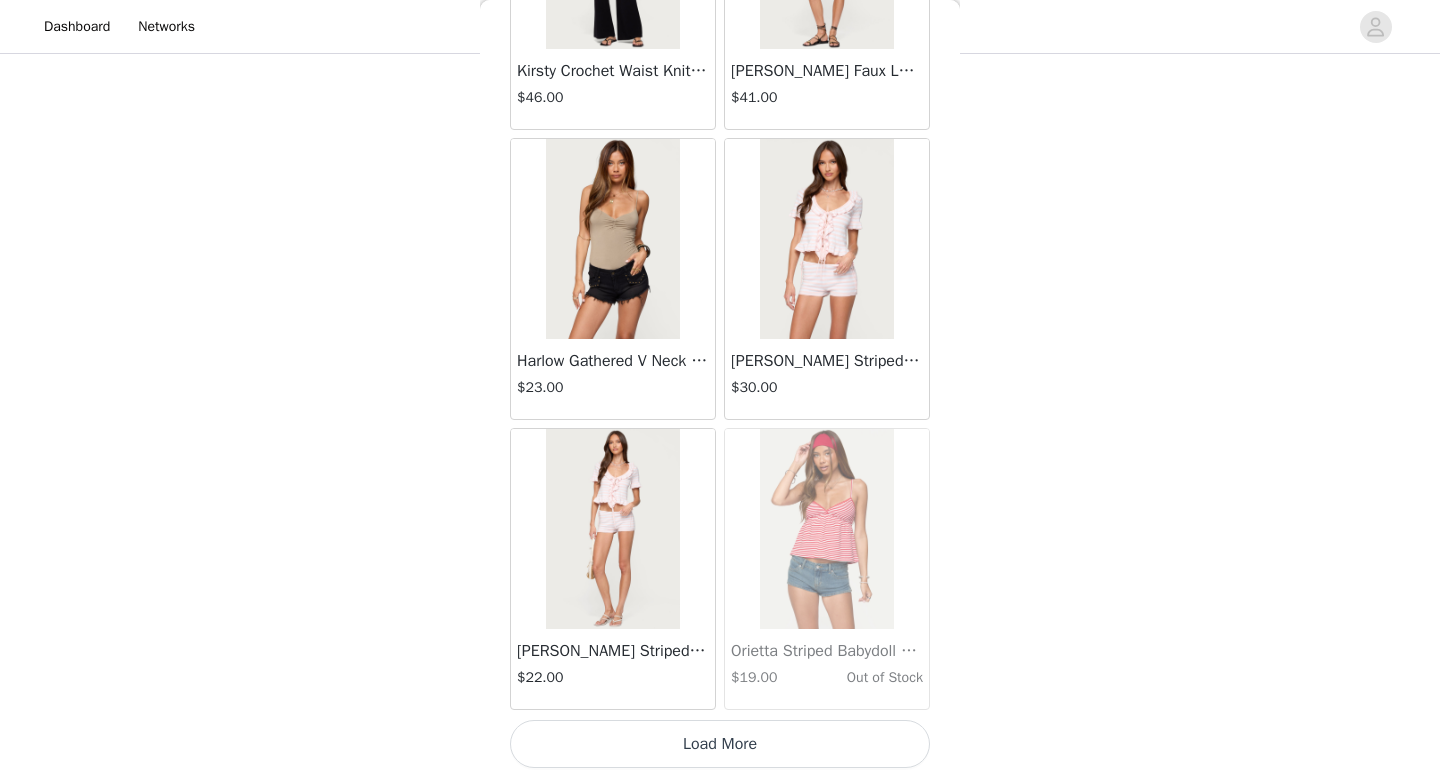click on "Load More" at bounding box center [720, 744] 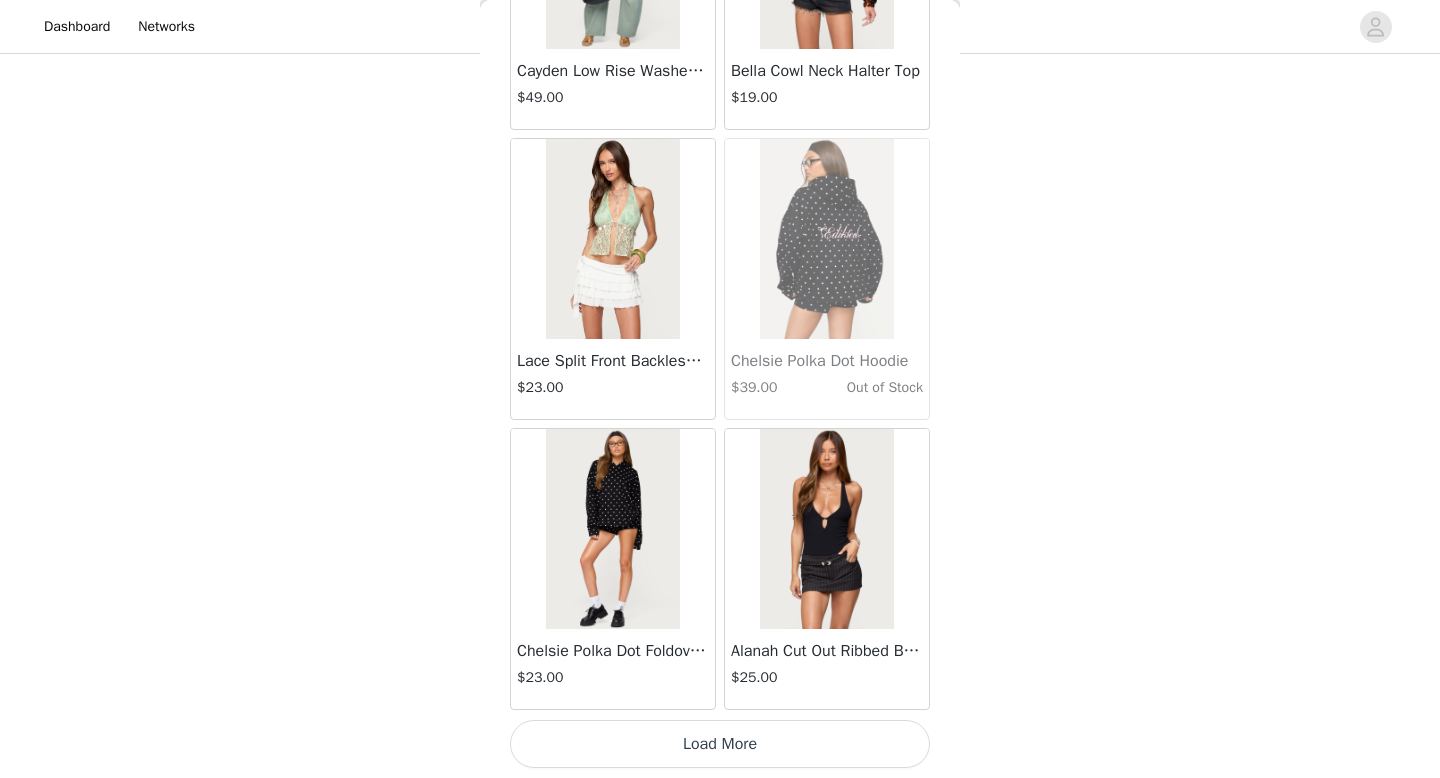 click on "Load More" at bounding box center (720, 744) 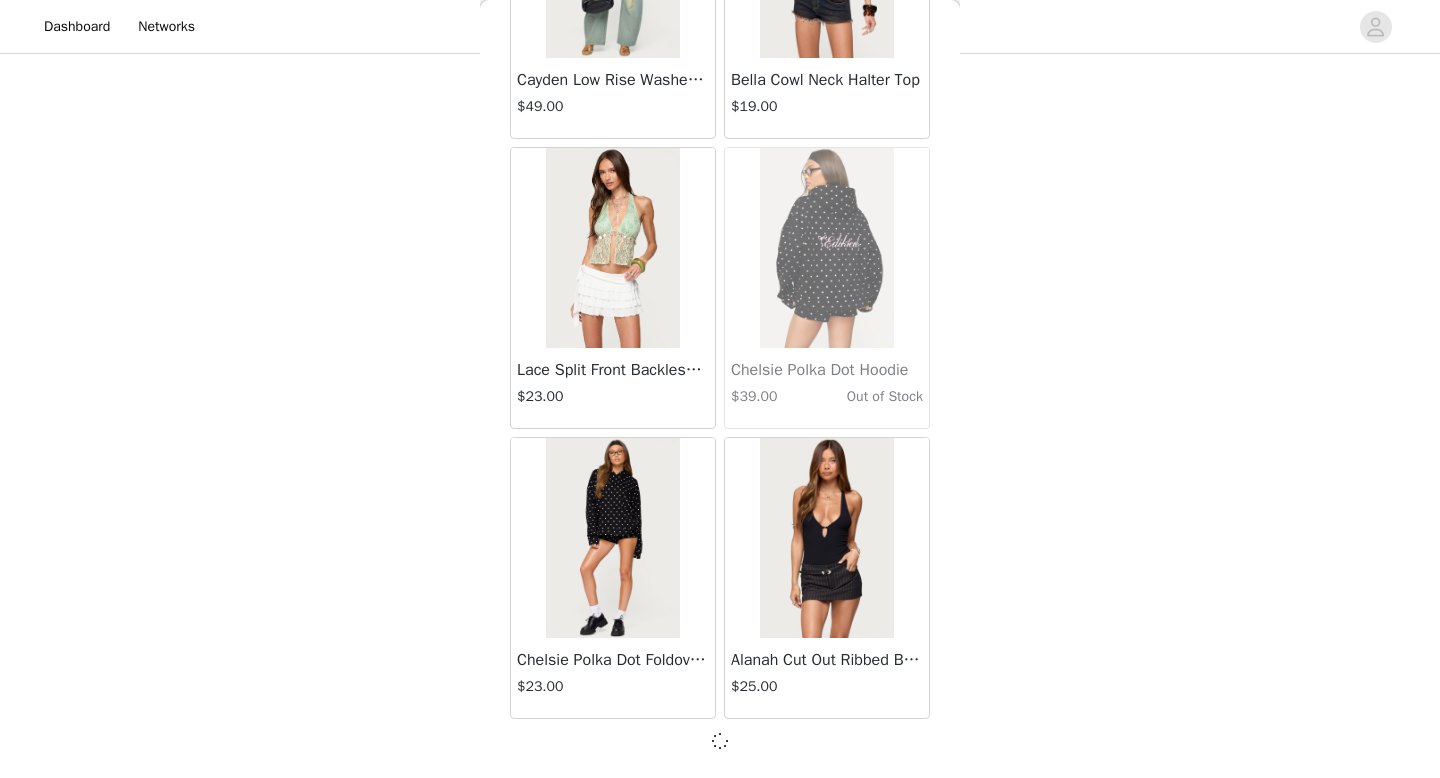 scroll, scrollTop: 39982, scrollLeft: 0, axis: vertical 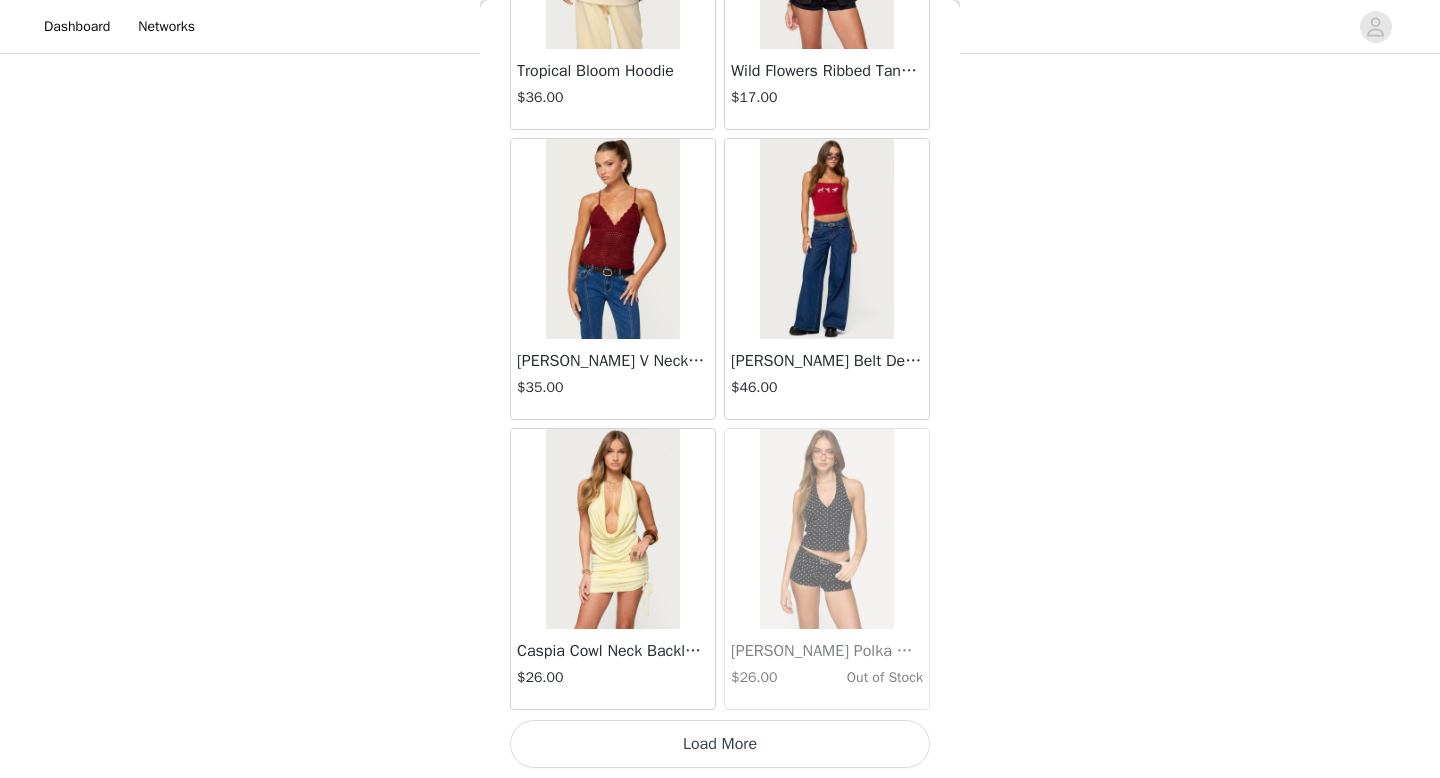 click on "Load More" at bounding box center (720, 744) 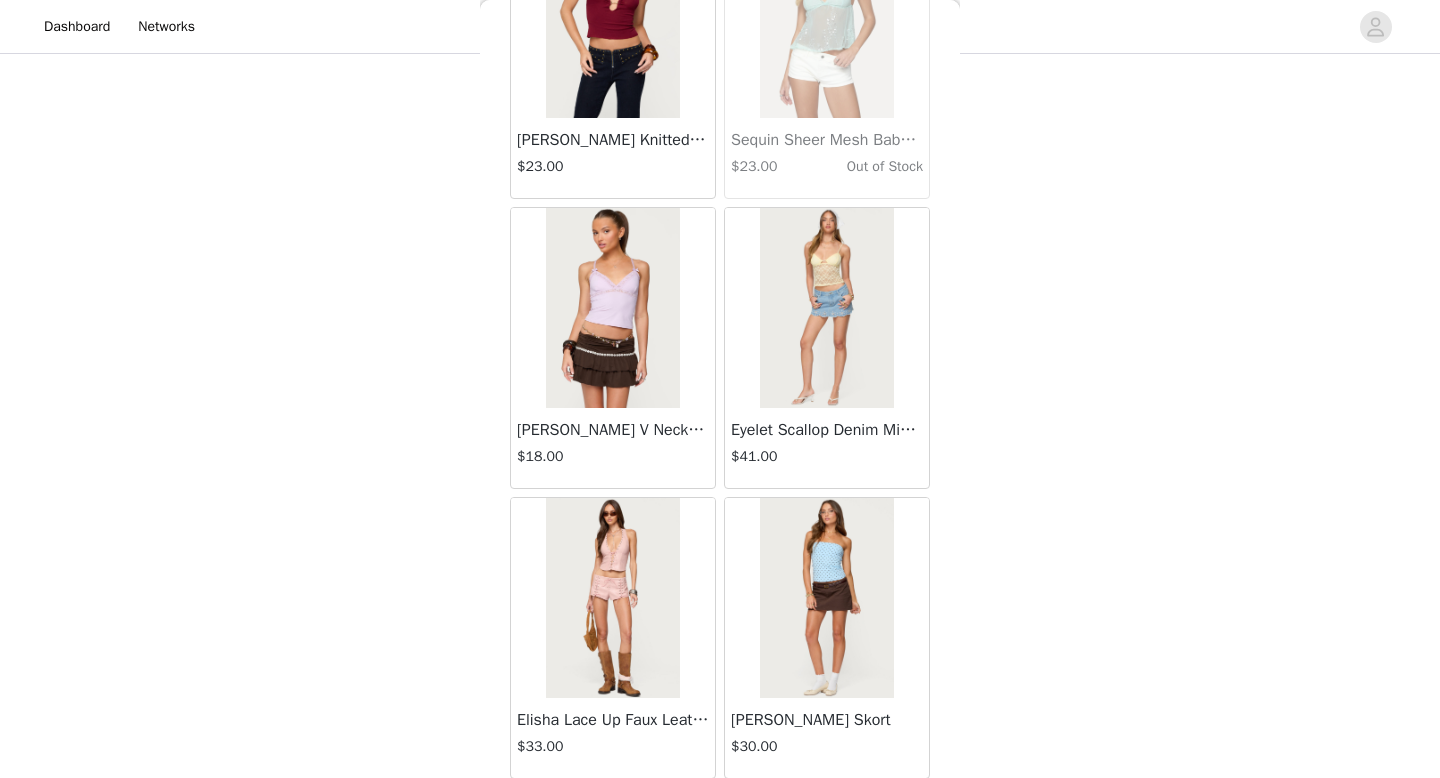scroll, scrollTop: 45782, scrollLeft: 0, axis: vertical 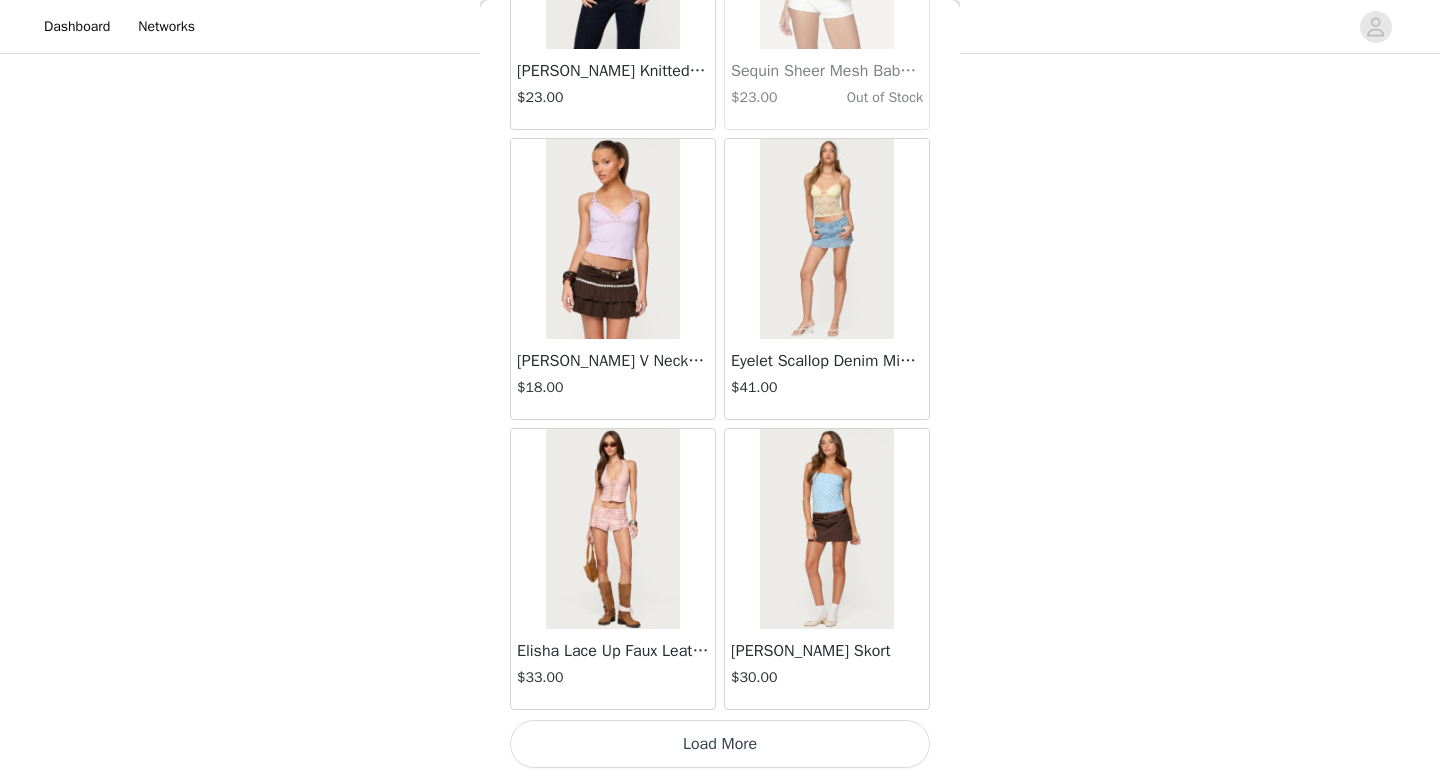 click on "Load More" at bounding box center (720, 744) 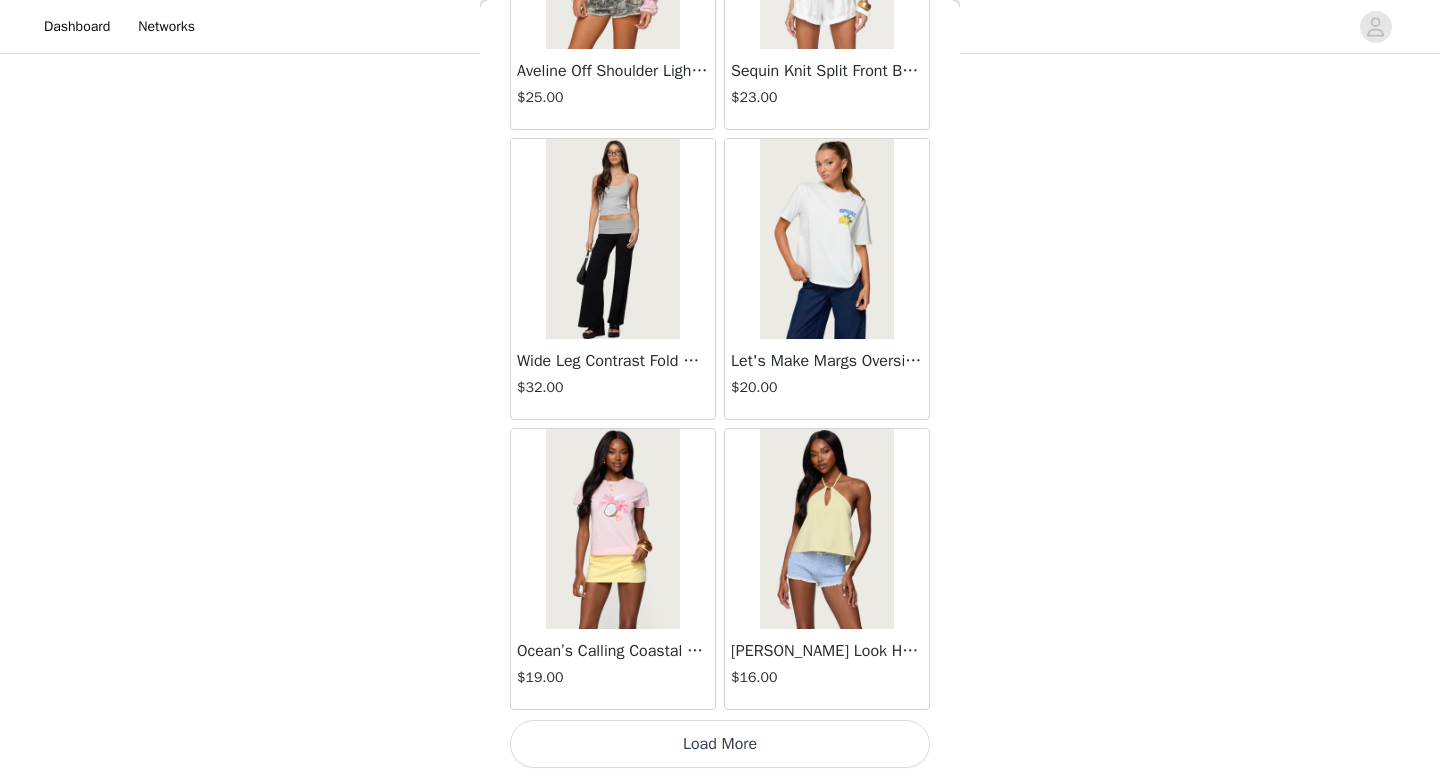 click on "Load More" at bounding box center (720, 744) 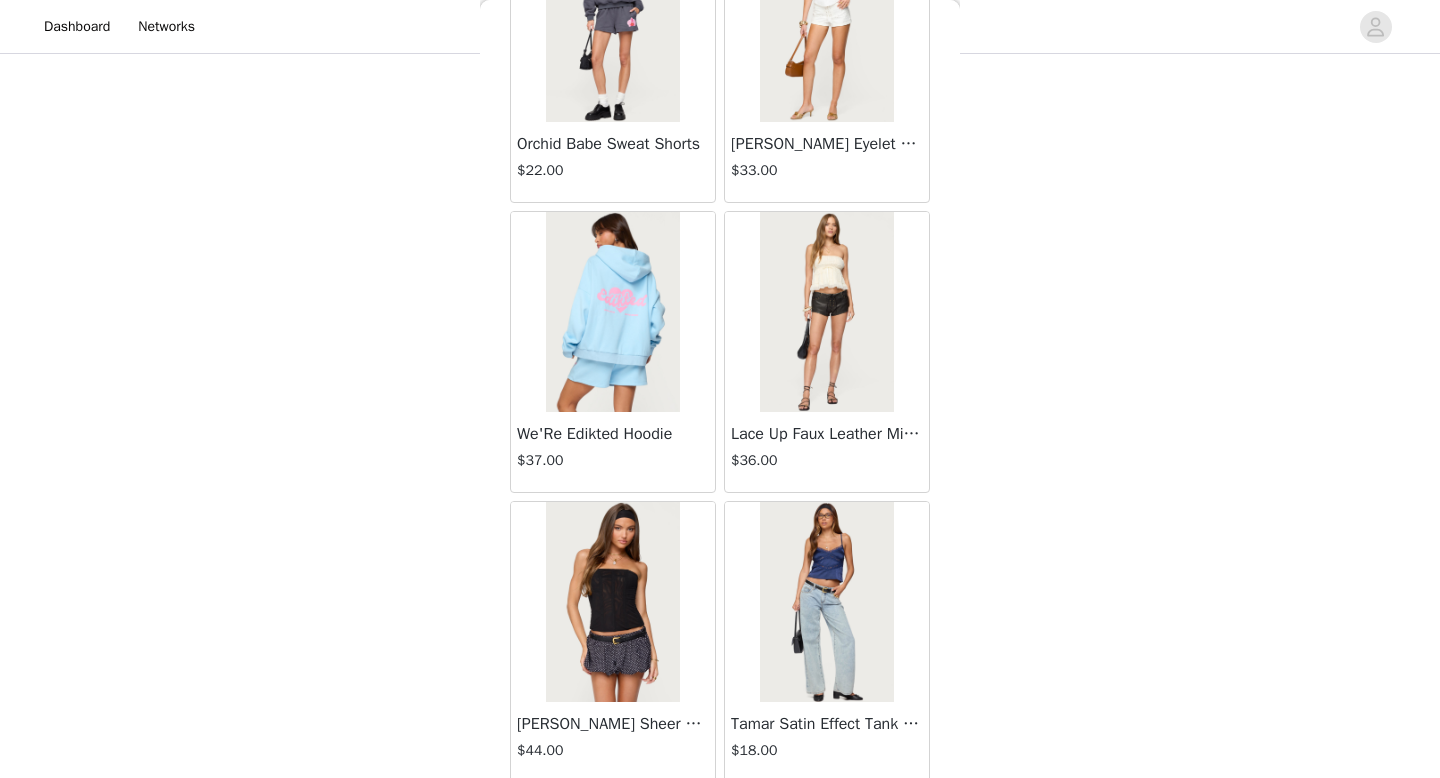 scroll, scrollTop: 51582, scrollLeft: 0, axis: vertical 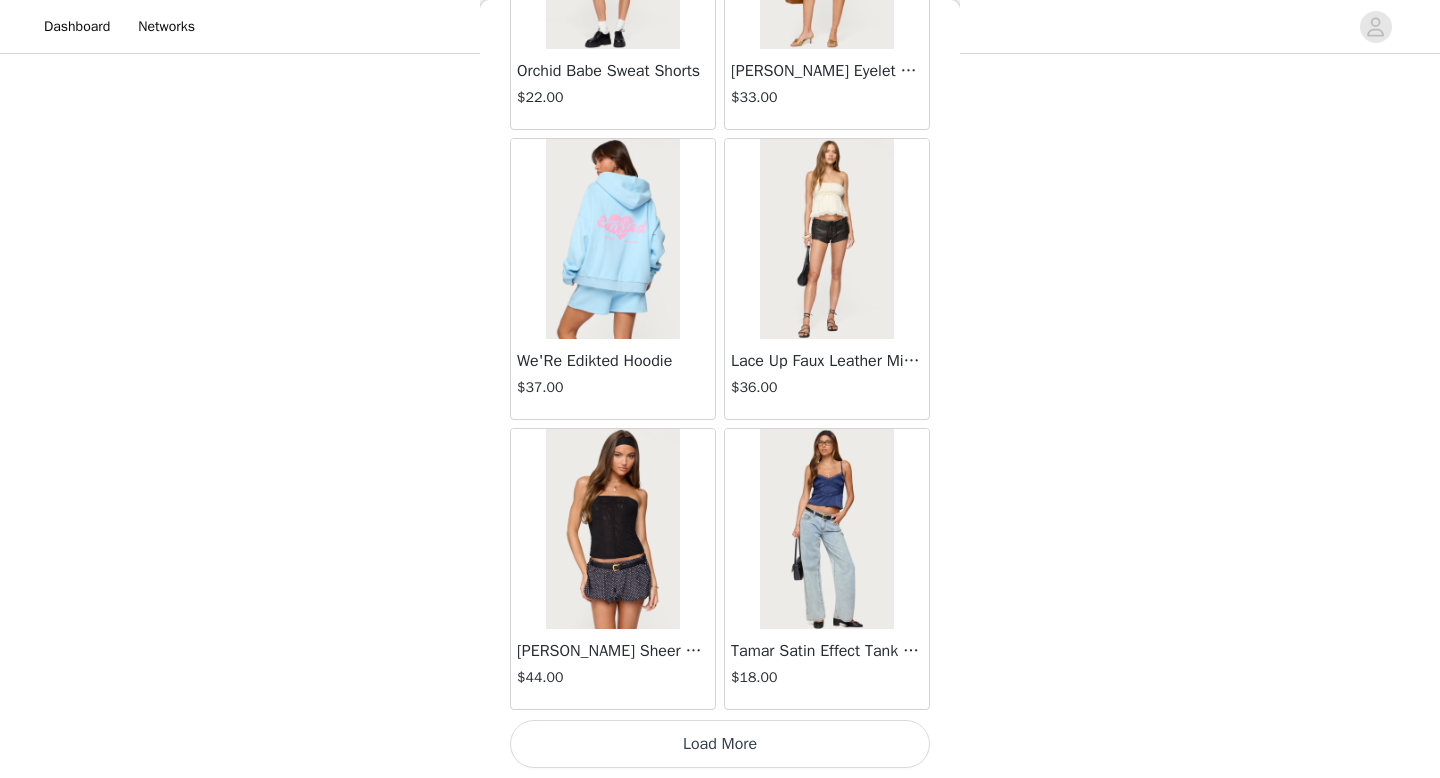 click on "Load More" at bounding box center (720, 744) 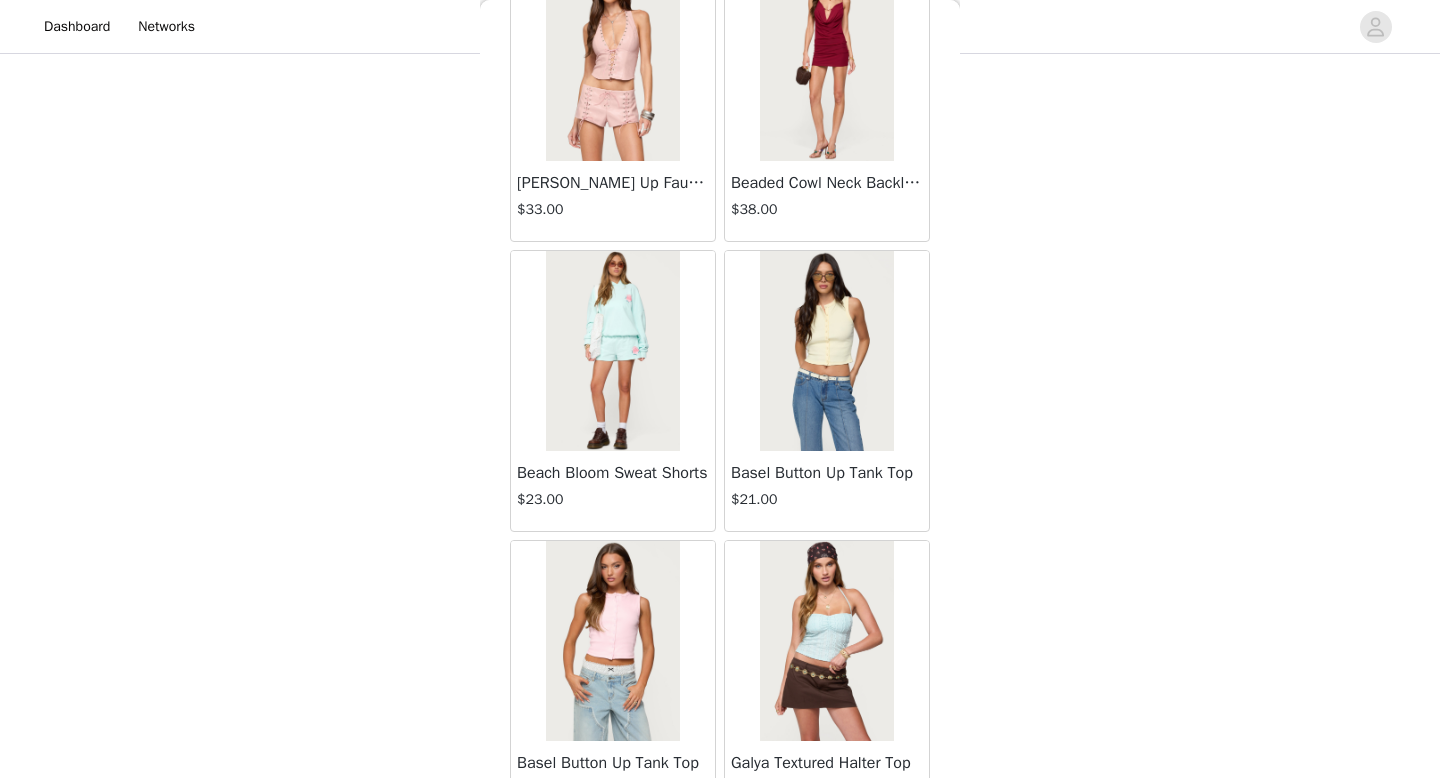 scroll, scrollTop: 54482, scrollLeft: 0, axis: vertical 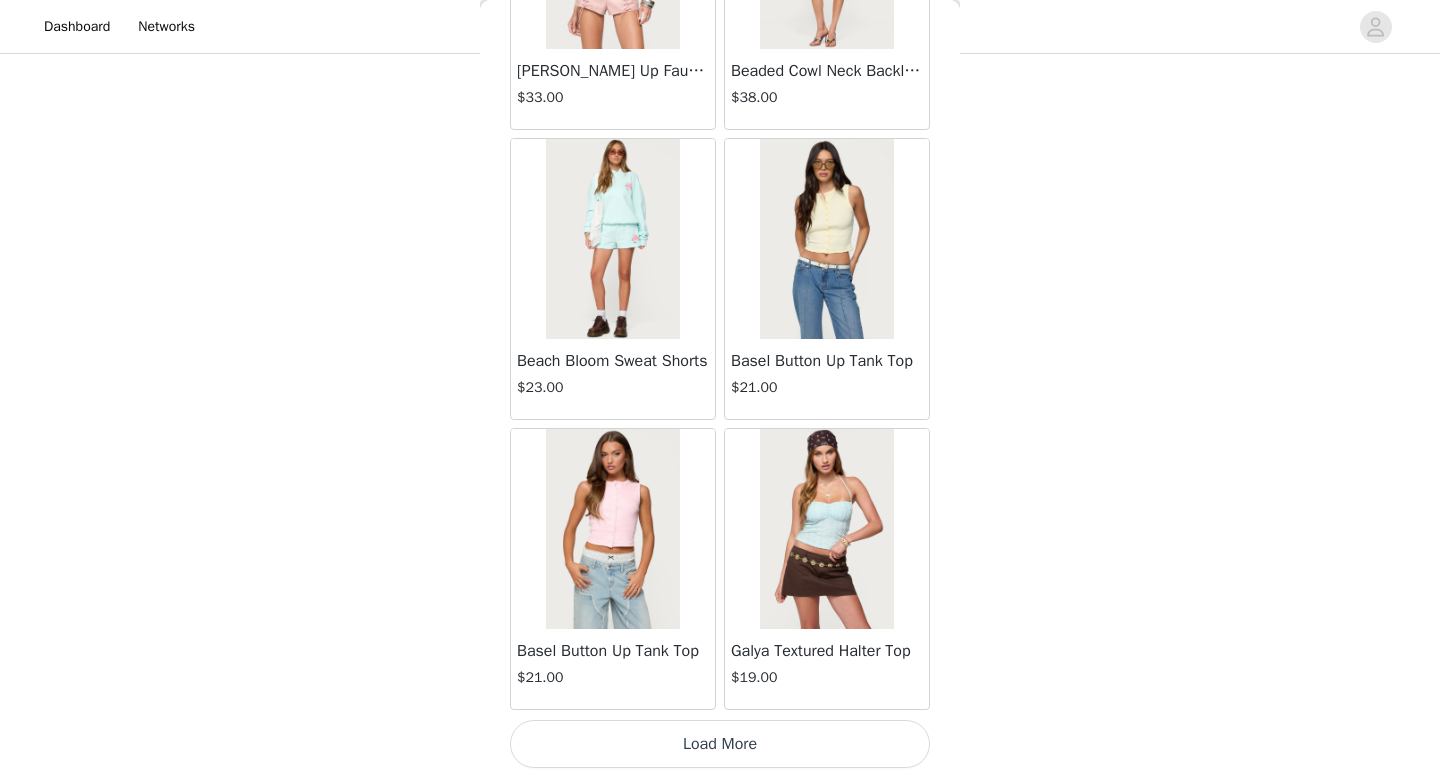 click on "Load More" at bounding box center [720, 744] 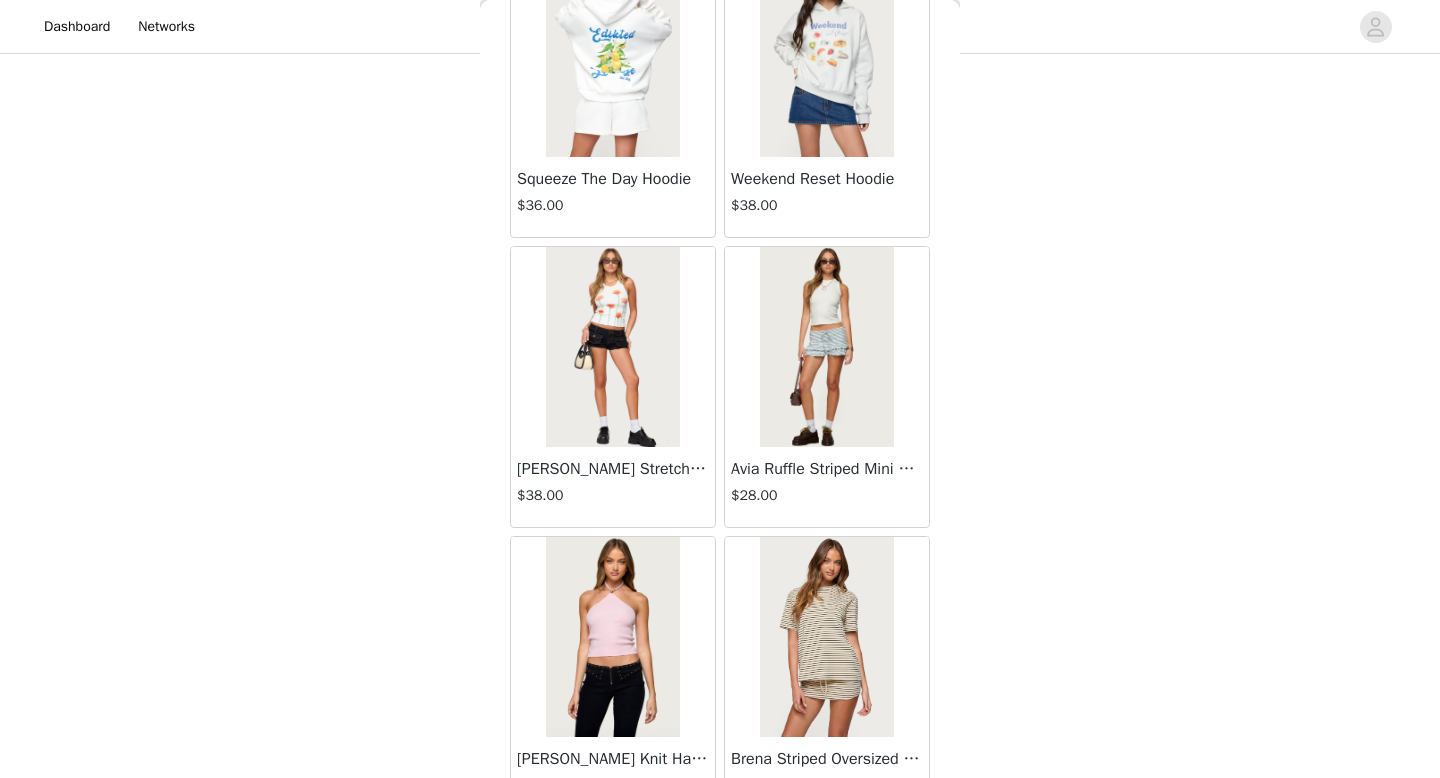 scroll, scrollTop: 57284, scrollLeft: 0, axis: vertical 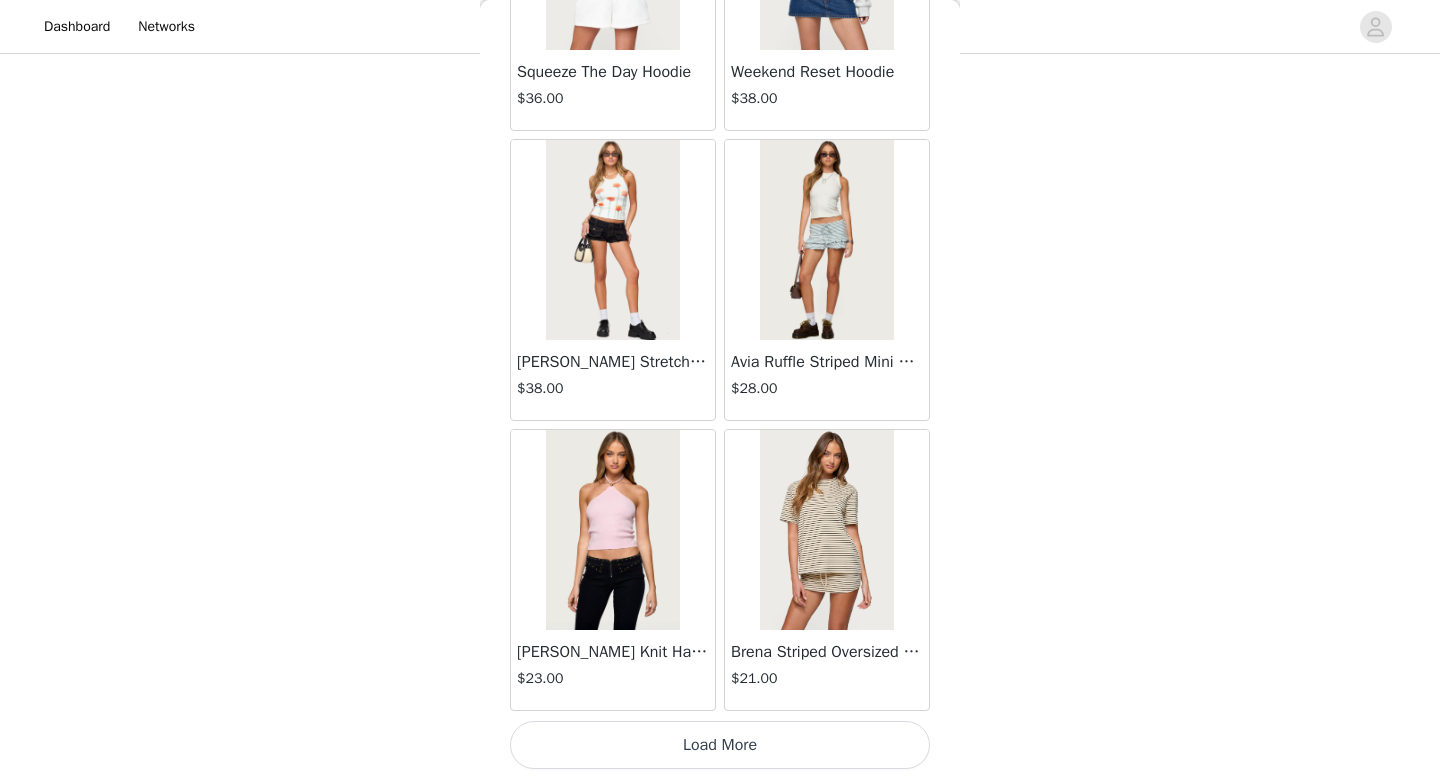 click on "Load More" at bounding box center (720, 745) 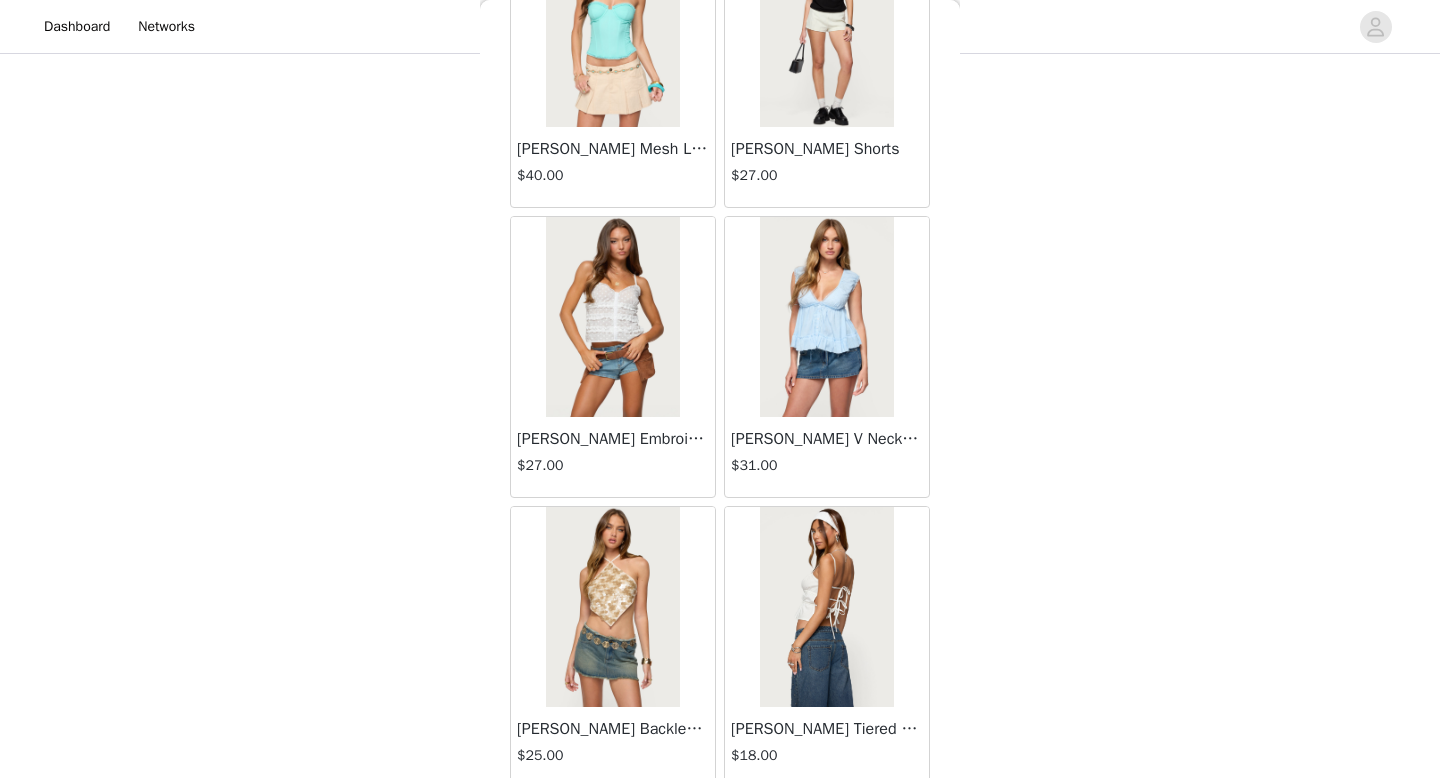 scroll, scrollTop: 59338, scrollLeft: 0, axis: vertical 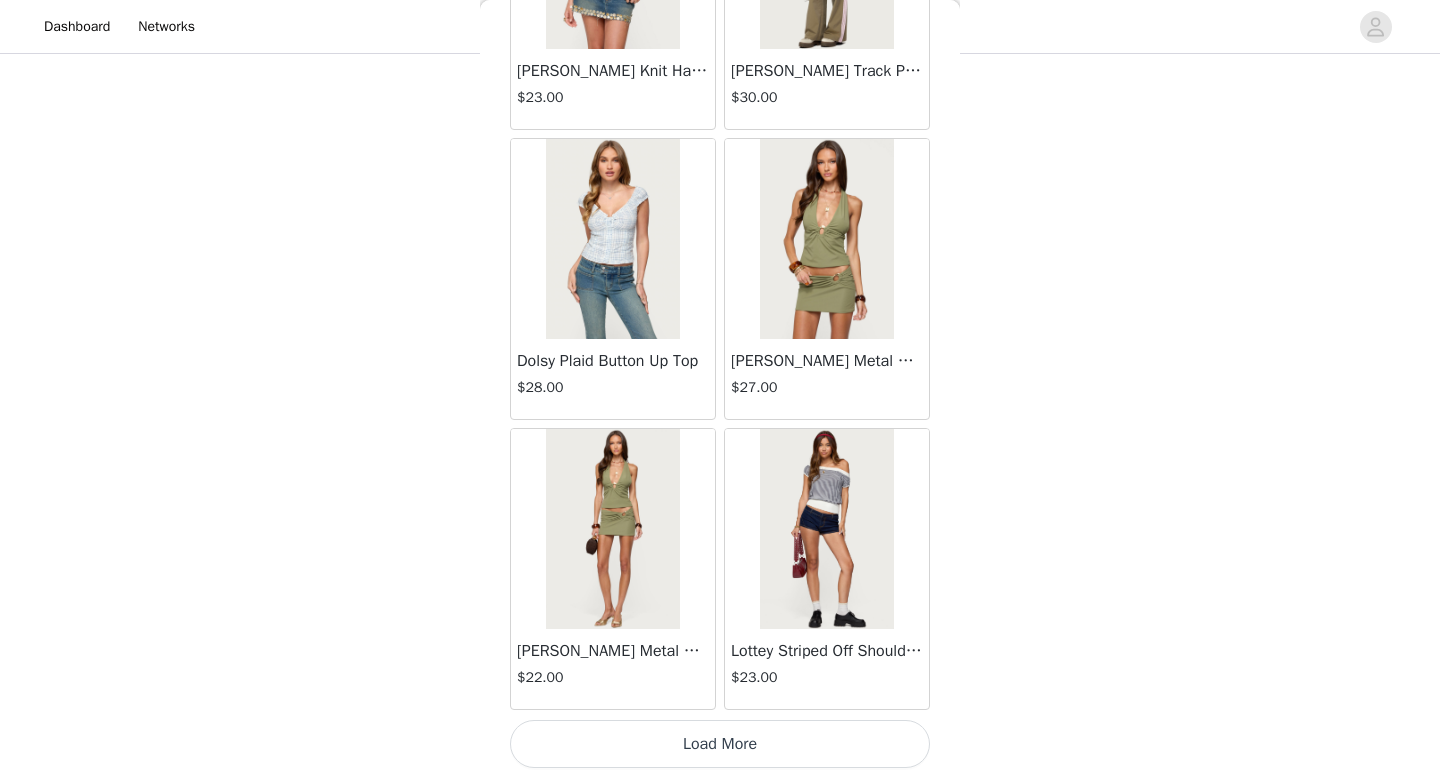 click on "Load More" at bounding box center (720, 744) 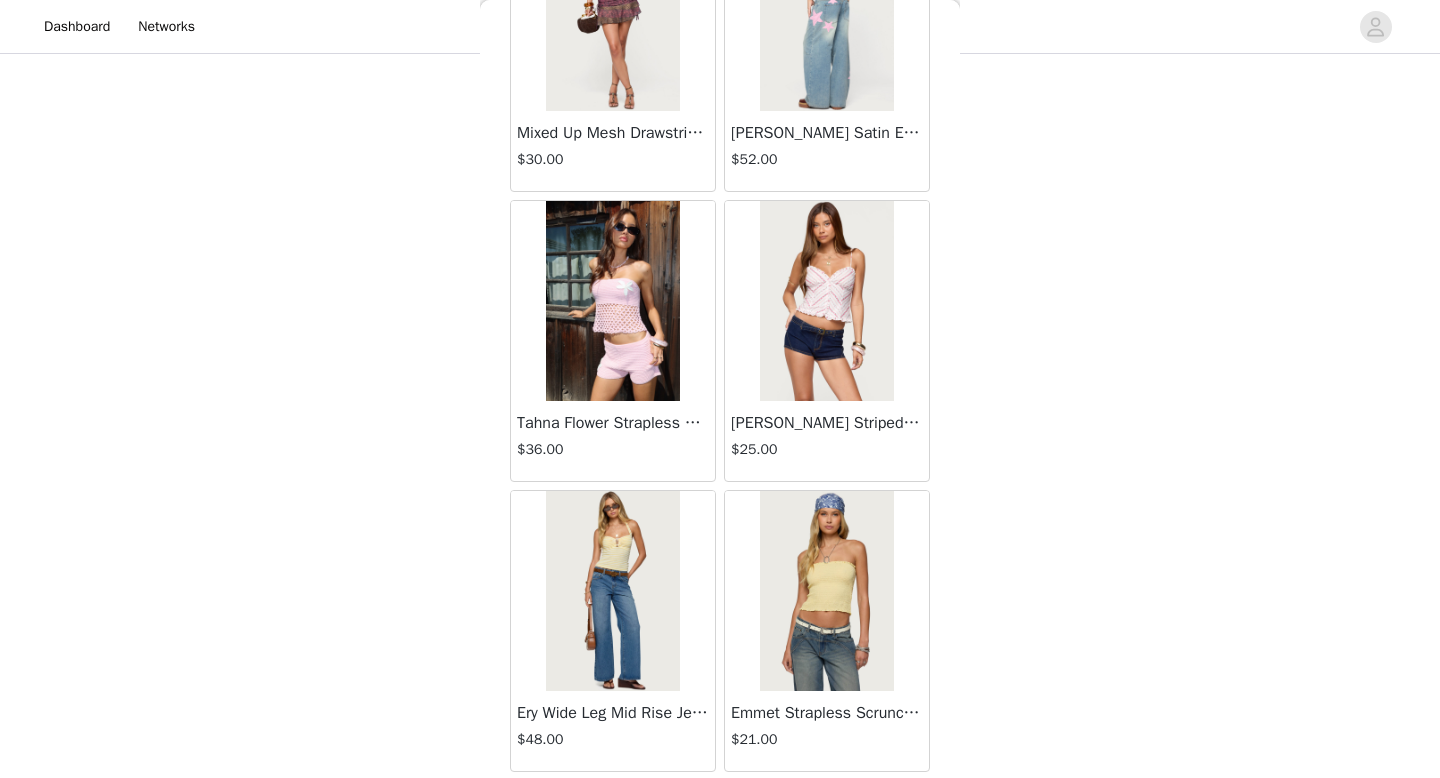 scroll, scrollTop: 63182, scrollLeft: 0, axis: vertical 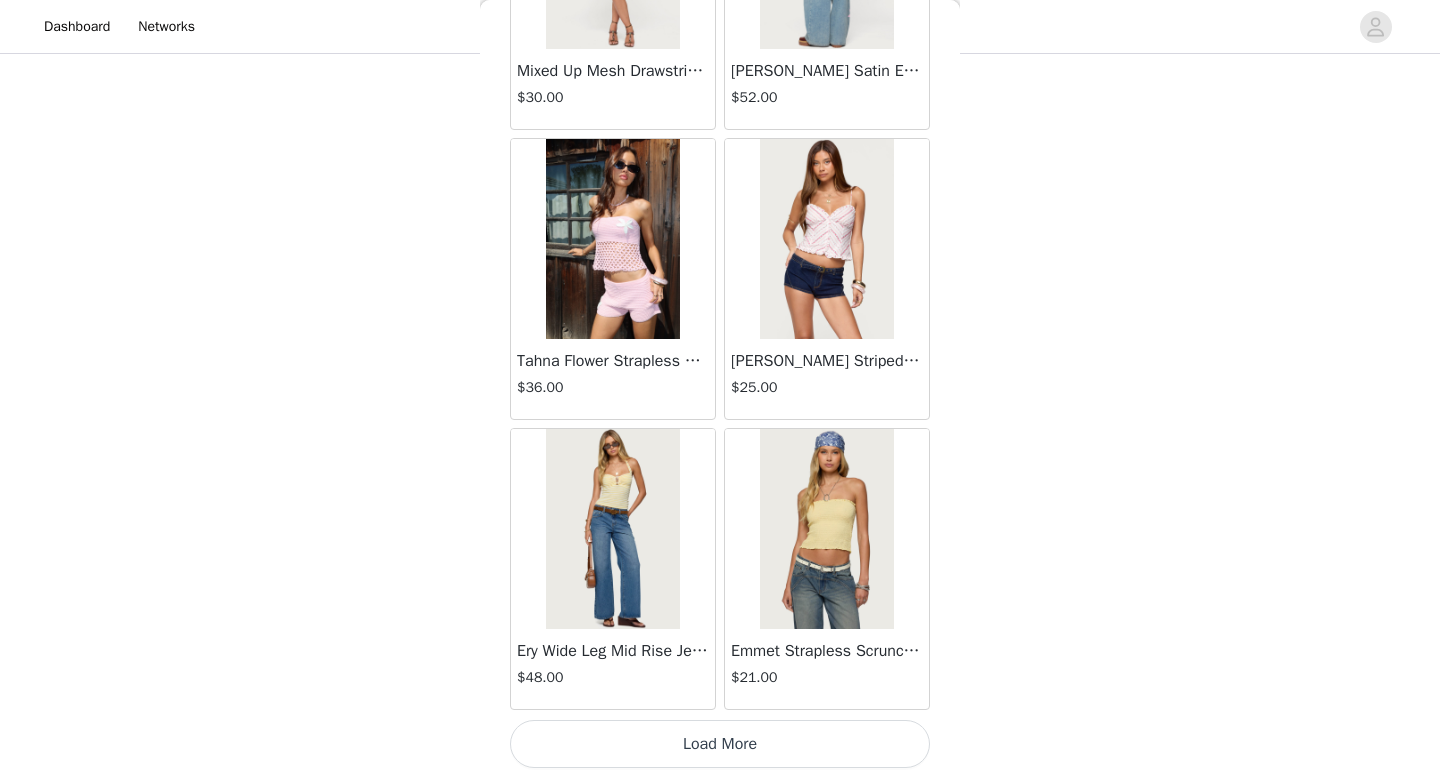 click on "Load More" at bounding box center (720, 744) 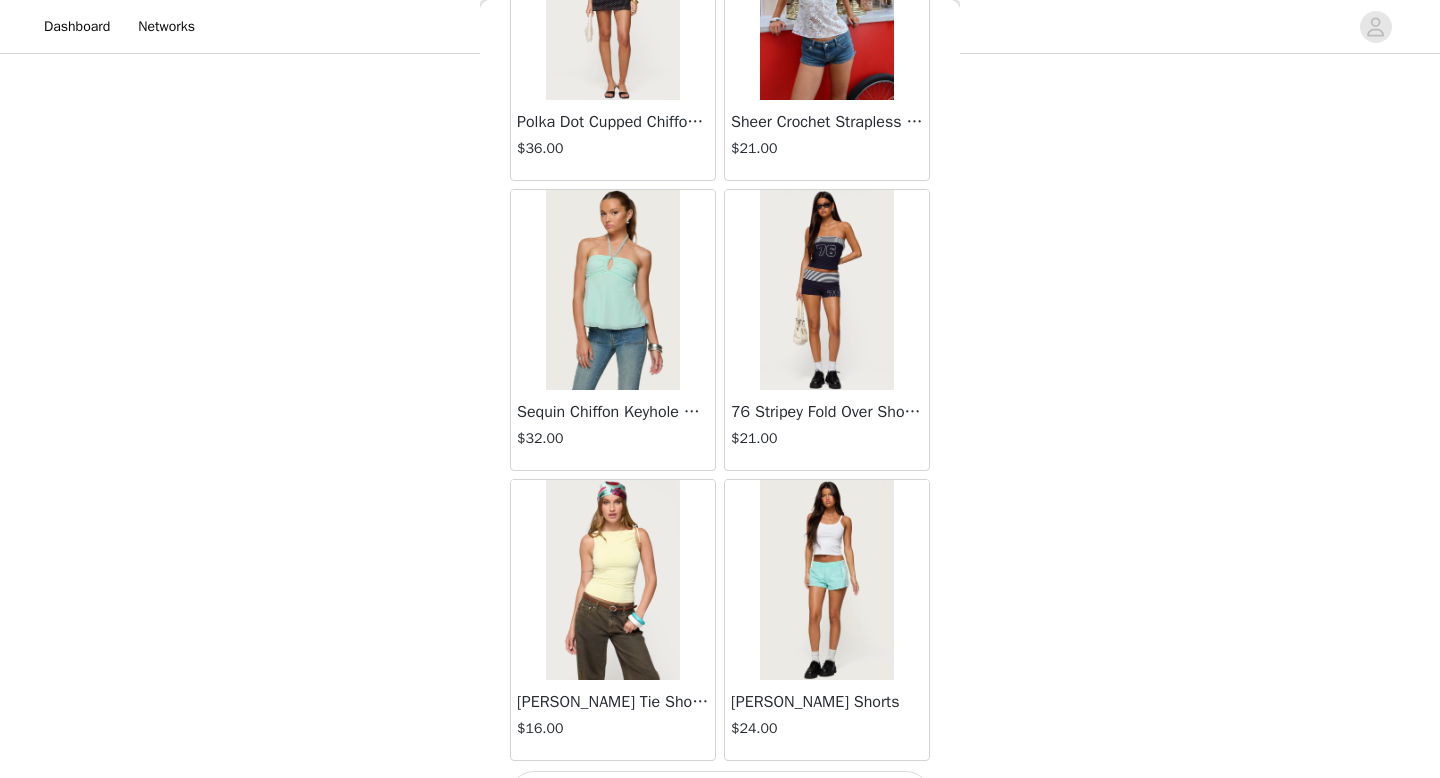 scroll, scrollTop: 66082, scrollLeft: 0, axis: vertical 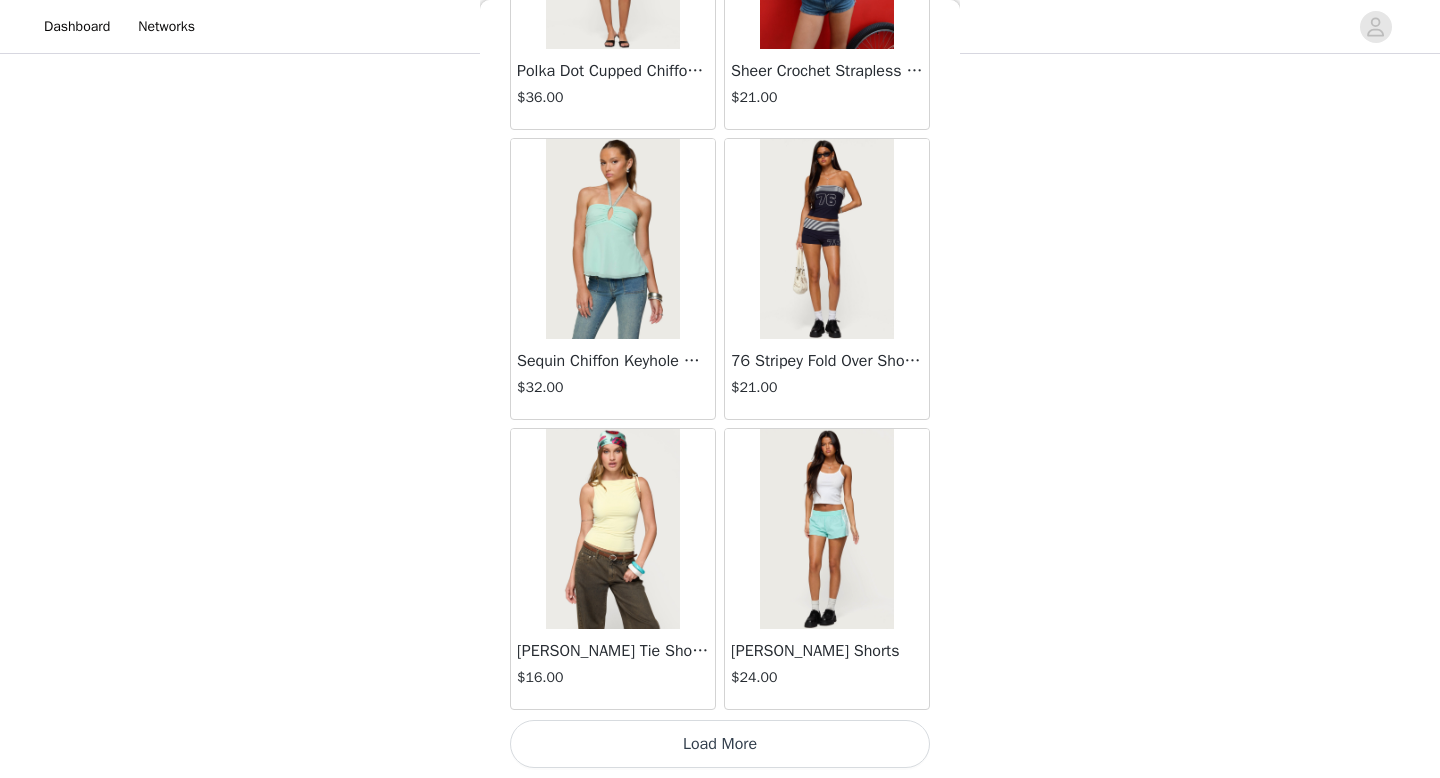 click on "Load More" at bounding box center [720, 744] 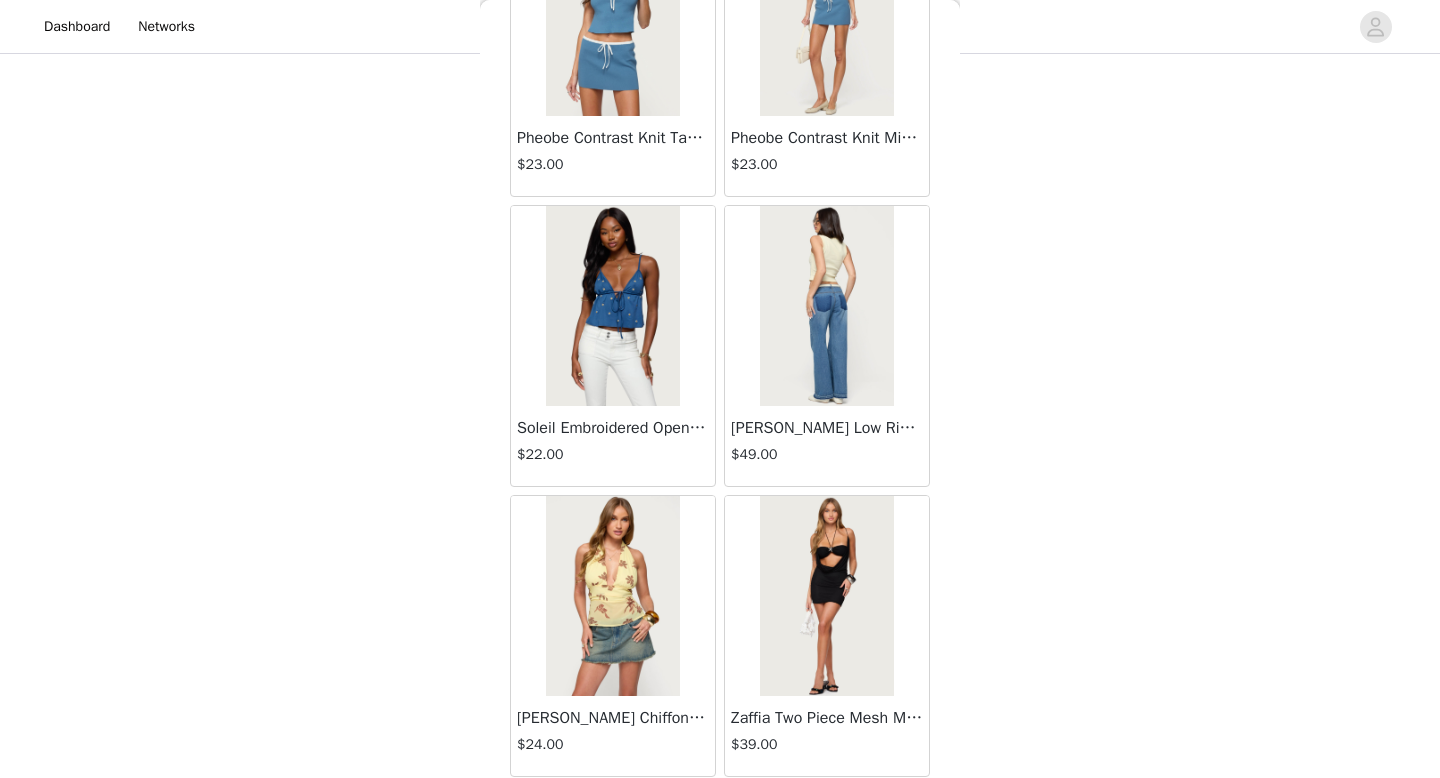 scroll, scrollTop: 68982, scrollLeft: 0, axis: vertical 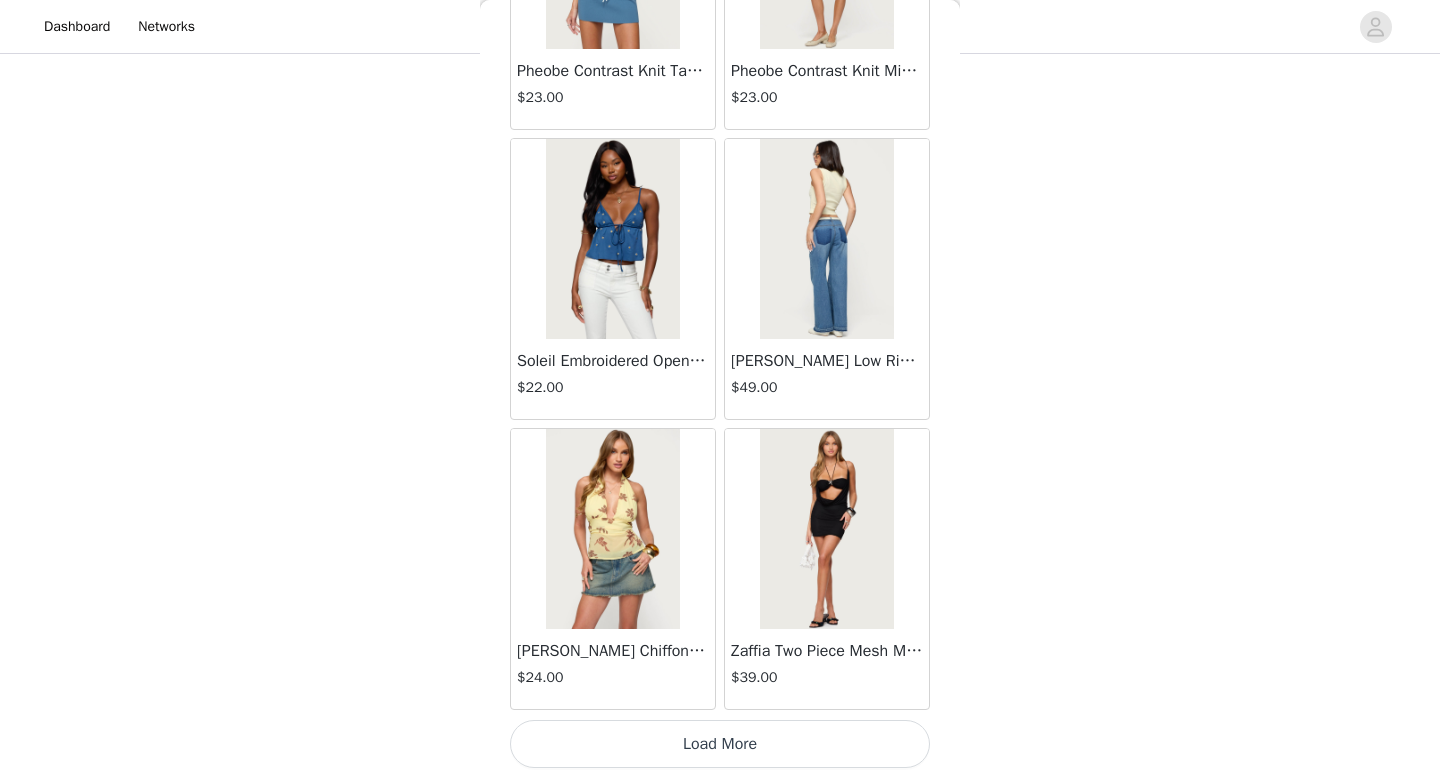 click on "Load More" at bounding box center [720, 744] 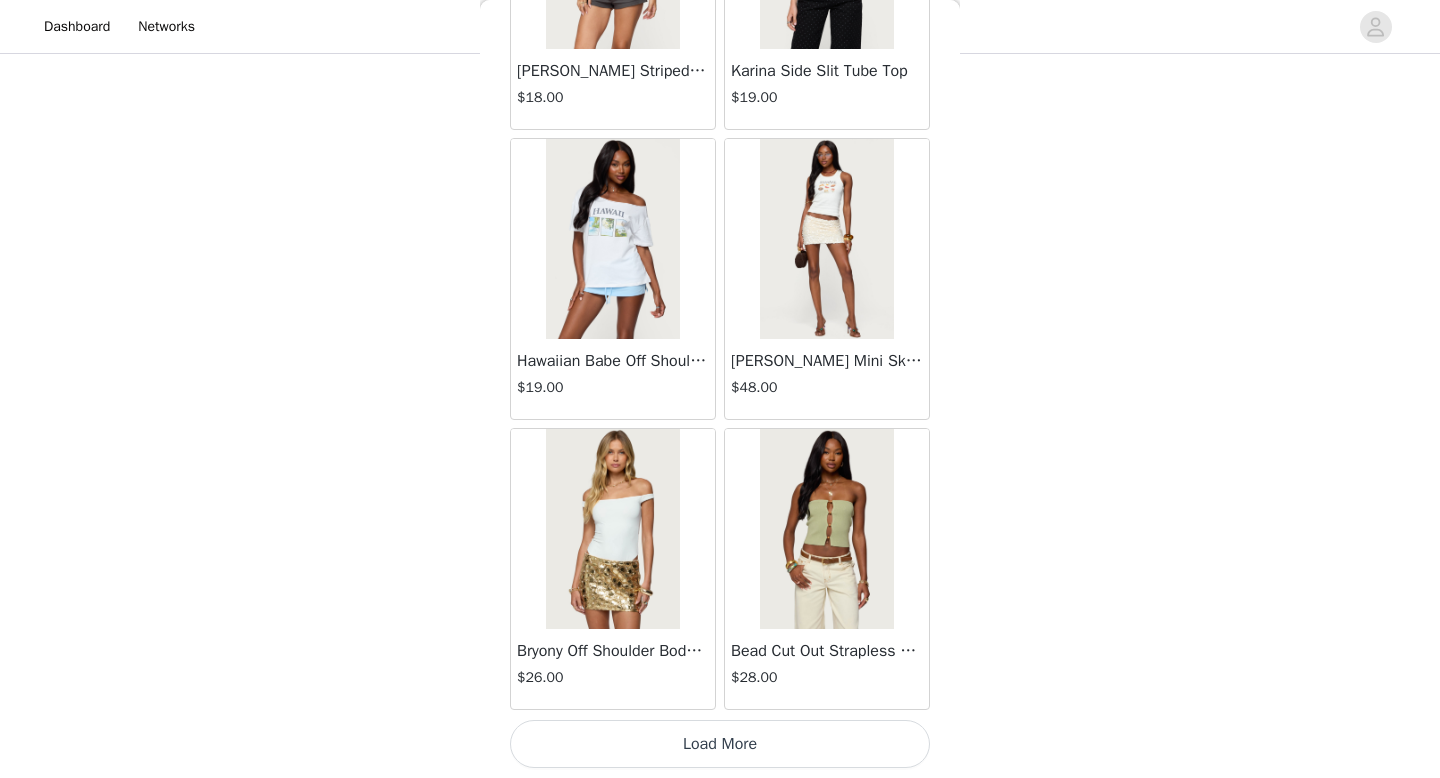 scroll, scrollTop: 71880, scrollLeft: 0, axis: vertical 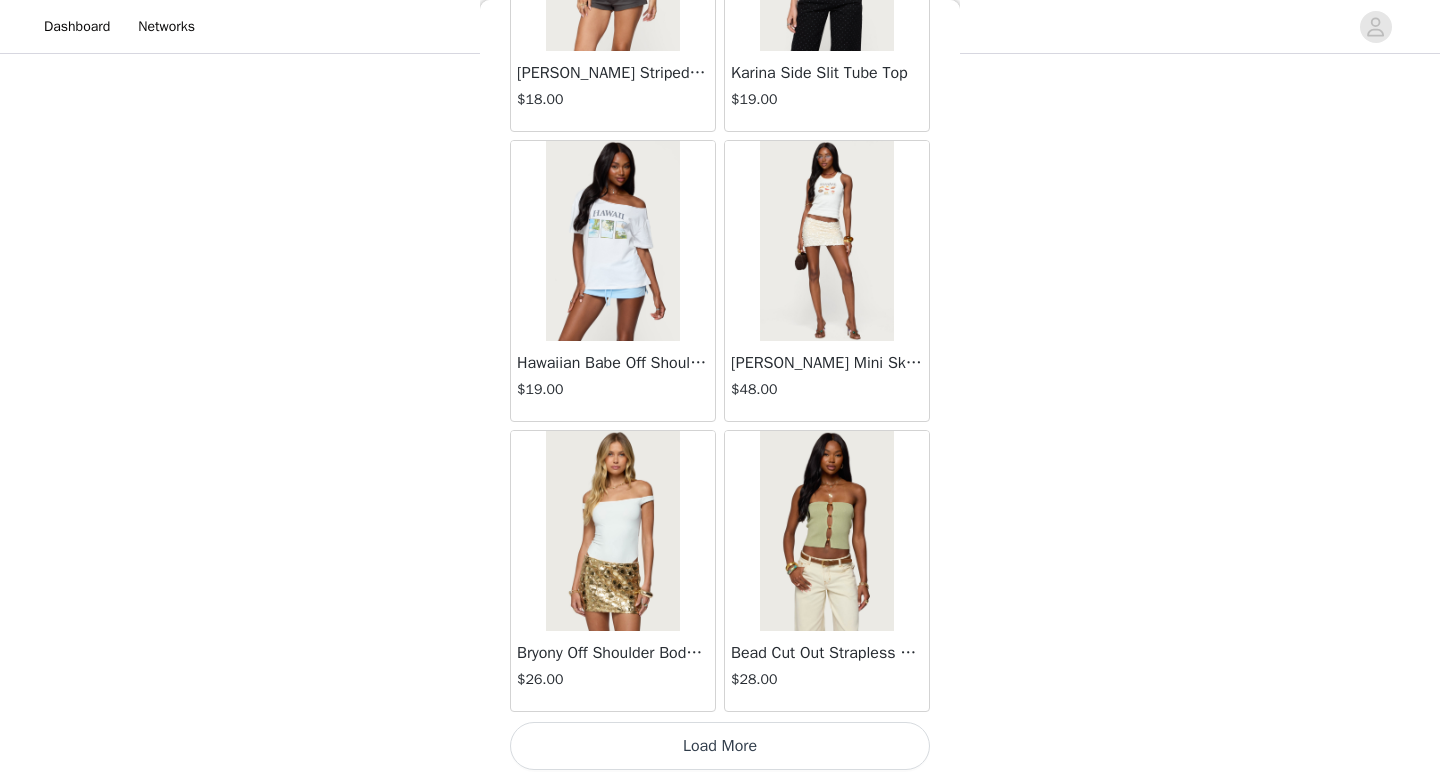 click on "Load More" at bounding box center (720, 746) 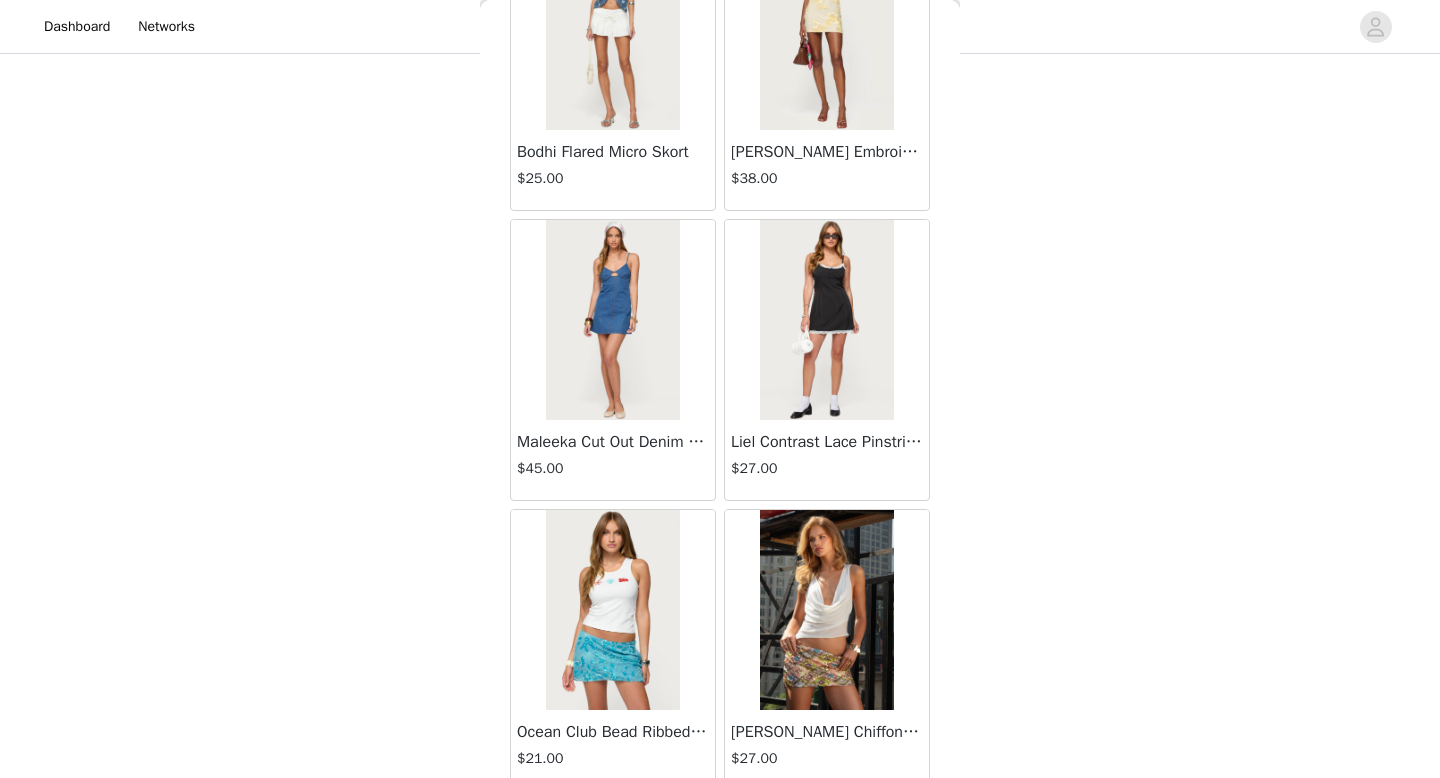 scroll, scrollTop: 70053, scrollLeft: 0, axis: vertical 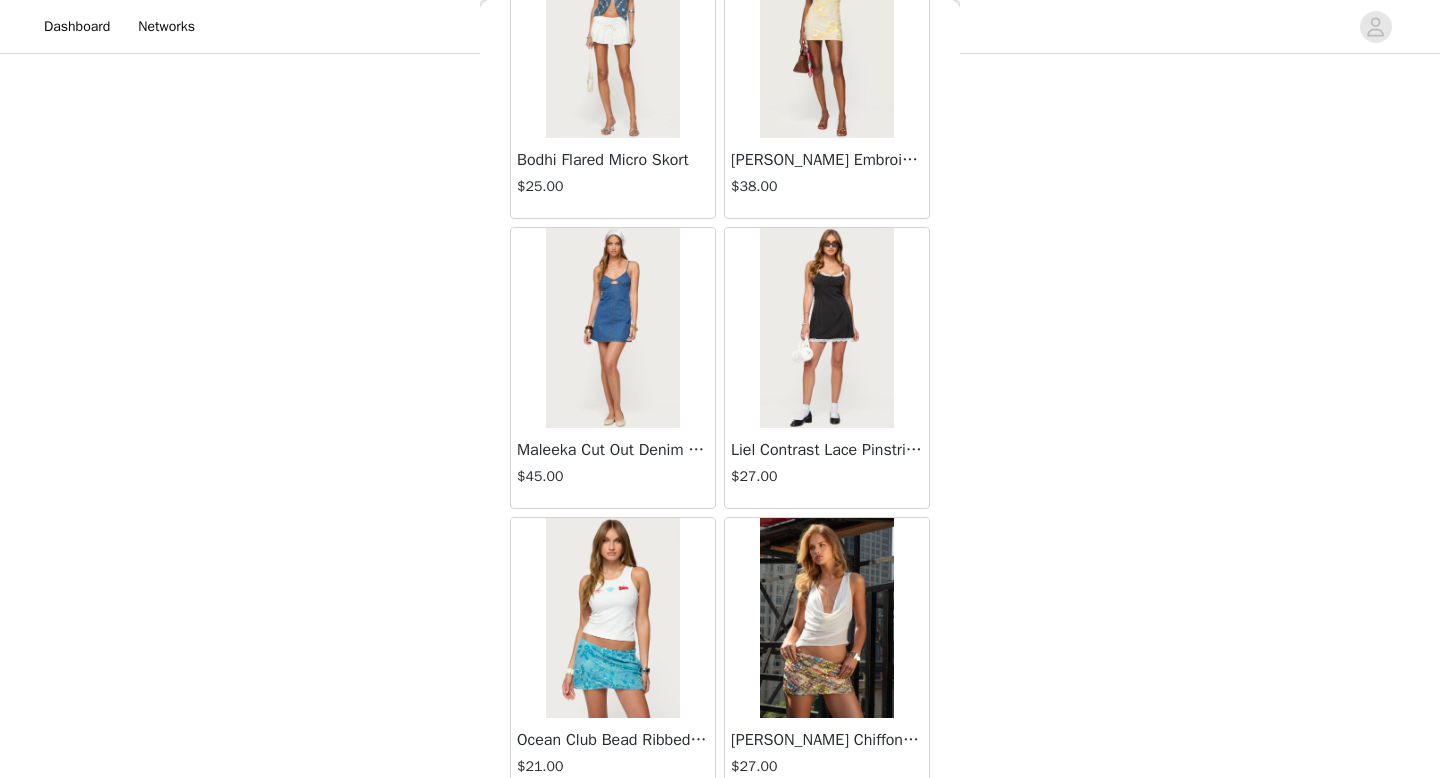click at bounding box center [612, 328] 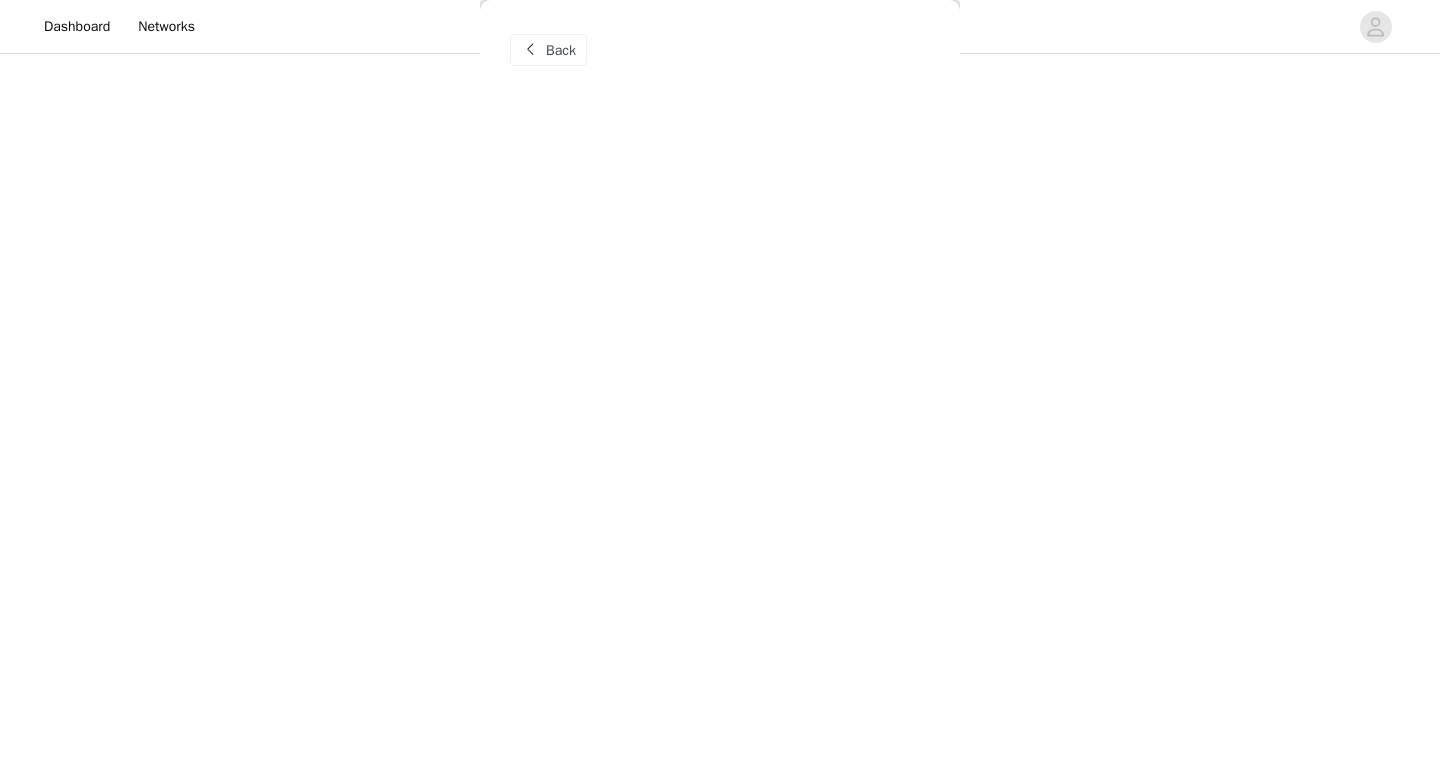 scroll, scrollTop: 0, scrollLeft: 0, axis: both 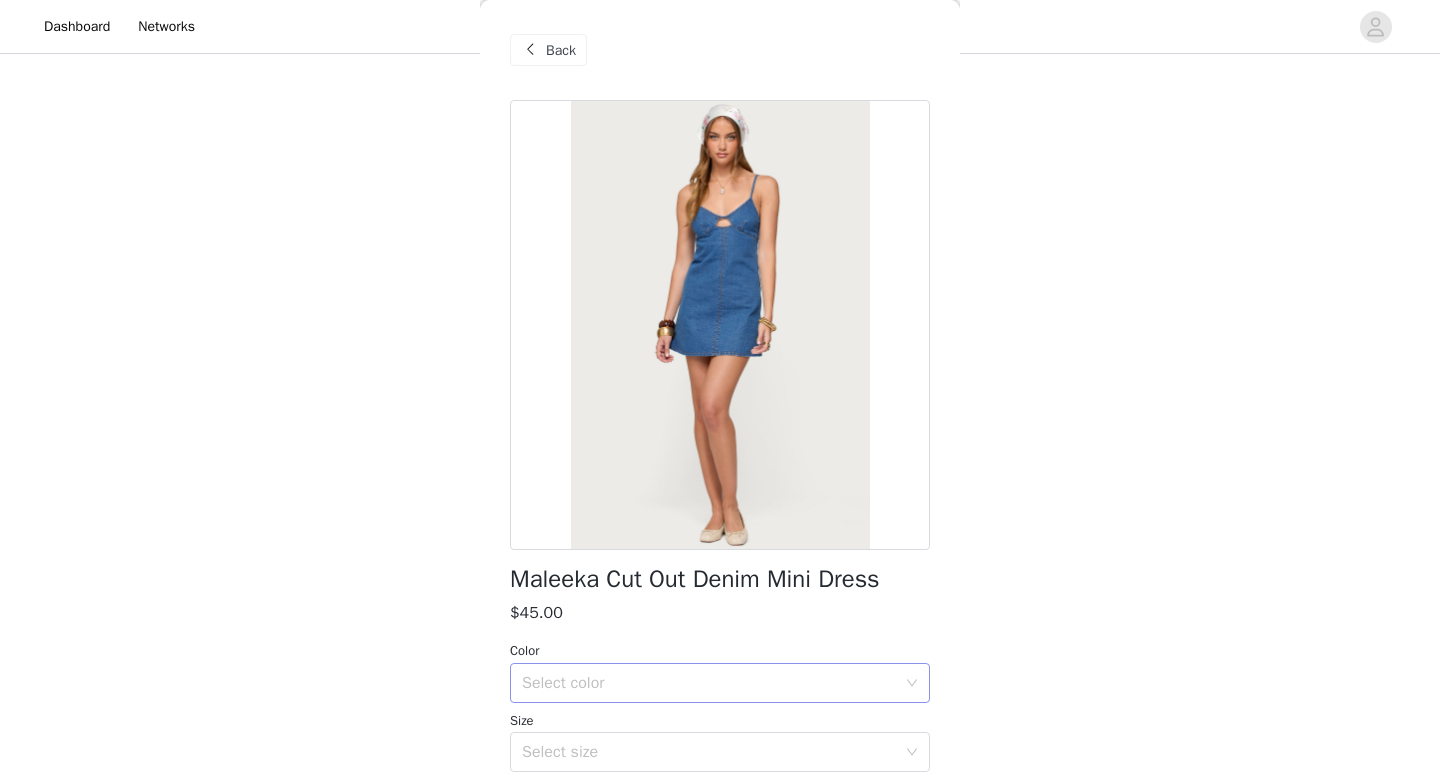 click on "Select color" at bounding box center (709, 683) 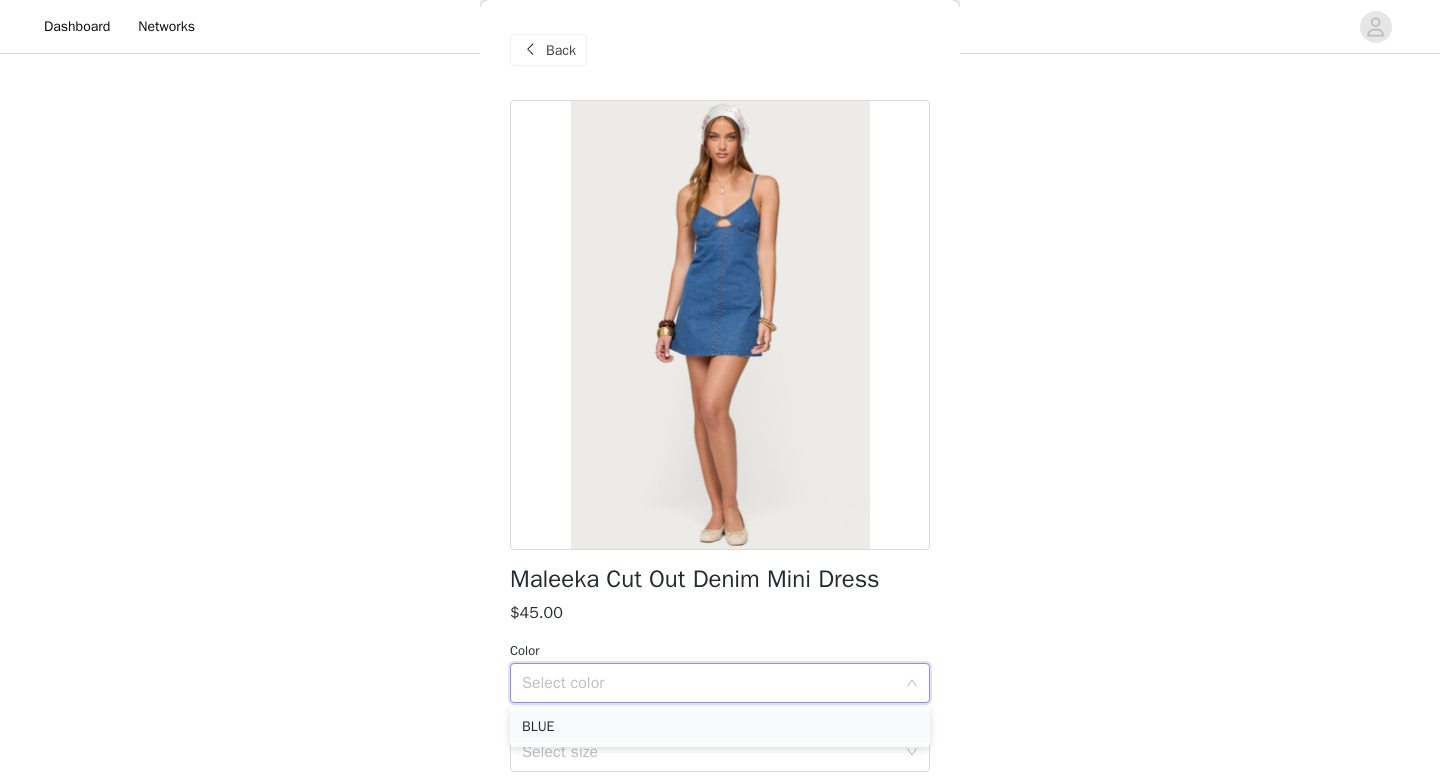 click on "BLUE" at bounding box center (720, 727) 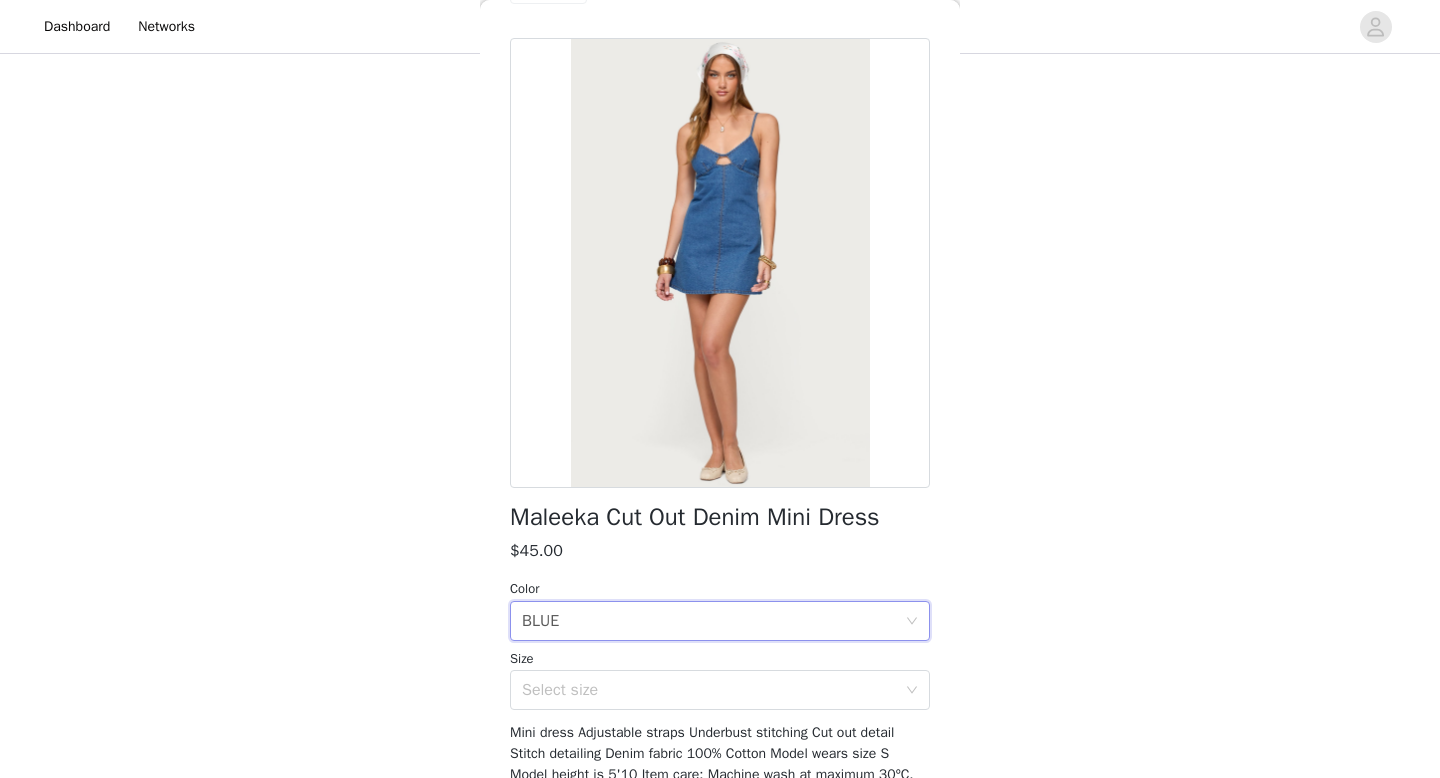 scroll, scrollTop: 73, scrollLeft: 0, axis: vertical 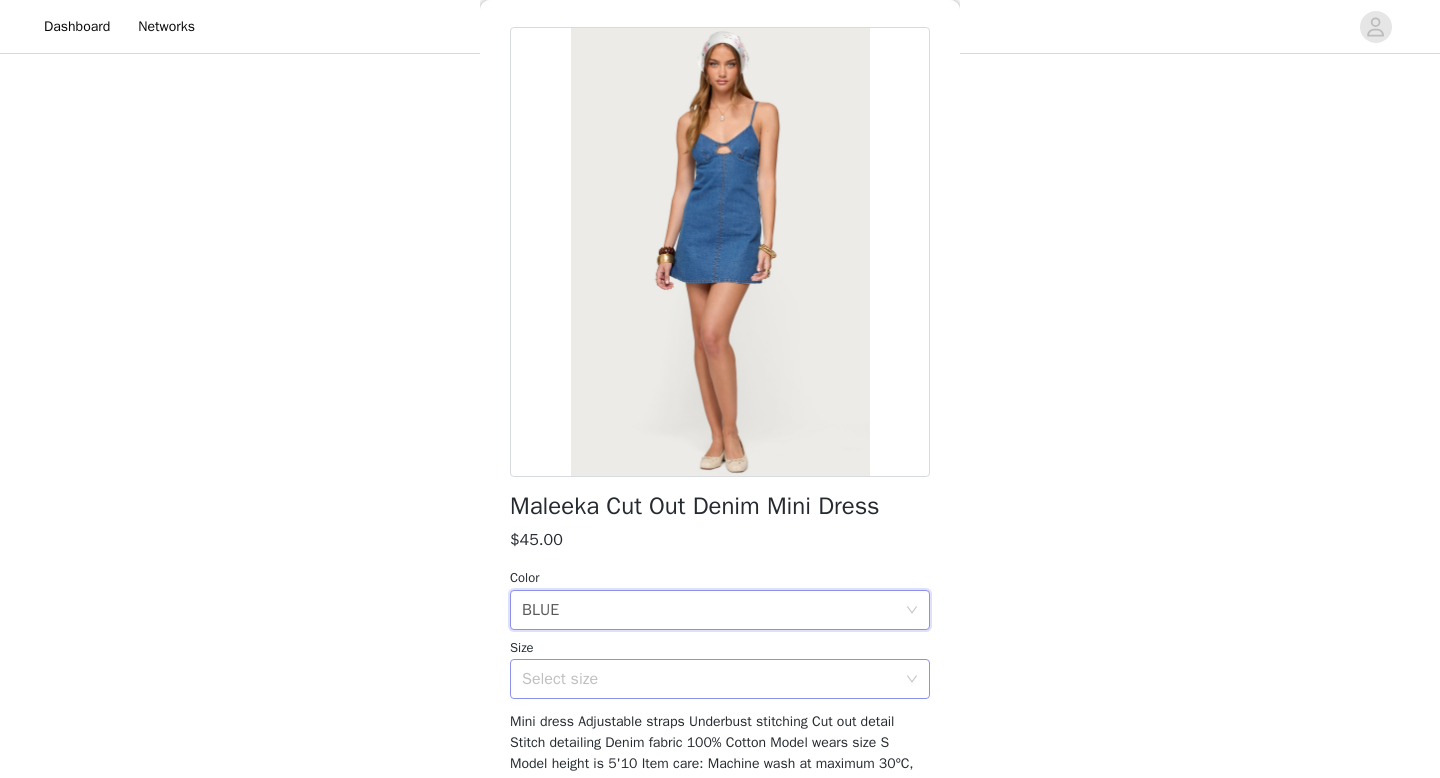 click on "Select size" at bounding box center (709, 679) 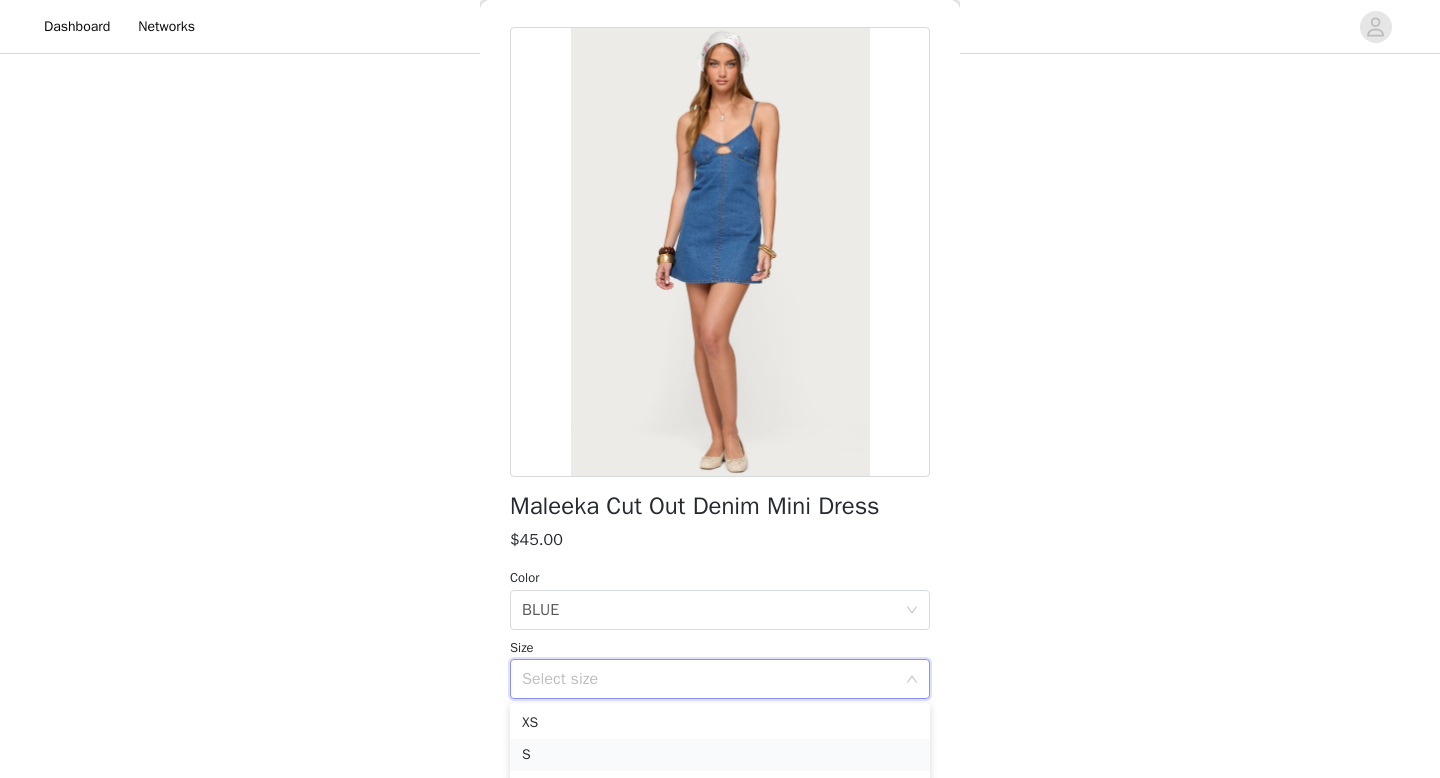click on "S" at bounding box center [720, 755] 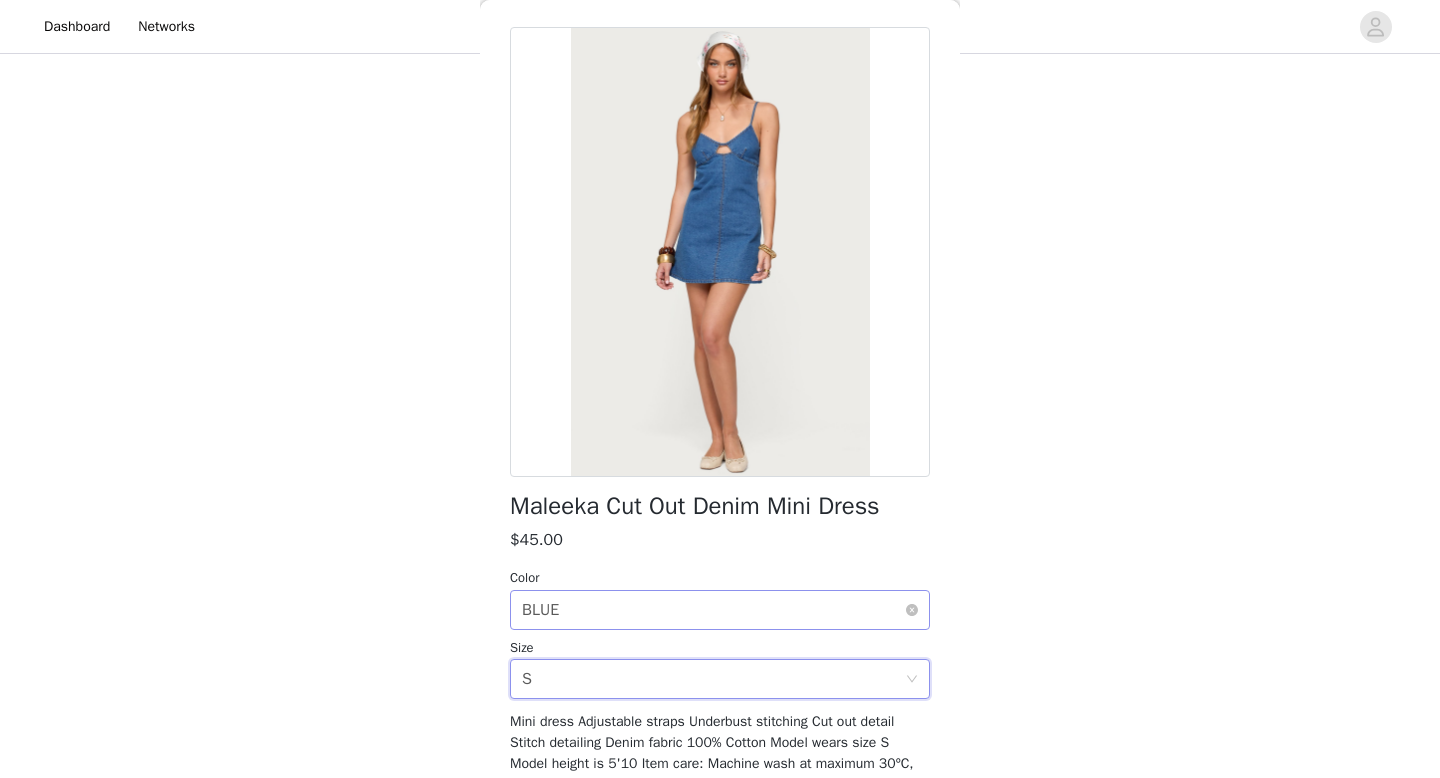 scroll, scrollTop: 195, scrollLeft: 0, axis: vertical 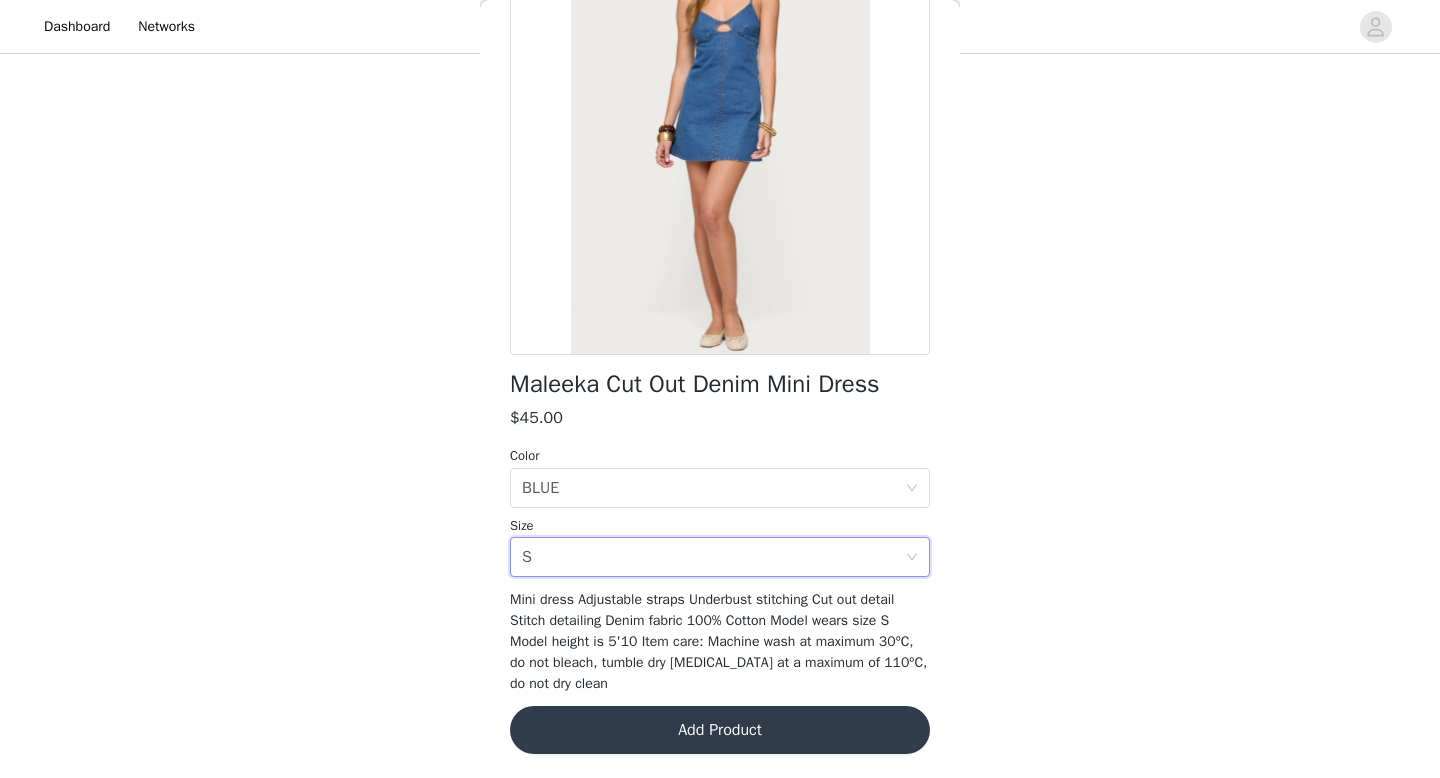 click on "Add Product" at bounding box center (720, 730) 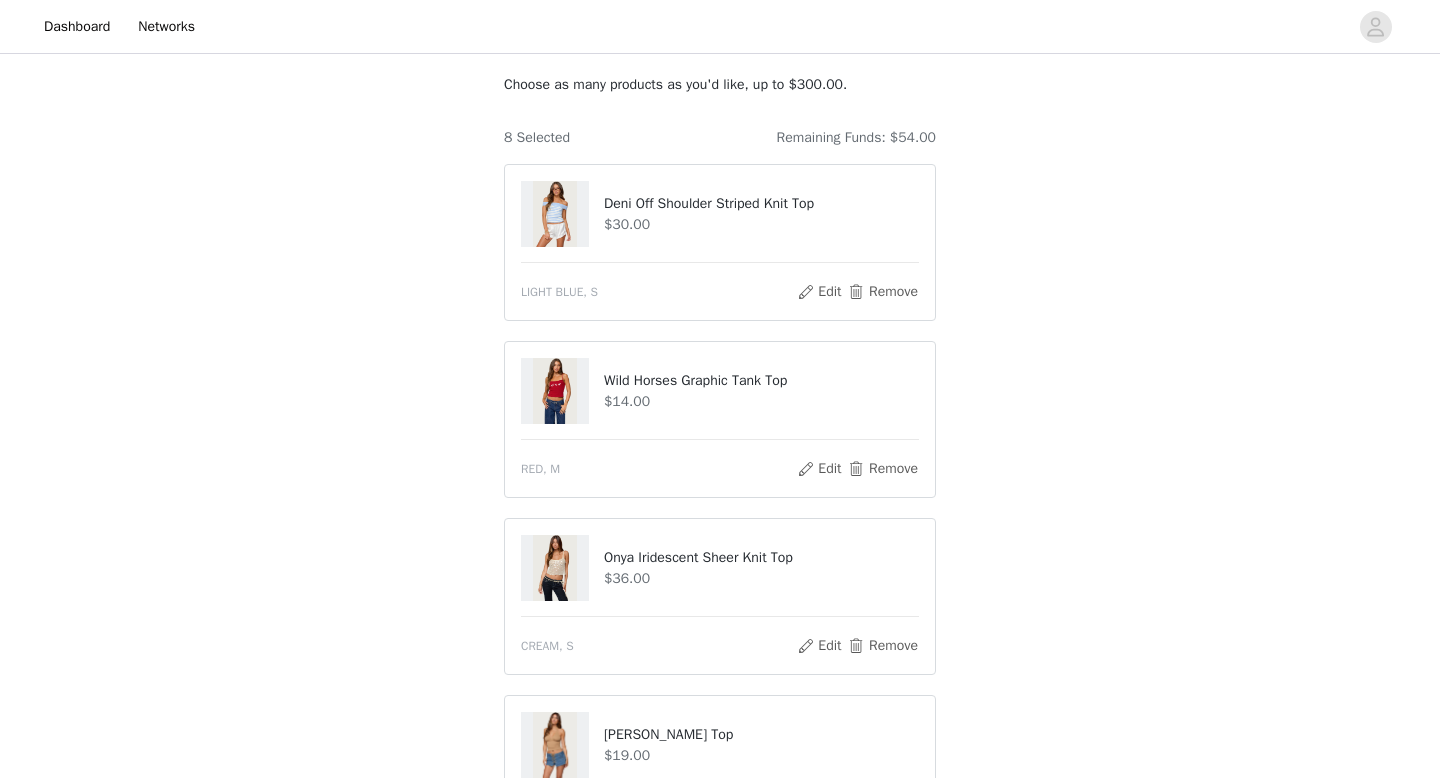 scroll, scrollTop: 97, scrollLeft: 0, axis: vertical 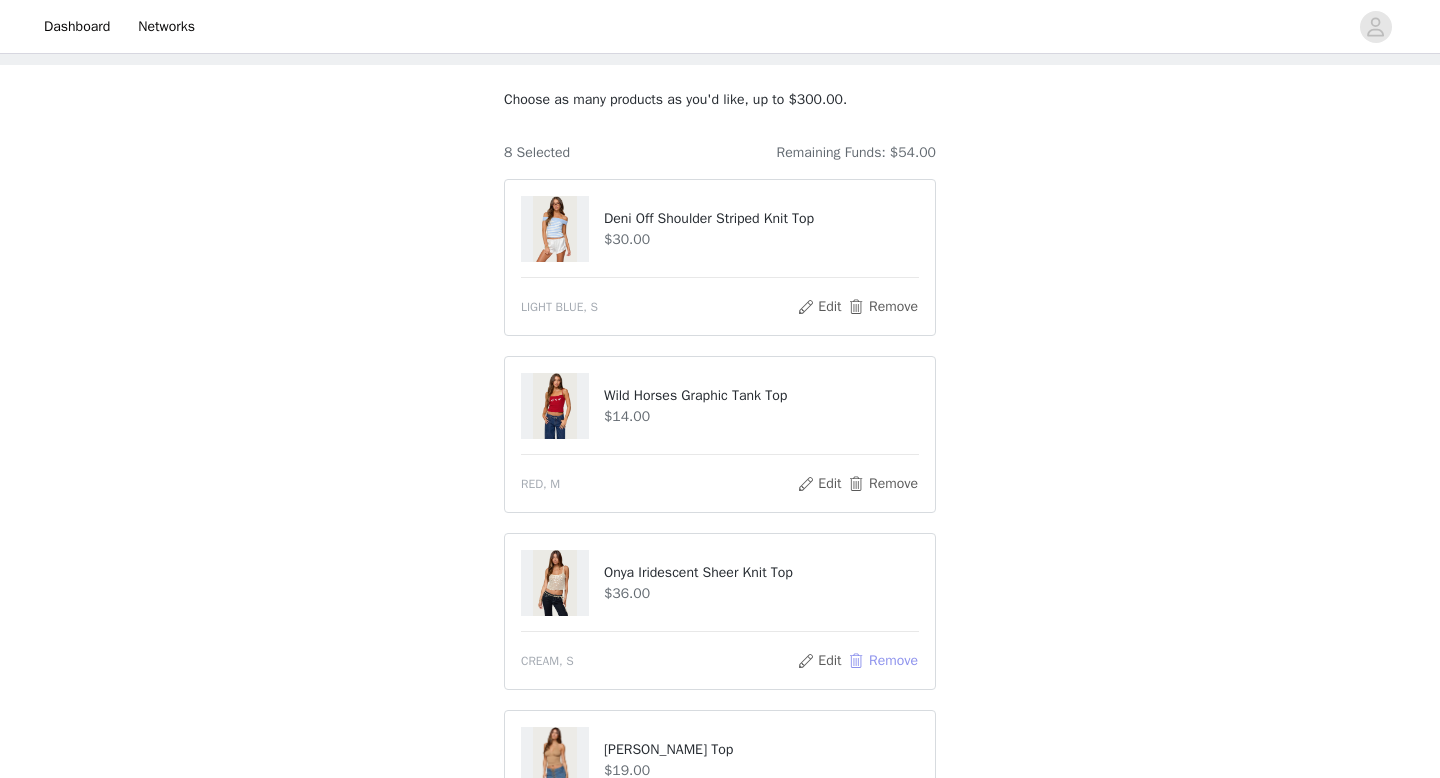 click on "Remove" at bounding box center (883, 661) 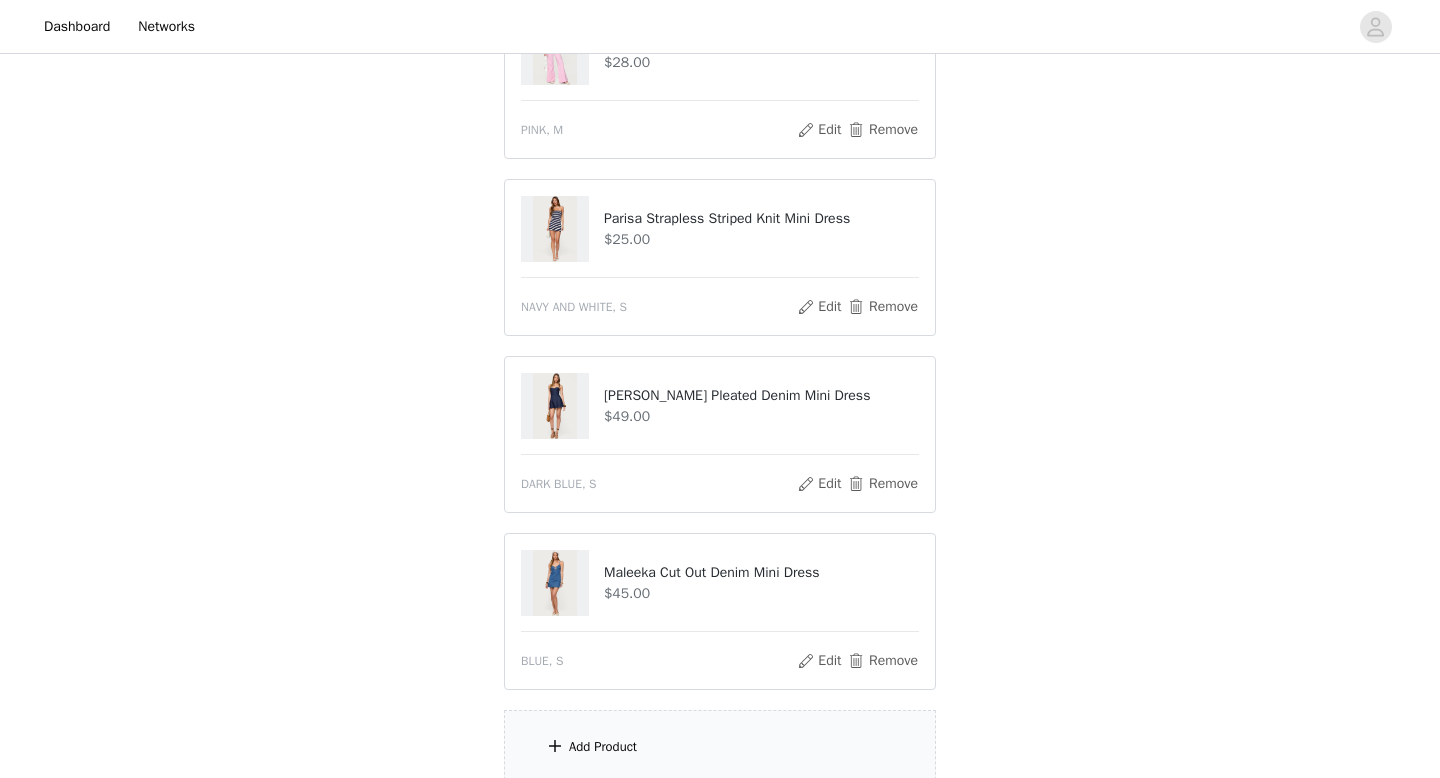 scroll, scrollTop: 817, scrollLeft: 0, axis: vertical 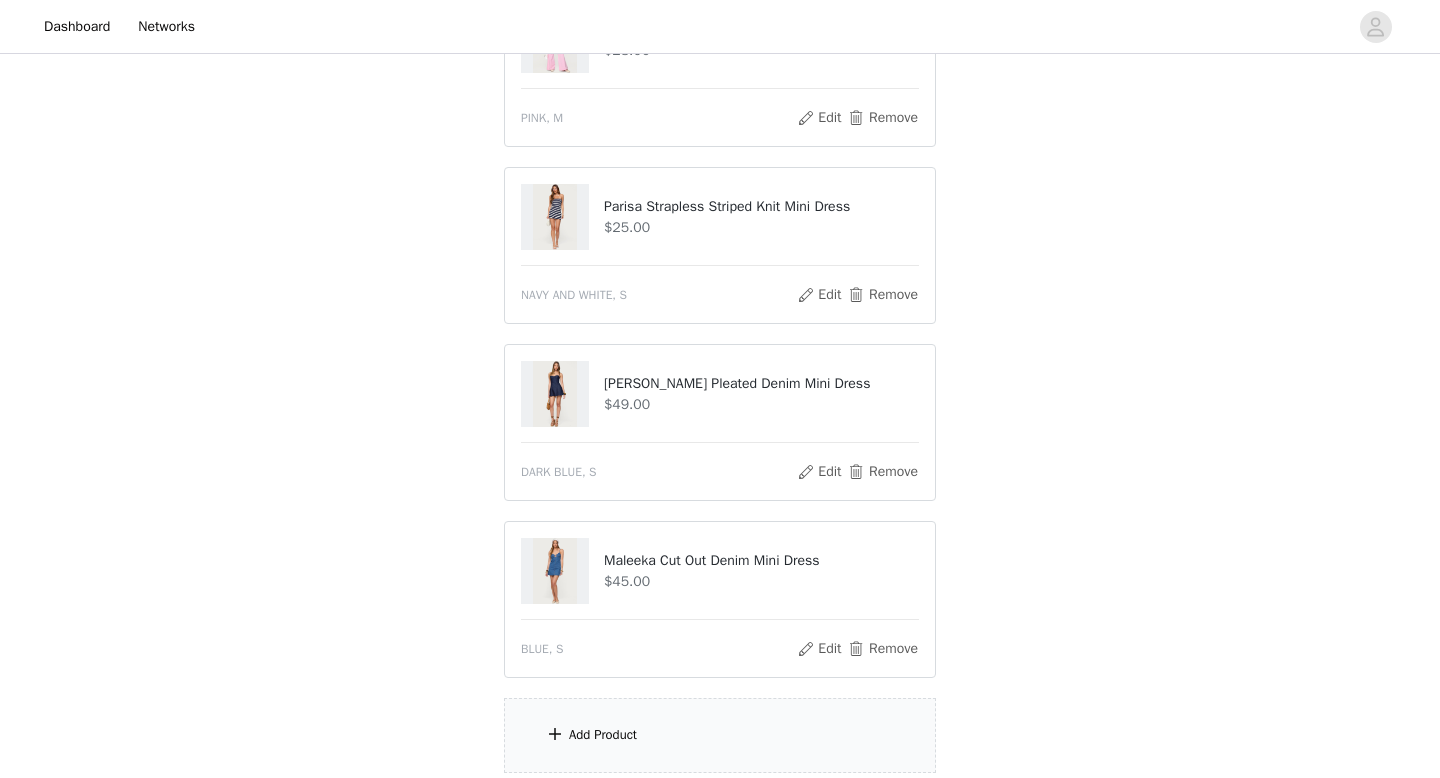 click on "Add Product" at bounding box center (720, 735) 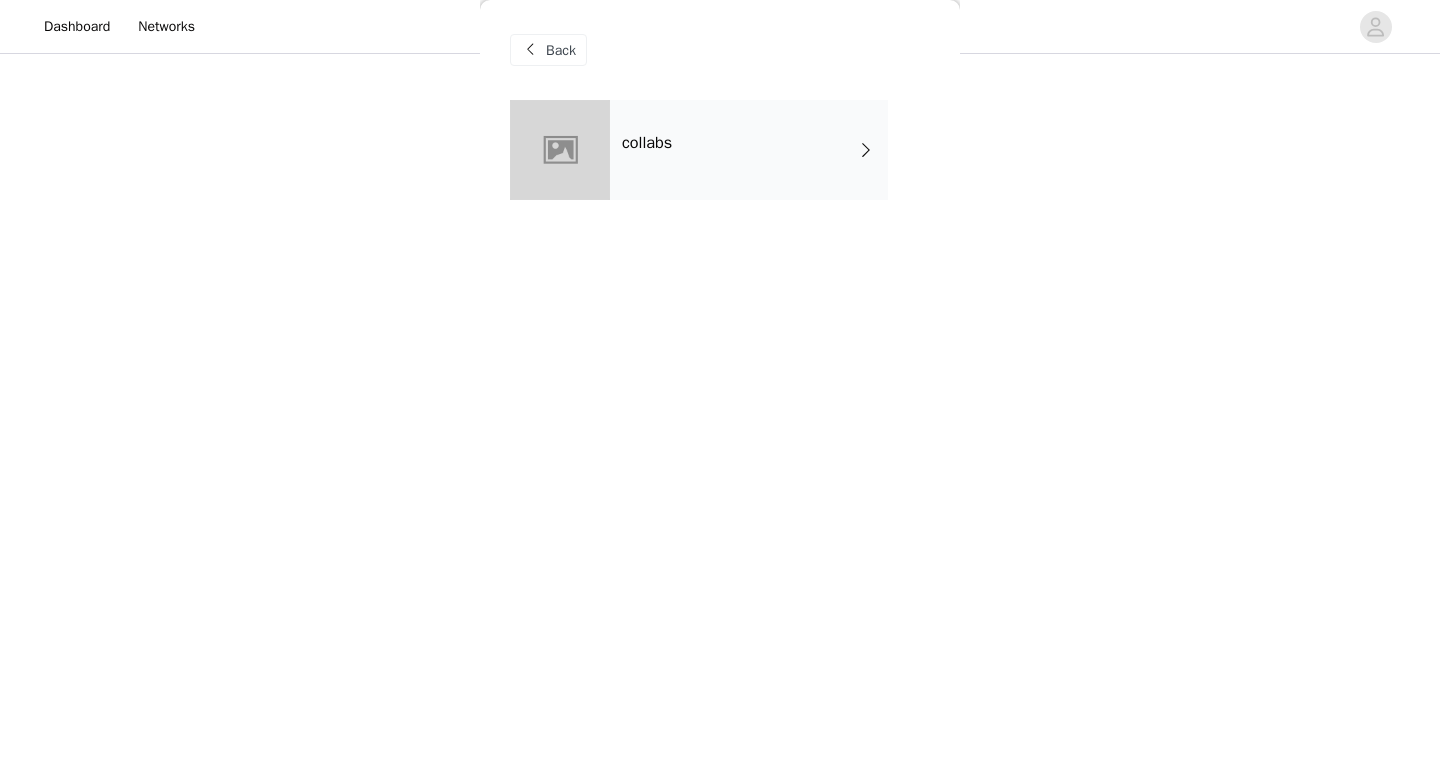 click on "collabs" at bounding box center (749, 150) 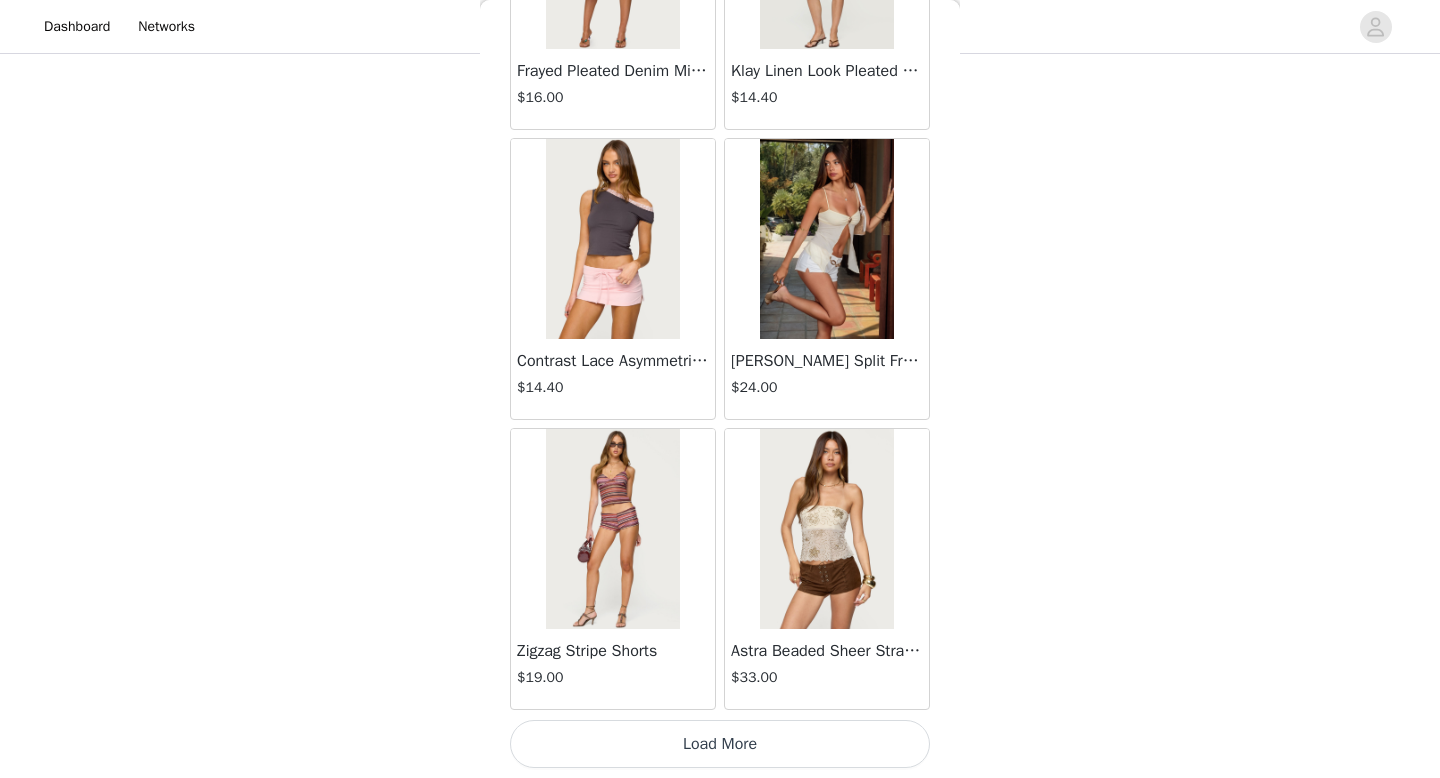 click on "Load More" at bounding box center (720, 744) 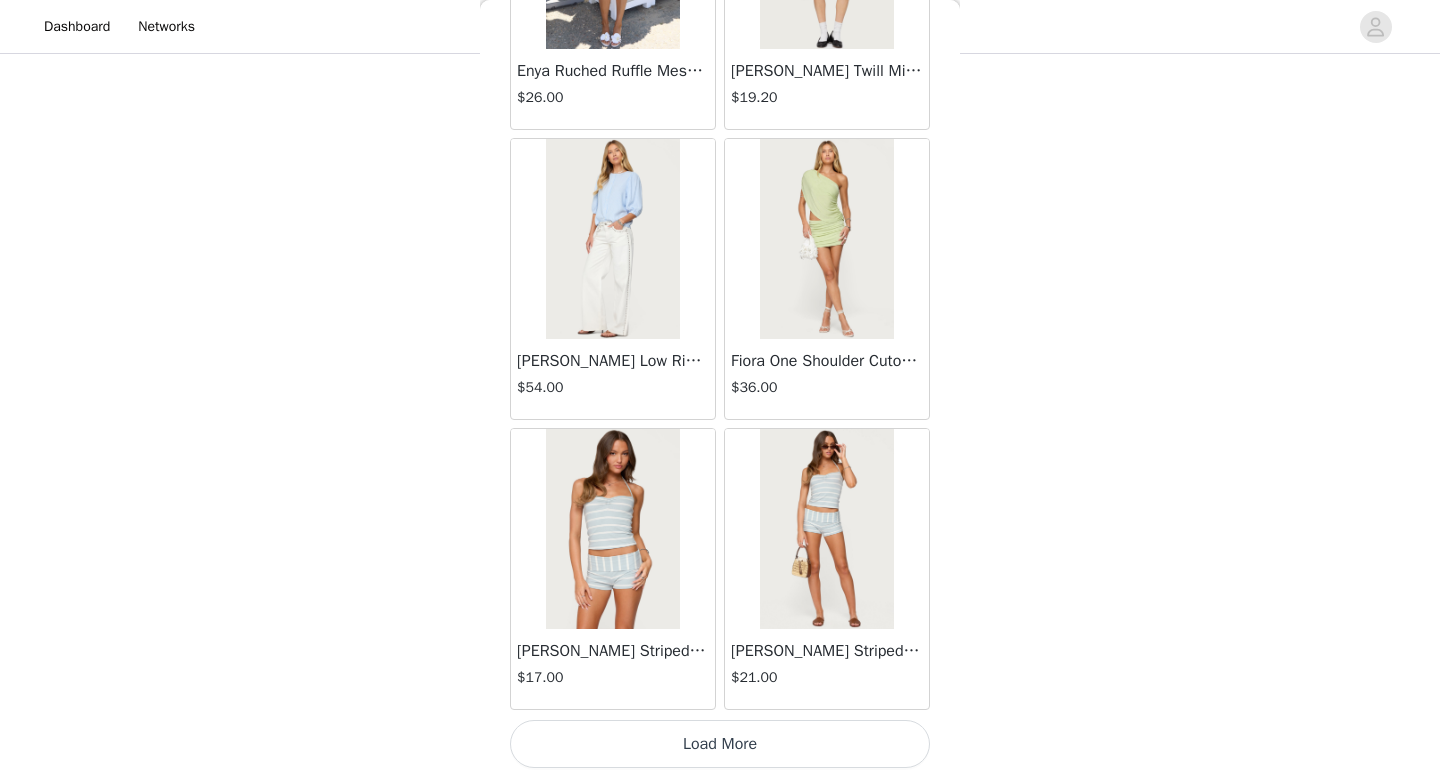 click on "Load More" at bounding box center (720, 744) 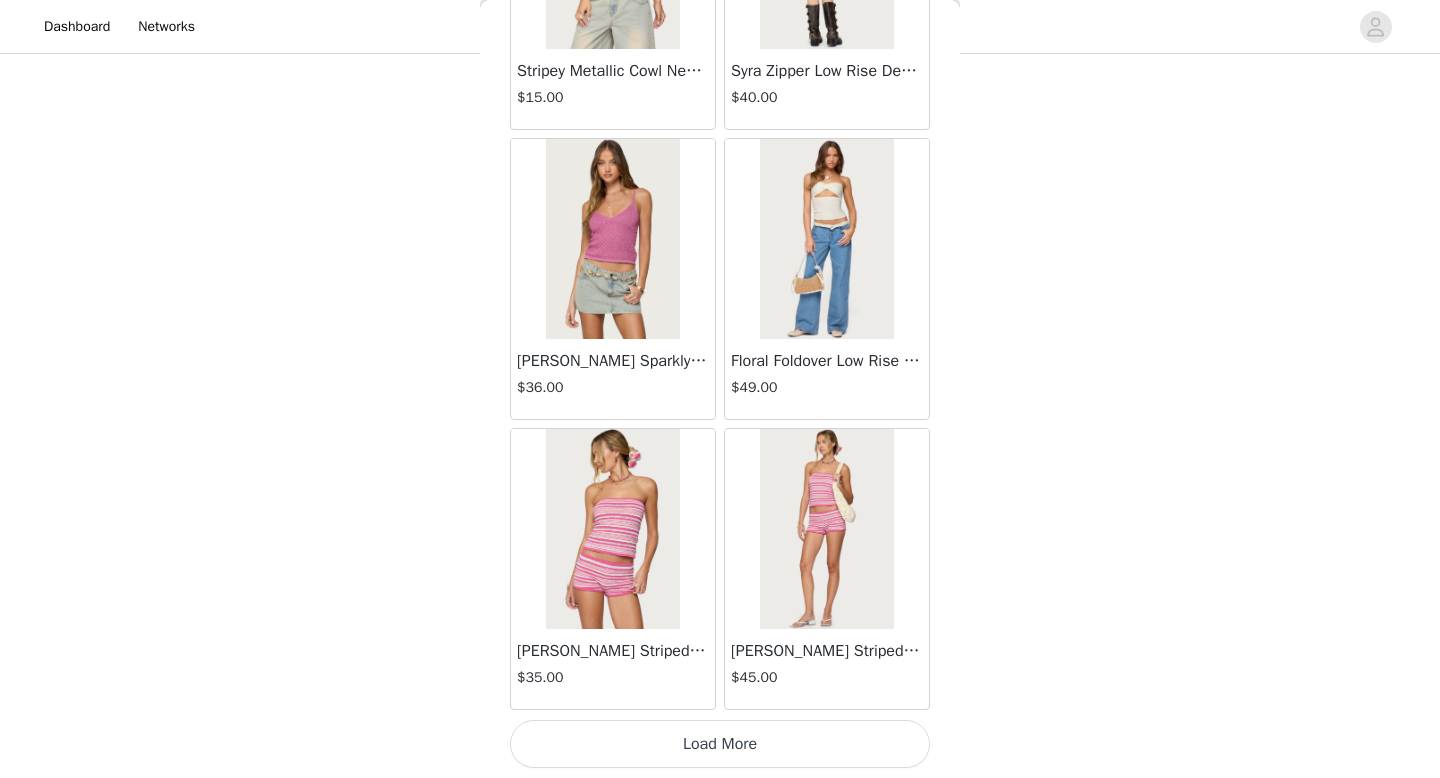click on "Load More" at bounding box center (720, 744) 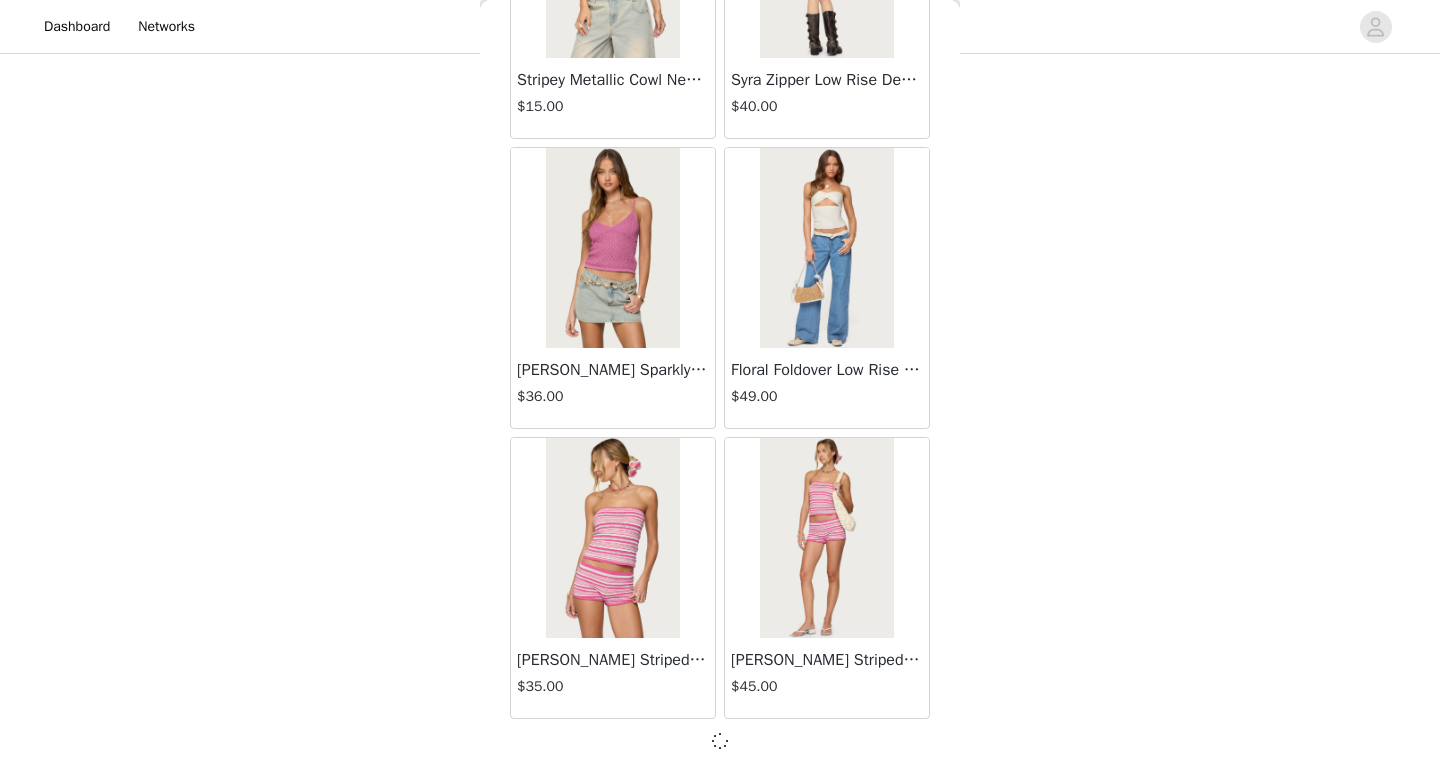 scroll, scrollTop: 8073, scrollLeft: 0, axis: vertical 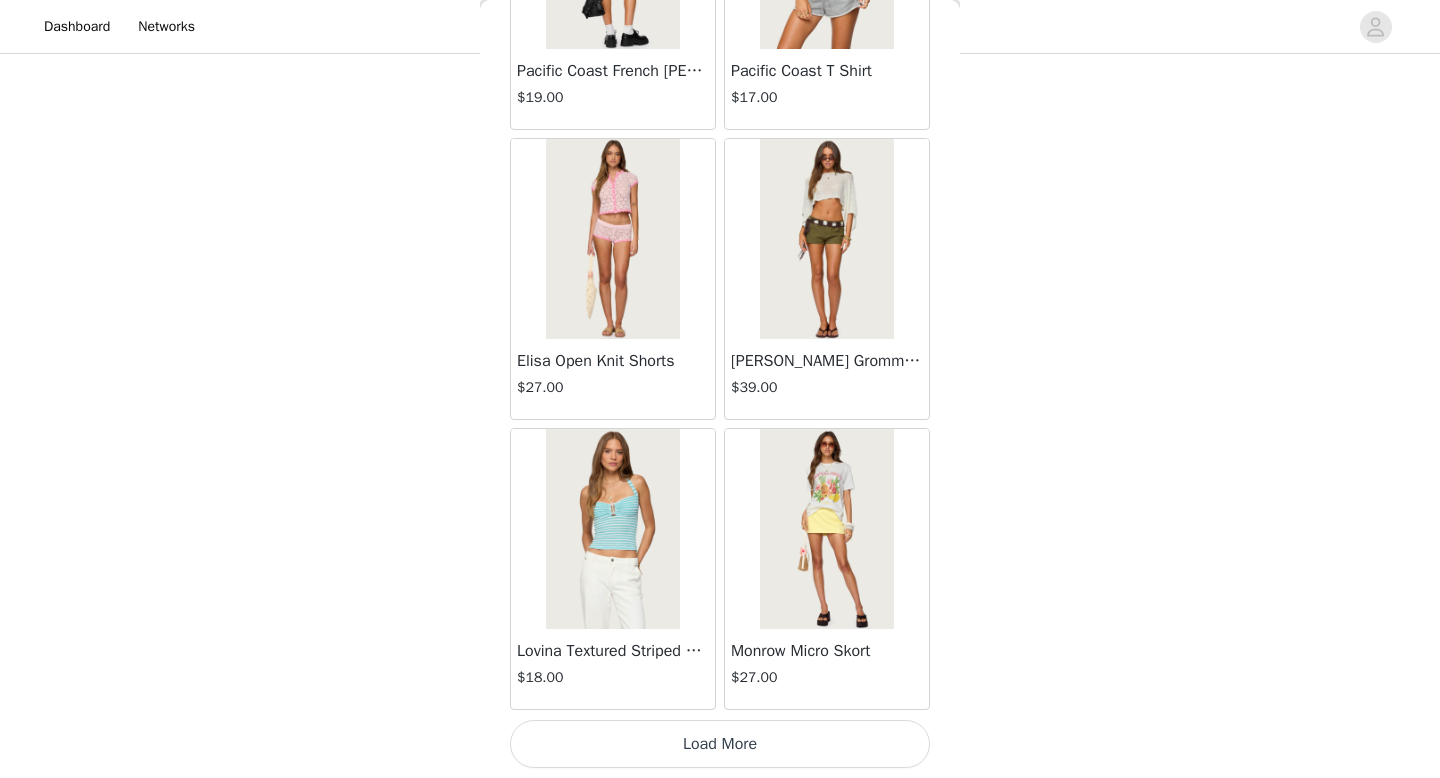 click on "Load More" at bounding box center [720, 744] 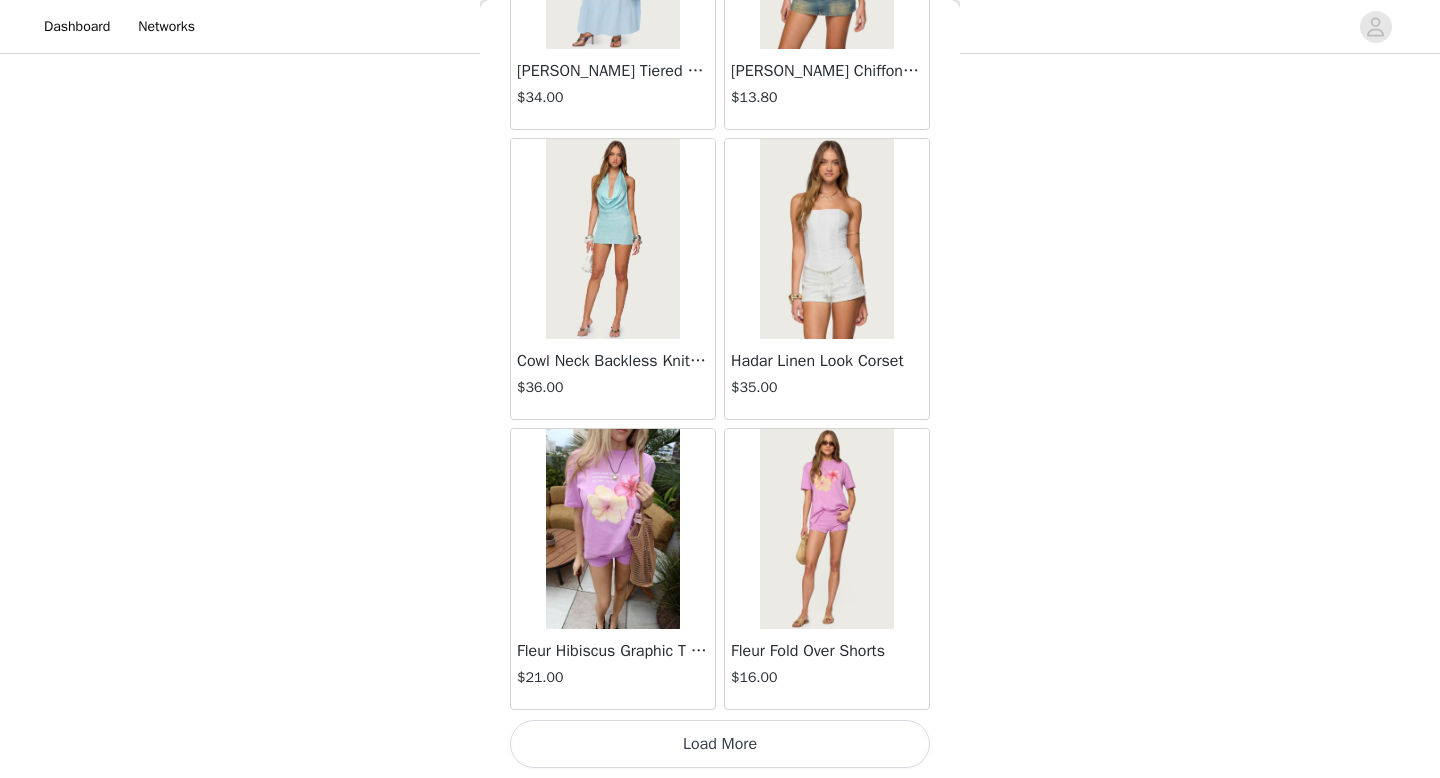 click on "Load More" at bounding box center (720, 744) 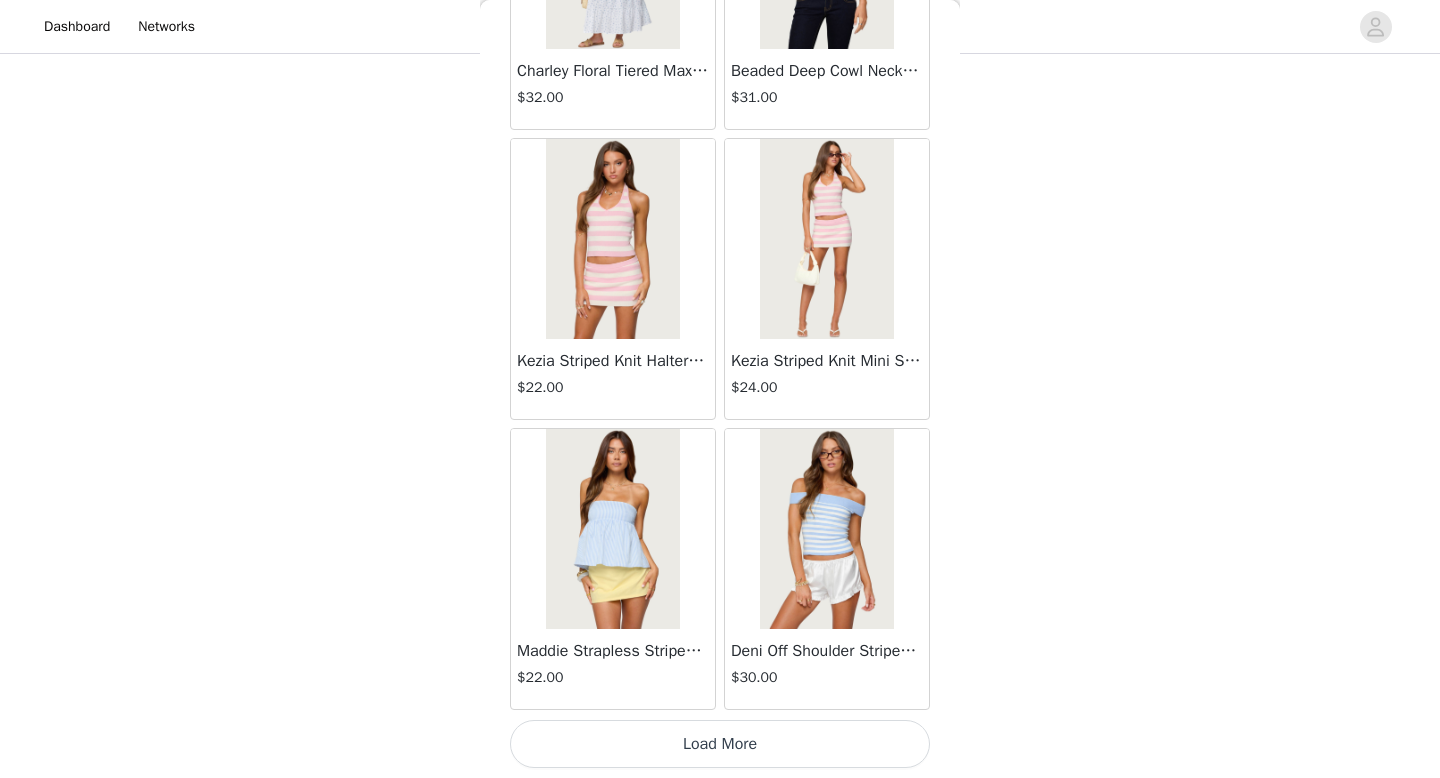 click on "Load More" at bounding box center [720, 744] 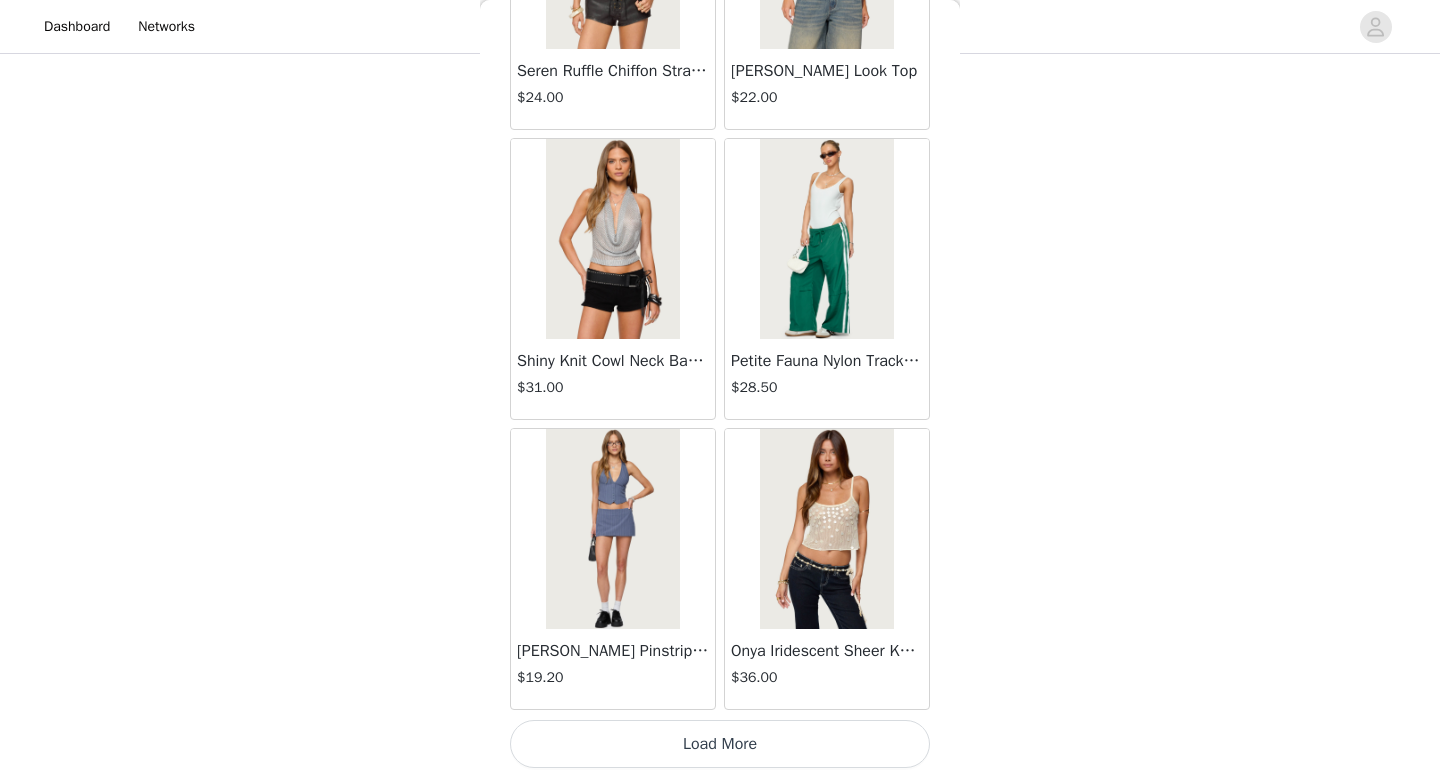 click on "Load More" at bounding box center (720, 744) 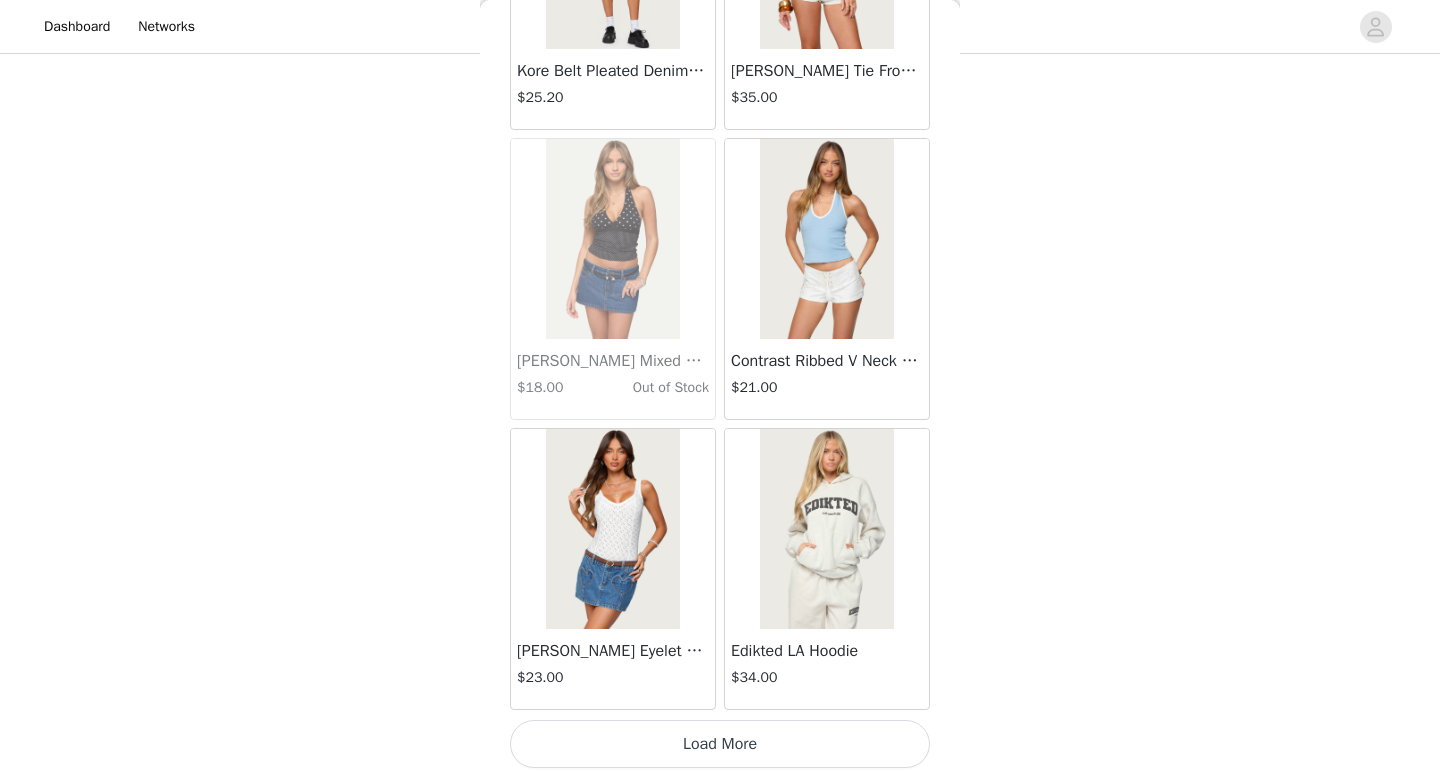 click on "Load More" at bounding box center (720, 744) 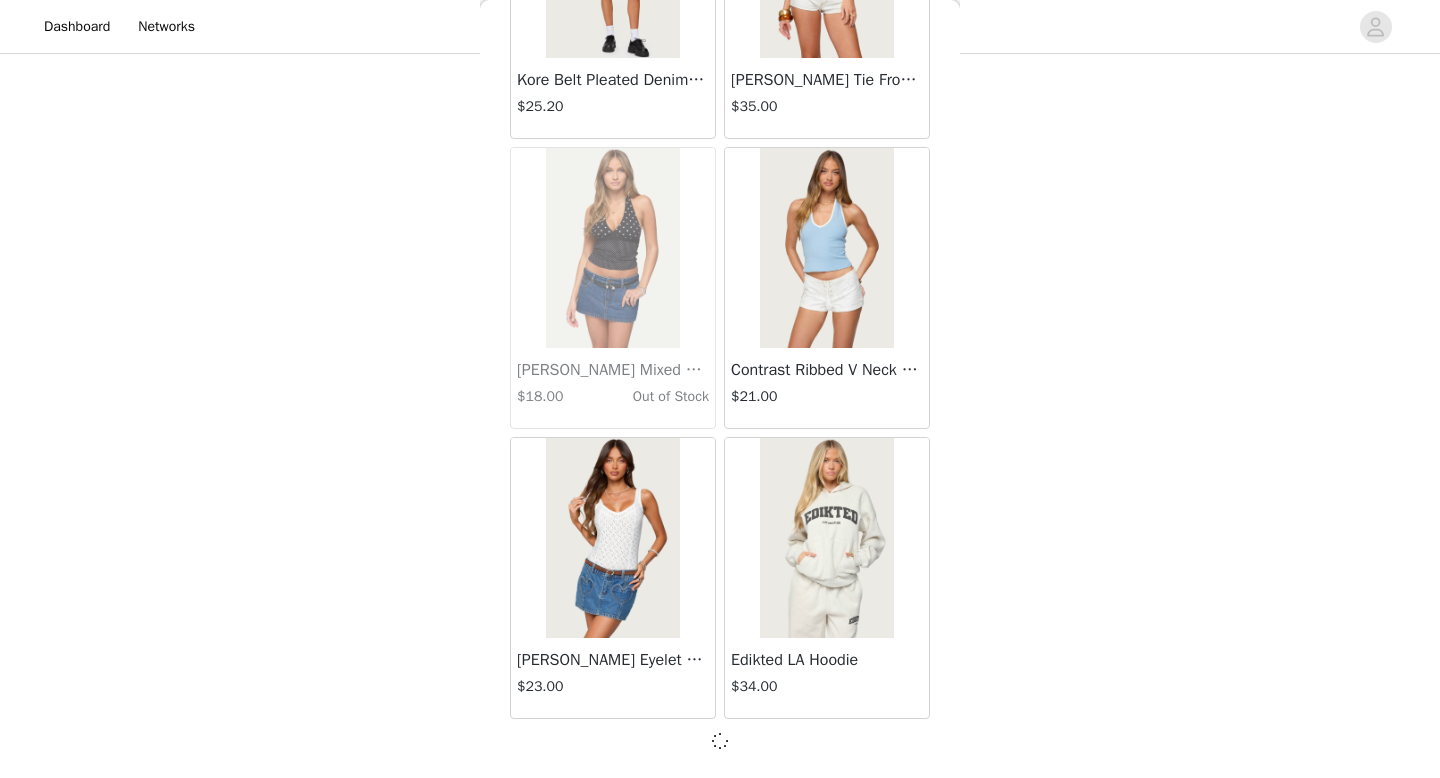 scroll, scrollTop: 22573, scrollLeft: 0, axis: vertical 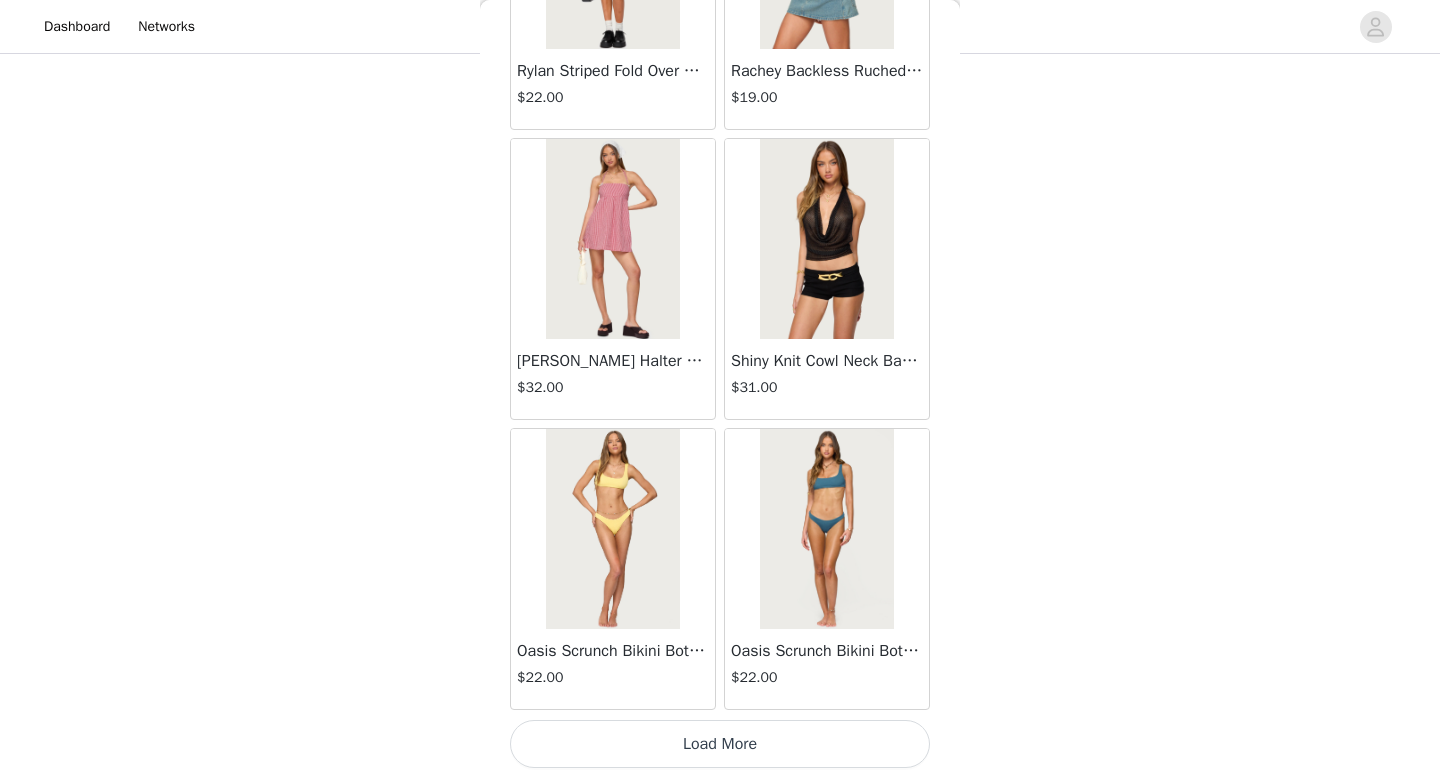 click on "Load More" at bounding box center (720, 744) 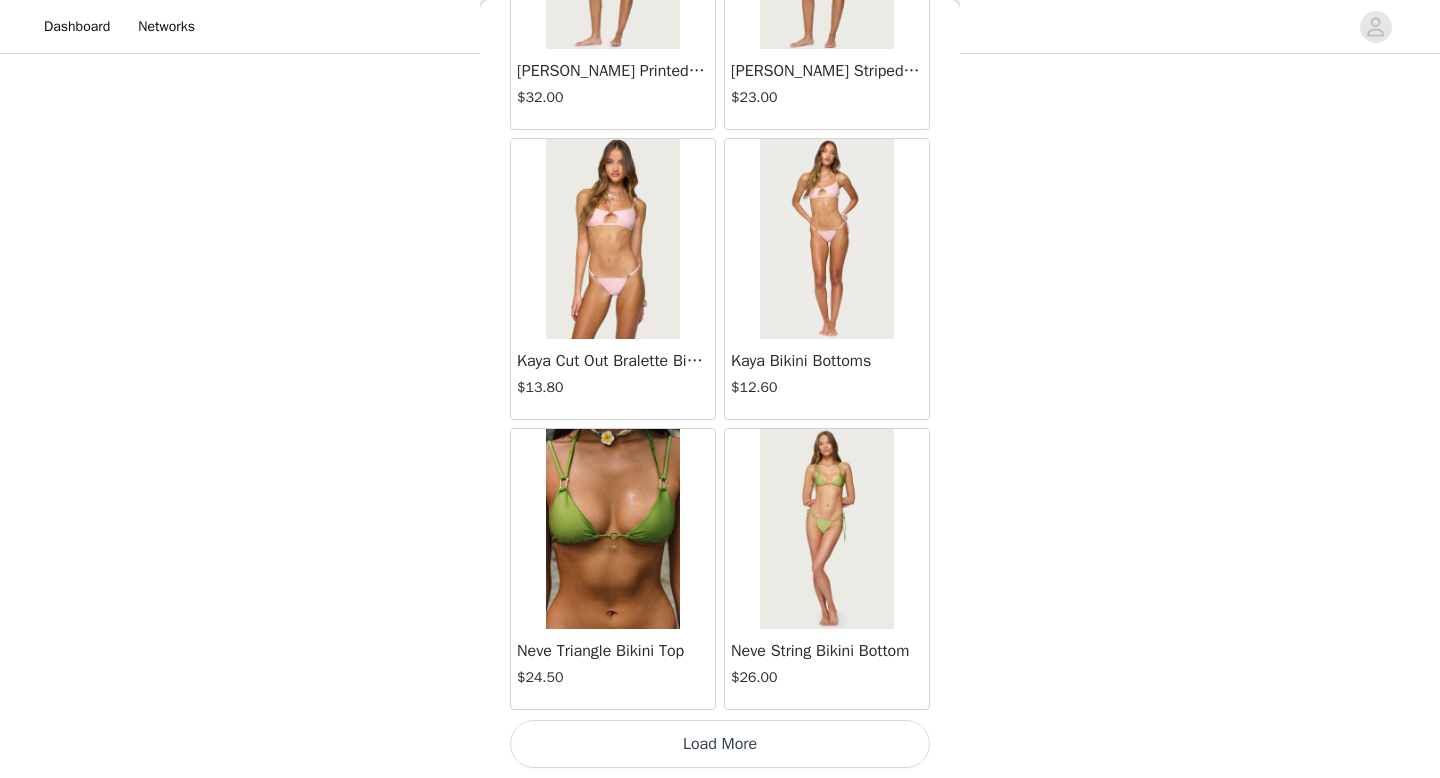 click on "Load More" at bounding box center (720, 744) 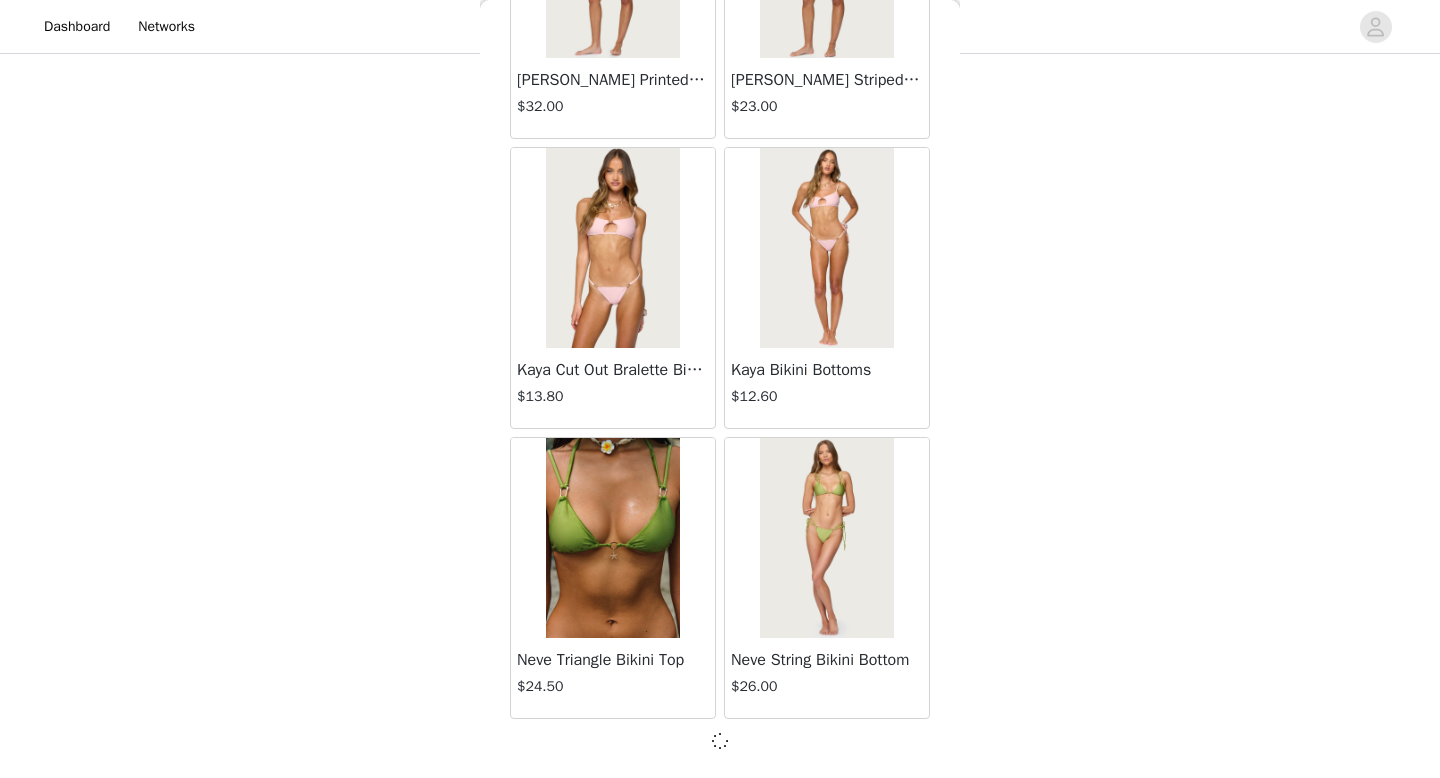 scroll, scrollTop: 28373, scrollLeft: 0, axis: vertical 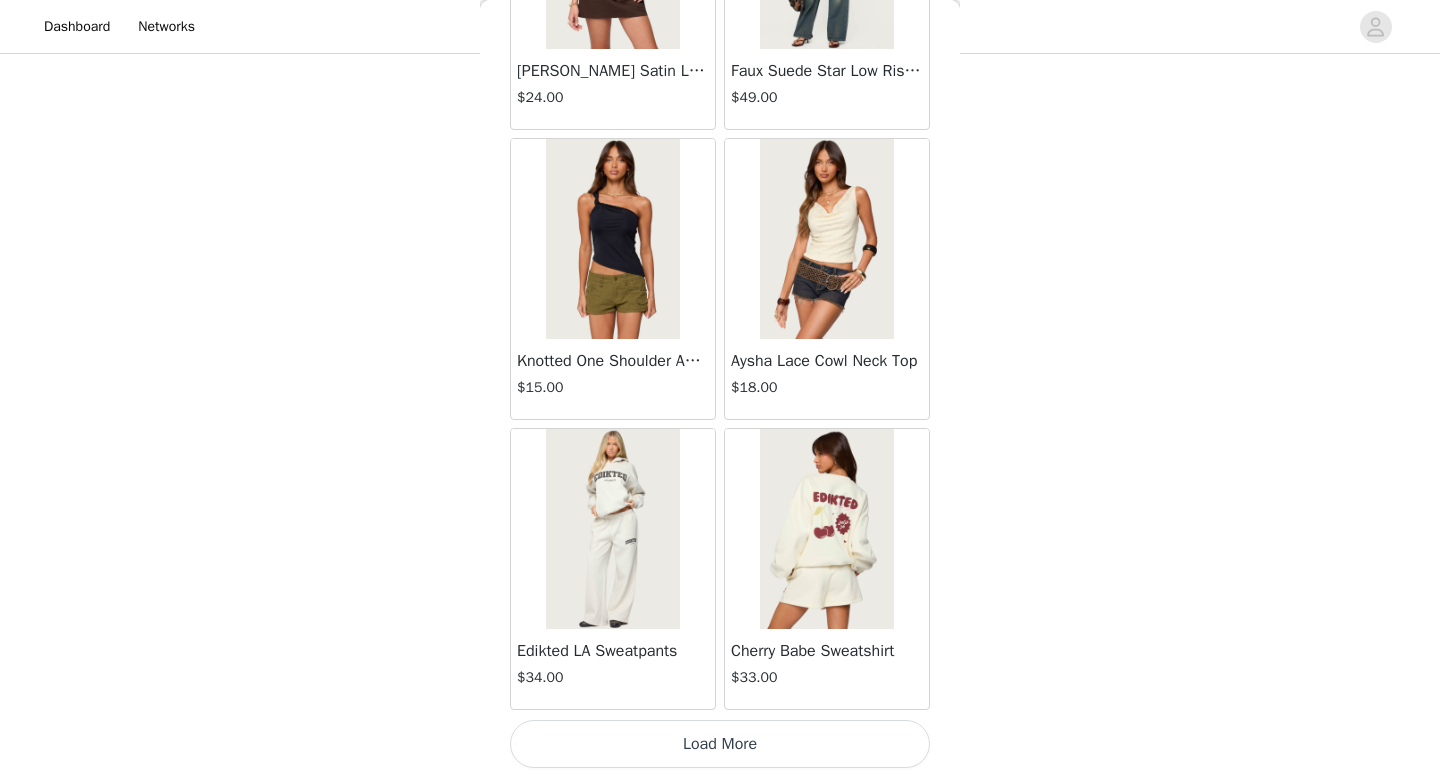 click on "Load More" at bounding box center [720, 744] 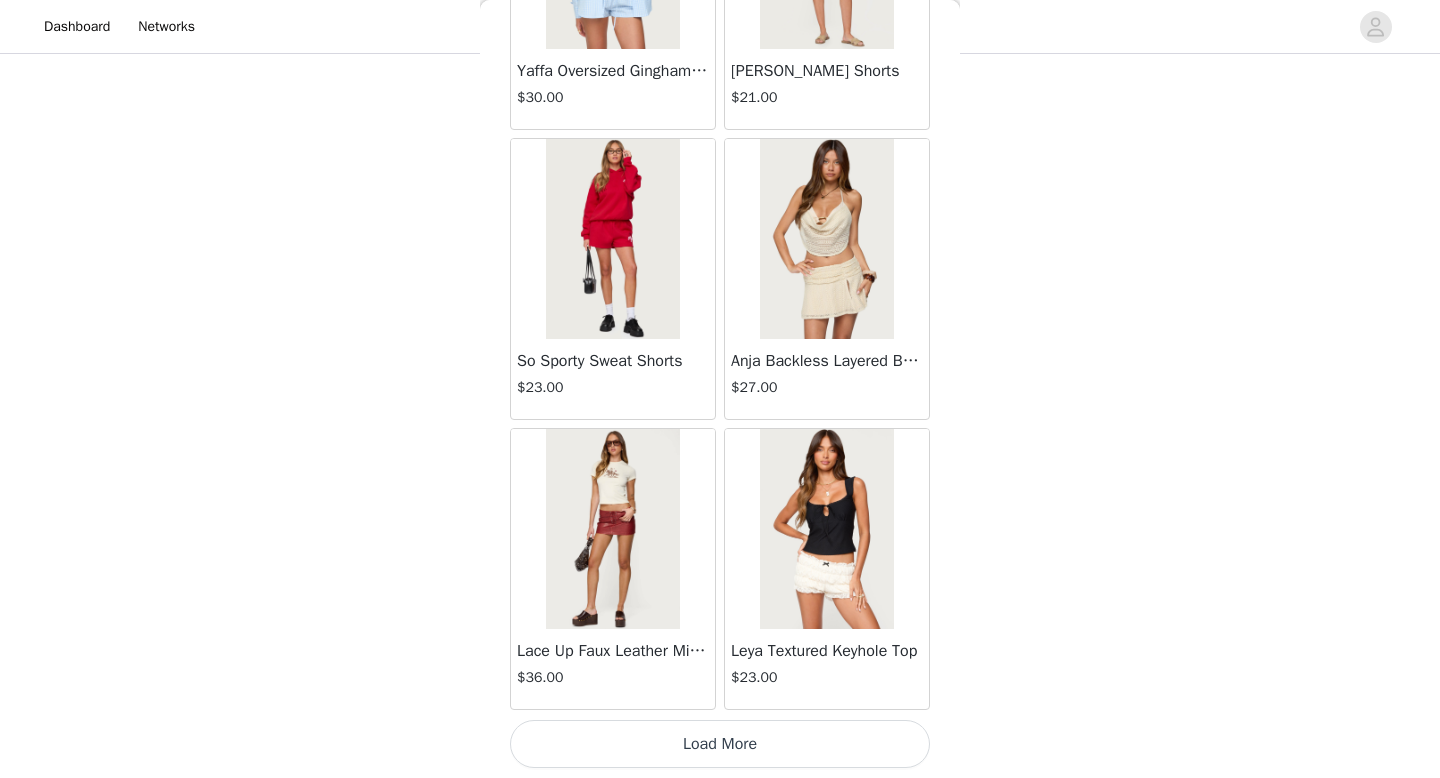click on "Load More" at bounding box center [720, 744] 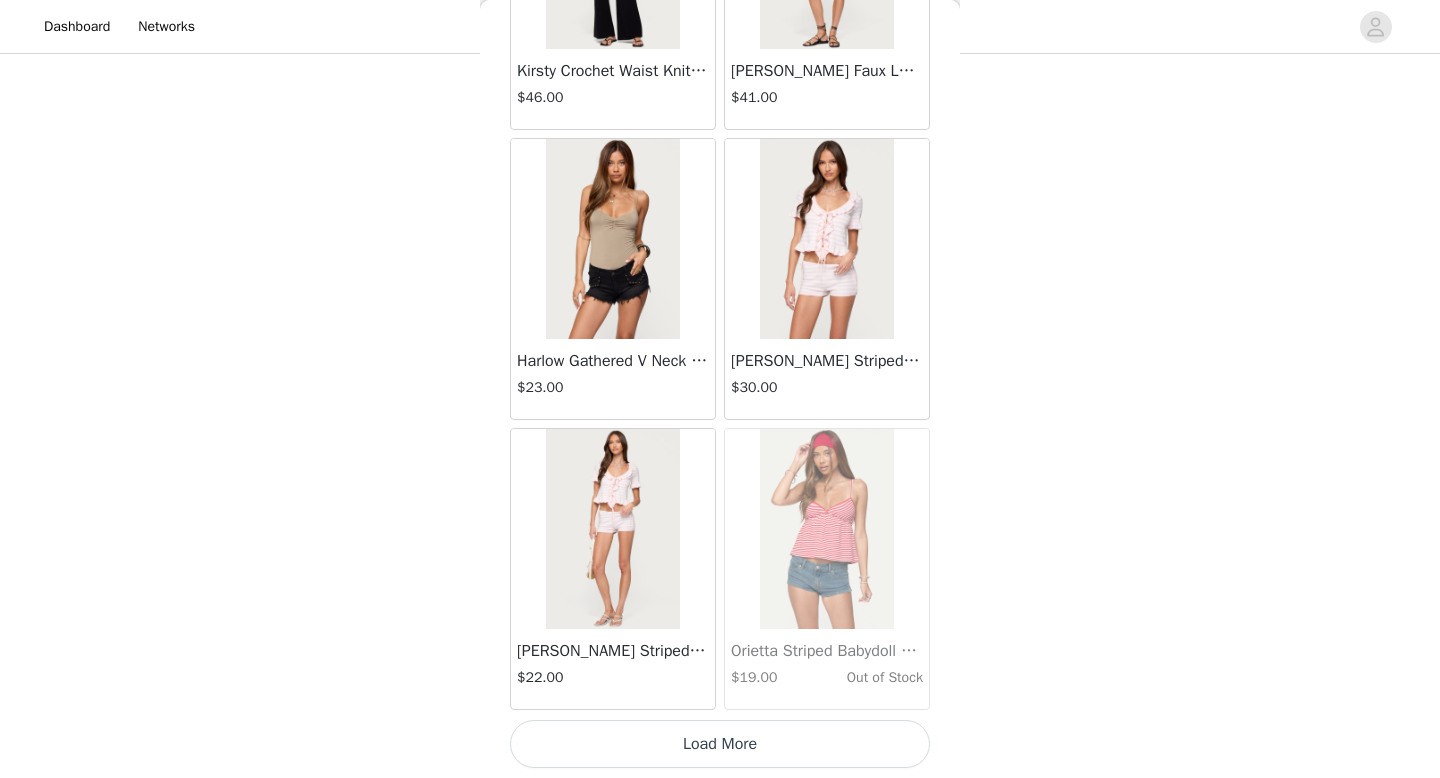 click on "Load More" at bounding box center (720, 744) 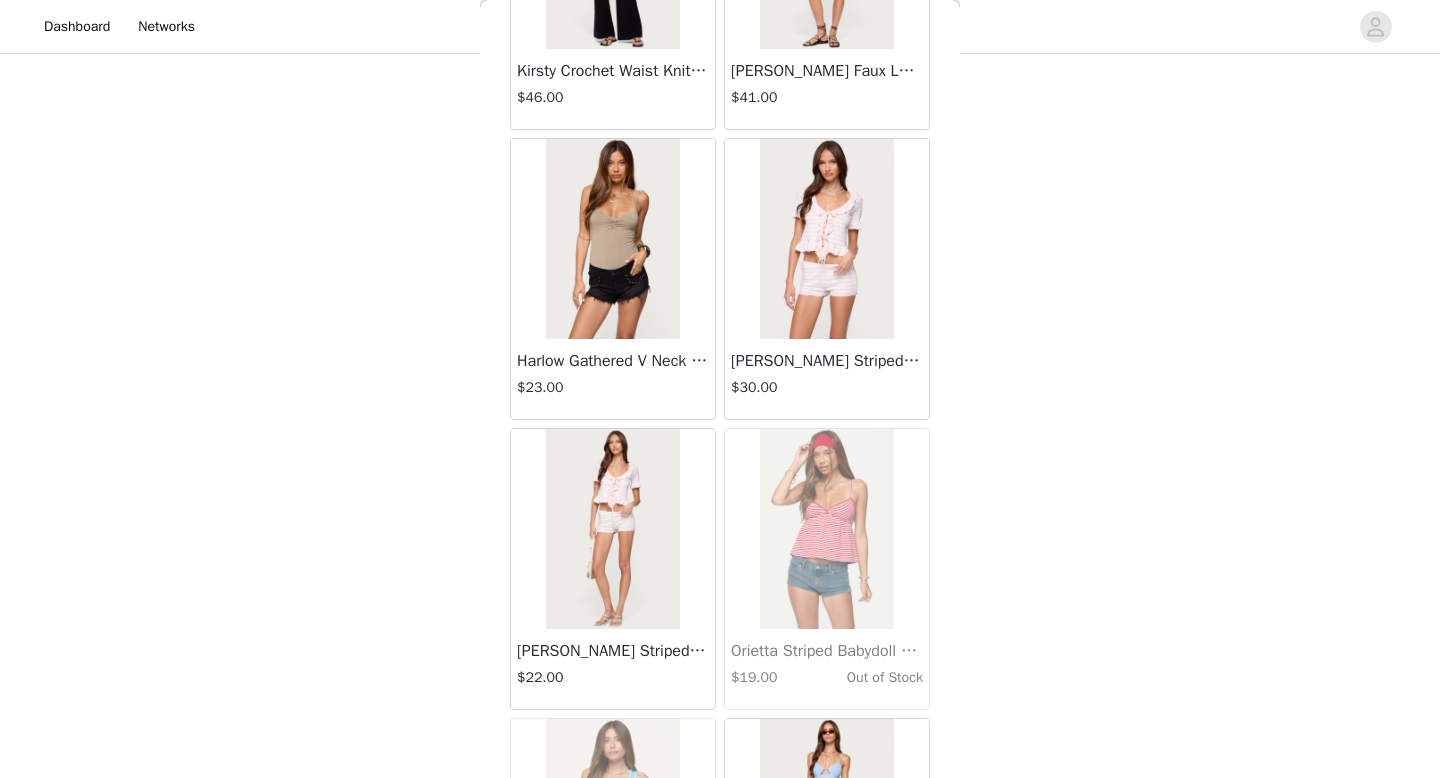 scroll, scrollTop: 39982, scrollLeft: 0, axis: vertical 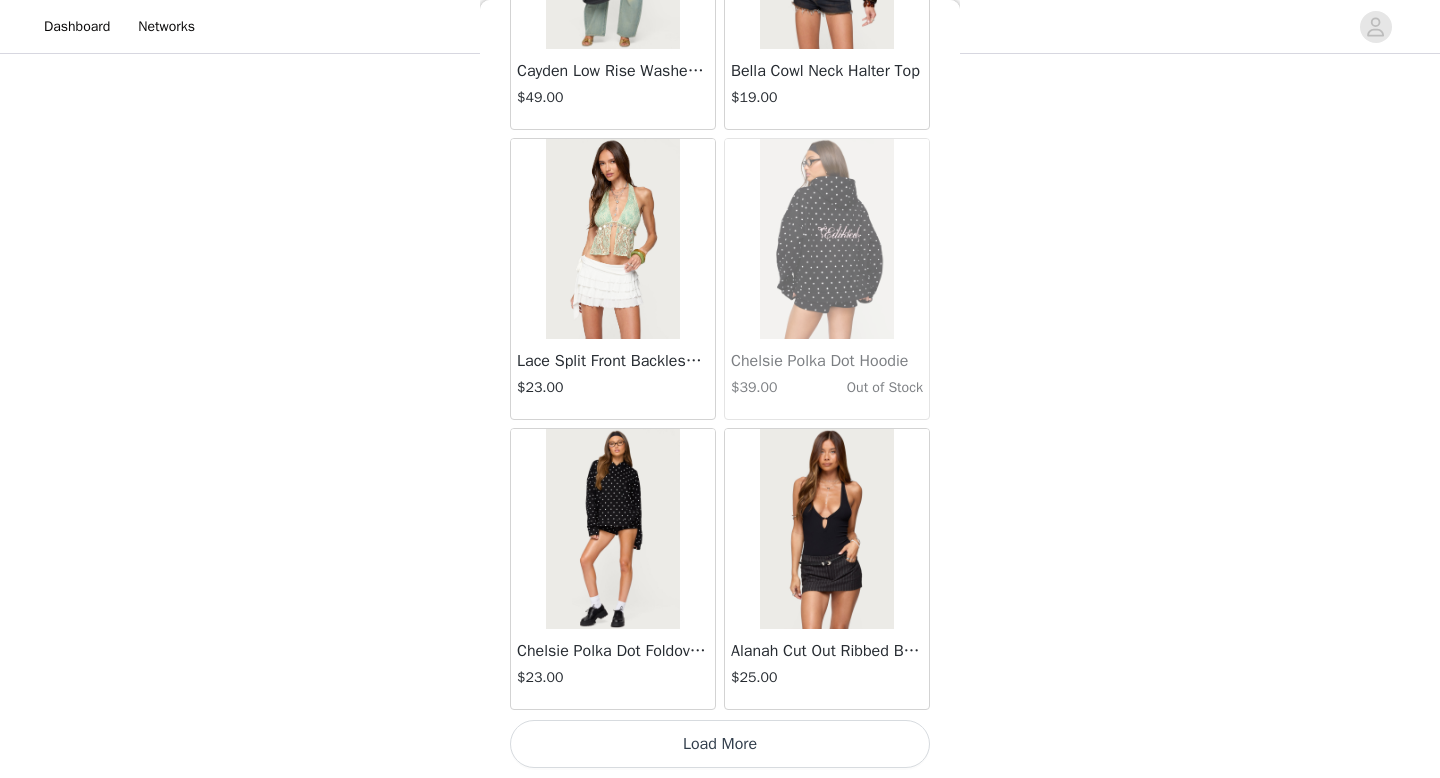 click on "Load More" at bounding box center [720, 744] 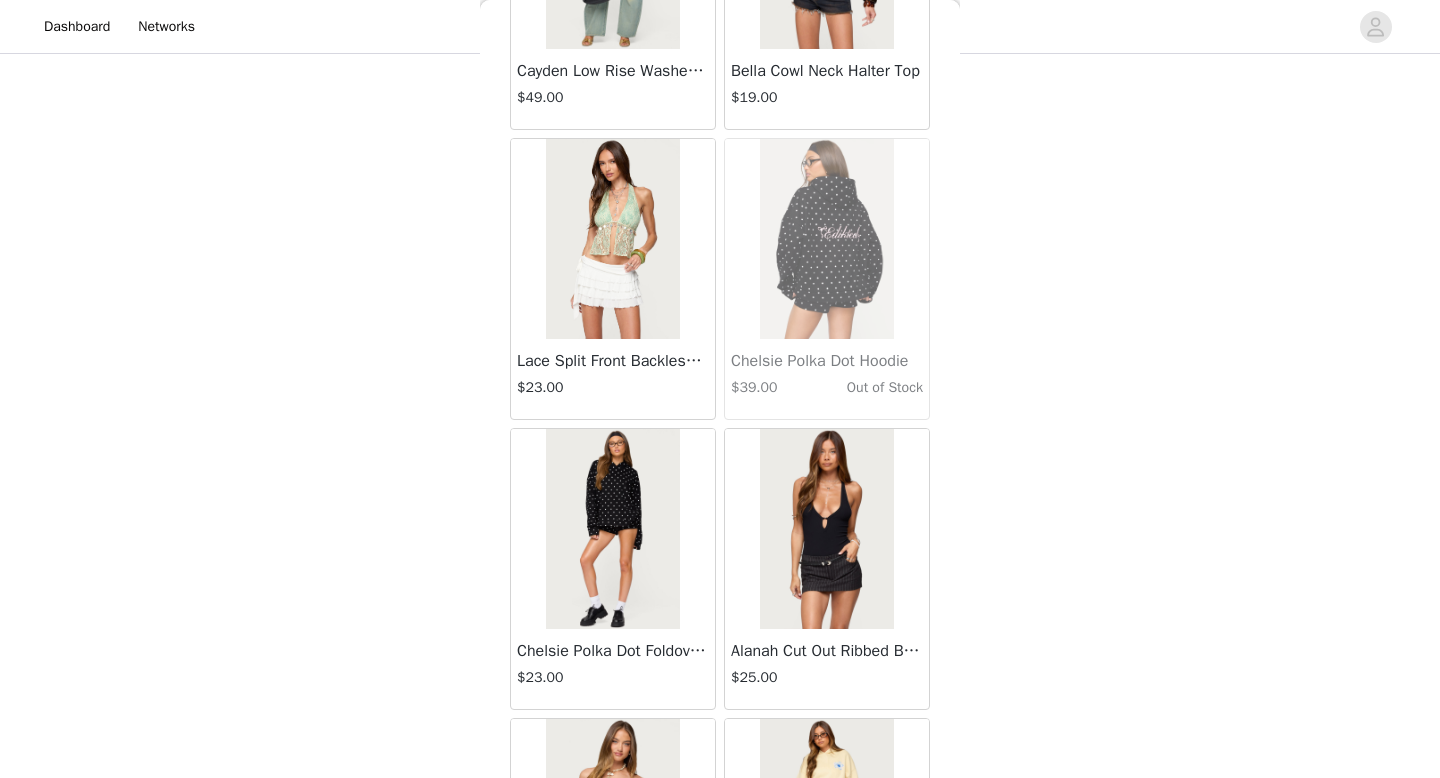 scroll, scrollTop: 42882, scrollLeft: 0, axis: vertical 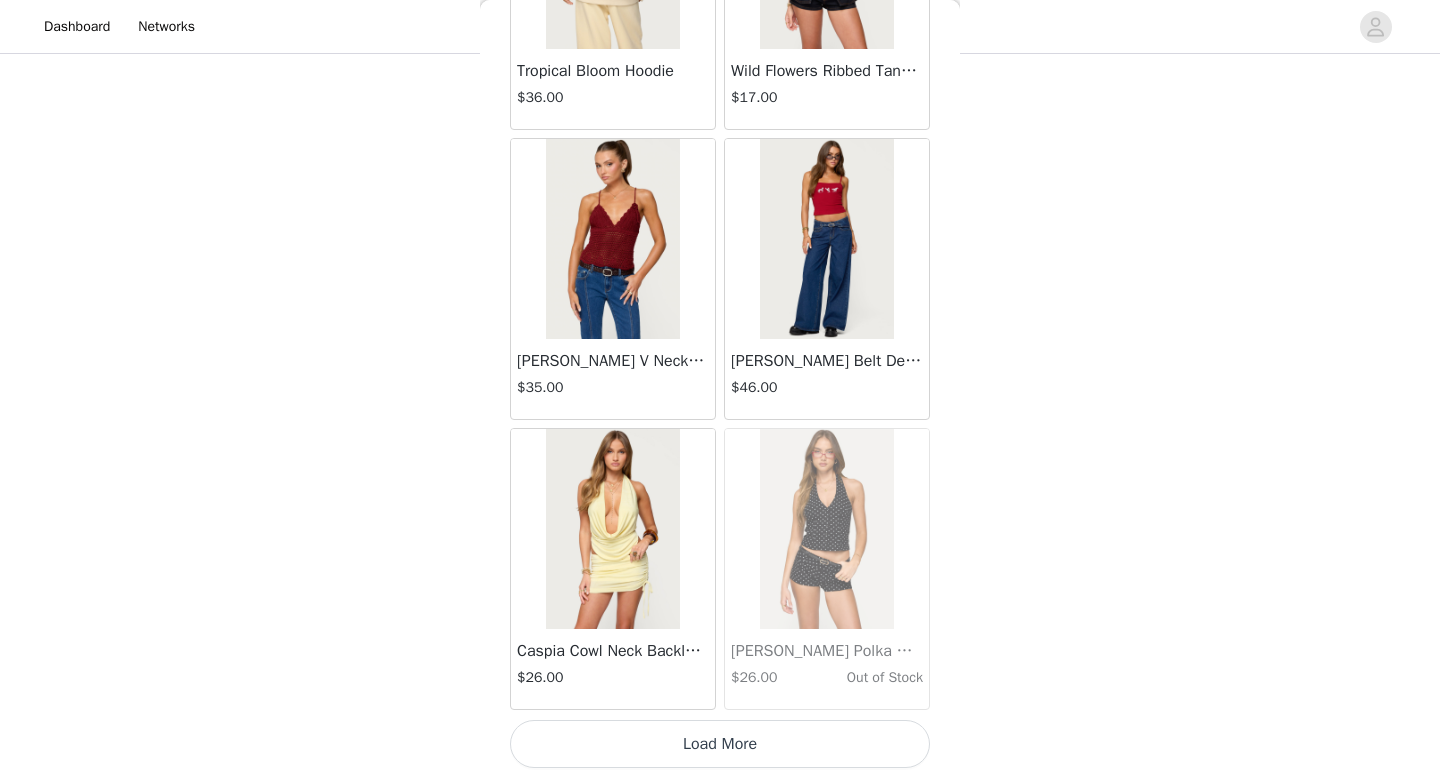 click on "Load More" at bounding box center [720, 744] 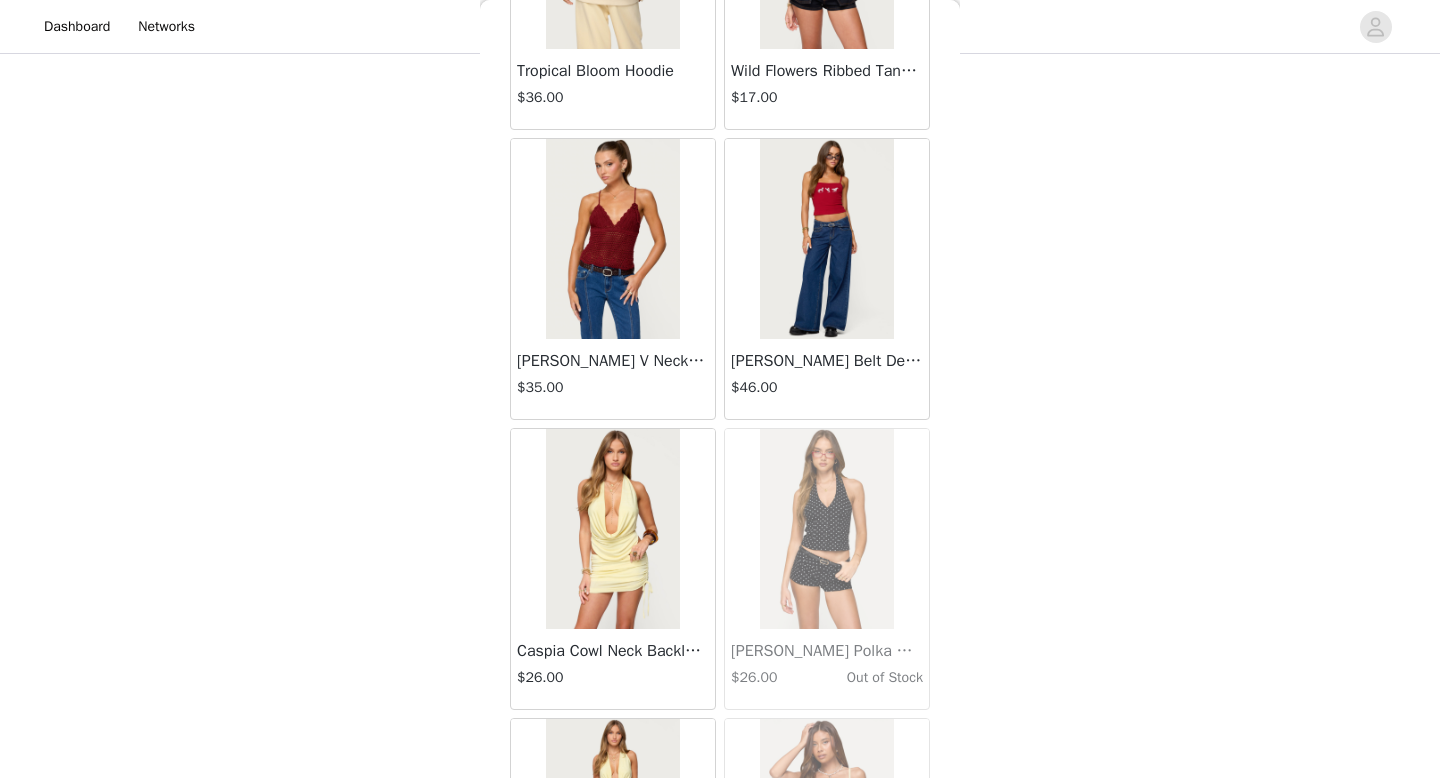 scroll, scrollTop: 45782, scrollLeft: 0, axis: vertical 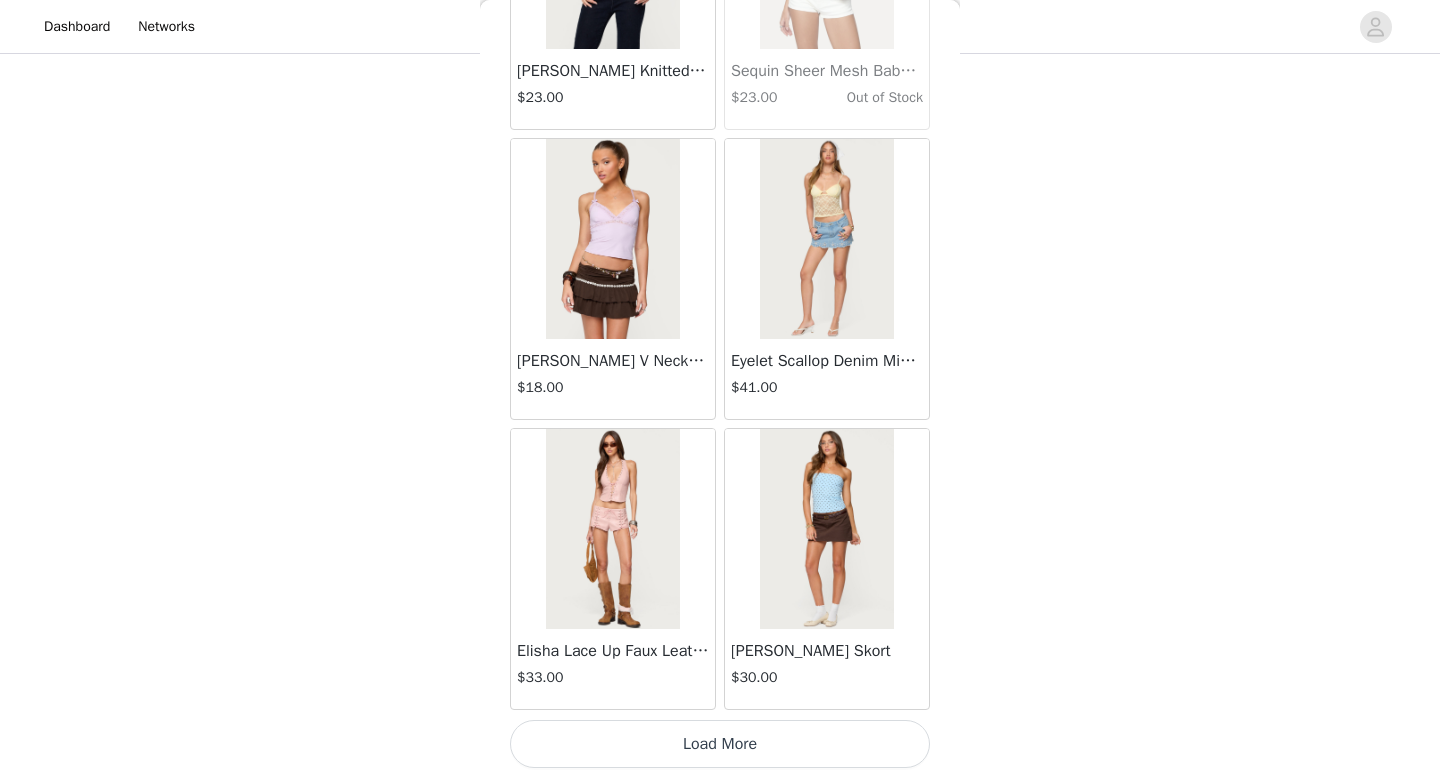 click on "Load More" at bounding box center (720, 744) 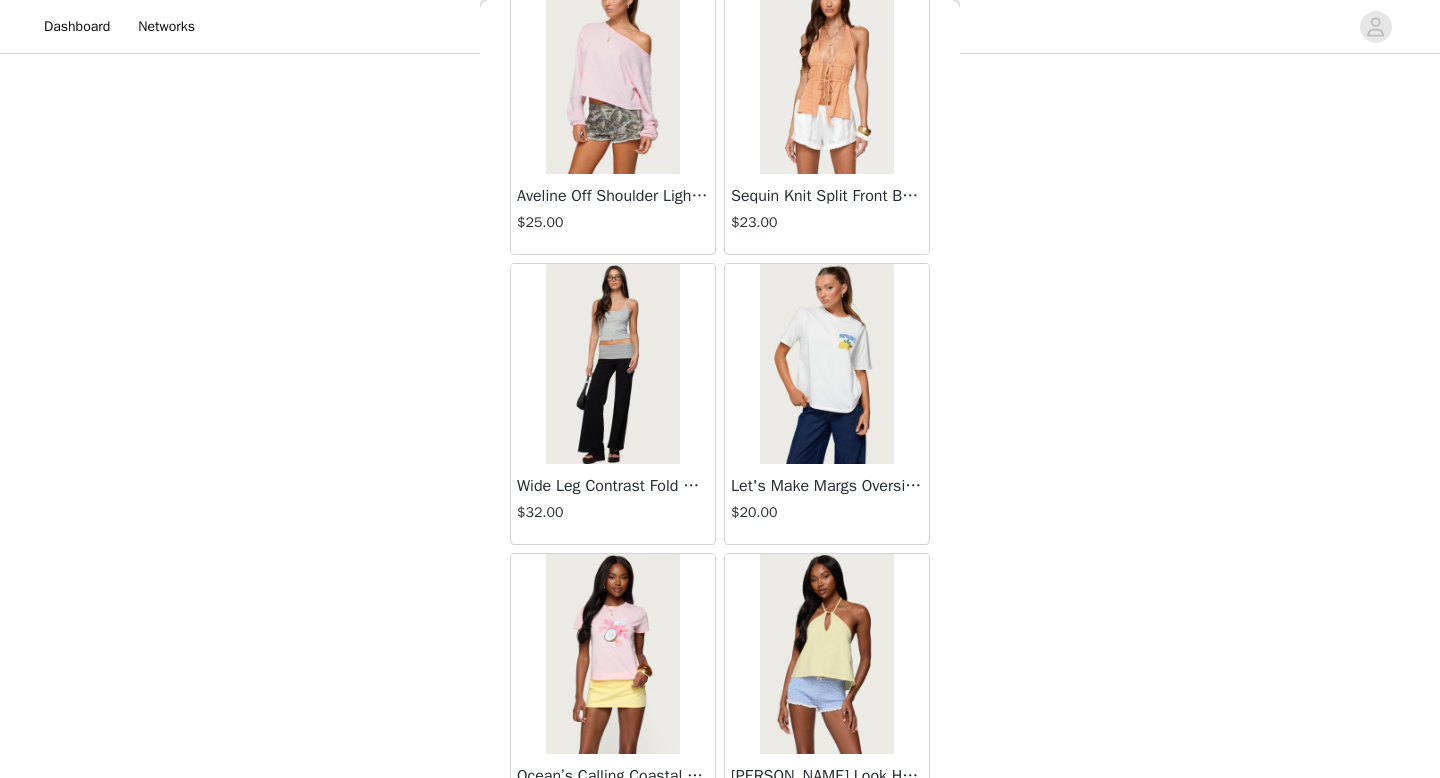 scroll, scrollTop: 48682, scrollLeft: 0, axis: vertical 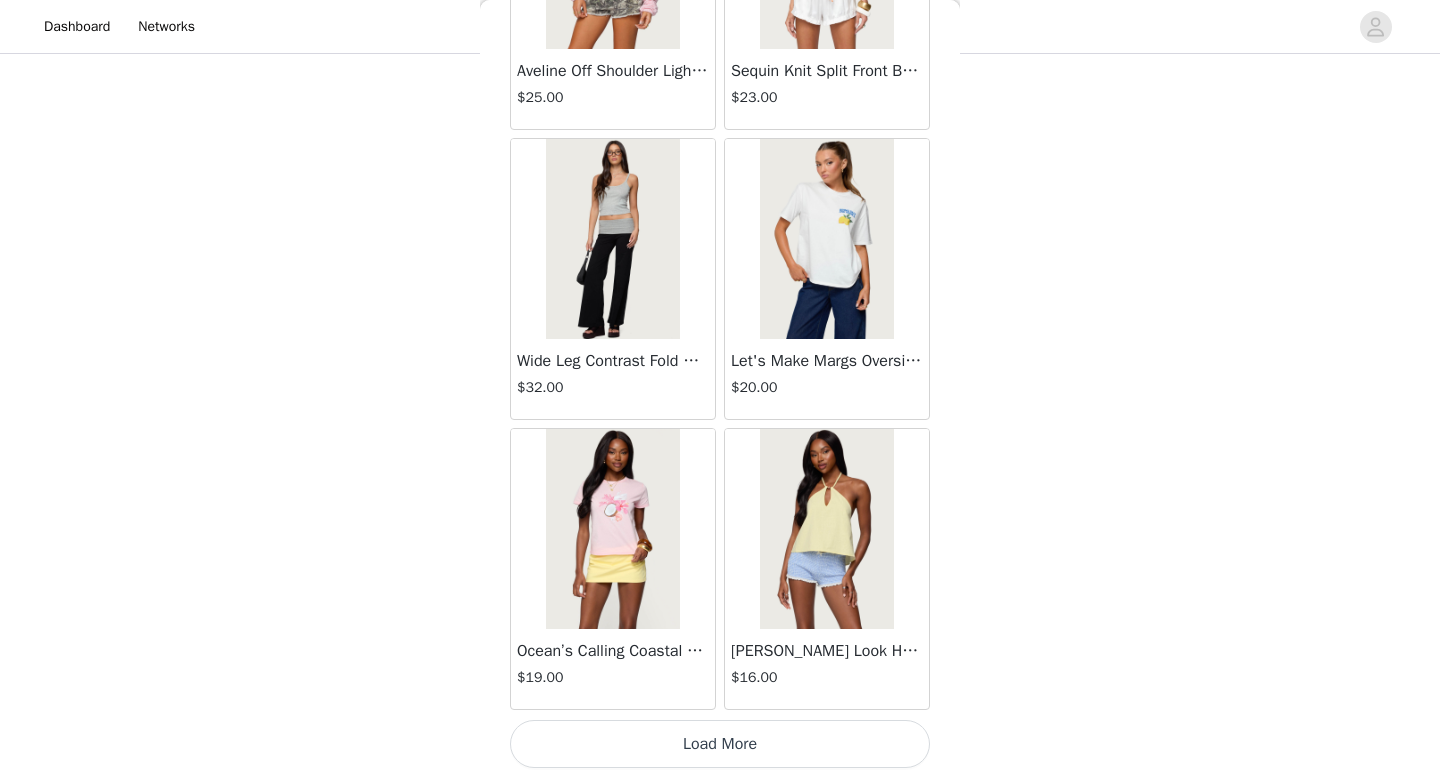 click on "Load More" at bounding box center (720, 744) 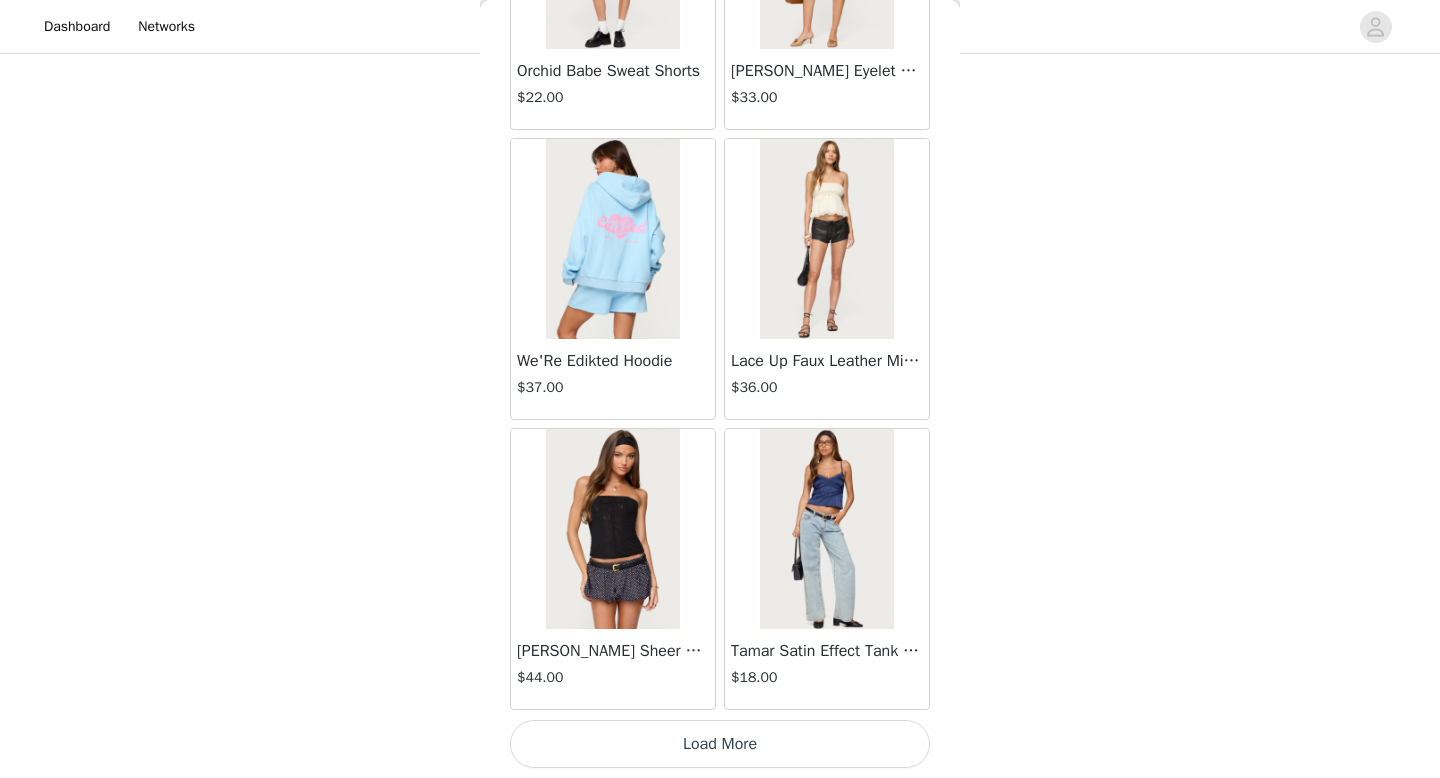 click on "Load More" at bounding box center [720, 744] 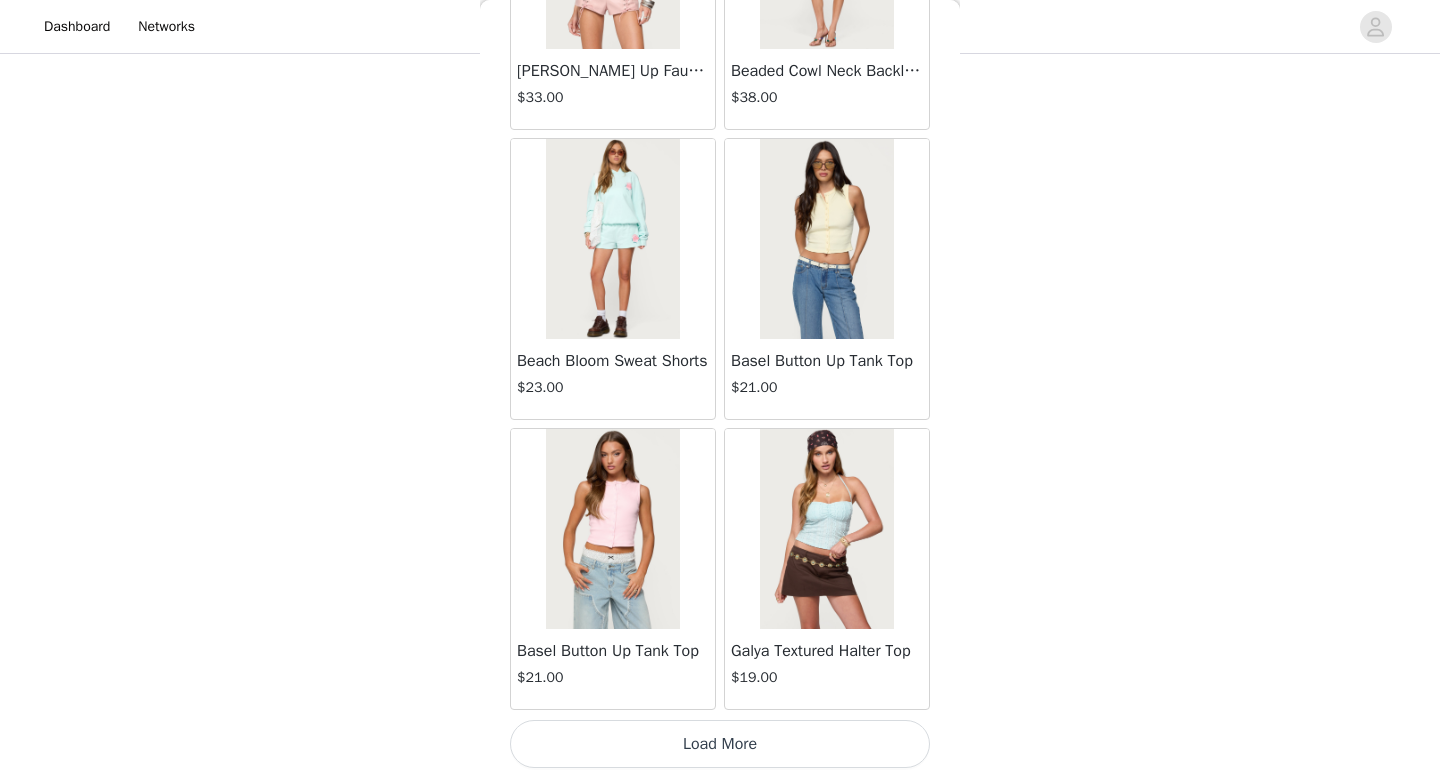 click on "Load More" at bounding box center [720, 744] 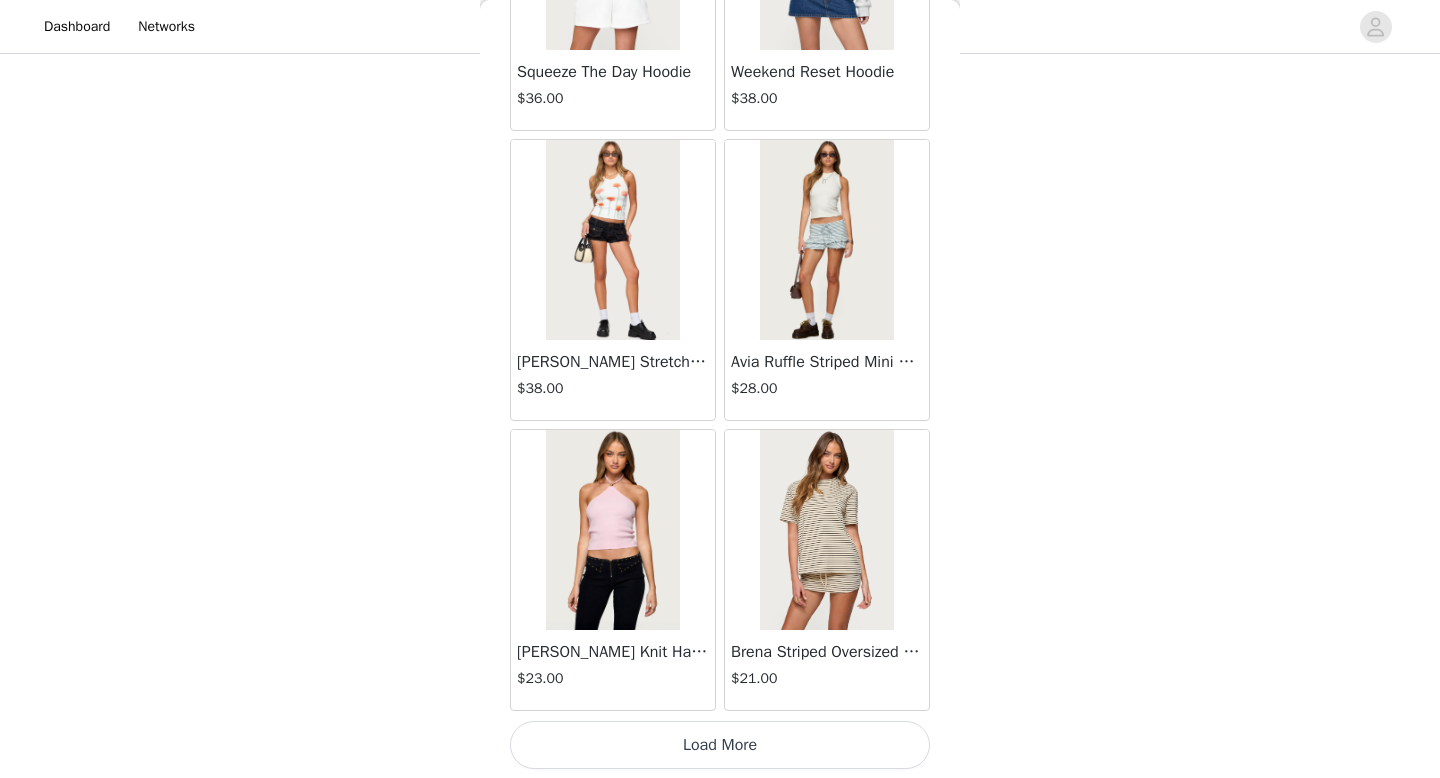 click on "Load More" at bounding box center (720, 745) 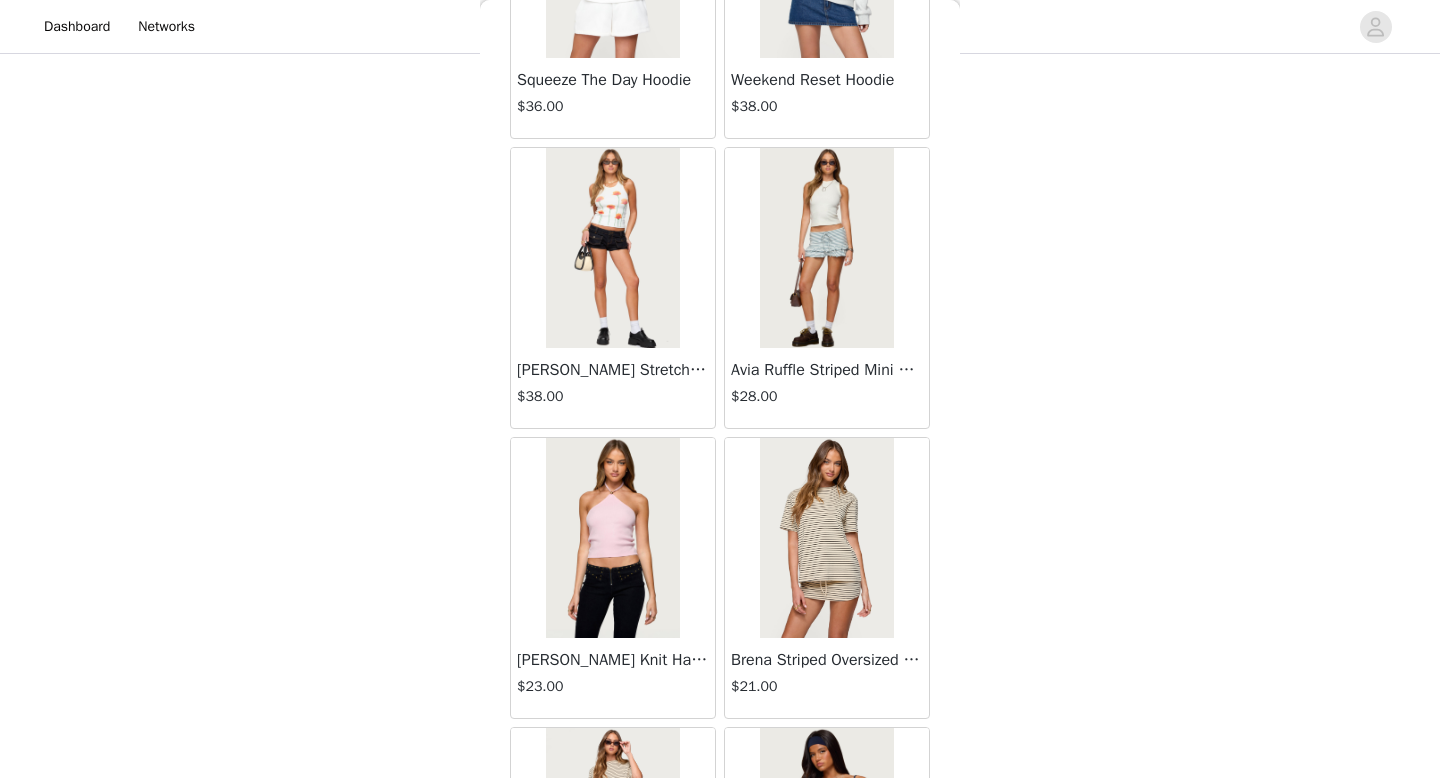 scroll, scrollTop: 57381, scrollLeft: 0, axis: vertical 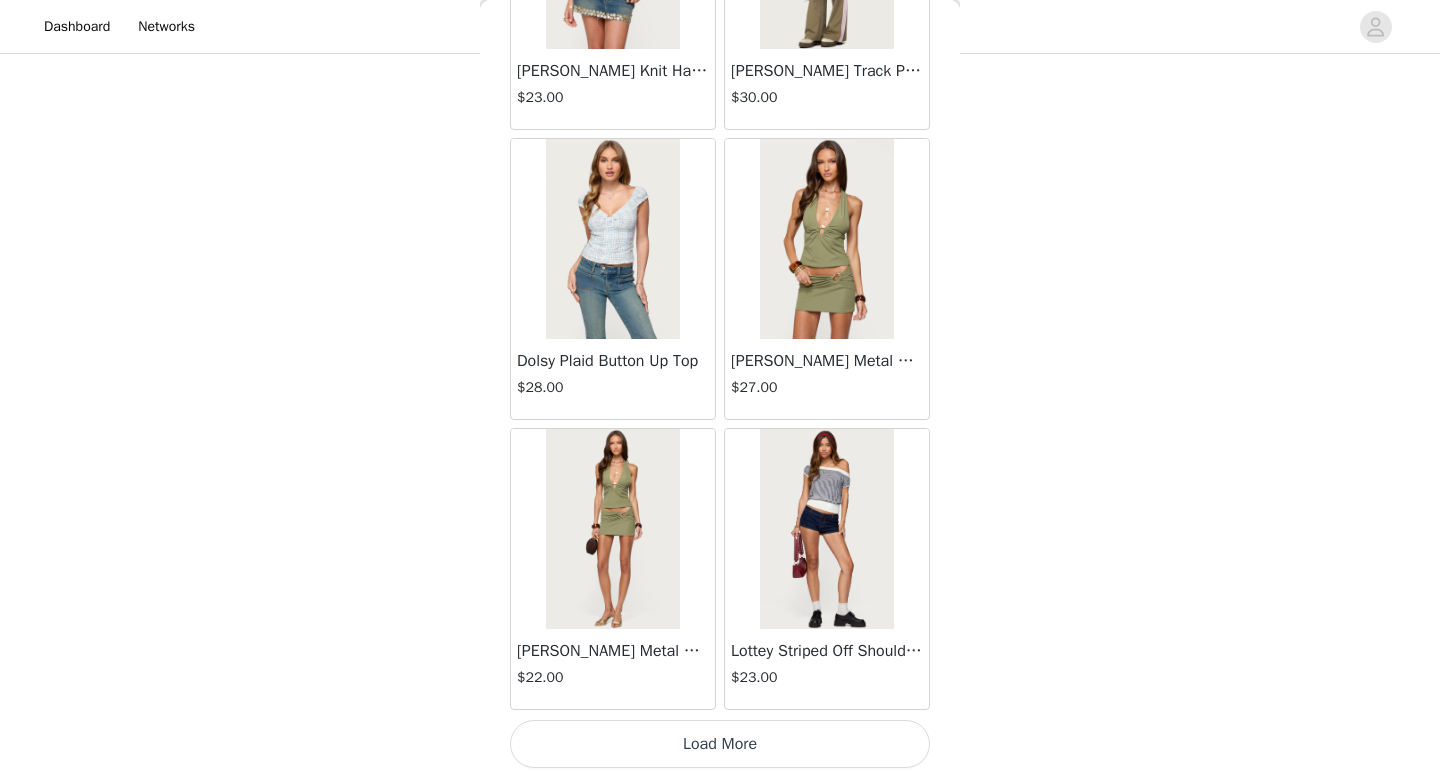 click on "Load More" at bounding box center (720, 744) 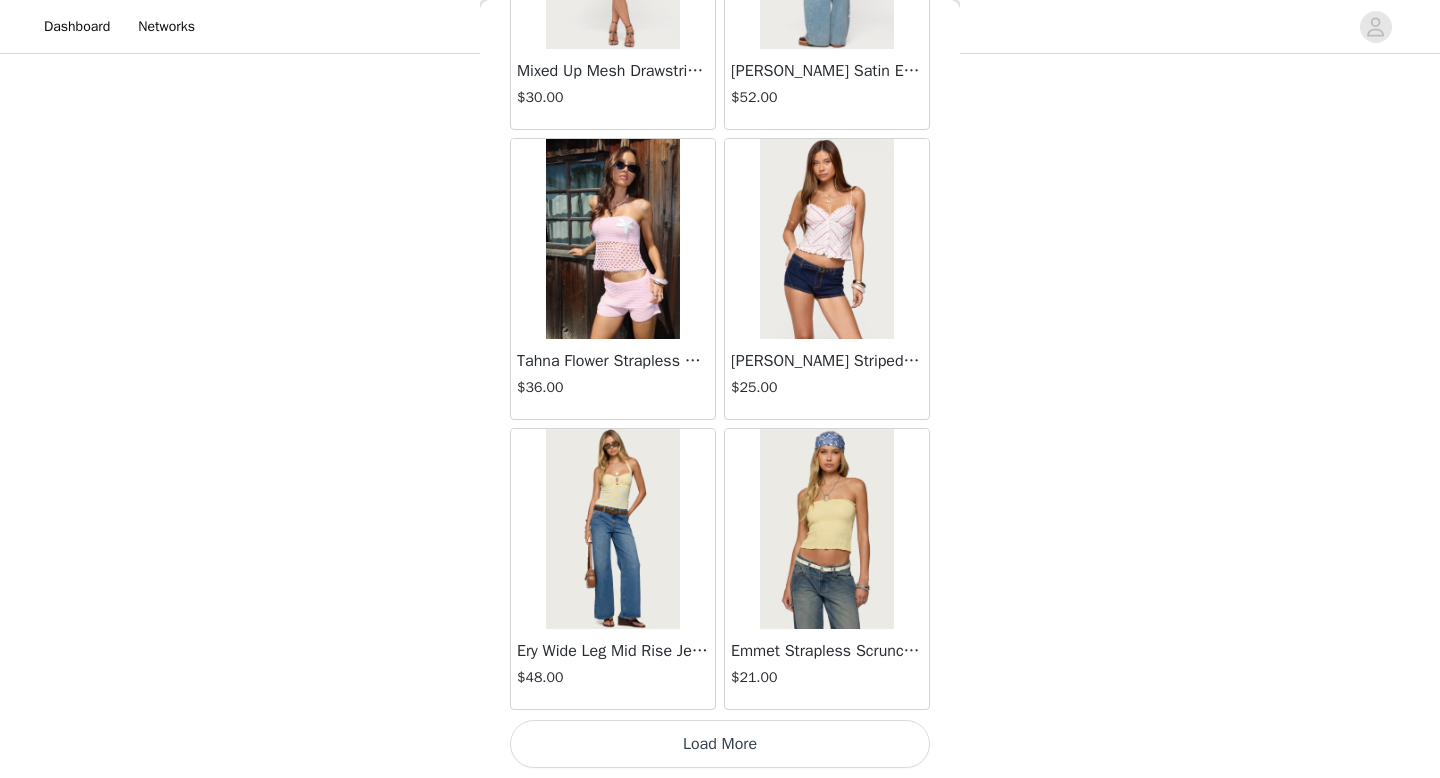 click on "Load More" at bounding box center (720, 744) 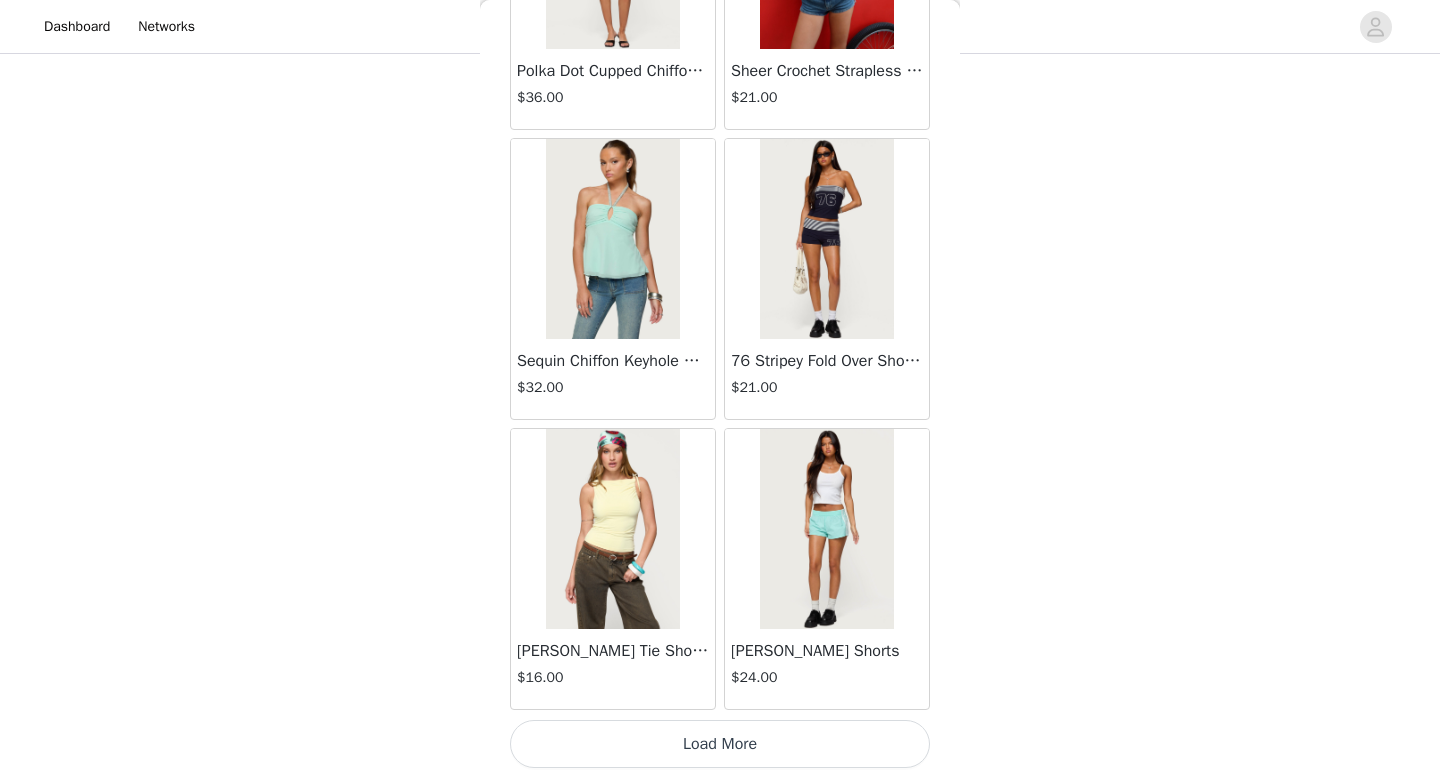 click on "Load More" at bounding box center (720, 744) 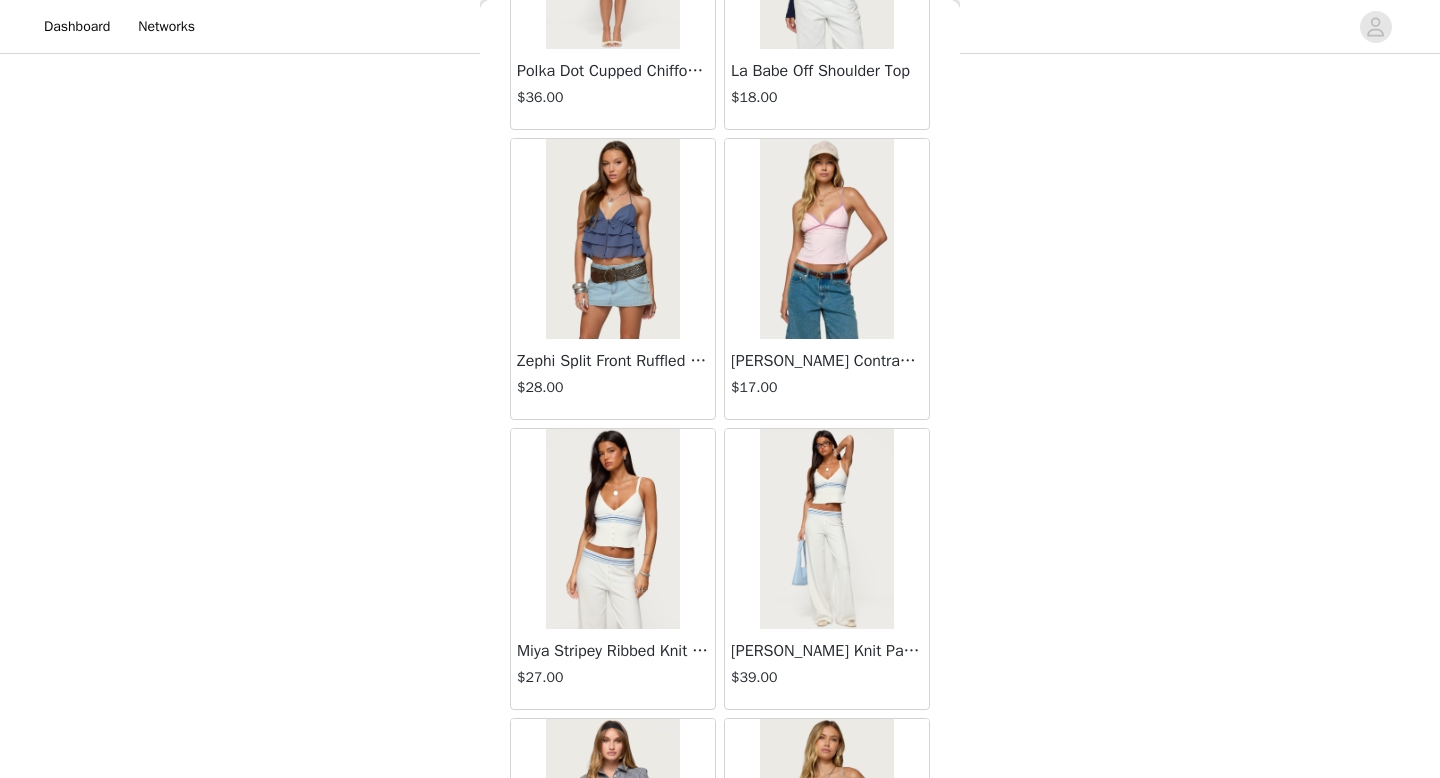 scroll, scrollTop: 67821, scrollLeft: 0, axis: vertical 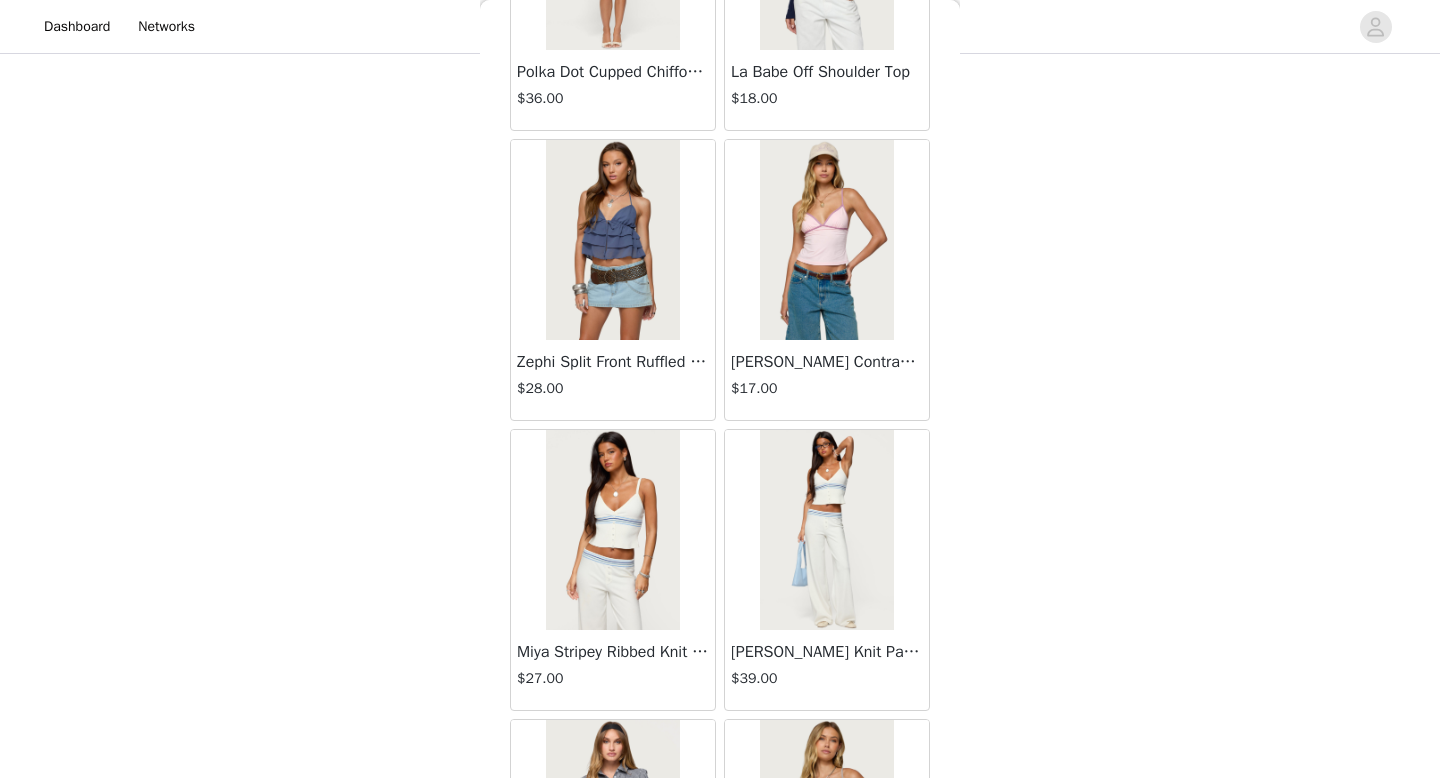 click at bounding box center (826, 530) 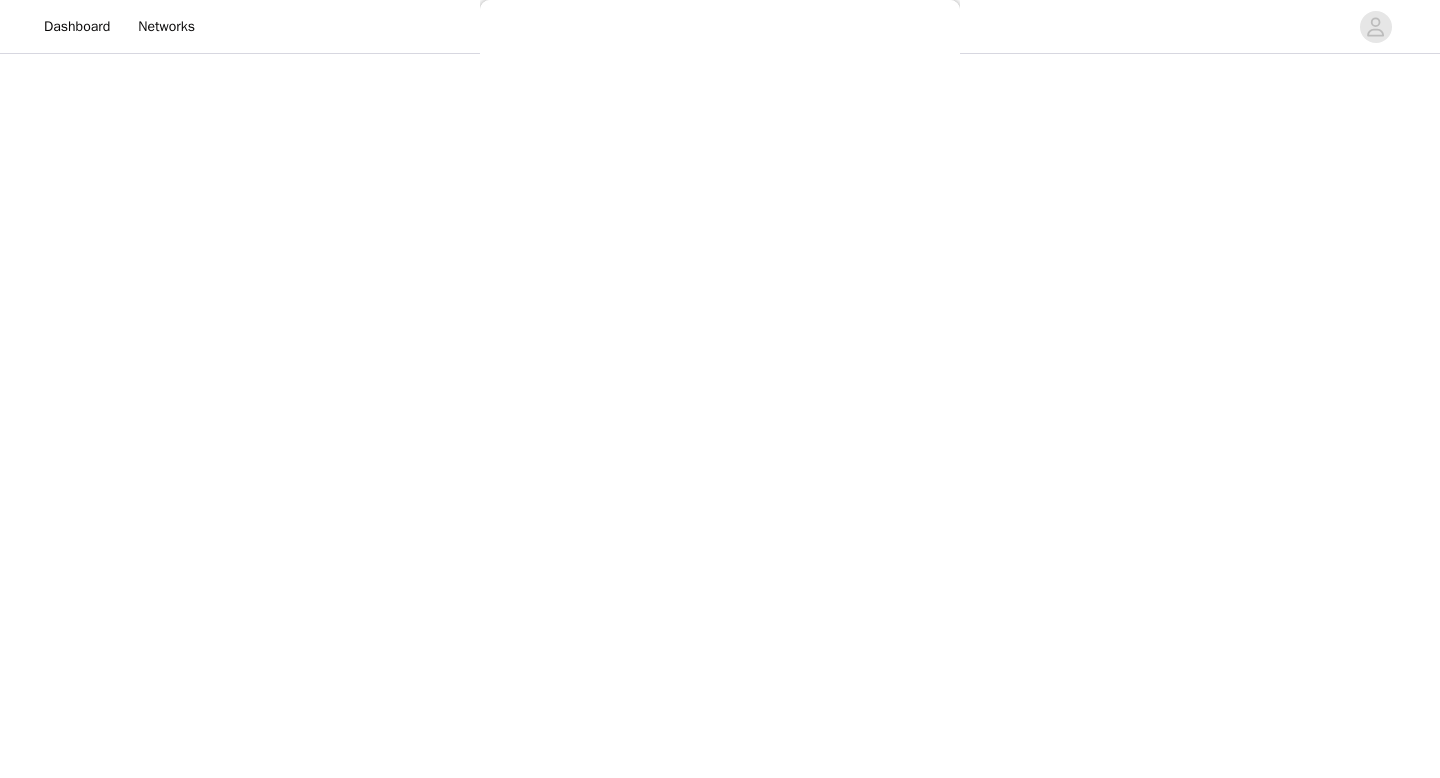 scroll, scrollTop: 0, scrollLeft: 0, axis: both 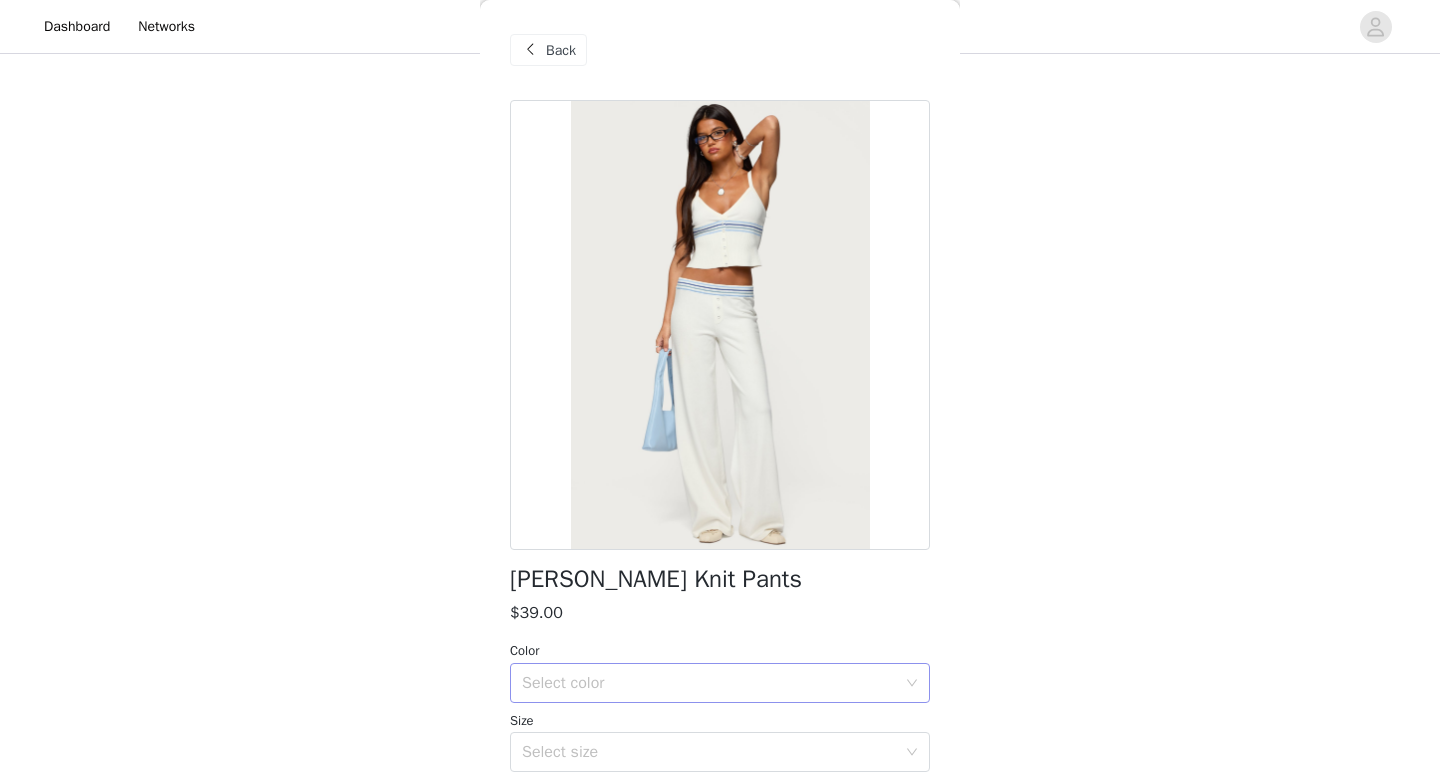 click on "Select color" at bounding box center [709, 683] 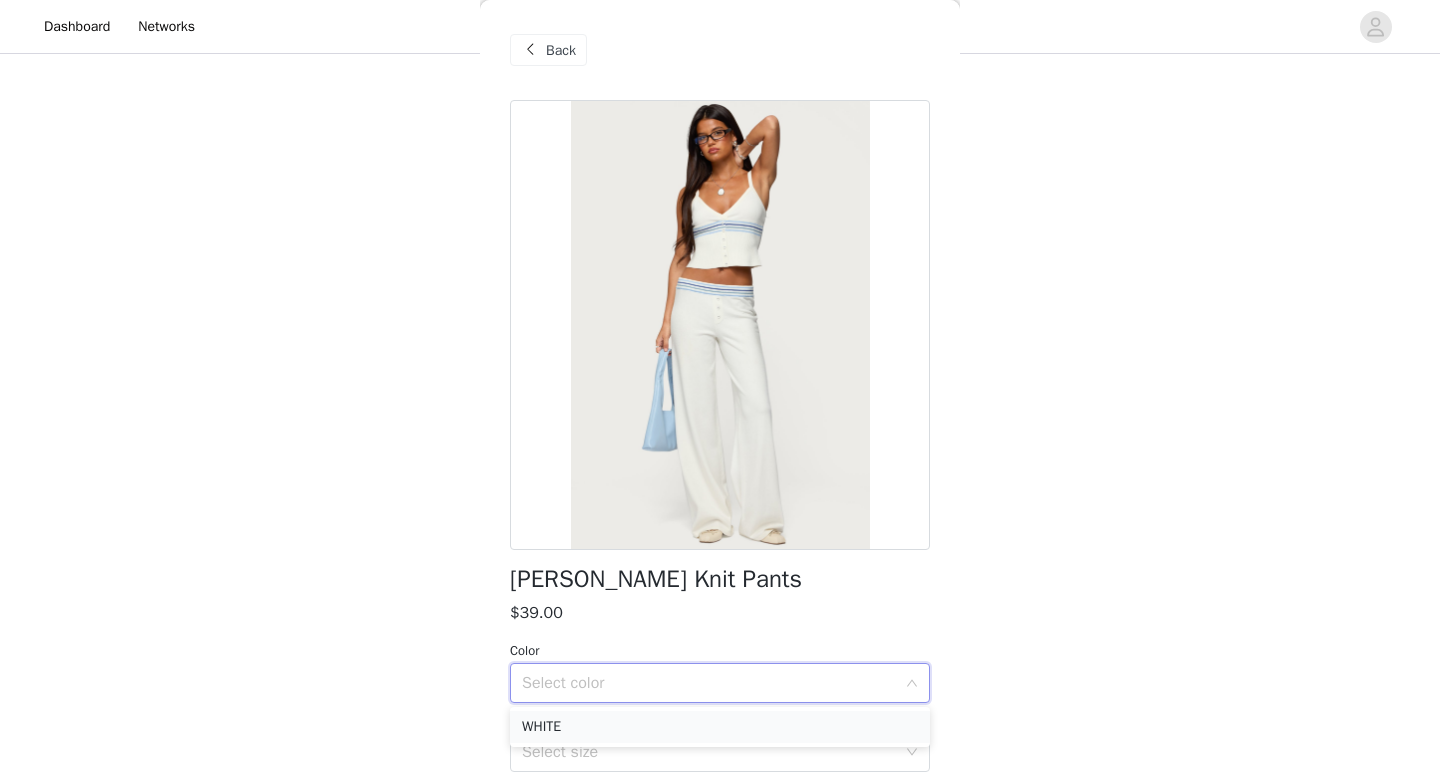 click on "WHITE" at bounding box center [720, 727] 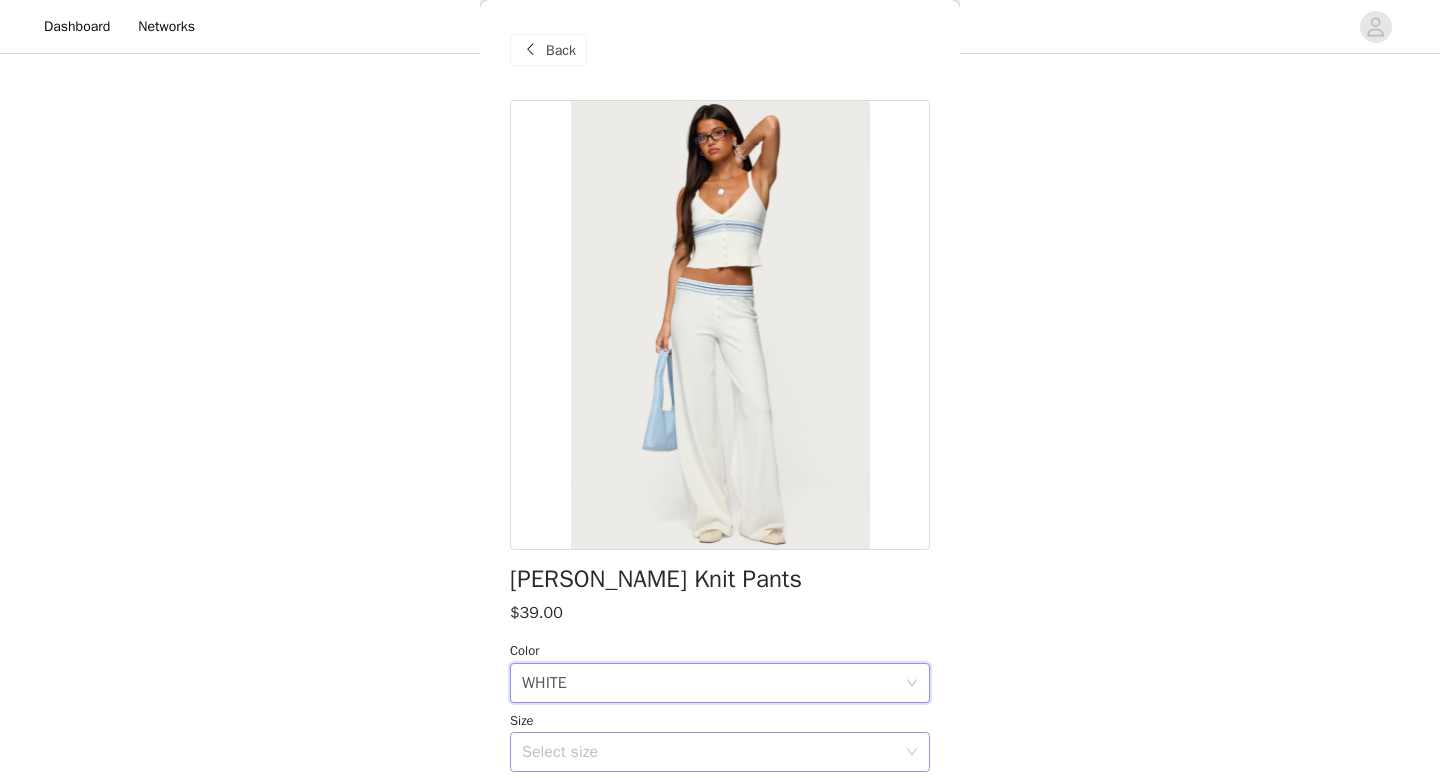click on "Select size" at bounding box center [713, 752] 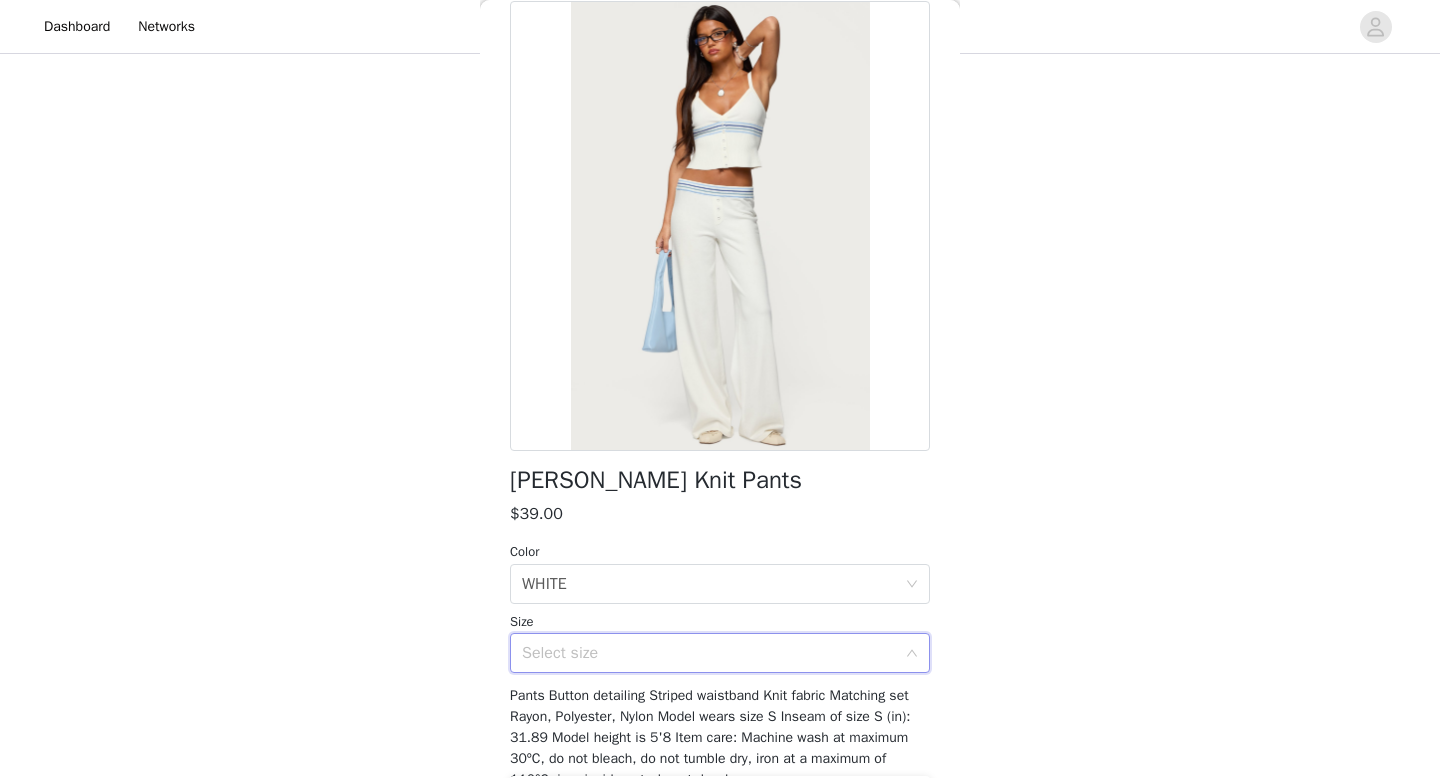 scroll, scrollTop: 115, scrollLeft: 0, axis: vertical 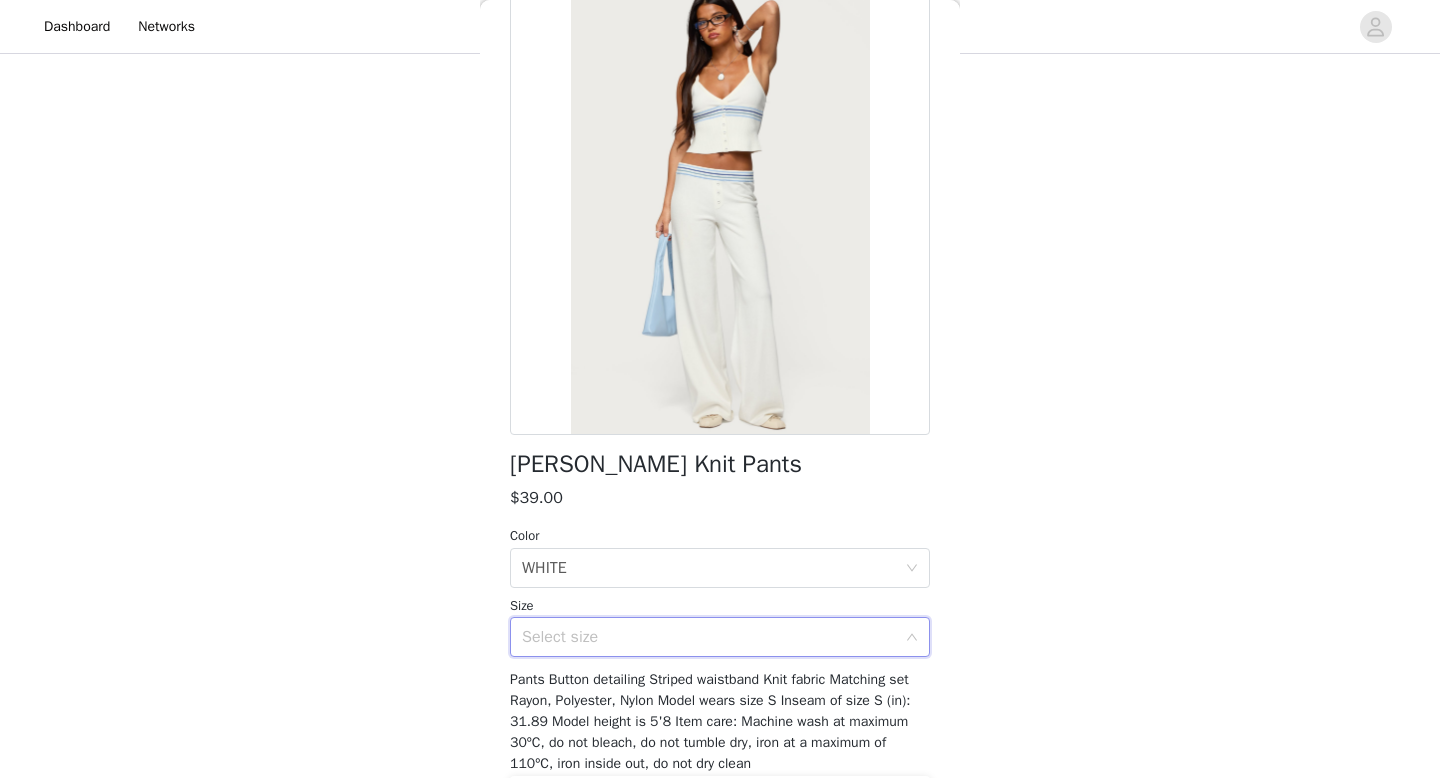 click on "Select size" at bounding box center [713, 637] 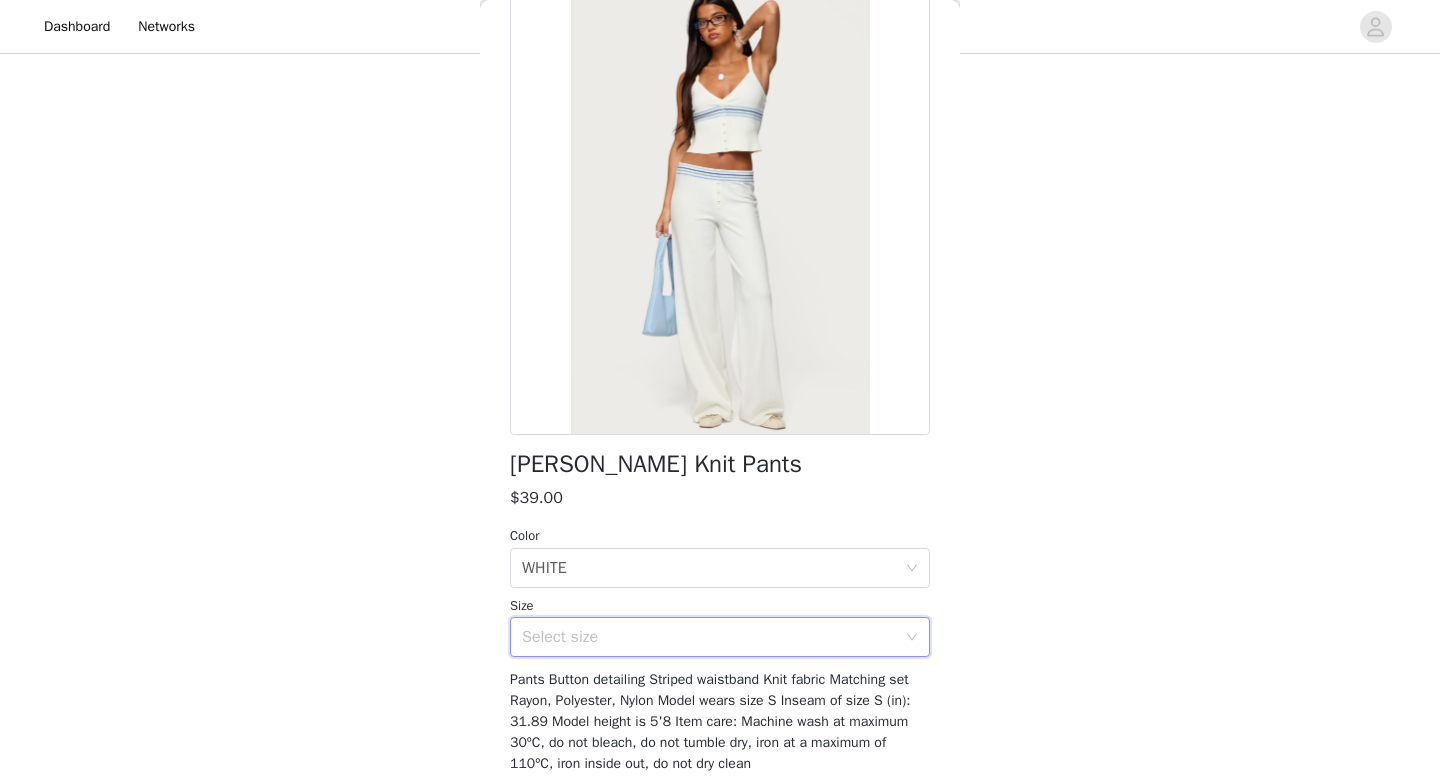 click on "Select size" at bounding box center [709, 637] 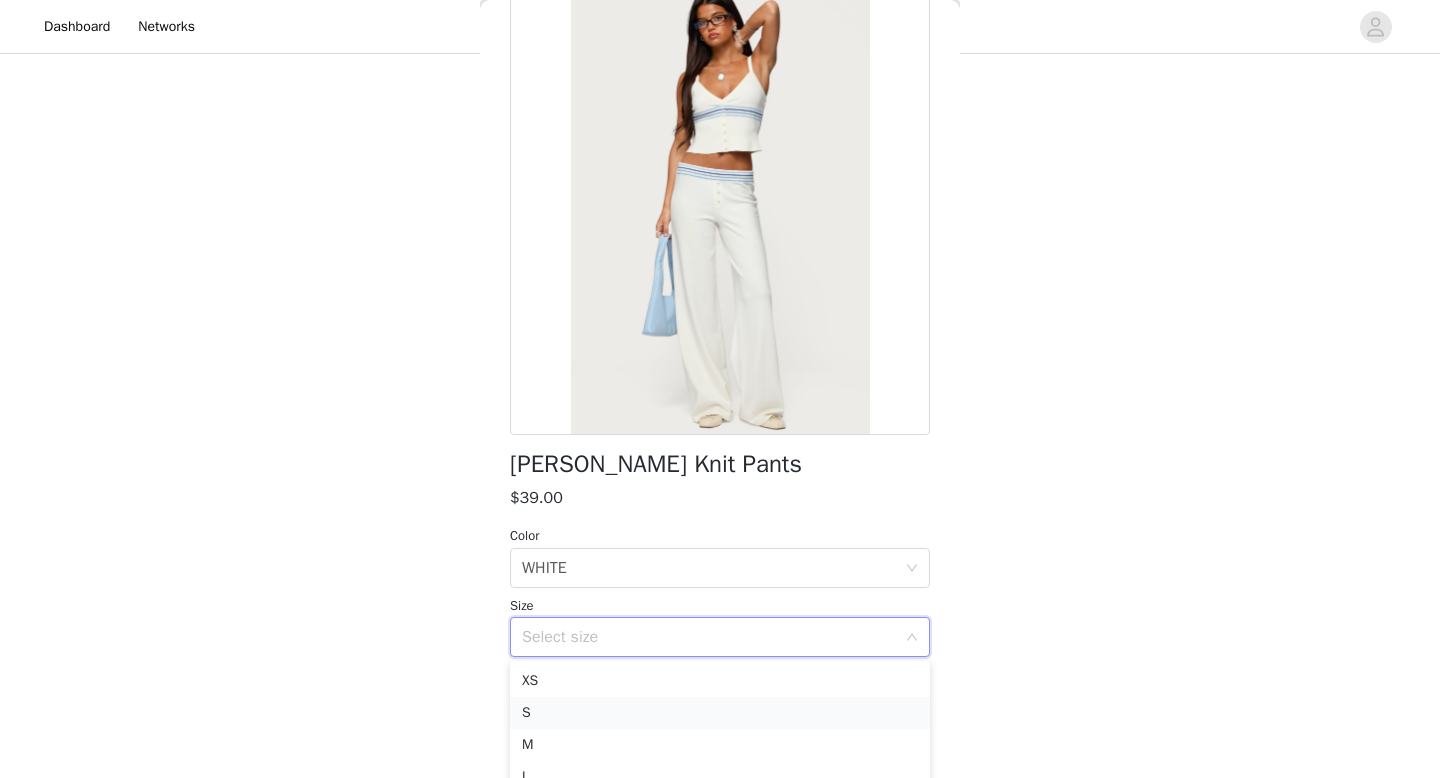 click on "S" at bounding box center [720, 713] 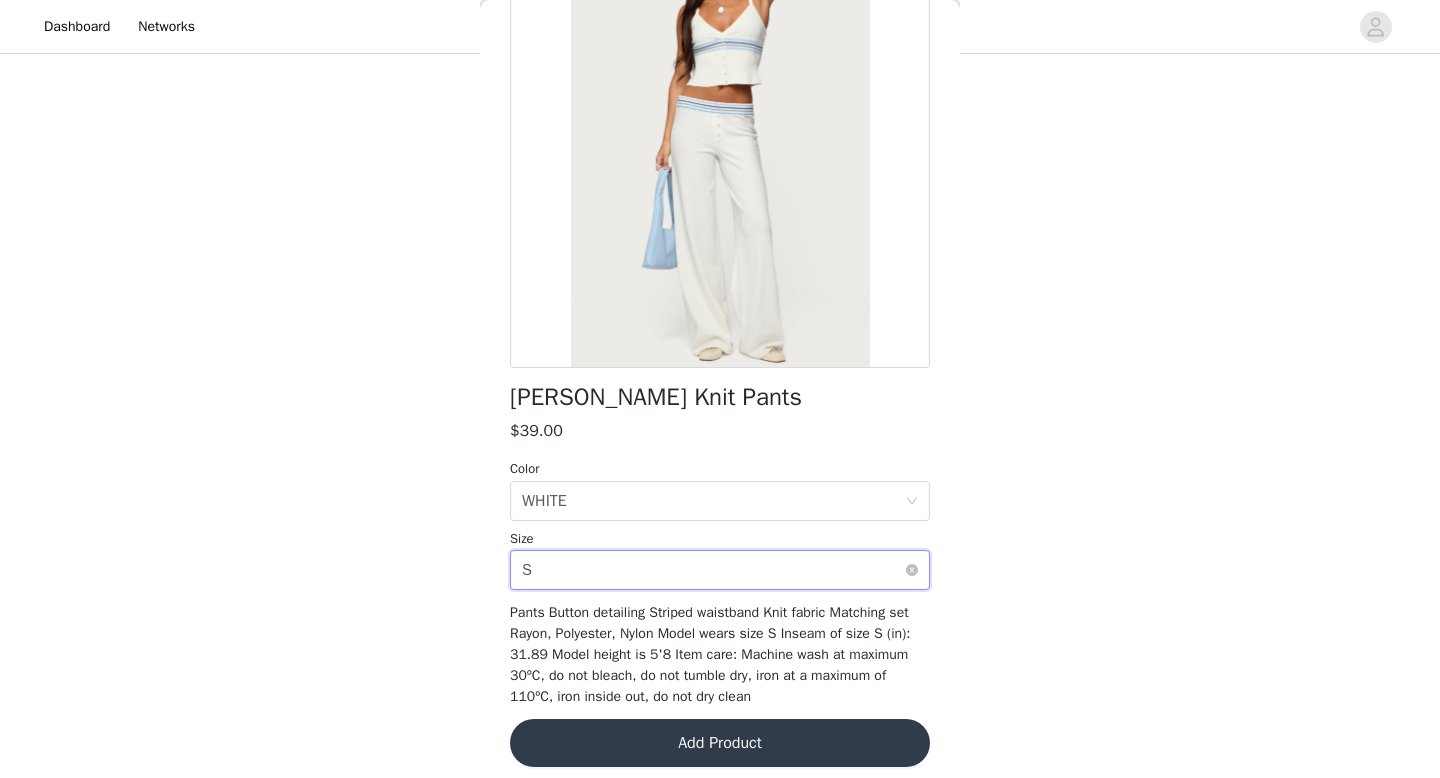 scroll, scrollTop: 184, scrollLeft: 0, axis: vertical 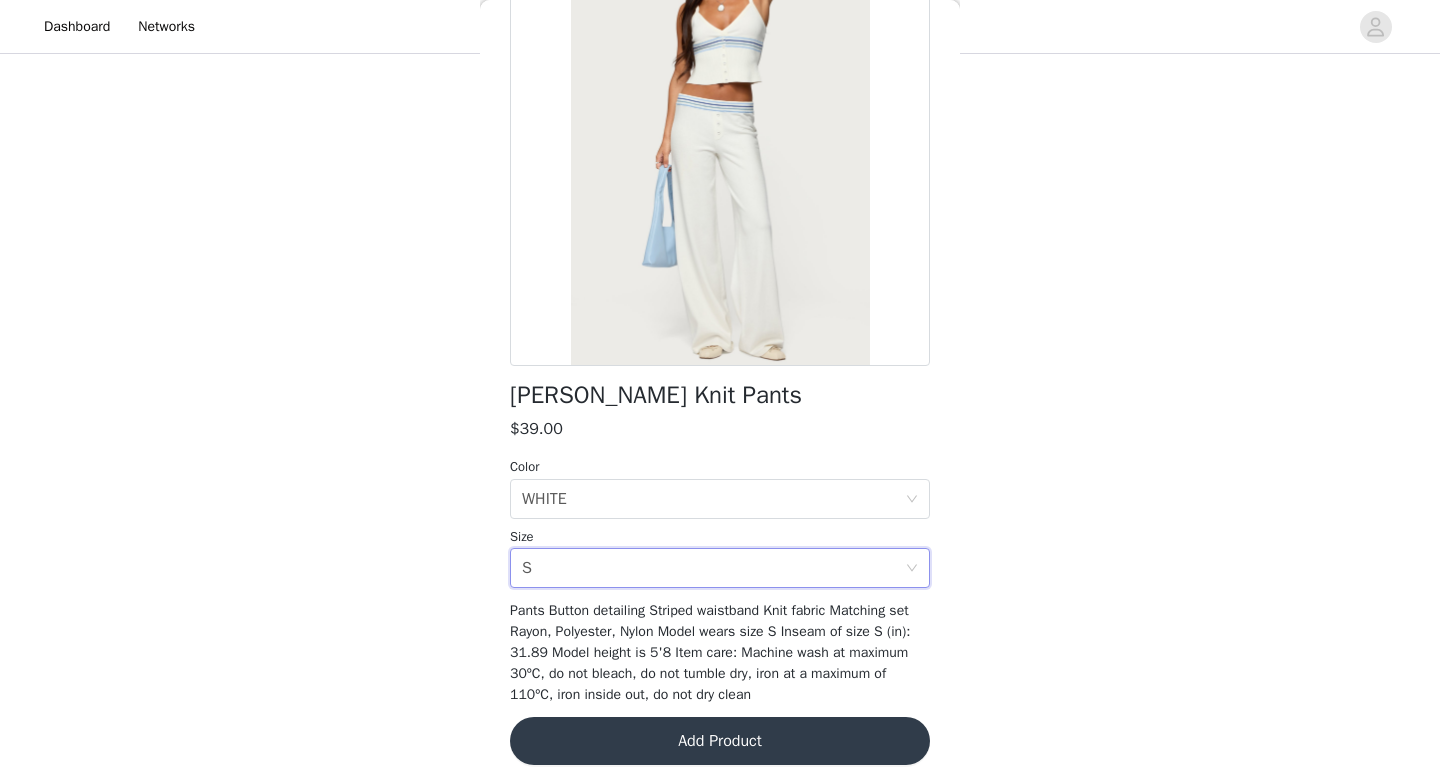 click on "Add Product" at bounding box center [720, 741] 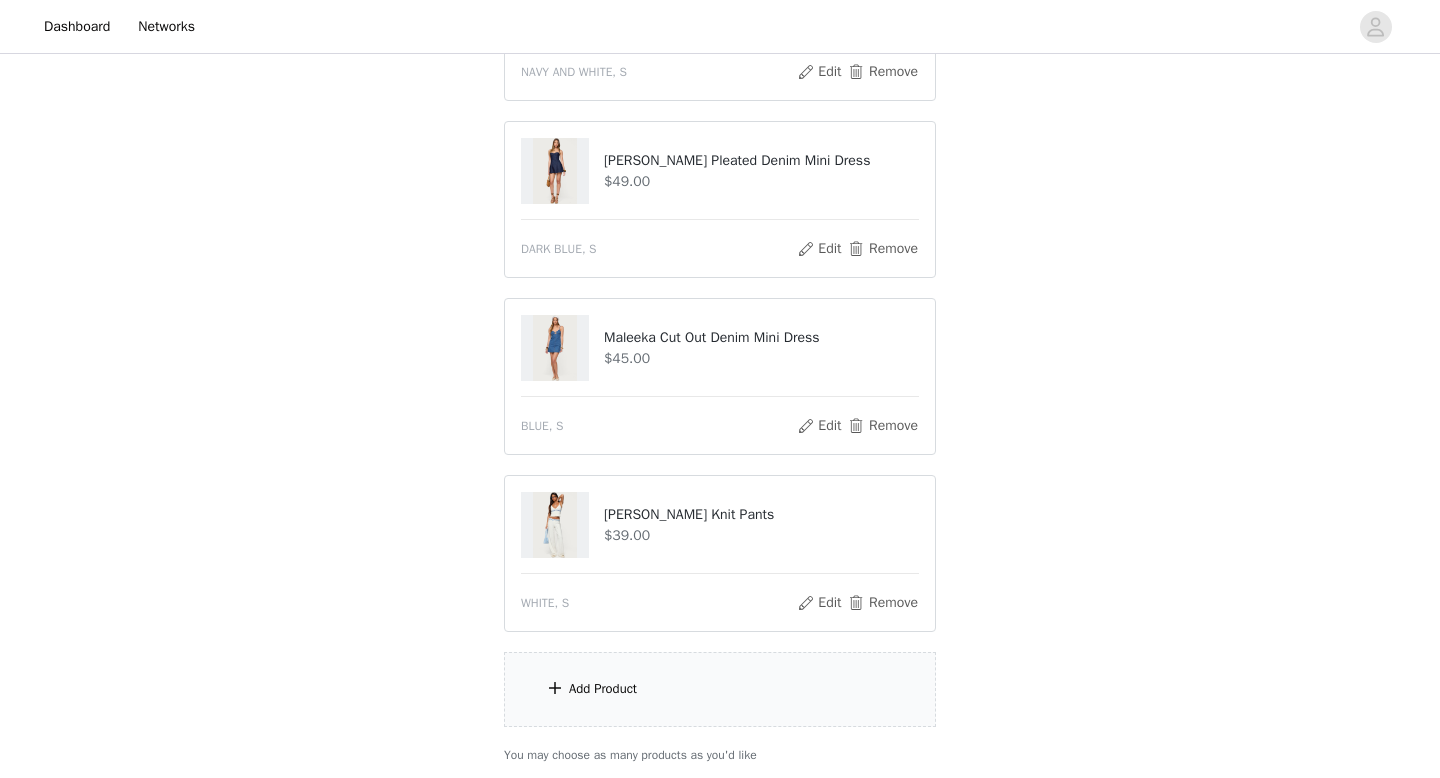 scroll, scrollTop: 1103, scrollLeft: 0, axis: vertical 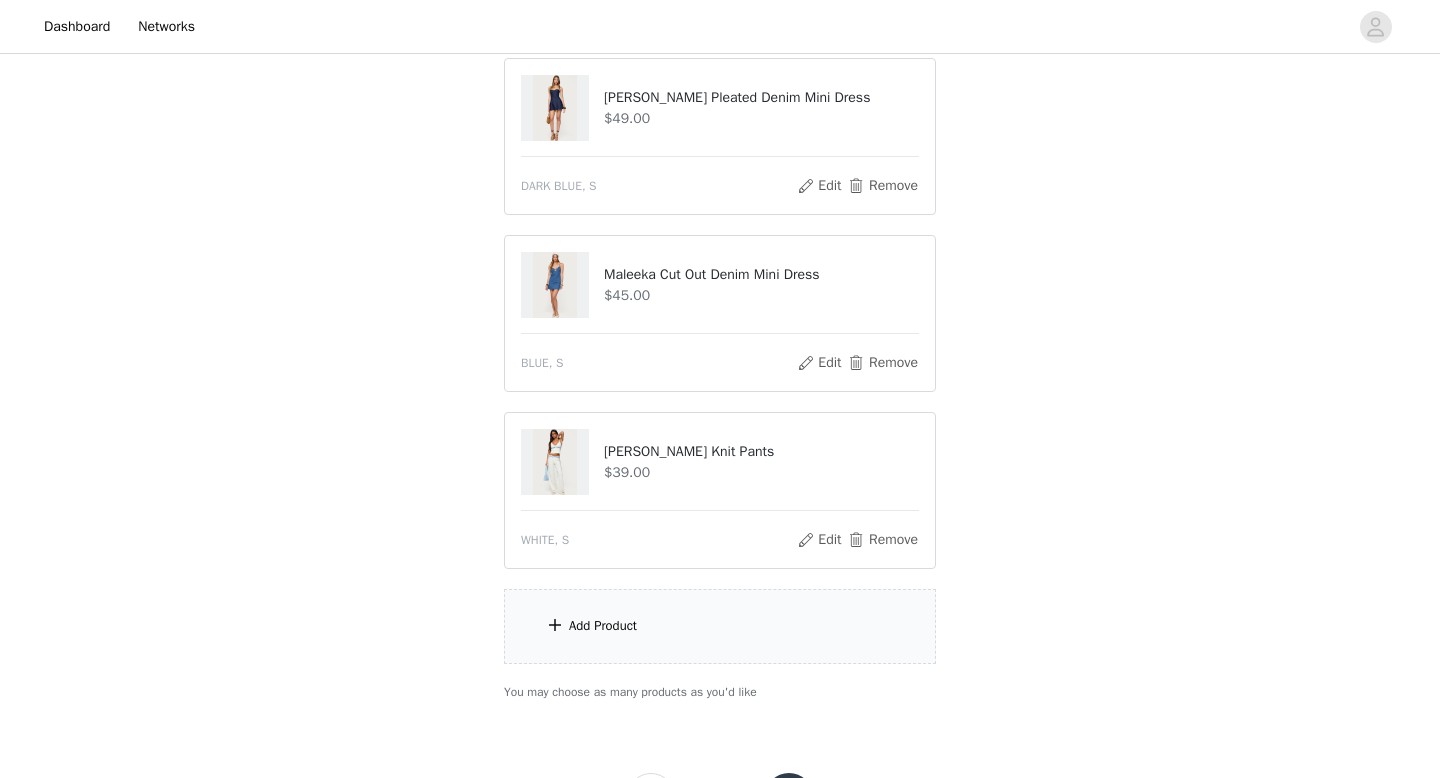 click on "Add Product" at bounding box center [720, 626] 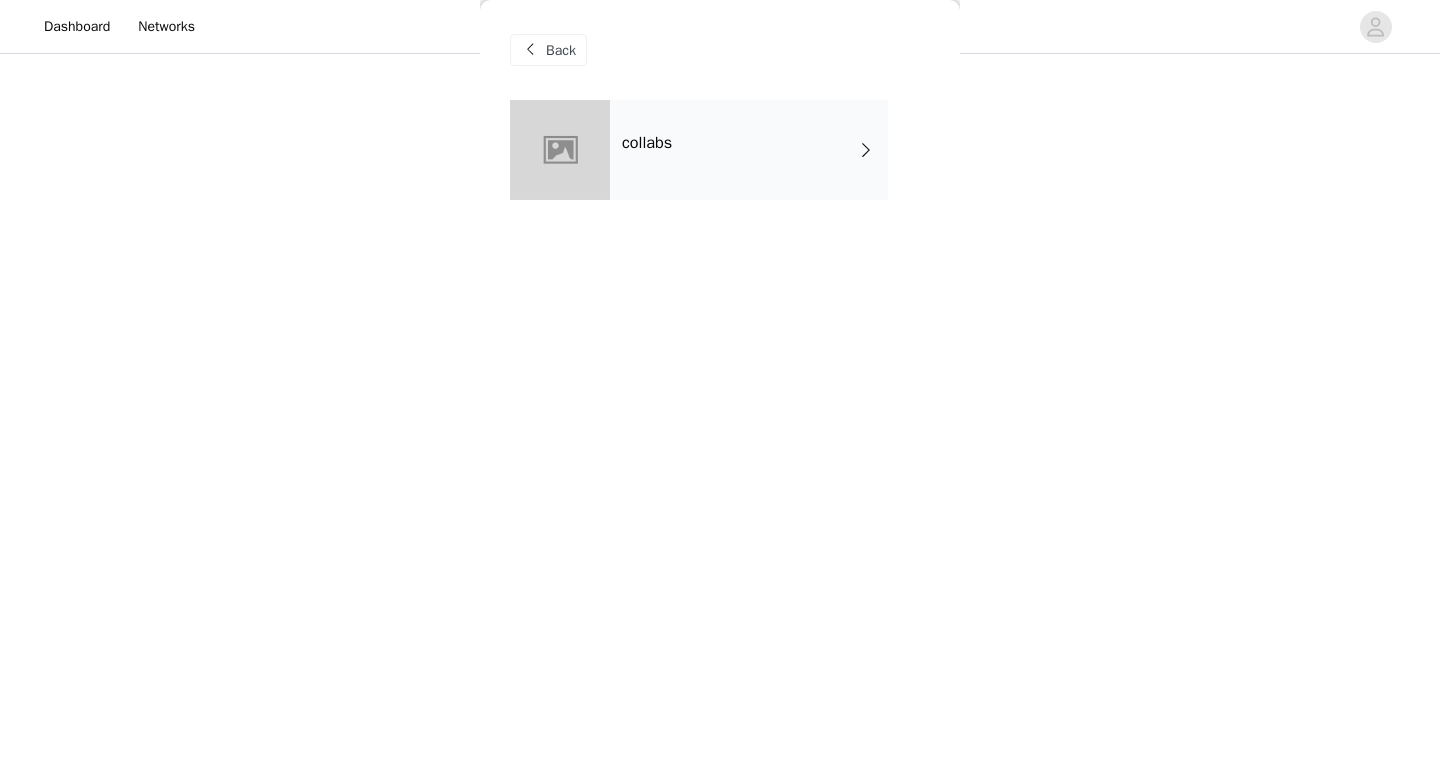 click on "collabs" at bounding box center (749, 150) 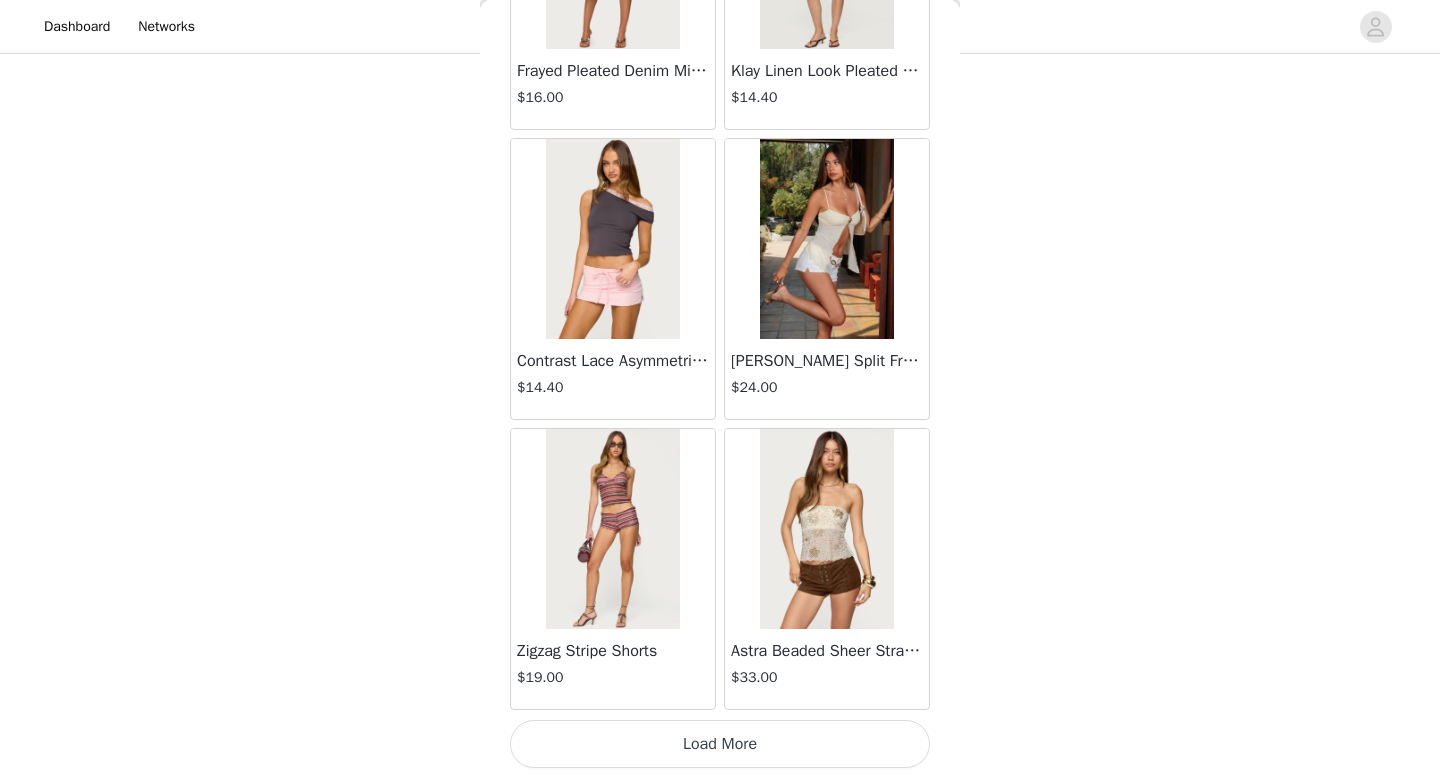 click on "Load More" at bounding box center [720, 744] 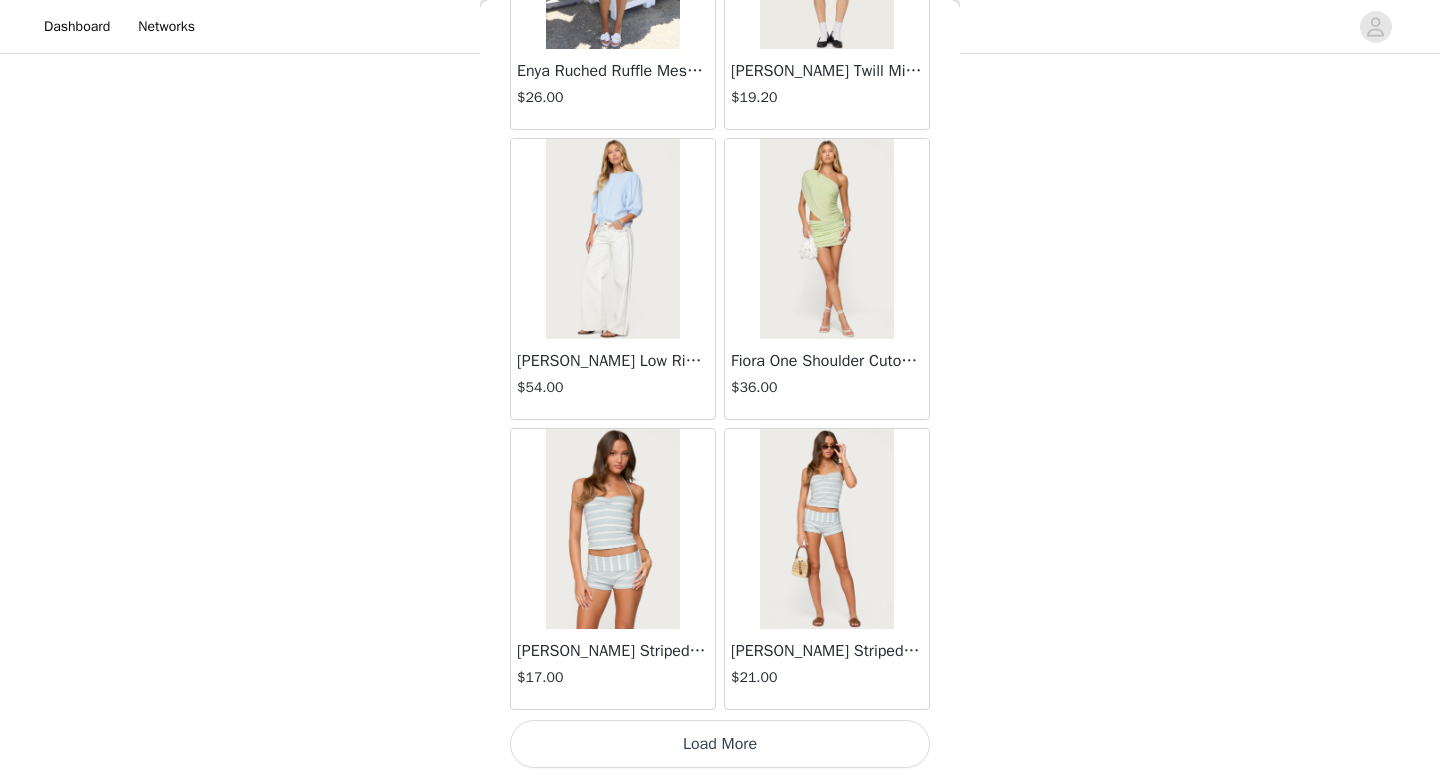 click on "Load More" at bounding box center (720, 744) 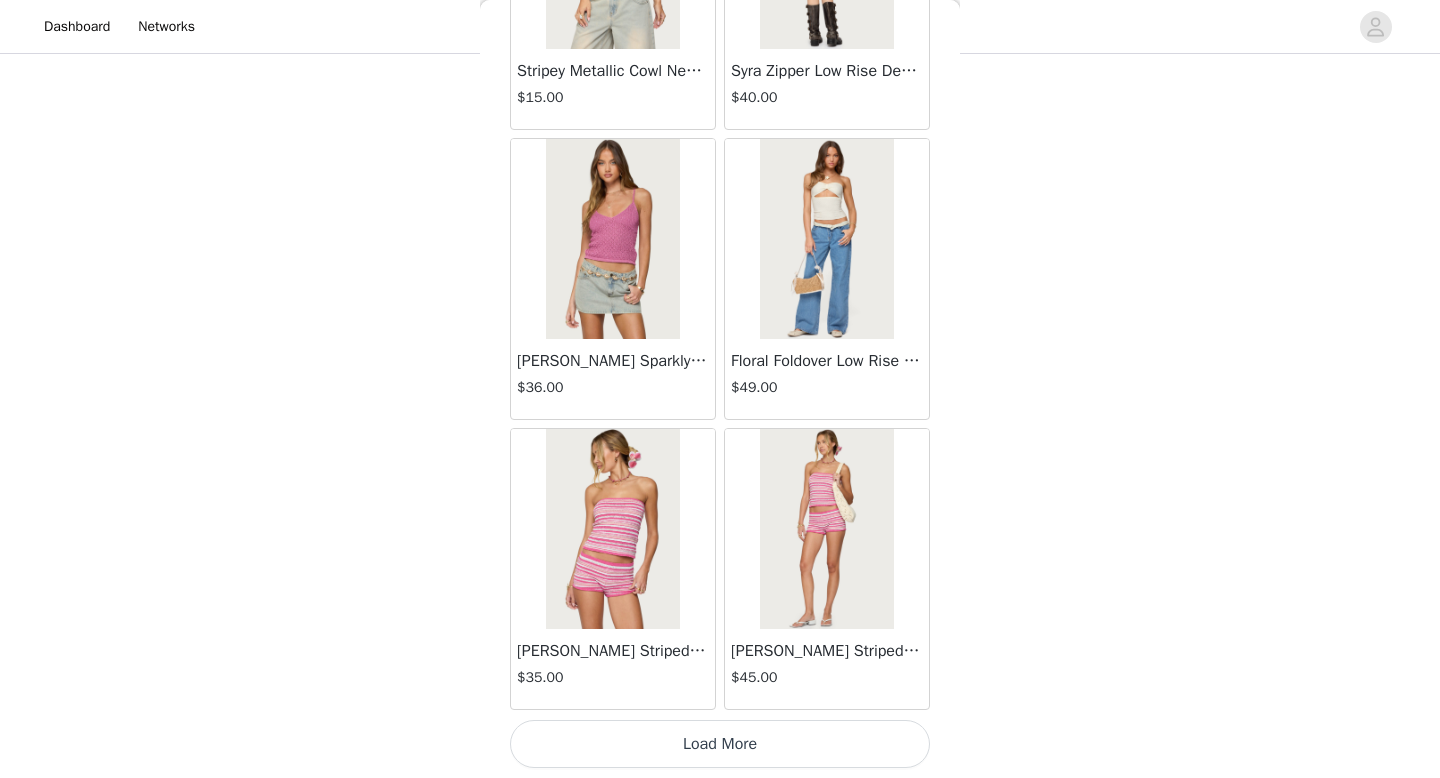 click on "Load More" at bounding box center [720, 744] 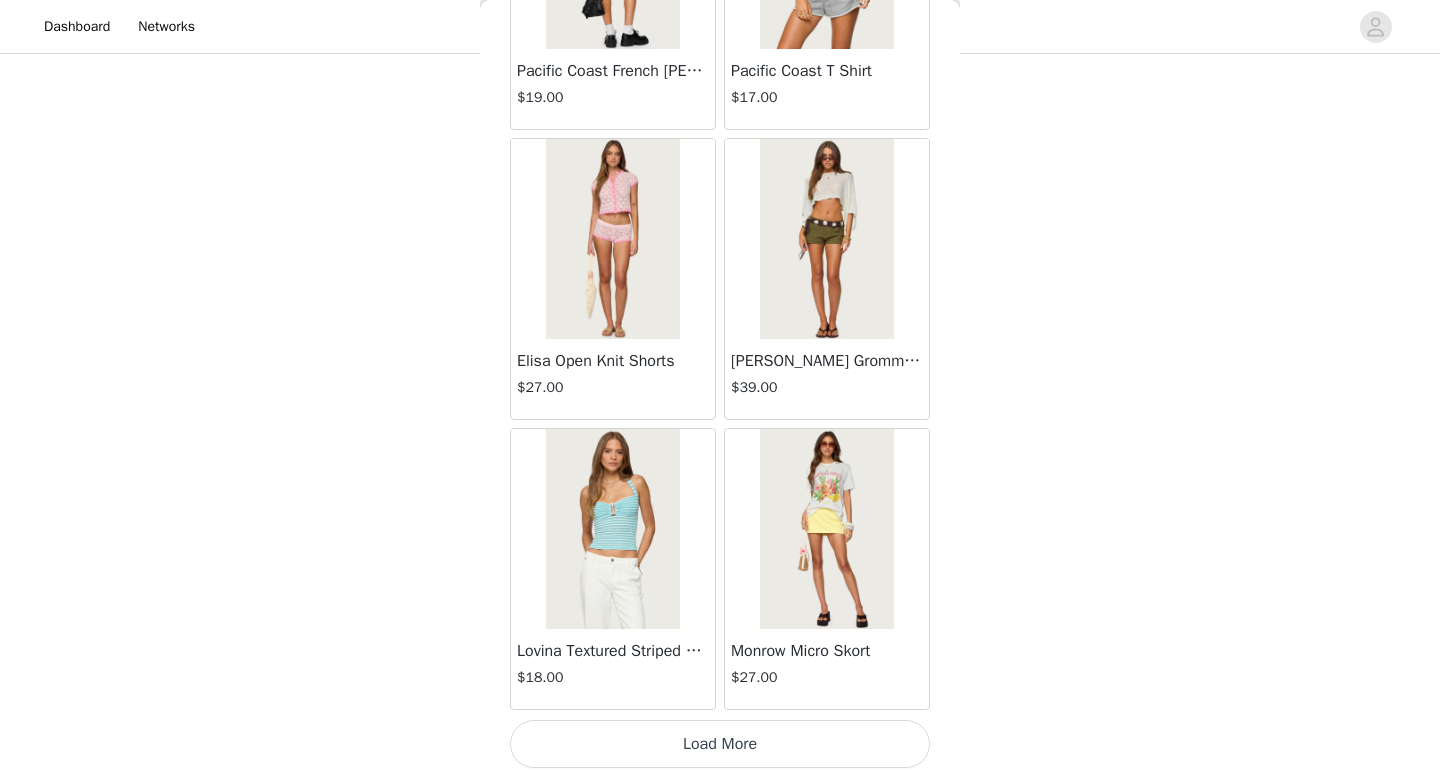 click on "Load More" at bounding box center [720, 744] 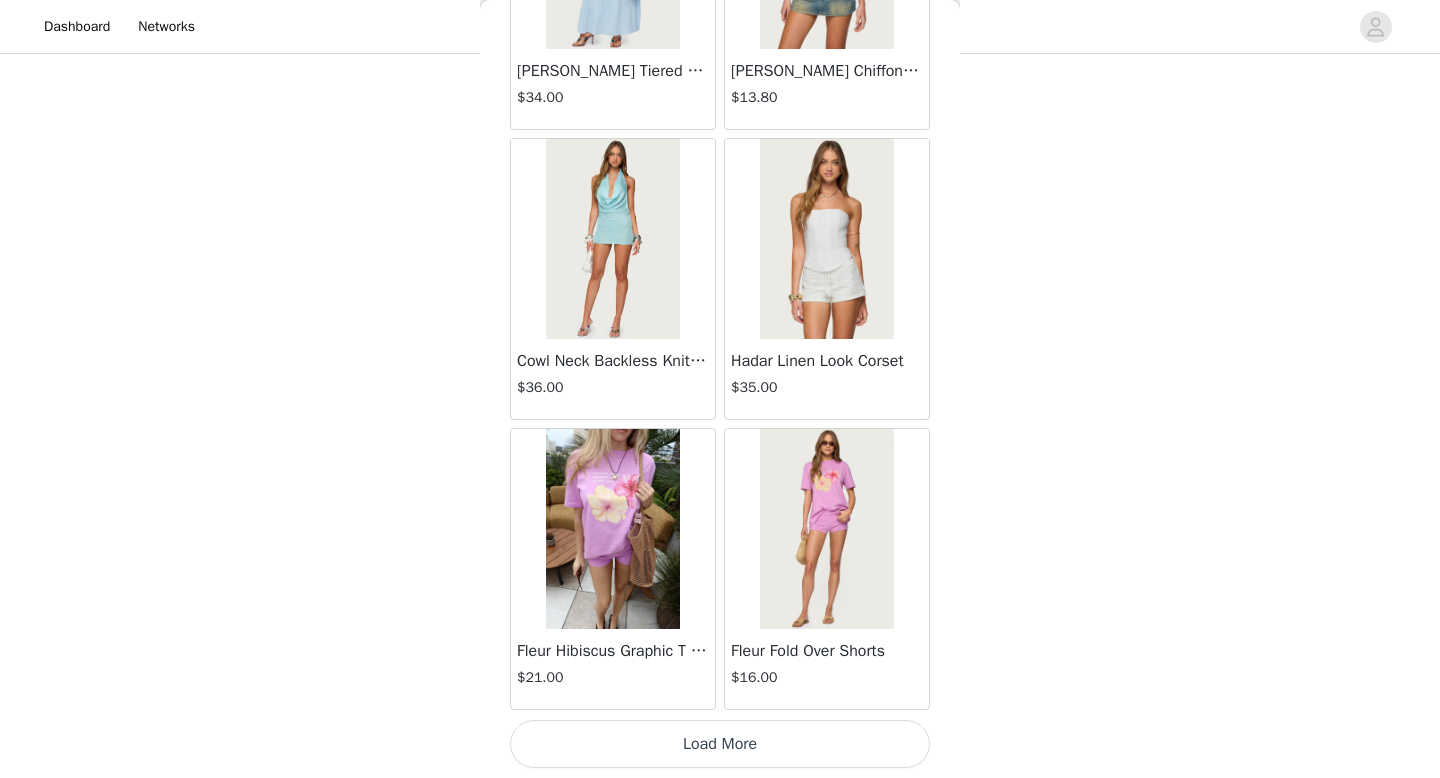 click on "Load More" at bounding box center (720, 744) 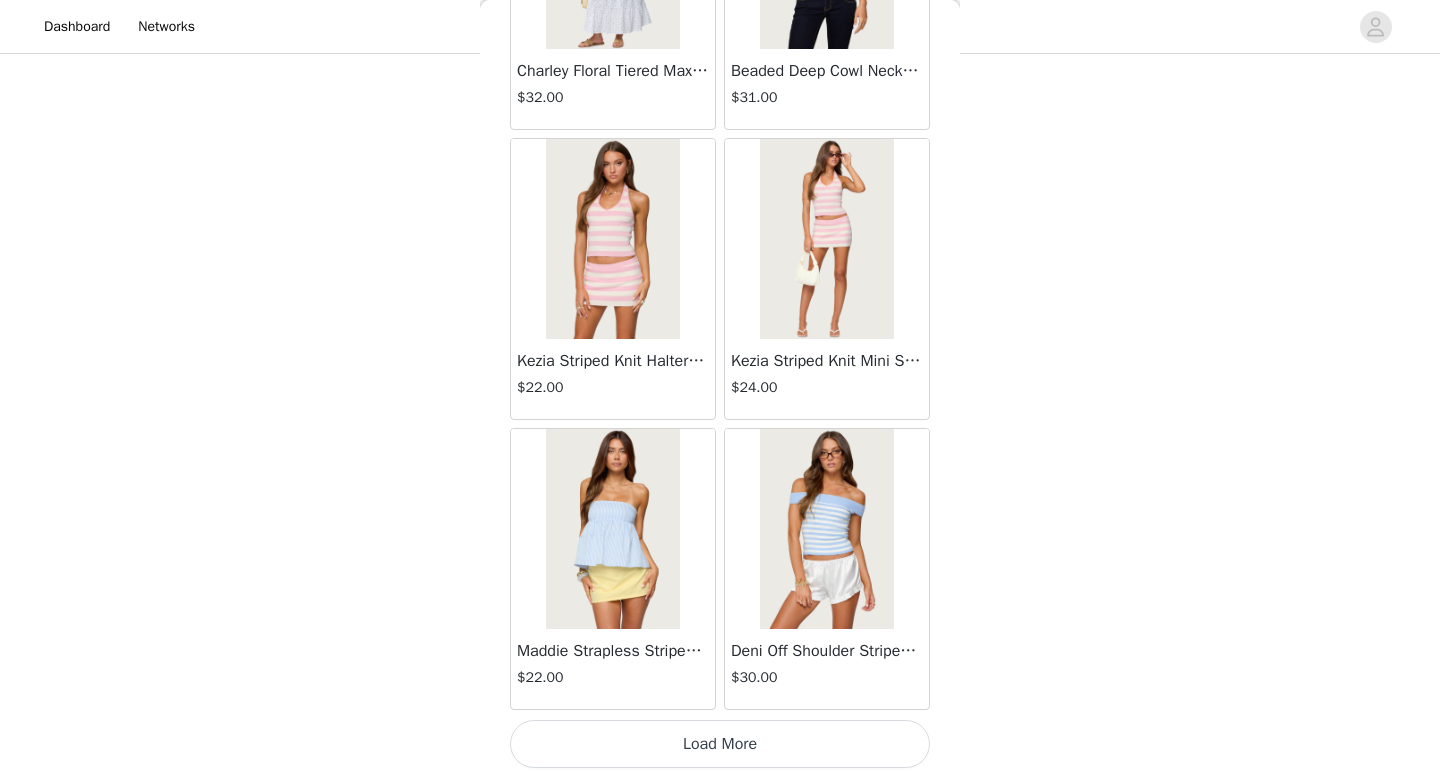 click on "Load More" at bounding box center (720, 744) 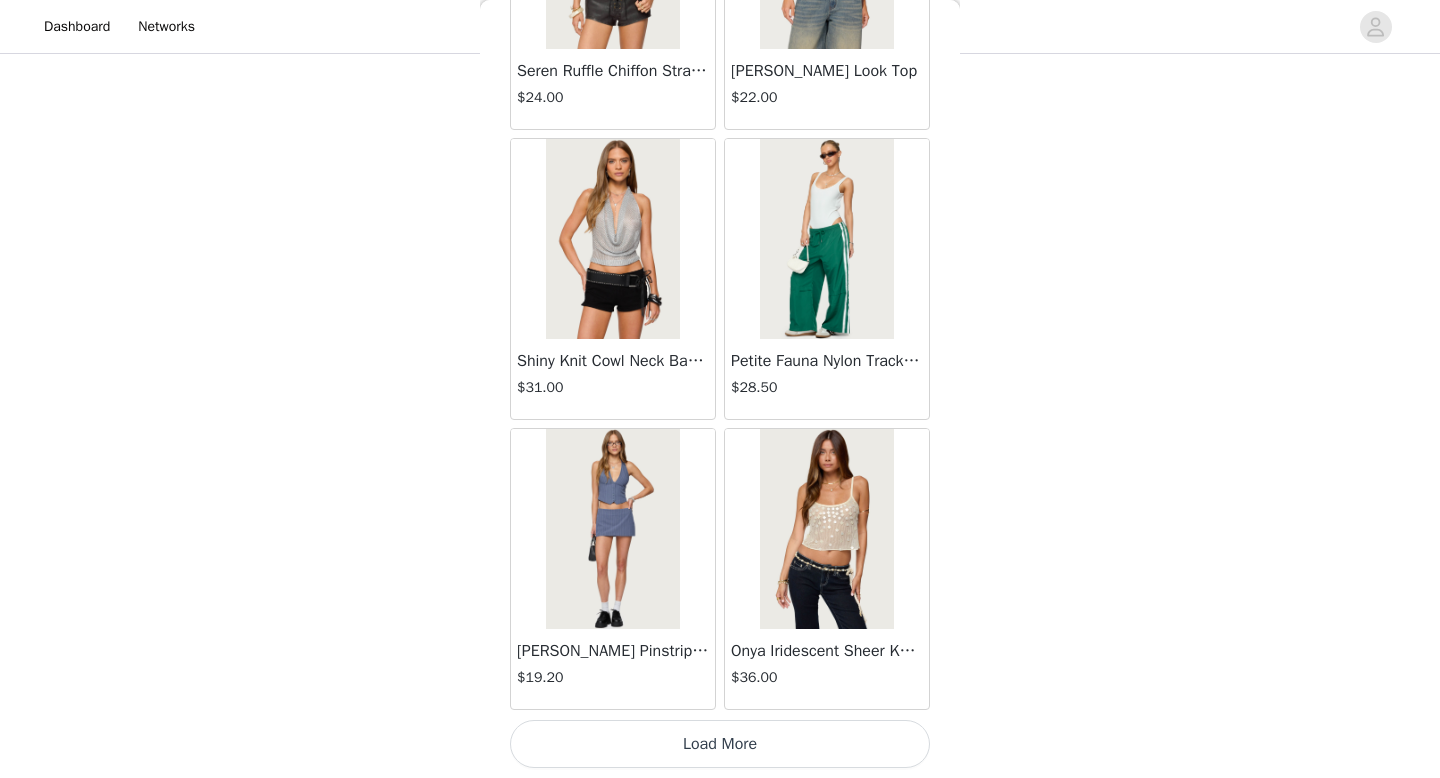 click on "Load More" at bounding box center [720, 744] 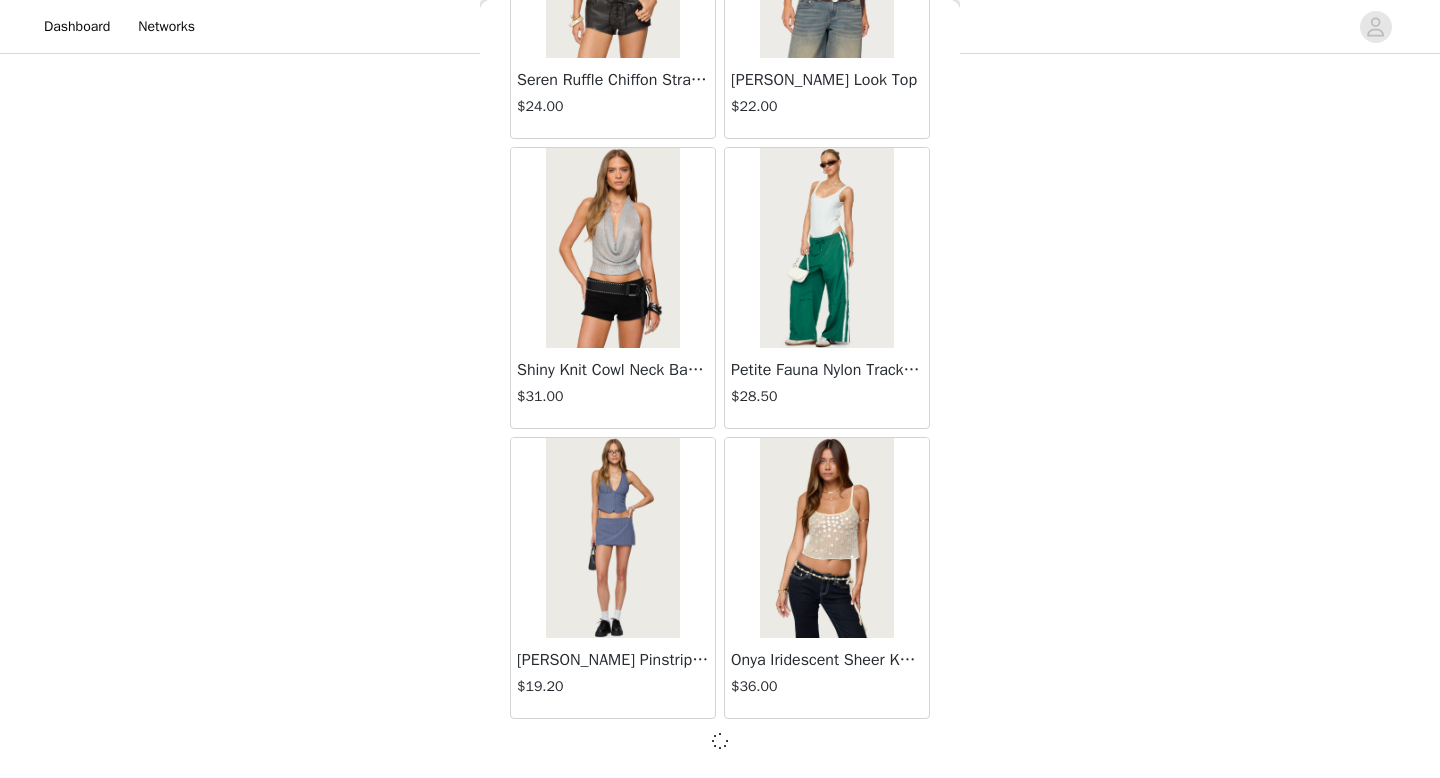 scroll, scrollTop: 19673, scrollLeft: 0, axis: vertical 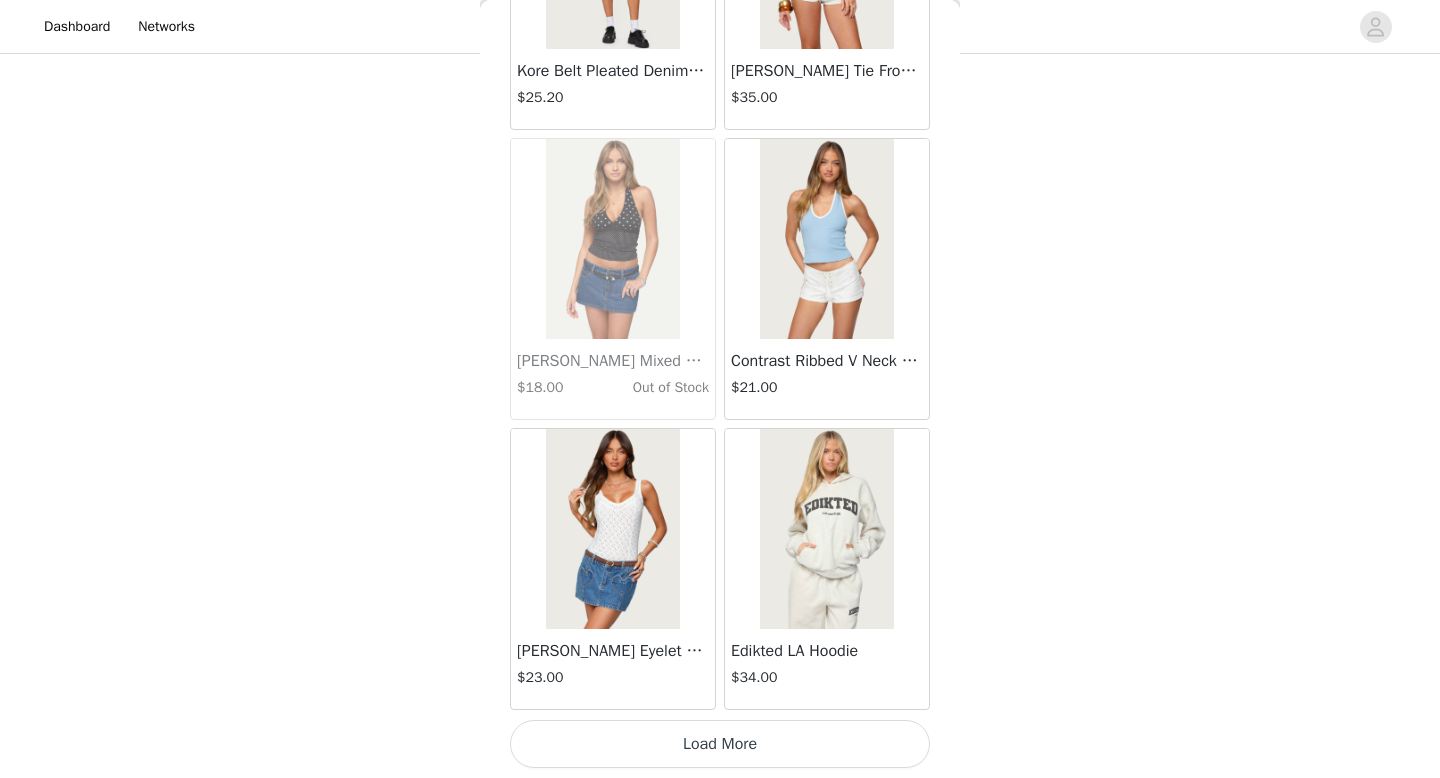 click on "Load More" at bounding box center (720, 744) 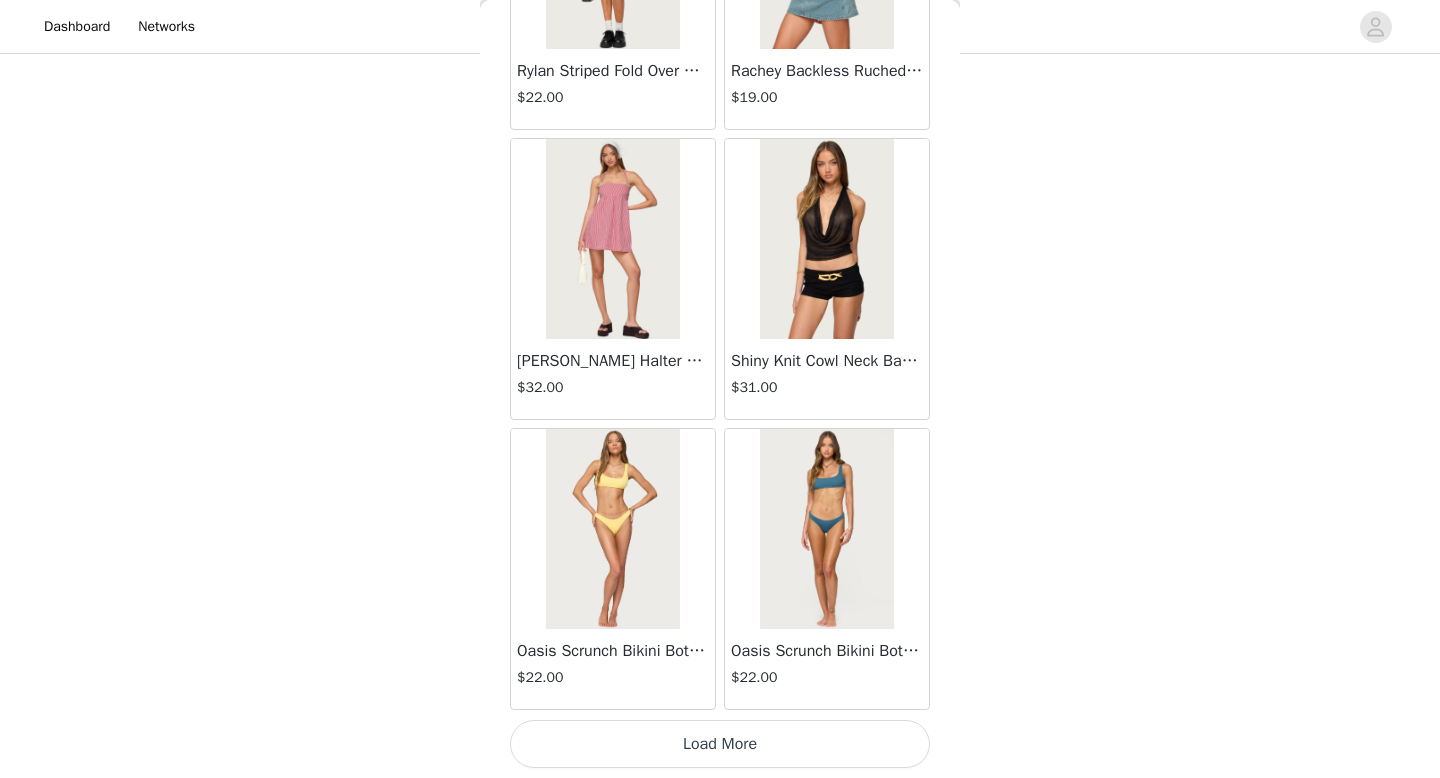 click on "Load More" at bounding box center (720, 744) 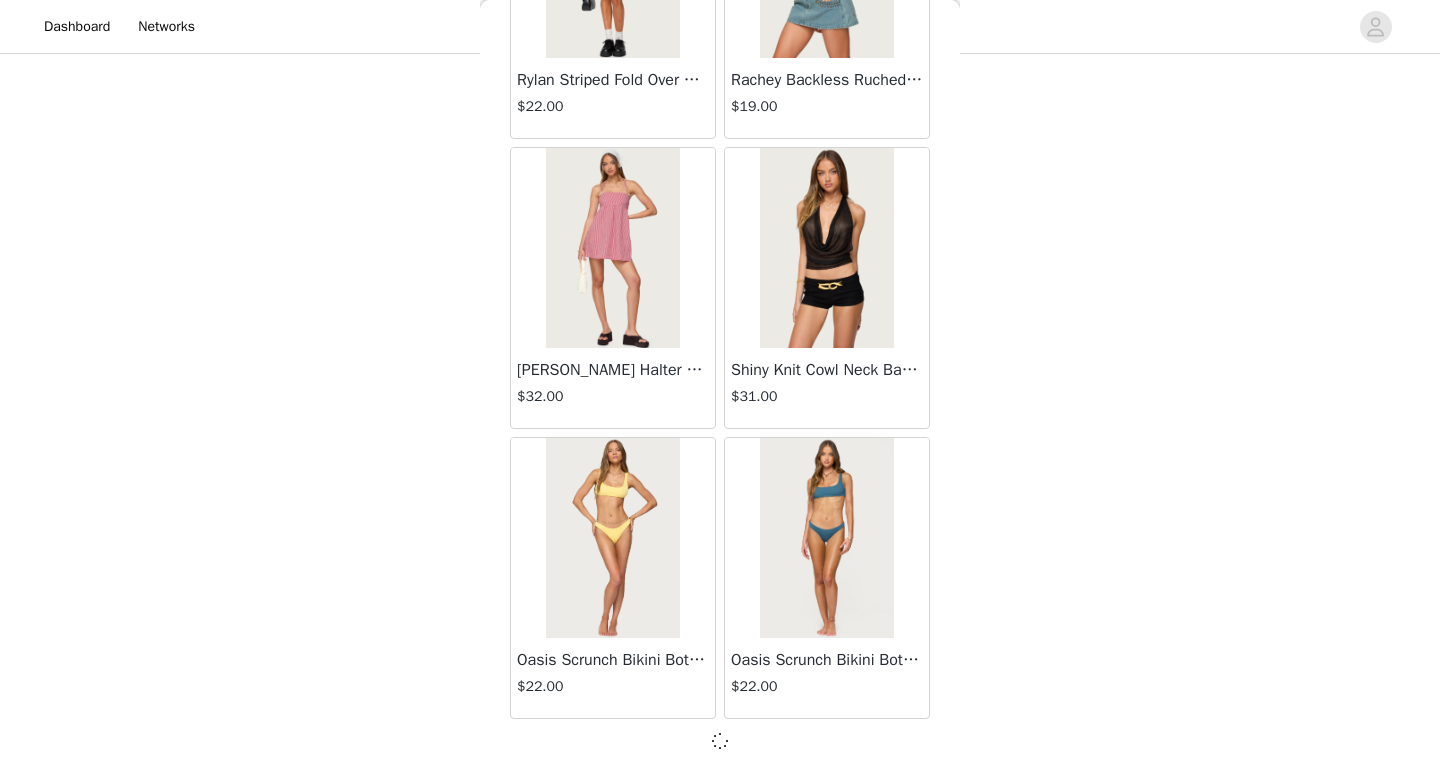 scroll, scrollTop: 25473, scrollLeft: 0, axis: vertical 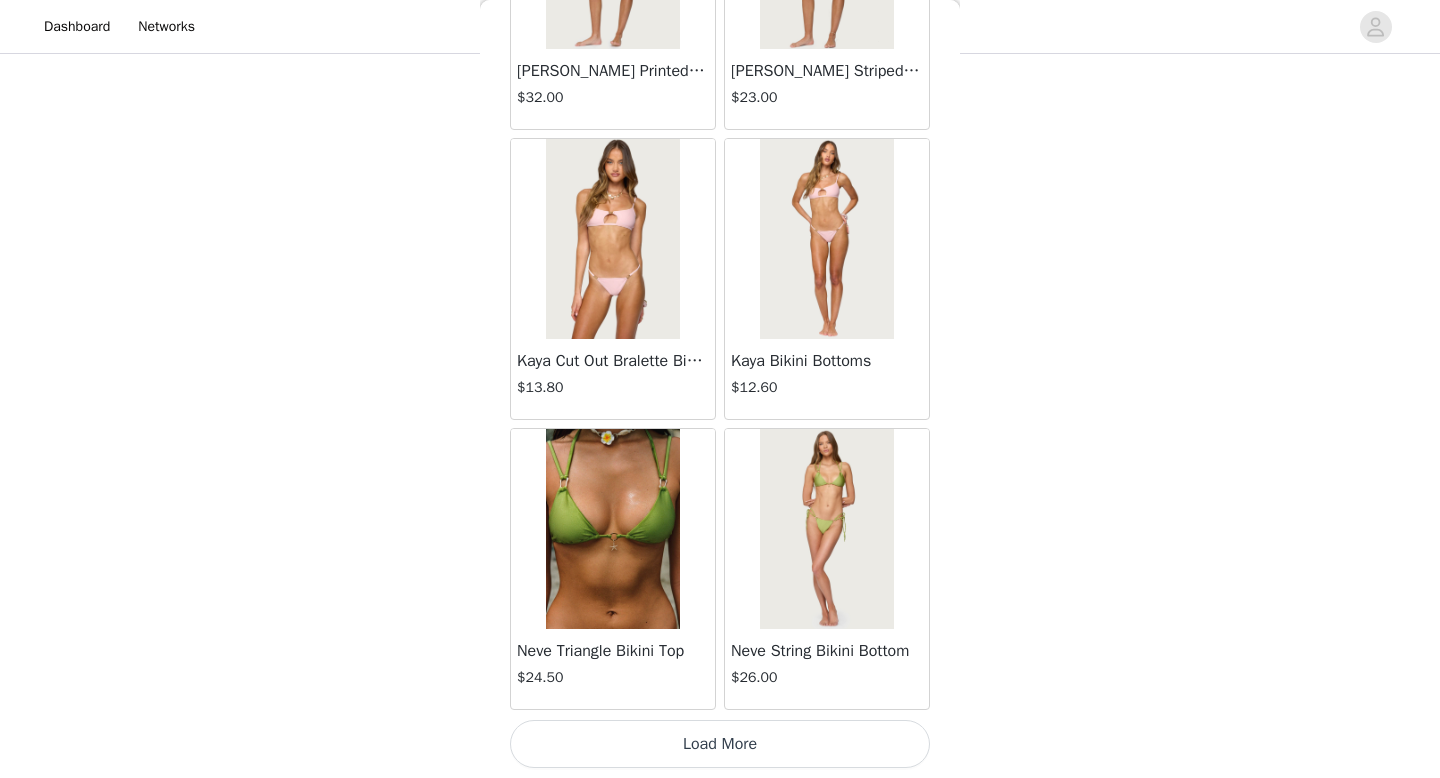 click on "Load More" at bounding box center [720, 744] 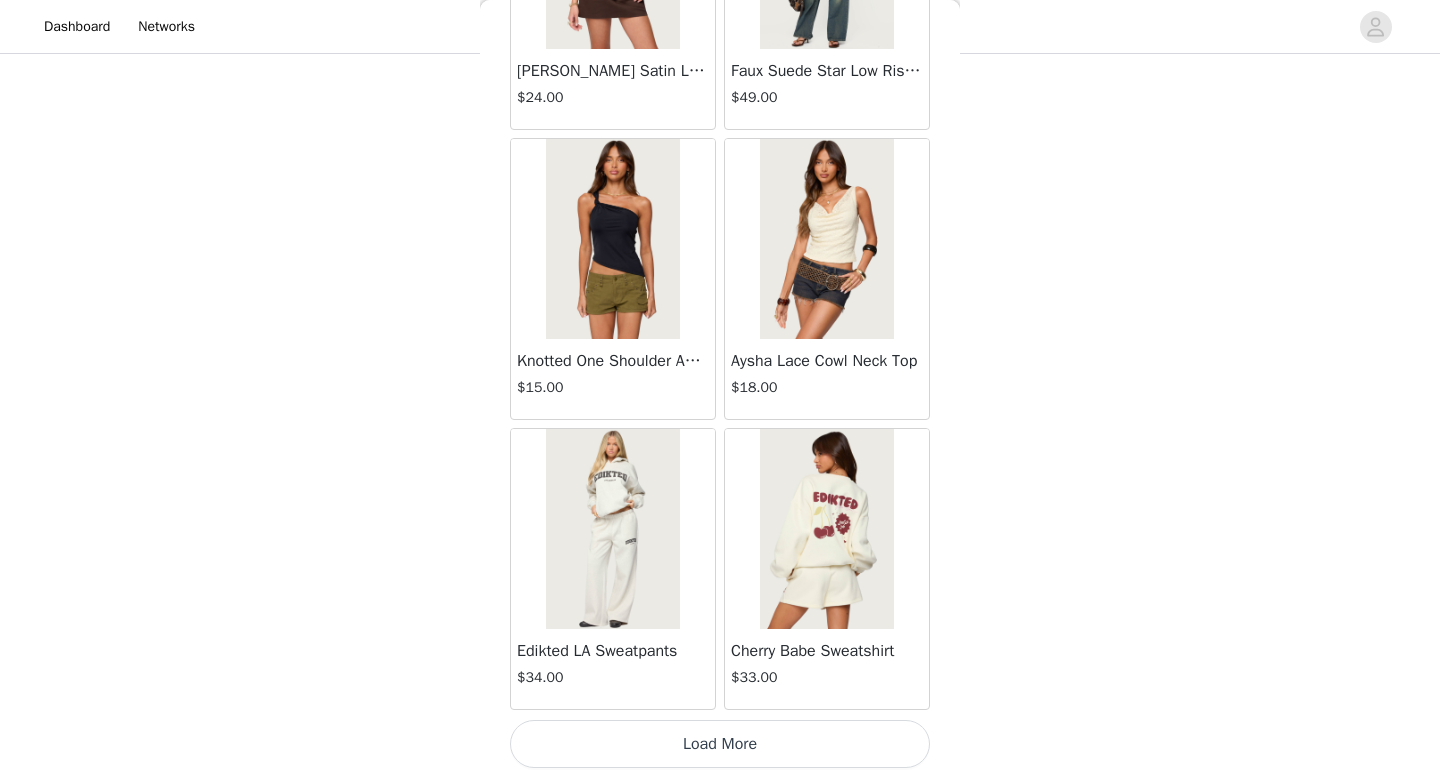 click on "Load More" at bounding box center (720, 744) 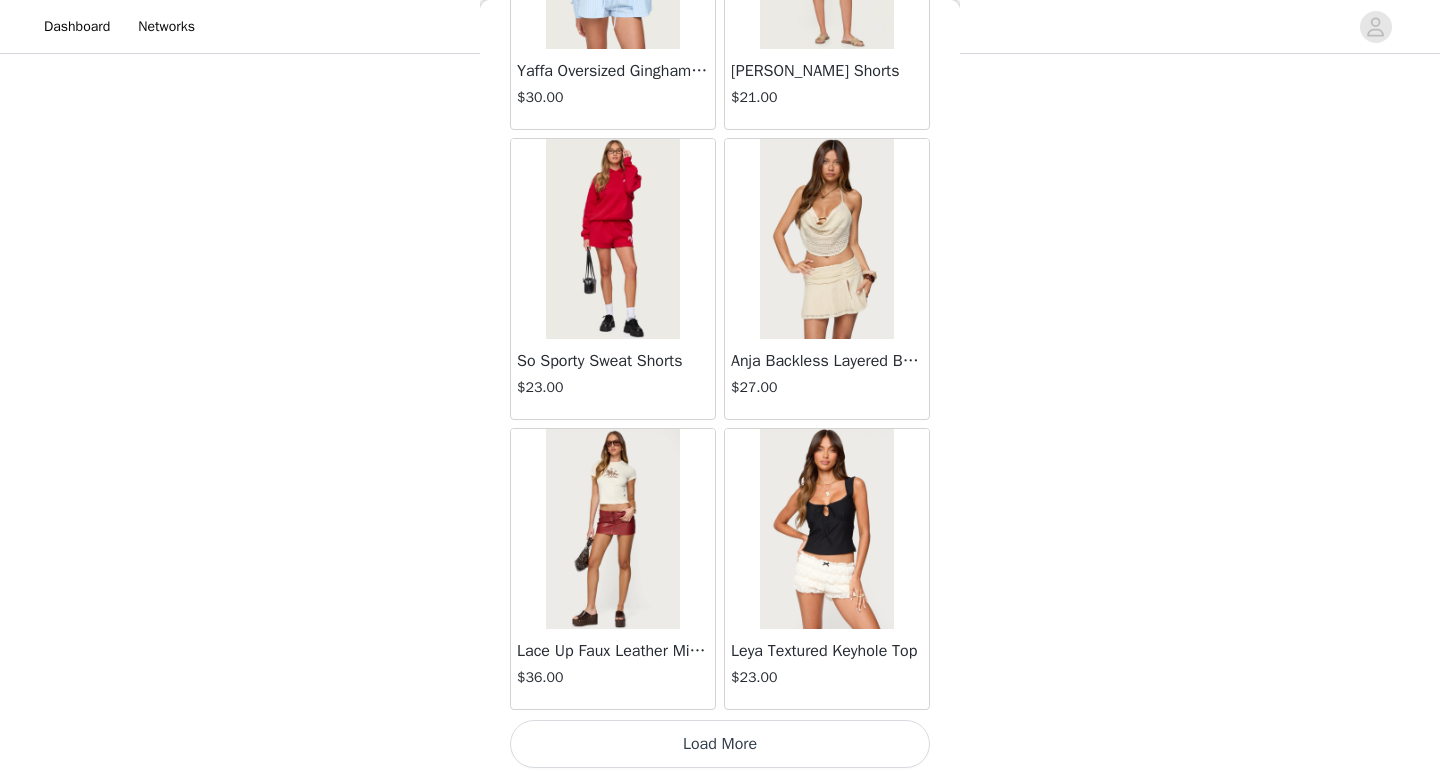 click on "Load More" at bounding box center (720, 744) 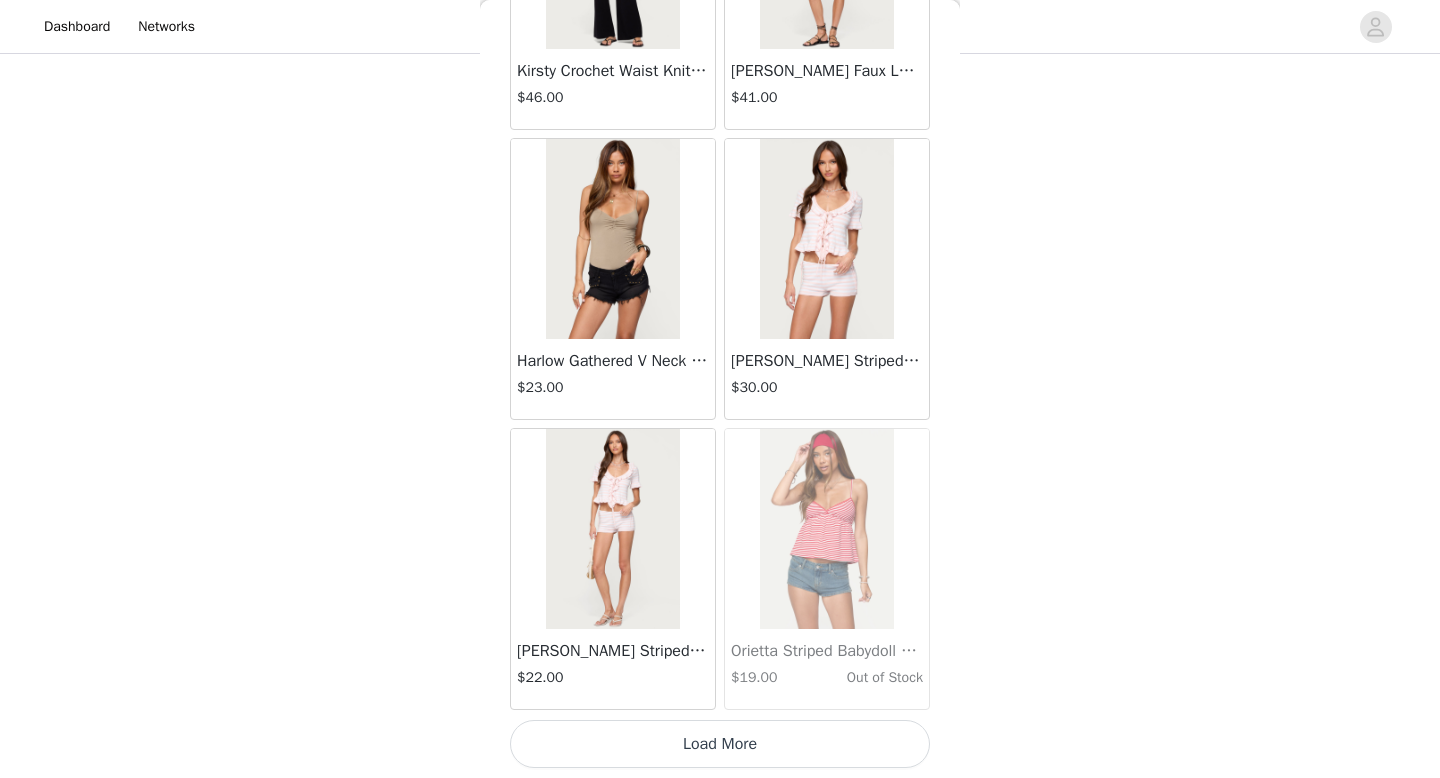 click on "Load More" at bounding box center [720, 744] 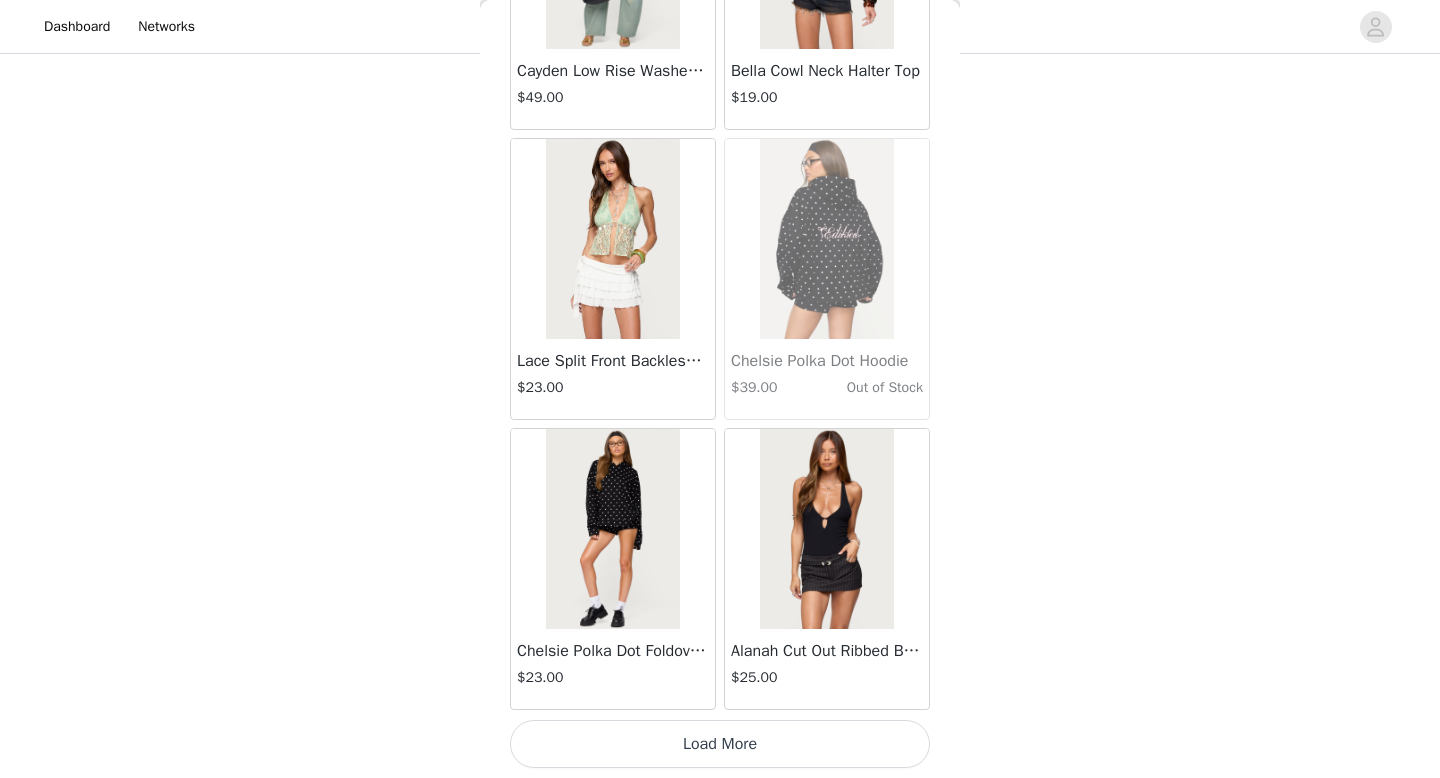 click on "Load More" at bounding box center [720, 744] 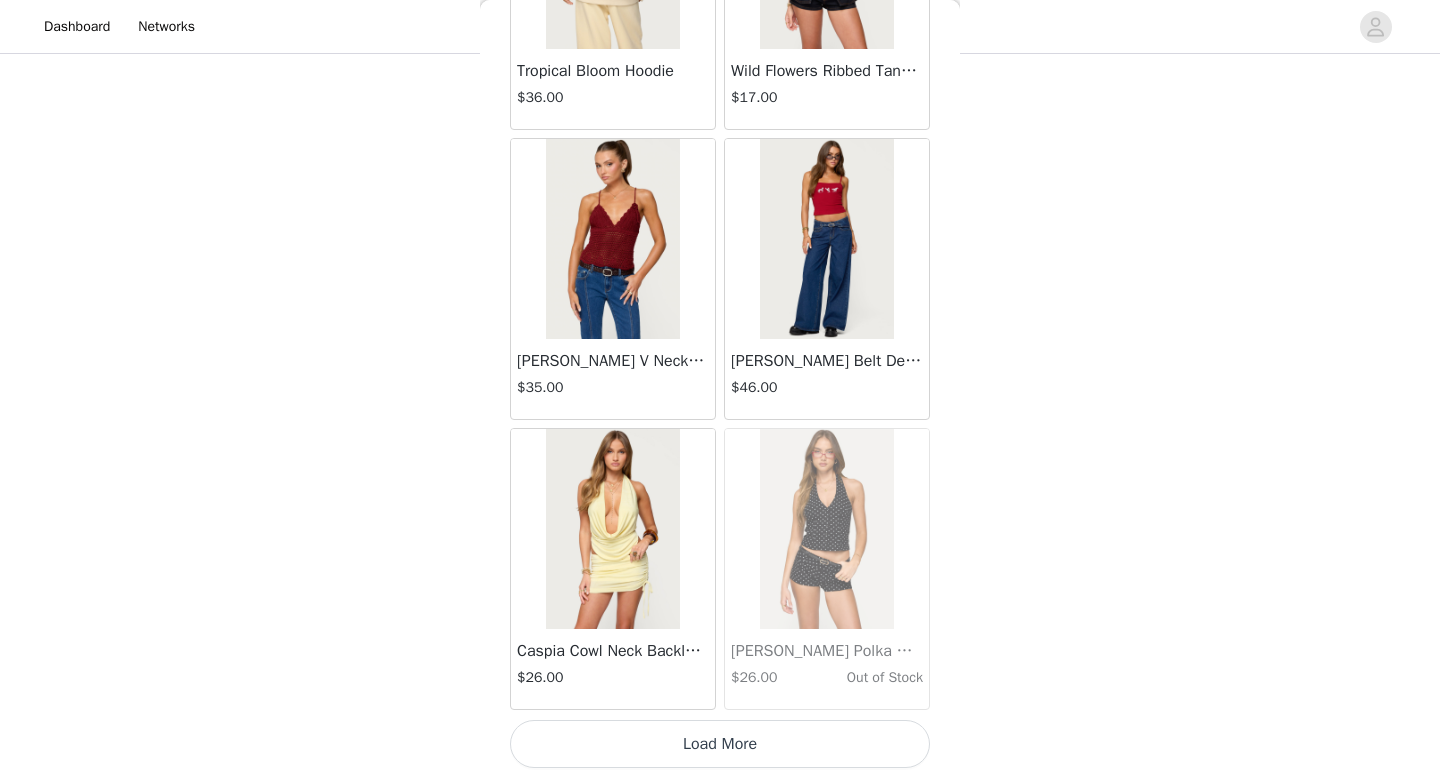 click on "Load More" at bounding box center (720, 744) 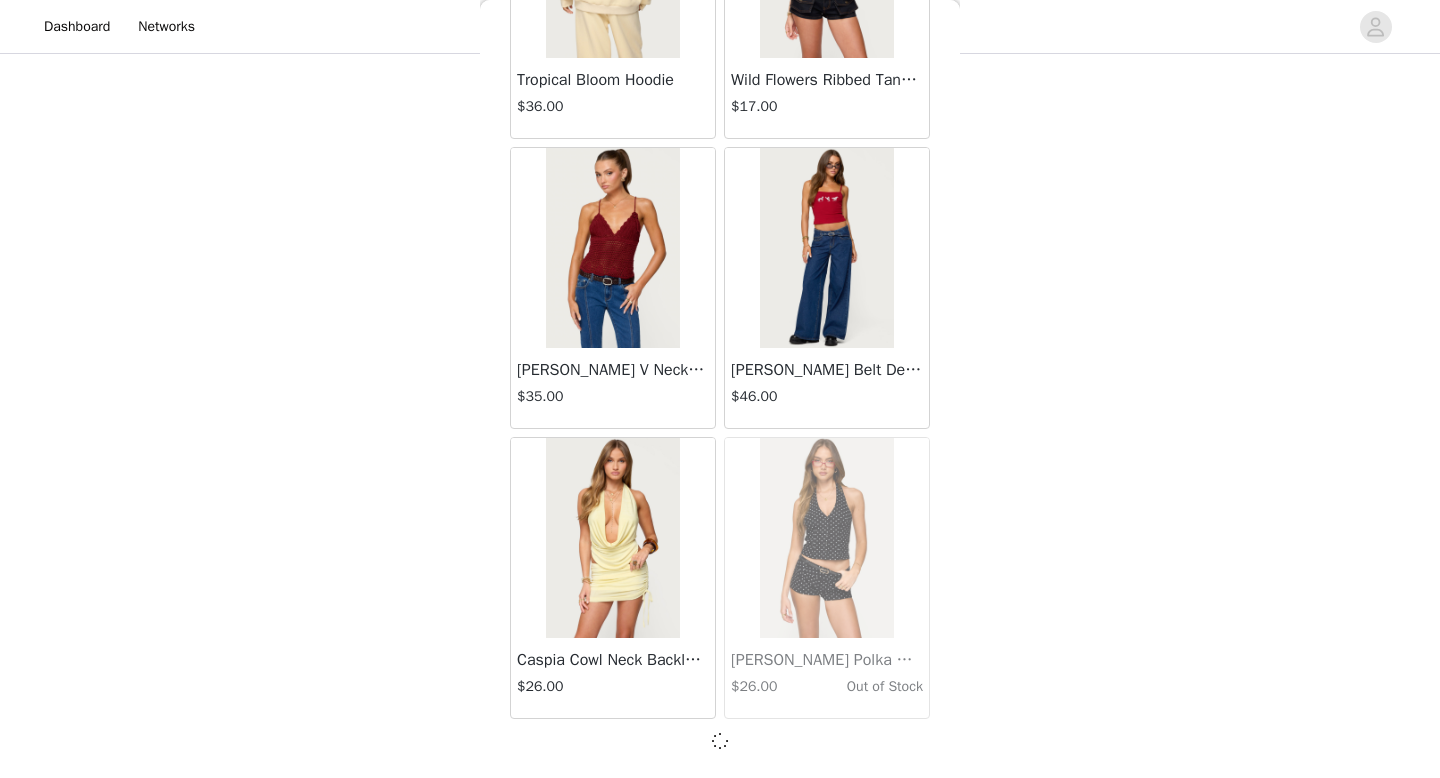 scroll, scrollTop: 42873, scrollLeft: 0, axis: vertical 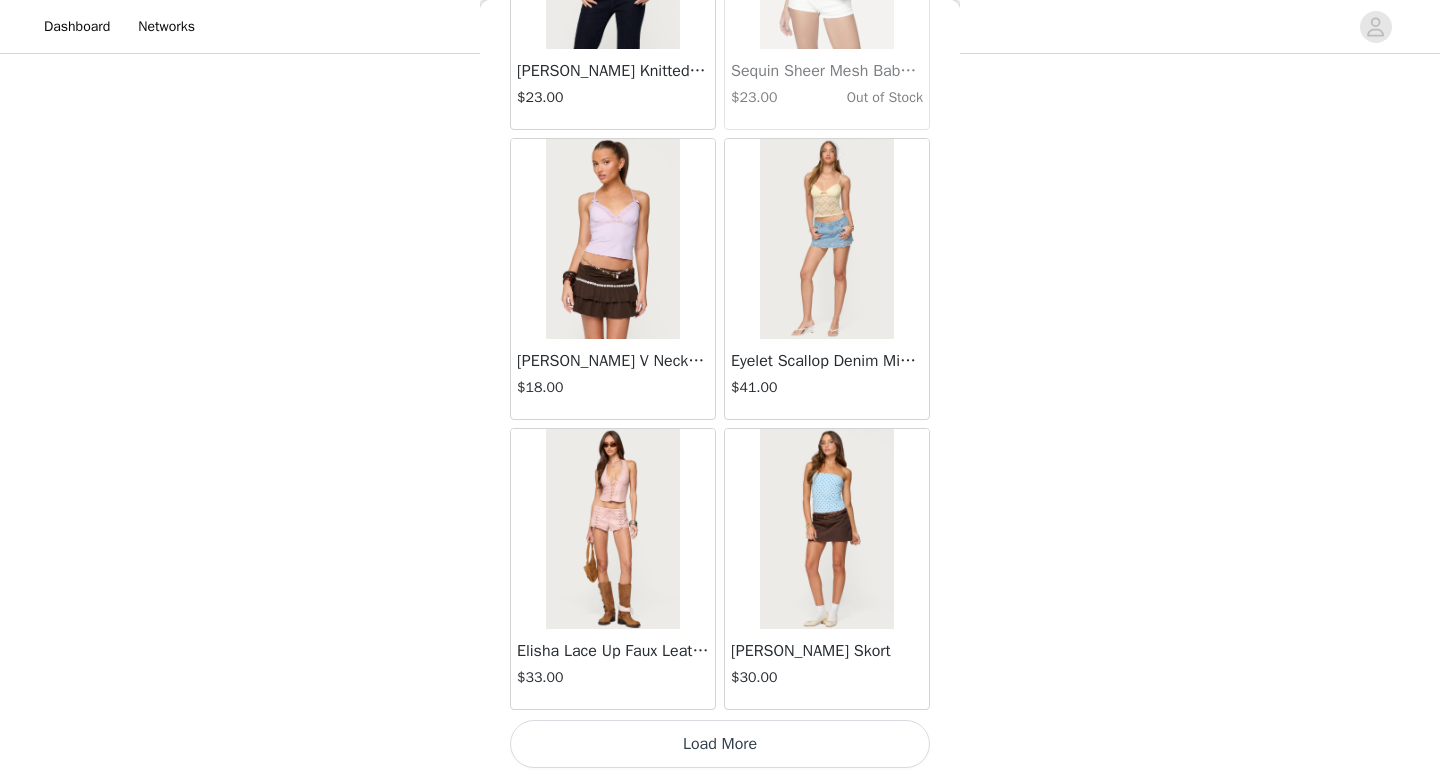 click on "Load More" at bounding box center [720, 744] 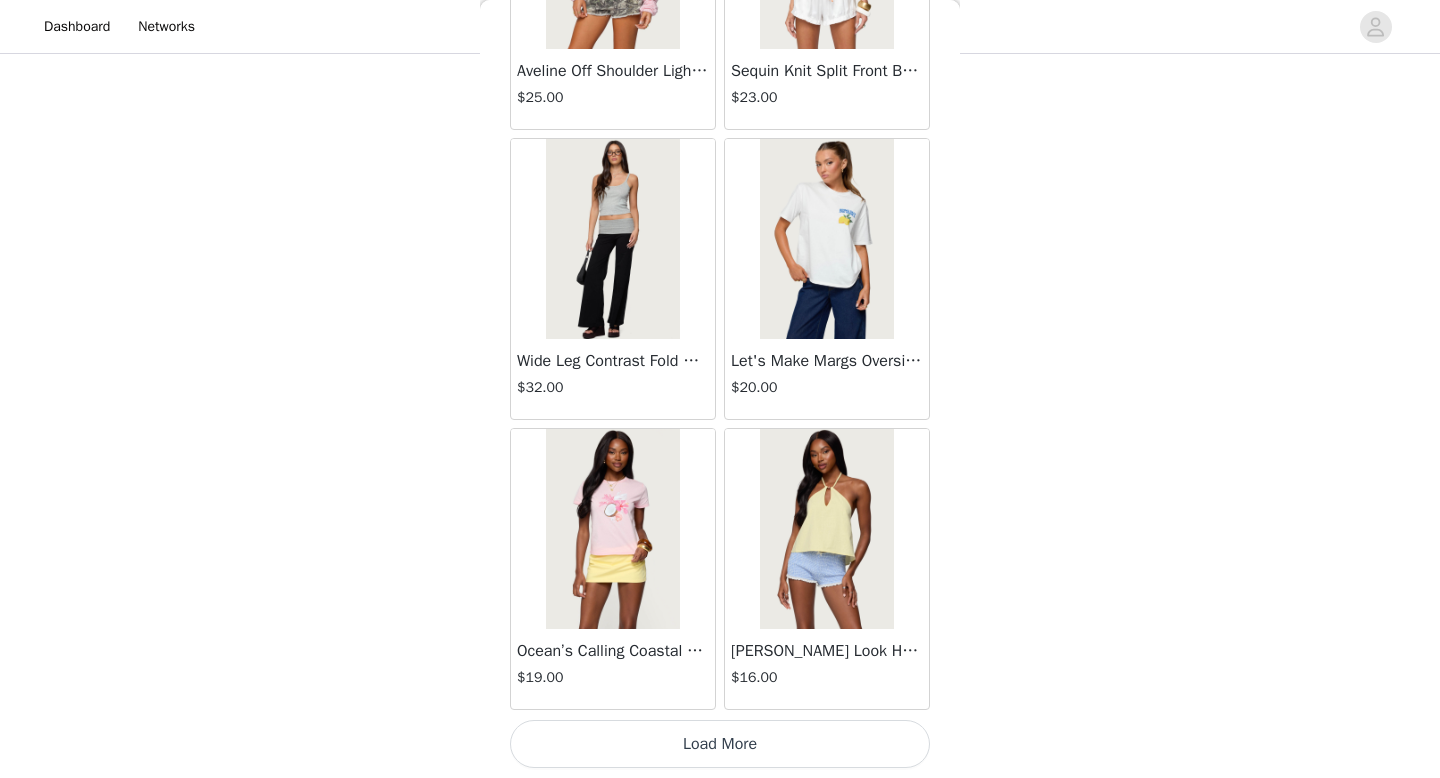 click on "Load More" at bounding box center [720, 744] 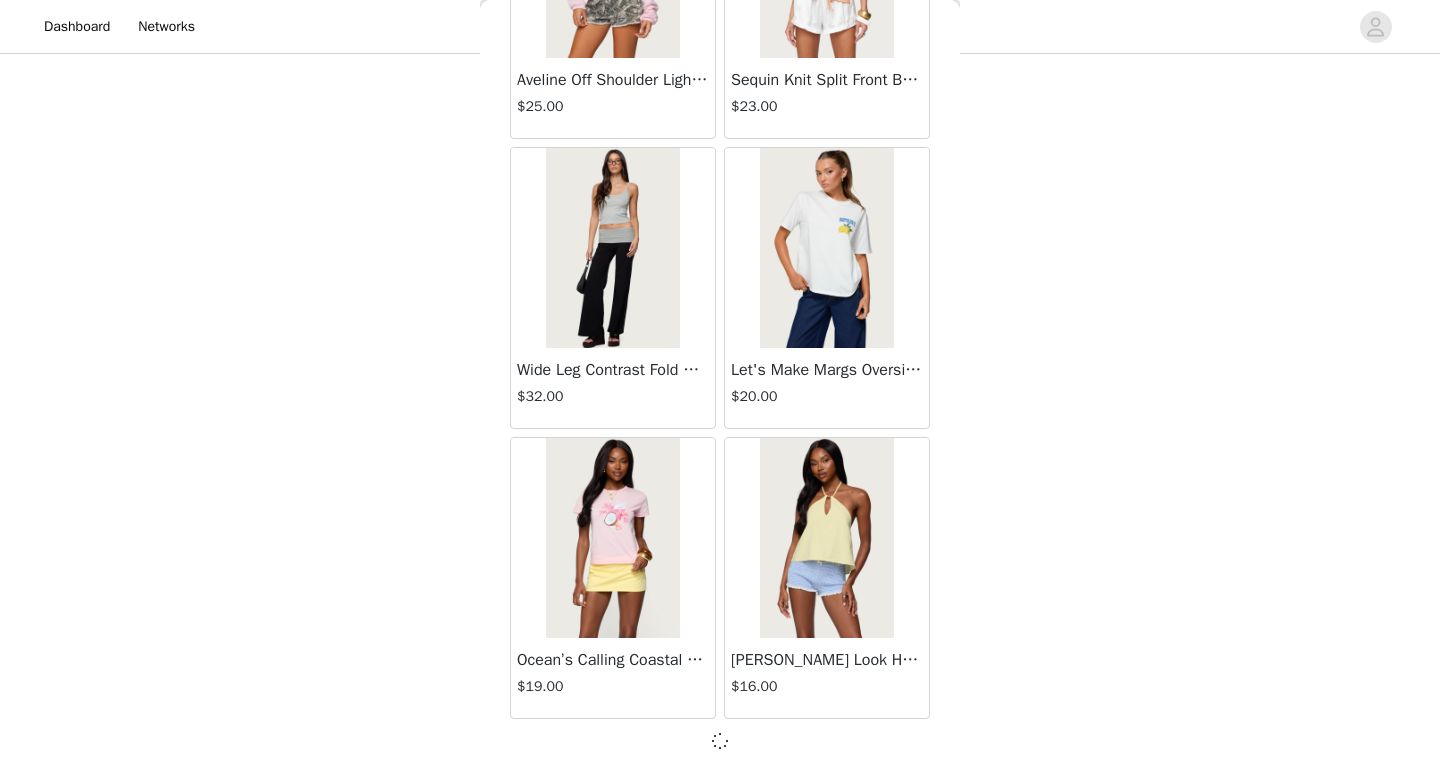 scroll, scrollTop: 48673, scrollLeft: 0, axis: vertical 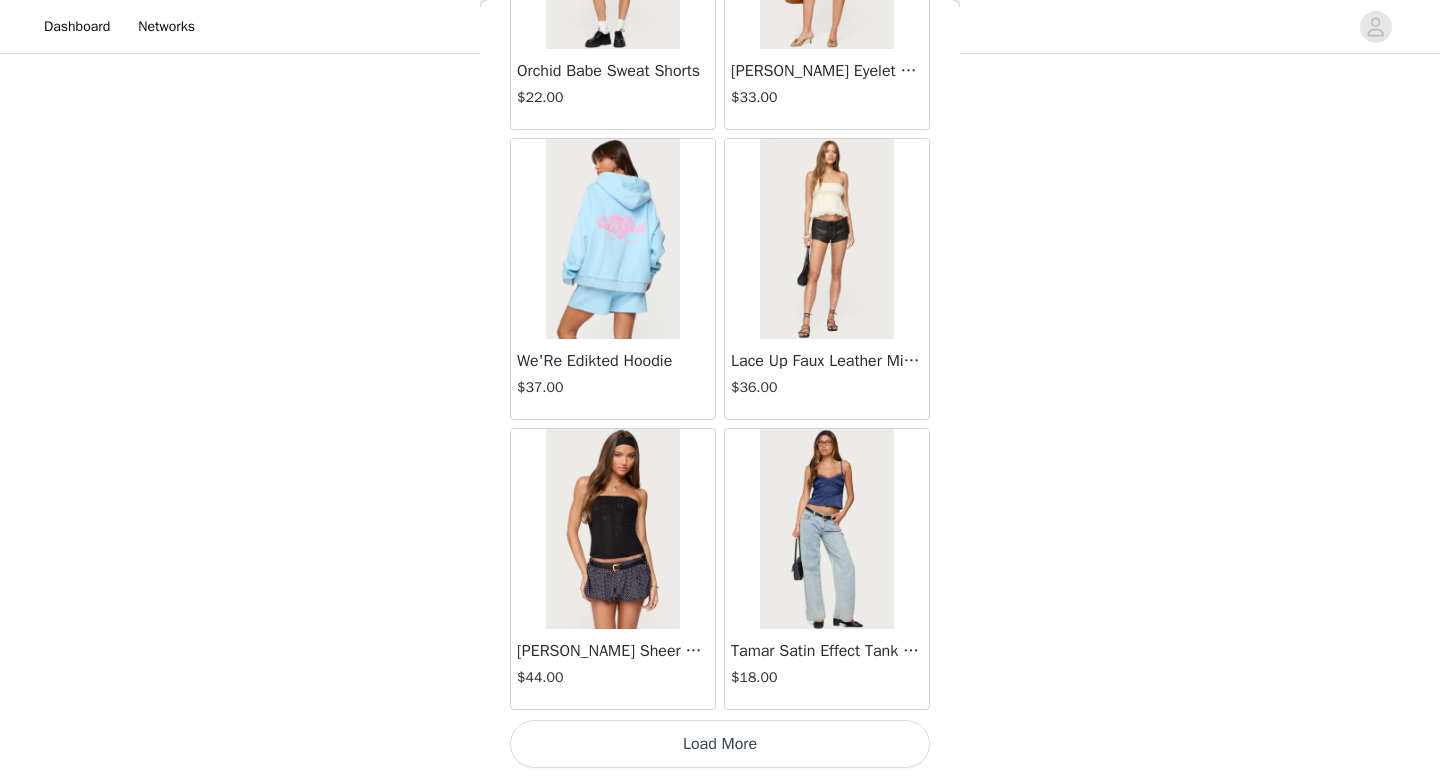 click on "Load More" at bounding box center [720, 744] 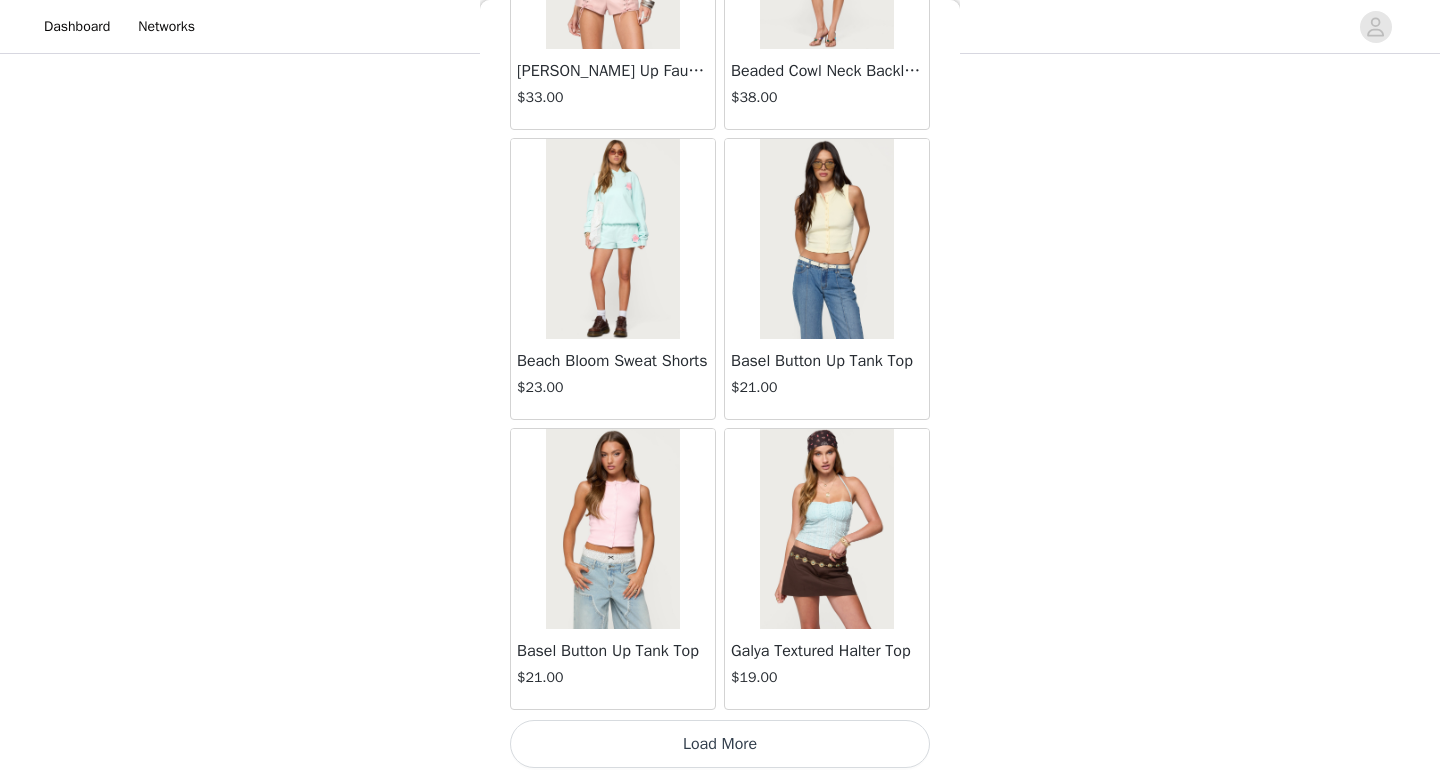 click on "Load More" at bounding box center (720, 744) 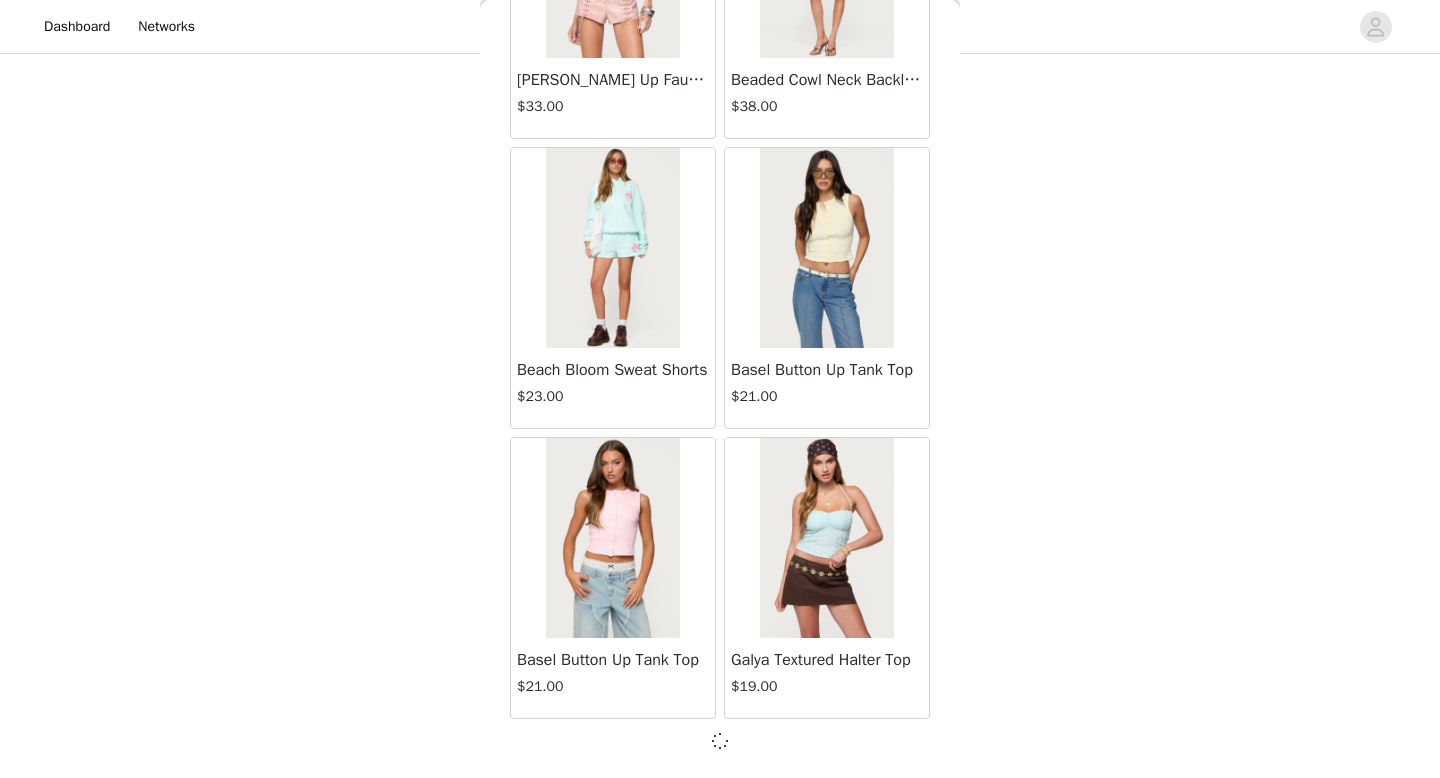 scroll, scrollTop: 54473, scrollLeft: 0, axis: vertical 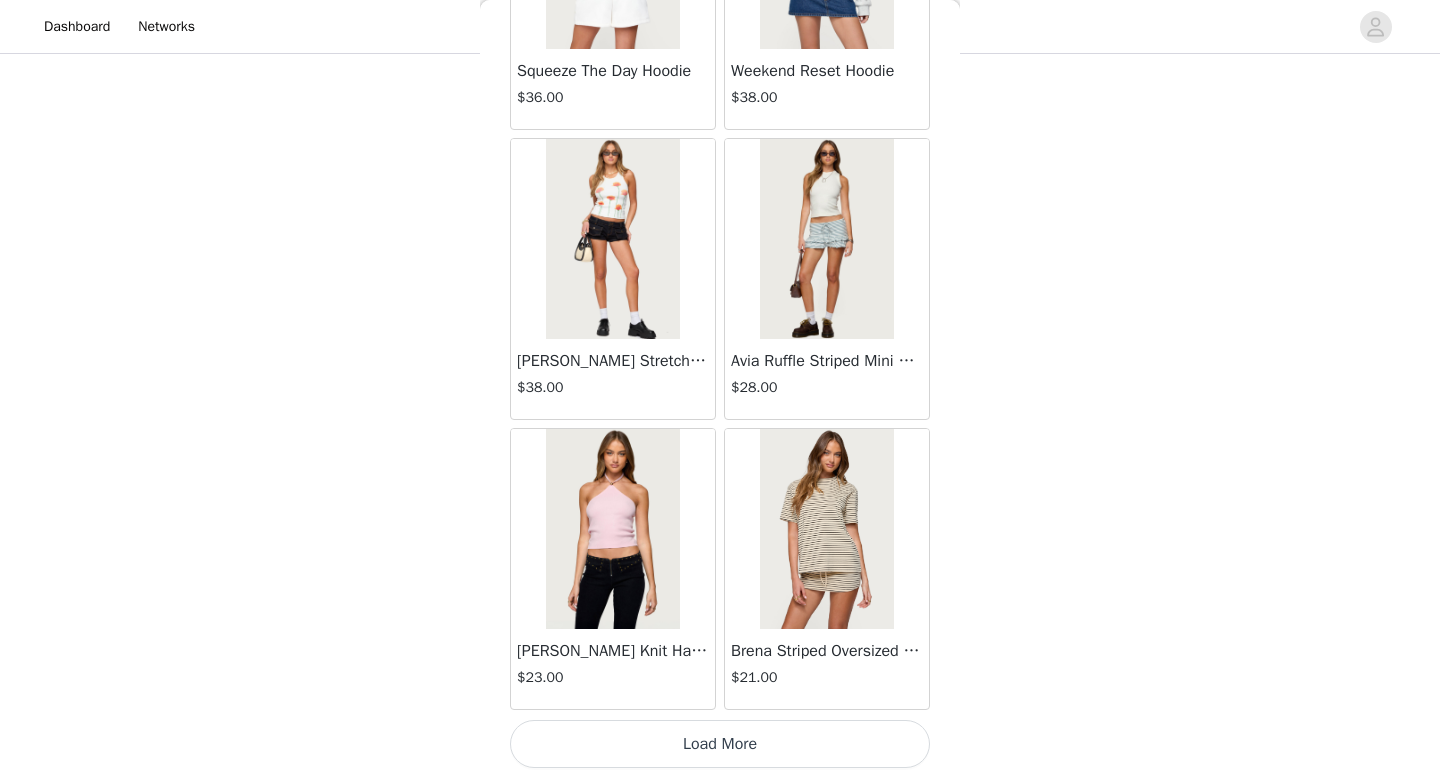 click on "Load More" at bounding box center [720, 744] 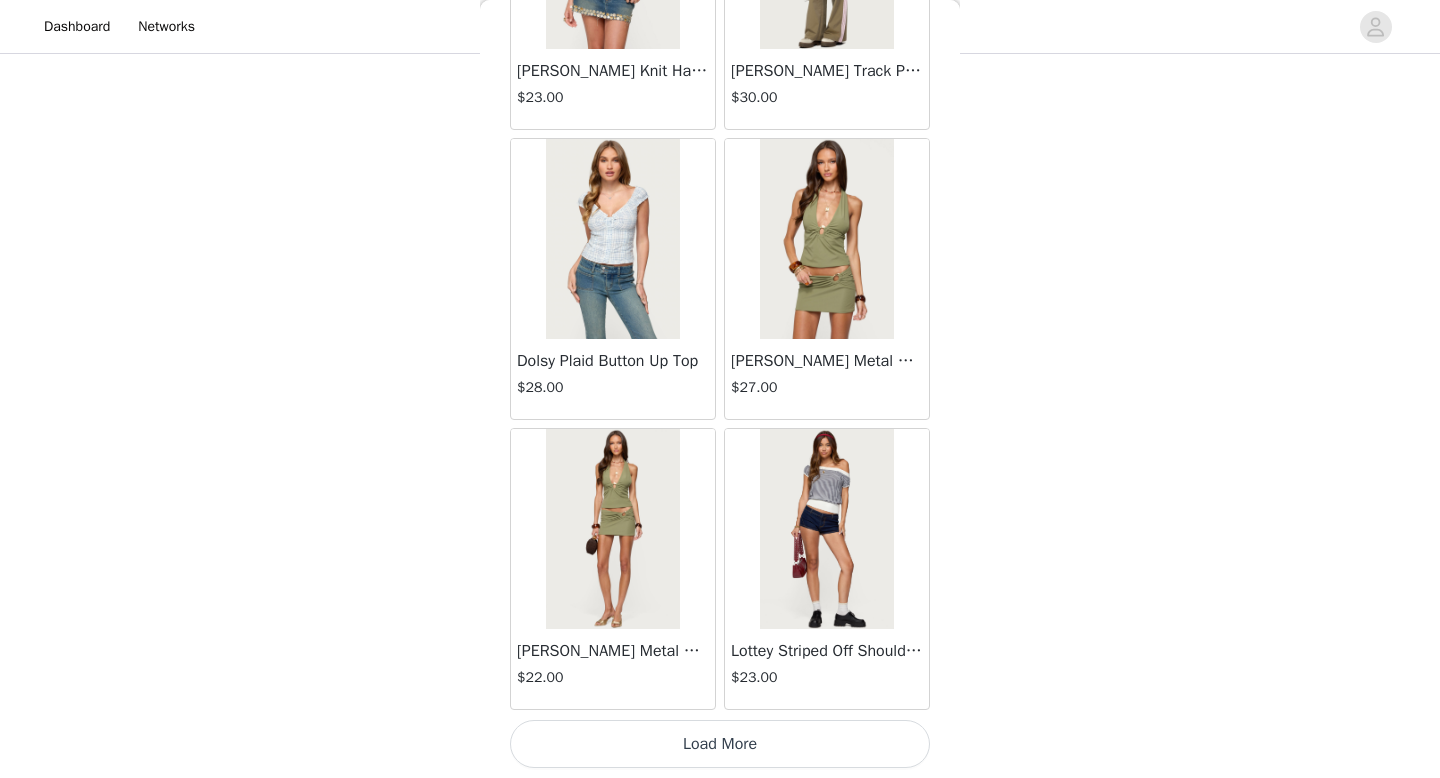 click on "Load More" at bounding box center (720, 744) 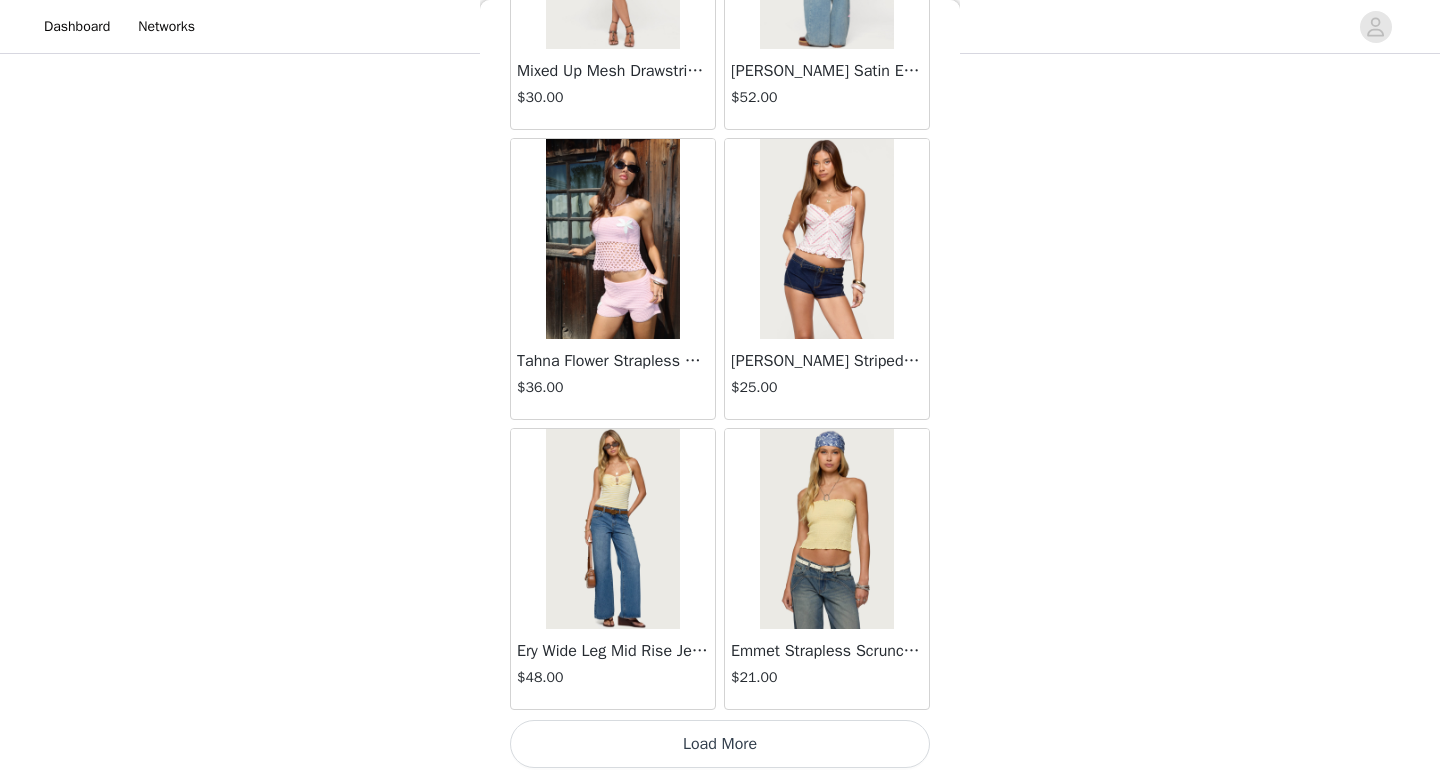 click on "Load More" at bounding box center (720, 744) 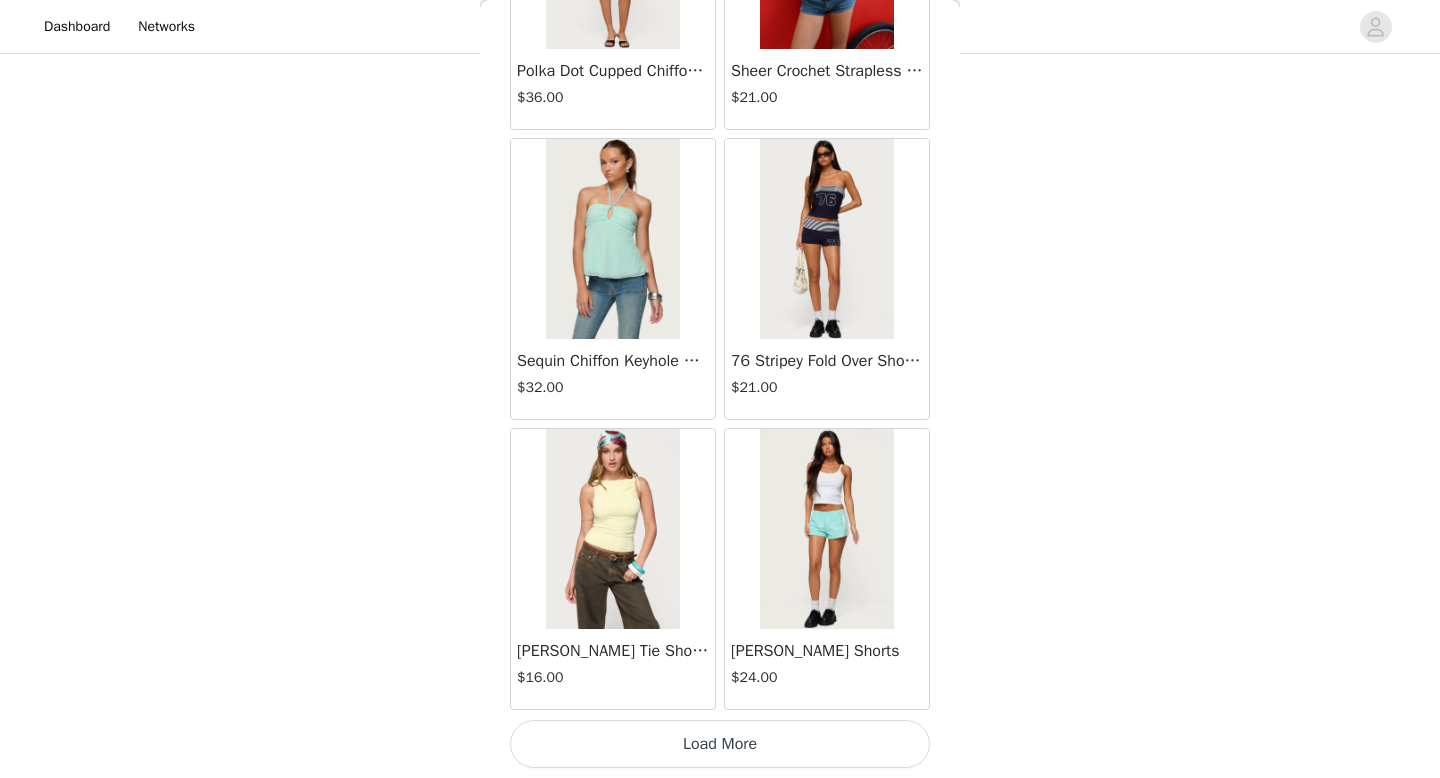 click on "Load More" at bounding box center (720, 744) 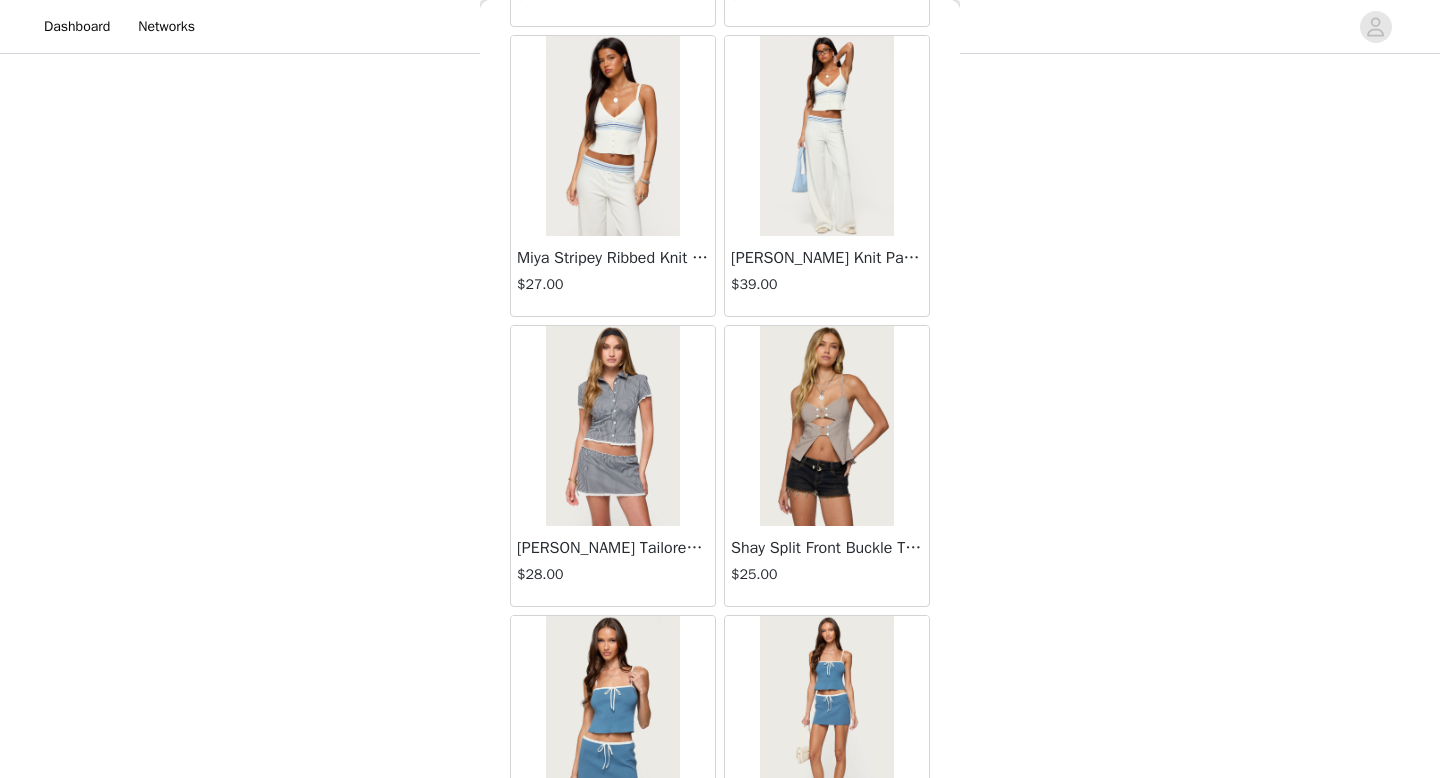 scroll, scrollTop: 68179, scrollLeft: 0, axis: vertical 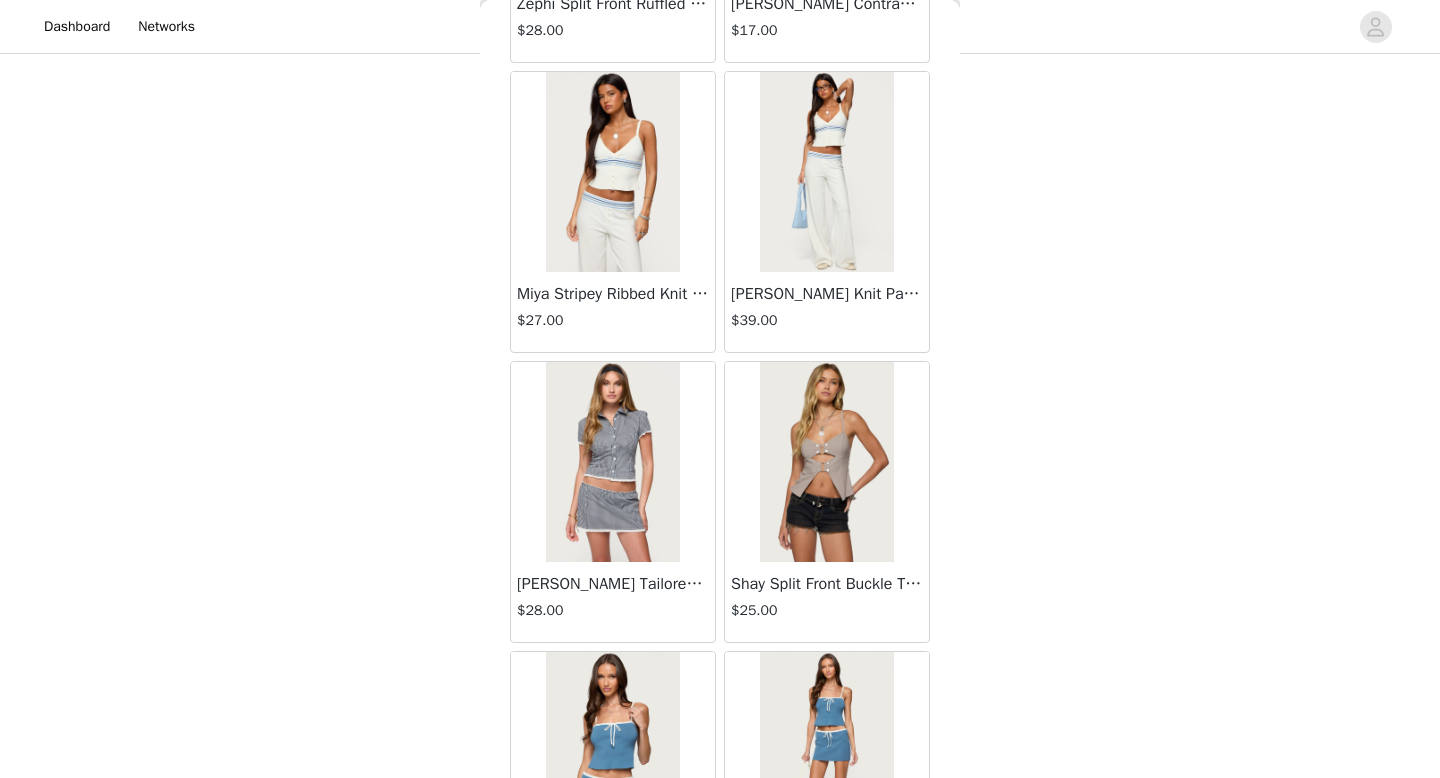click at bounding box center (612, 172) 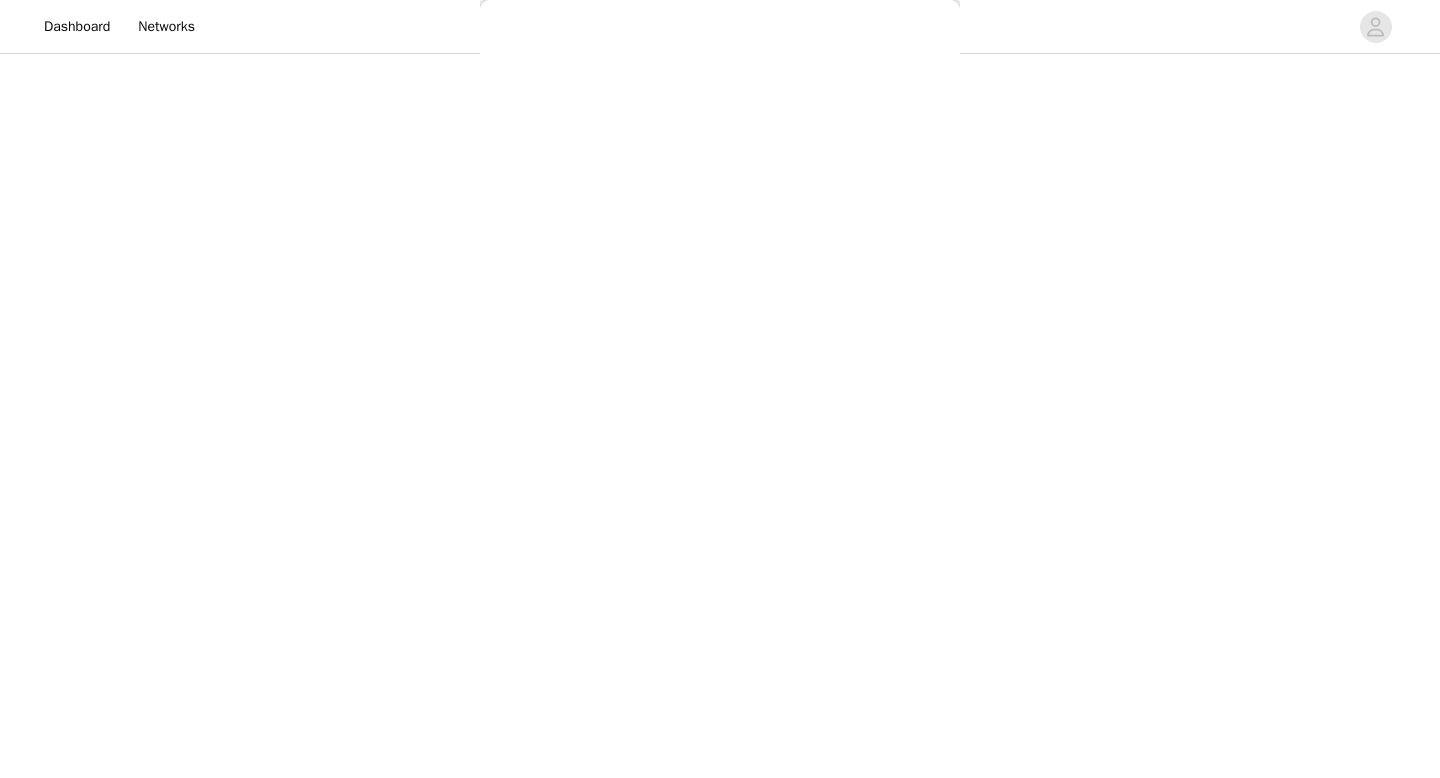 scroll, scrollTop: 0, scrollLeft: 0, axis: both 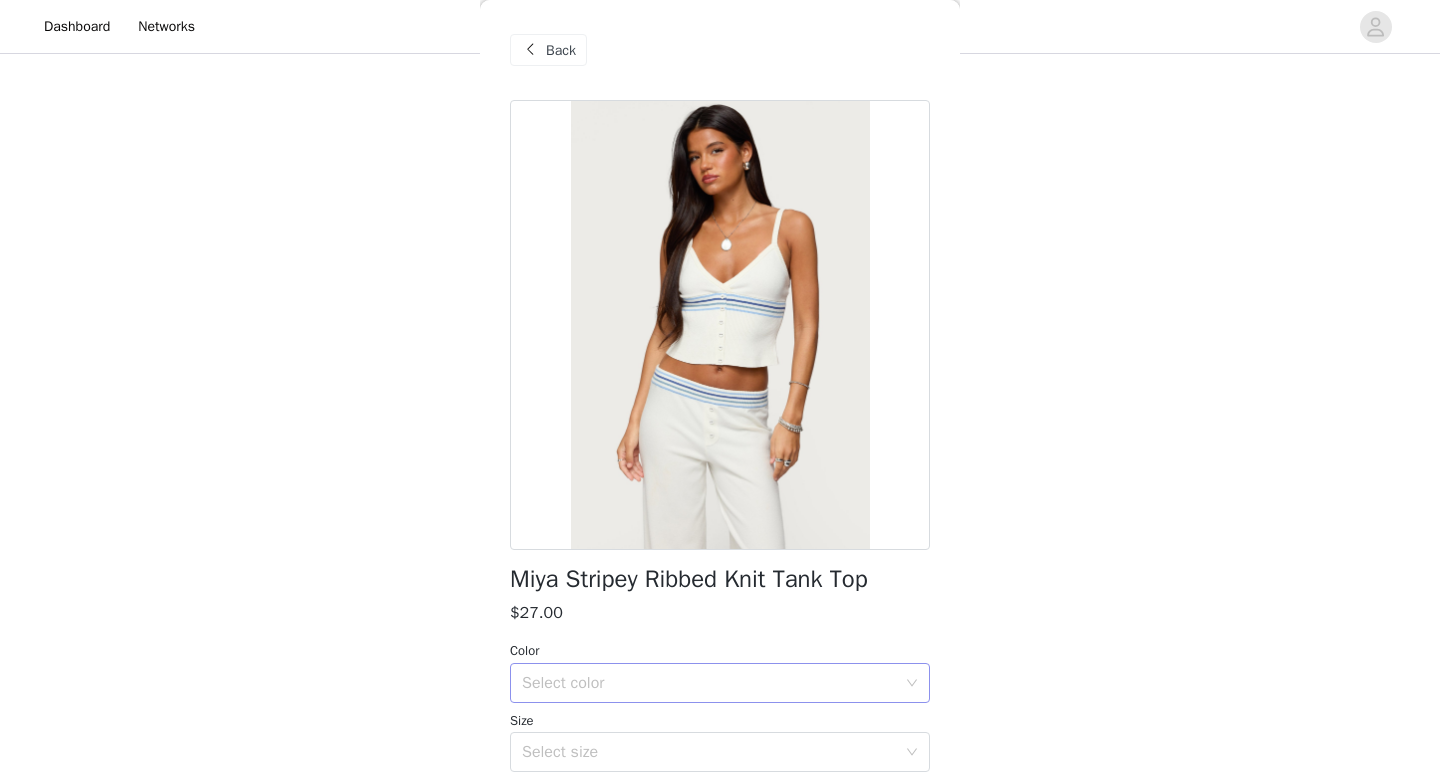 click on "Select color" at bounding box center [713, 683] 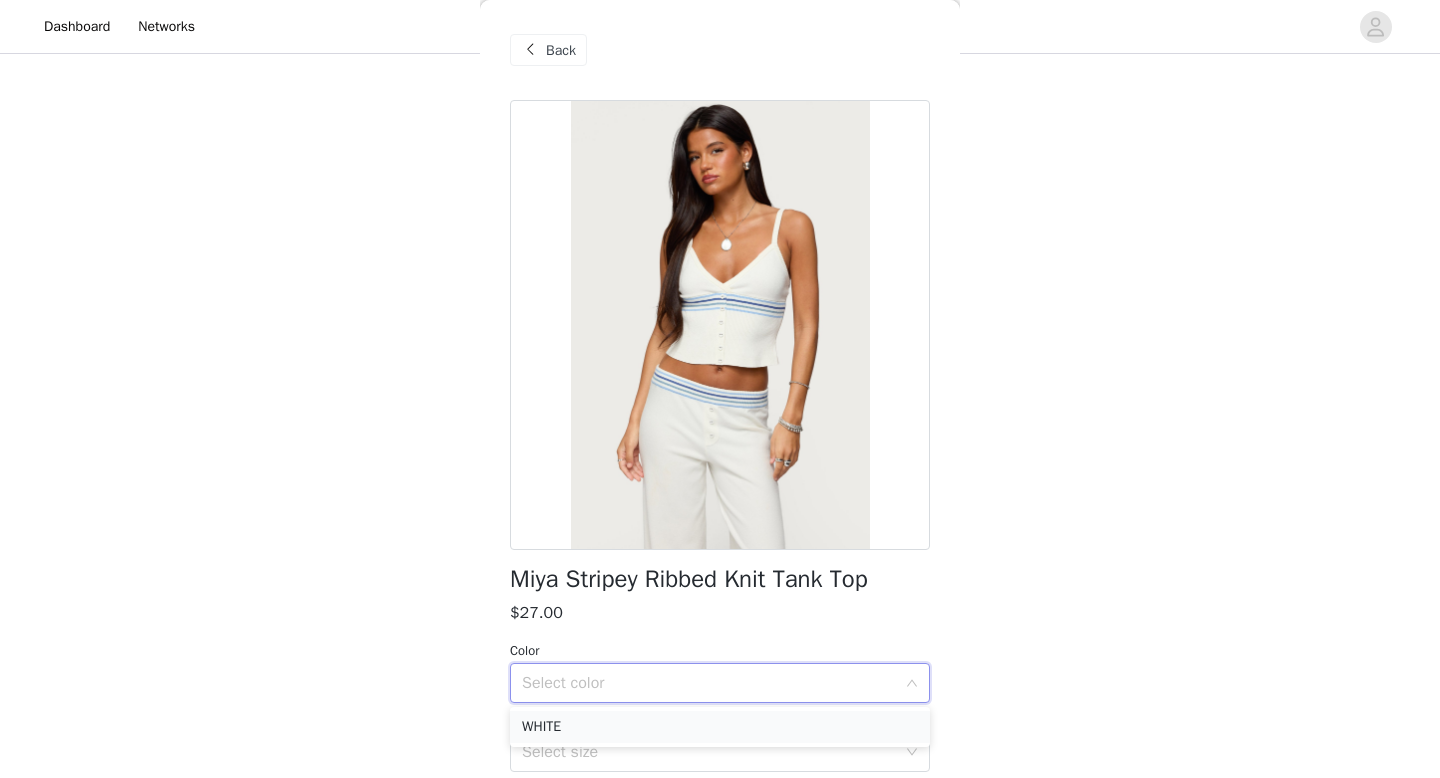 click on "WHITE" at bounding box center [720, 727] 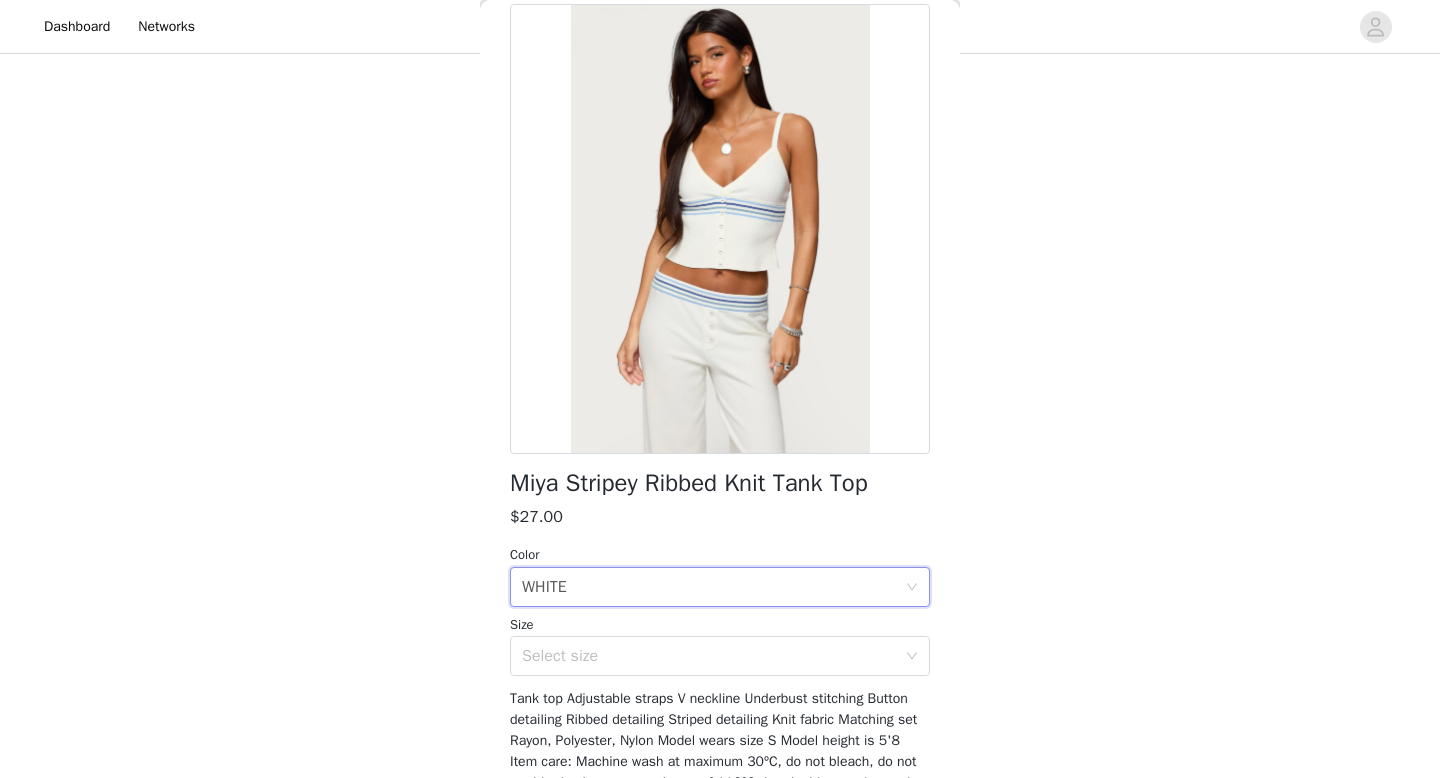 scroll, scrollTop: 98, scrollLeft: 0, axis: vertical 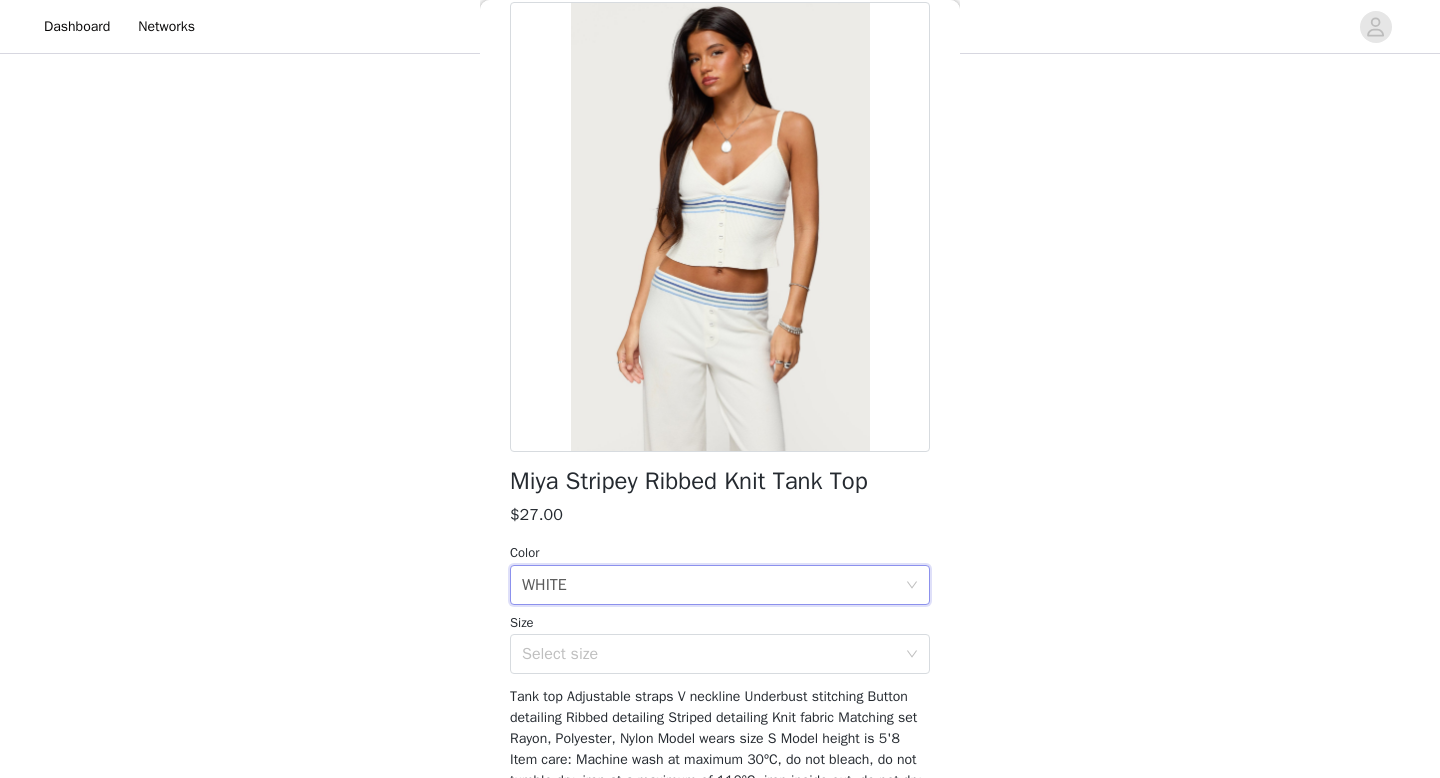 click on "Miya Stripey Ribbed Knit Tank Top       $27.00         Color   Select color WHITE Size   Select size   Tank top Adjustable straps V neckline Underbust stitching Button detailing Ribbed detailing Striped detailing Knit fabric Matching set Rayon, Polyester, Nylon Model wears size S Model height is 5'8 Item care: Machine wash at maximum 30ºC, do not bleach, do not tumble dry, iron at a maximum of 110ºC, iron inside out, do not dry clean   Add Product" at bounding box center [720, 449] 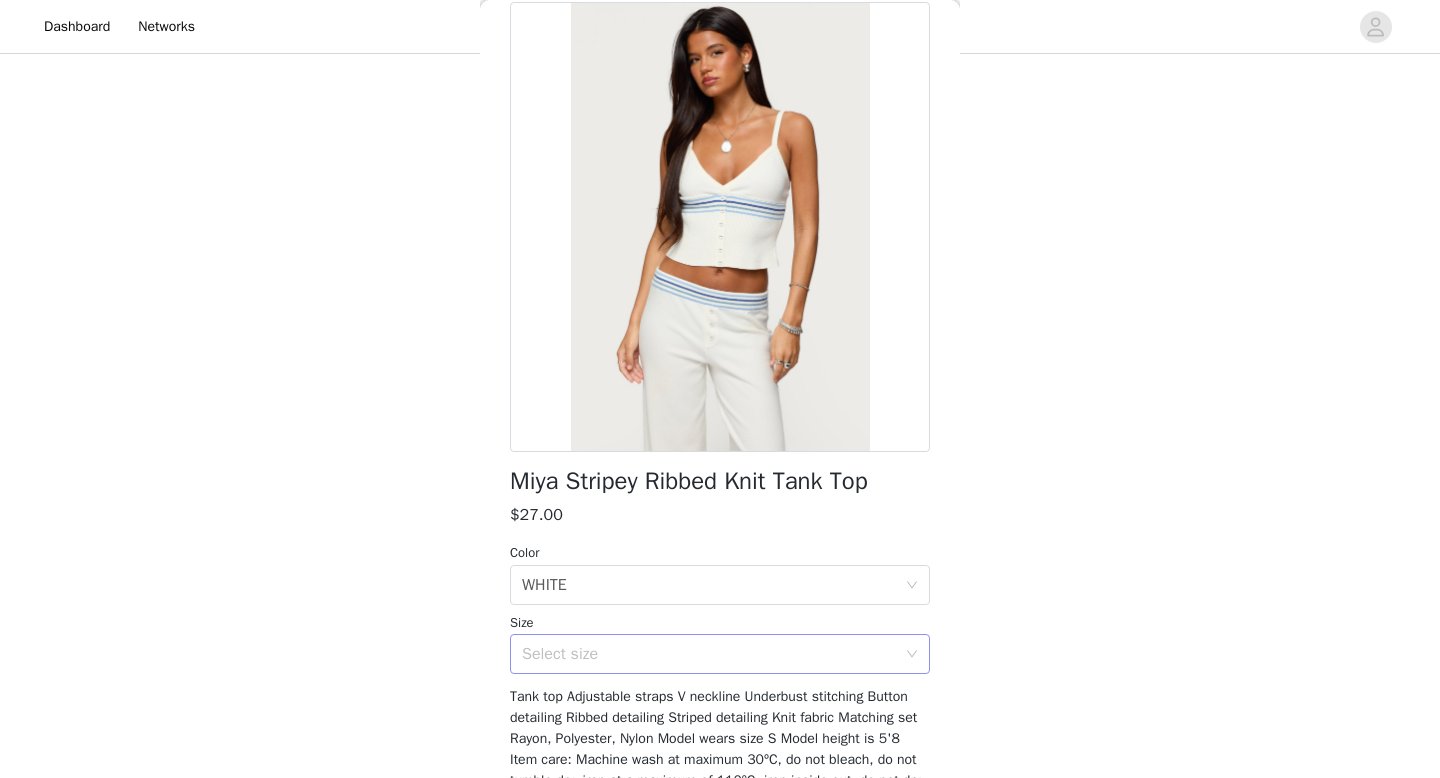 click on "Select size" at bounding box center (709, 654) 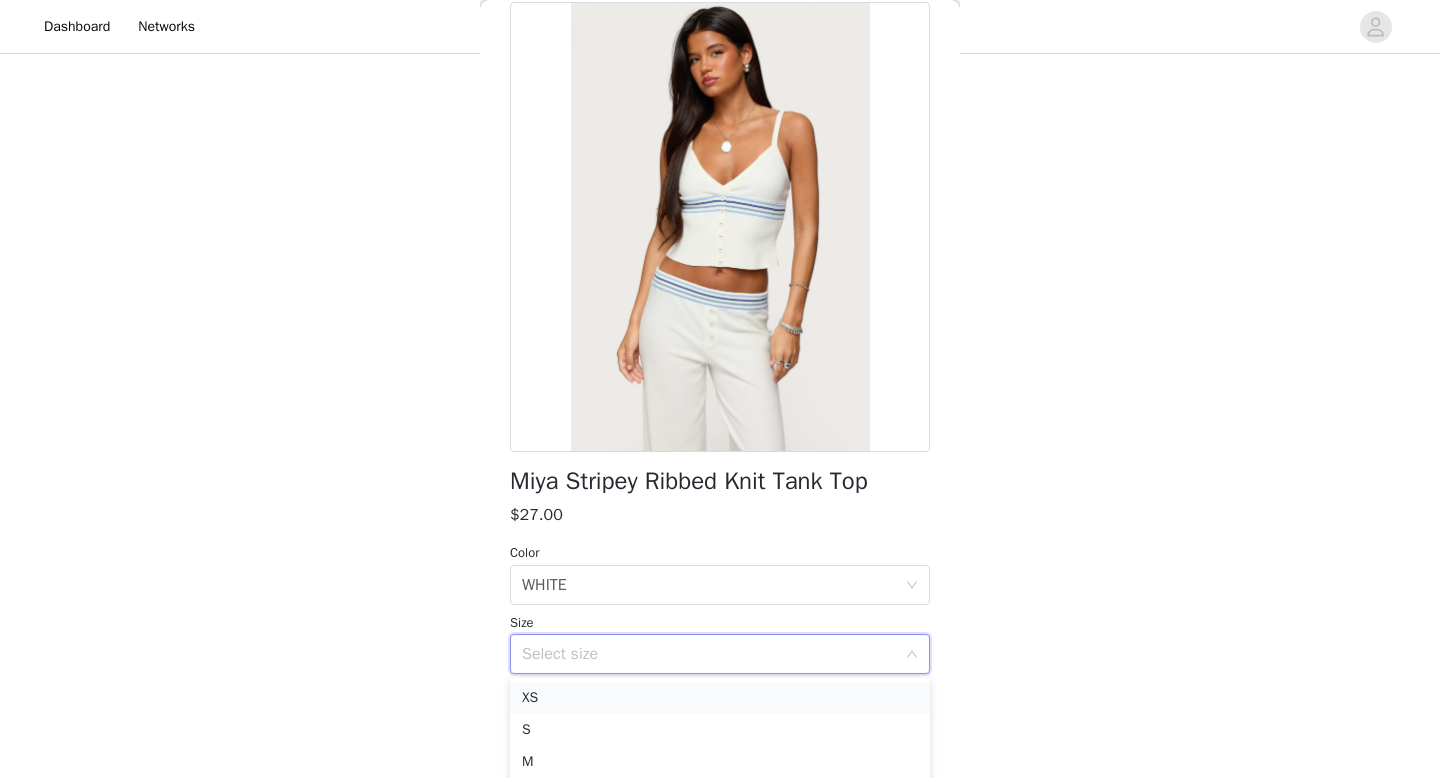 click on "XS" at bounding box center (720, 698) 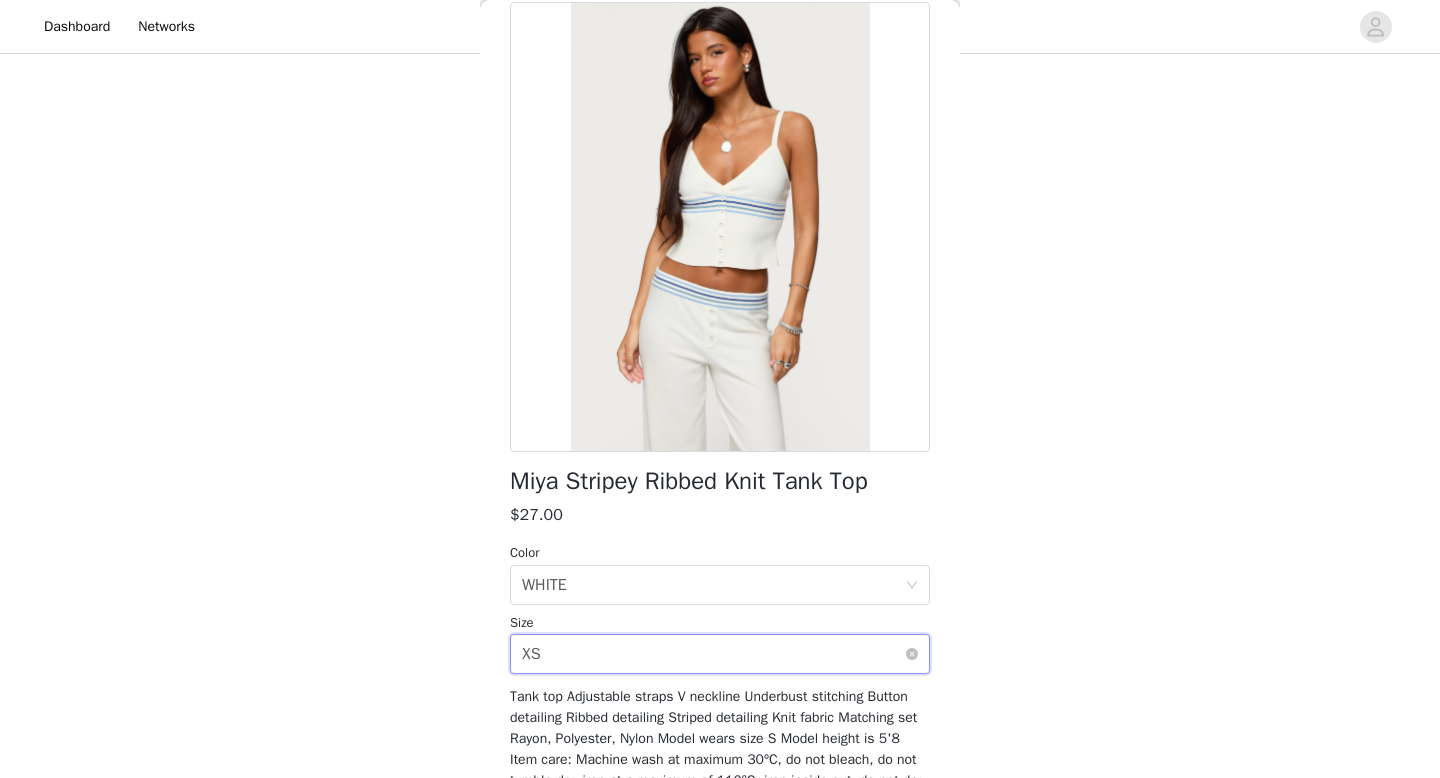click on "Select size XS" at bounding box center (713, 654) 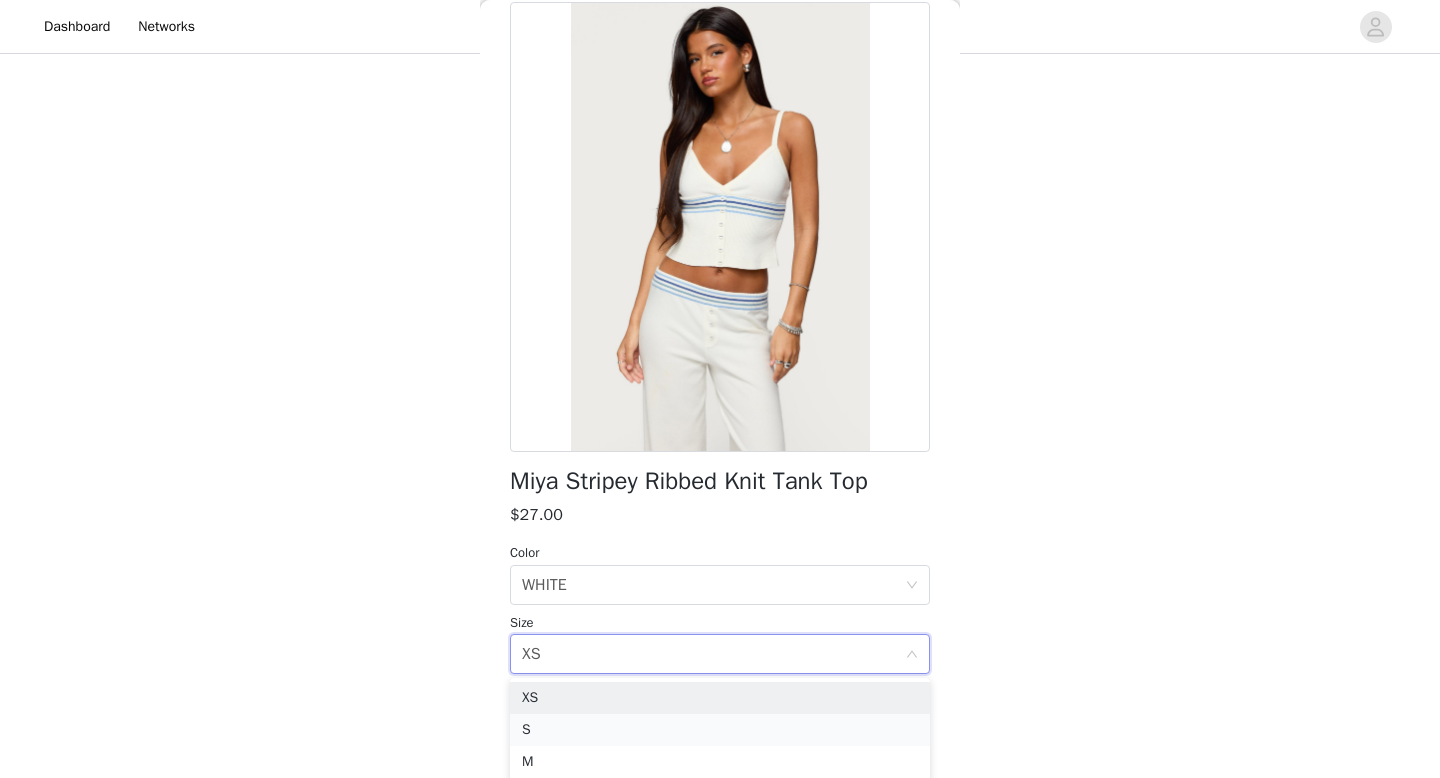 click on "S" at bounding box center [720, 730] 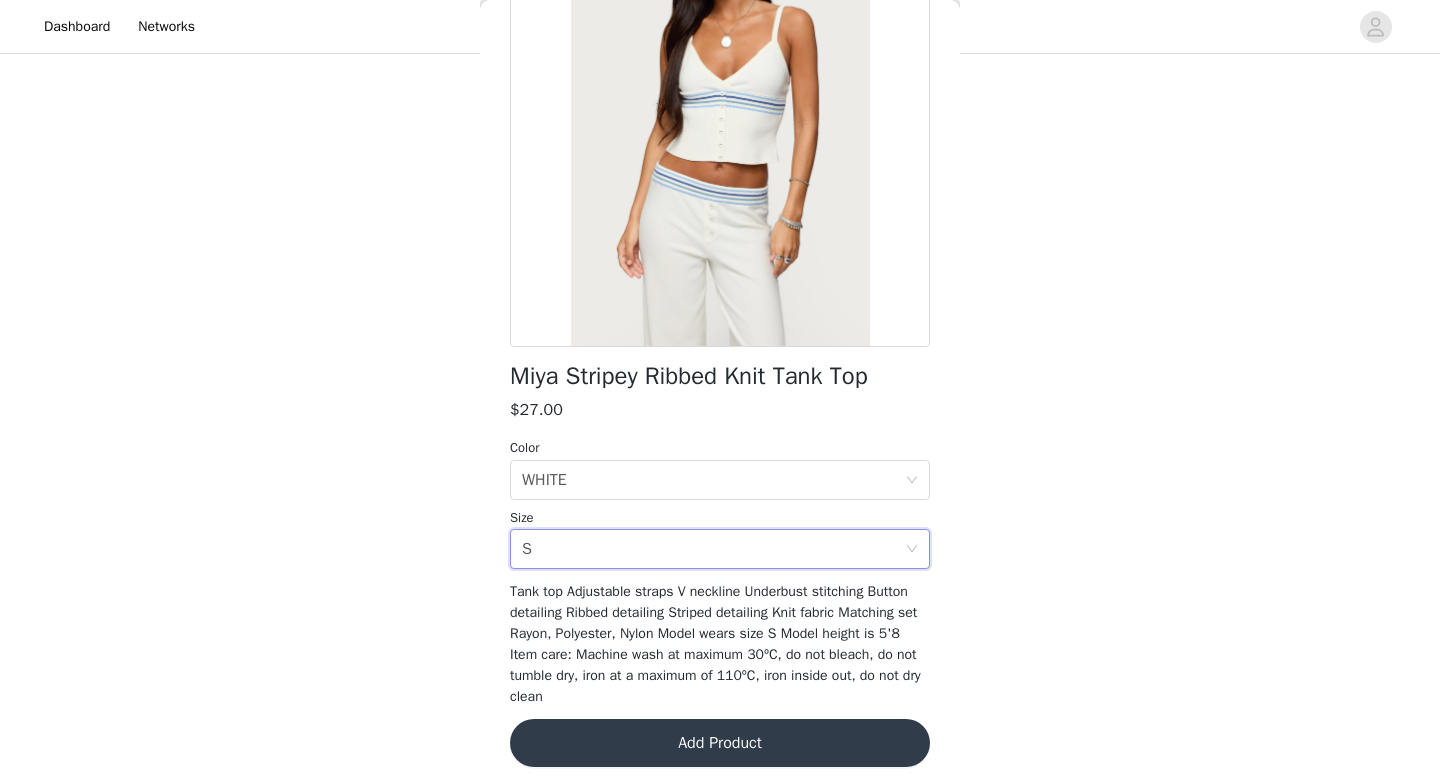 scroll, scrollTop: 216, scrollLeft: 0, axis: vertical 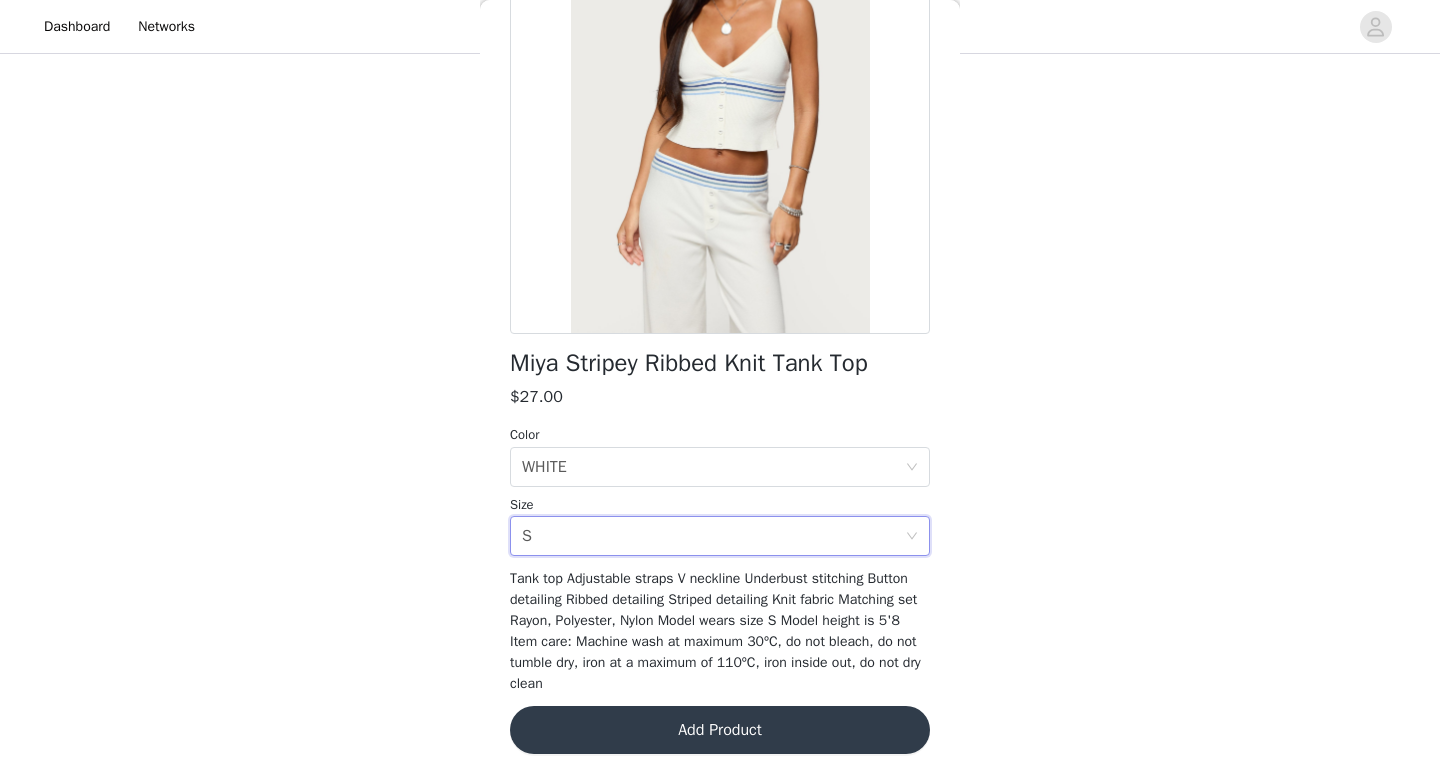 click on "Add Product" at bounding box center (720, 730) 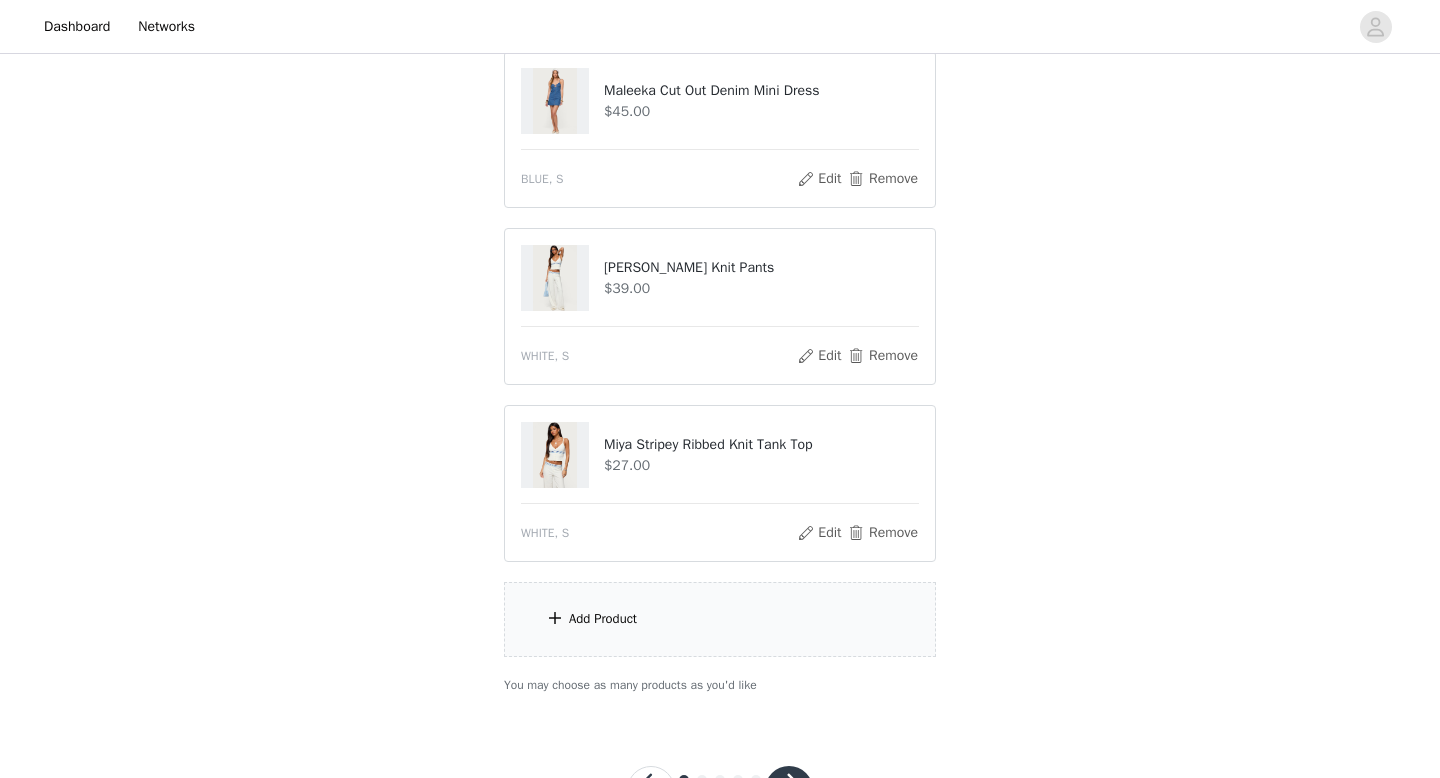 scroll, scrollTop: 1291, scrollLeft: 0, axis: vertical 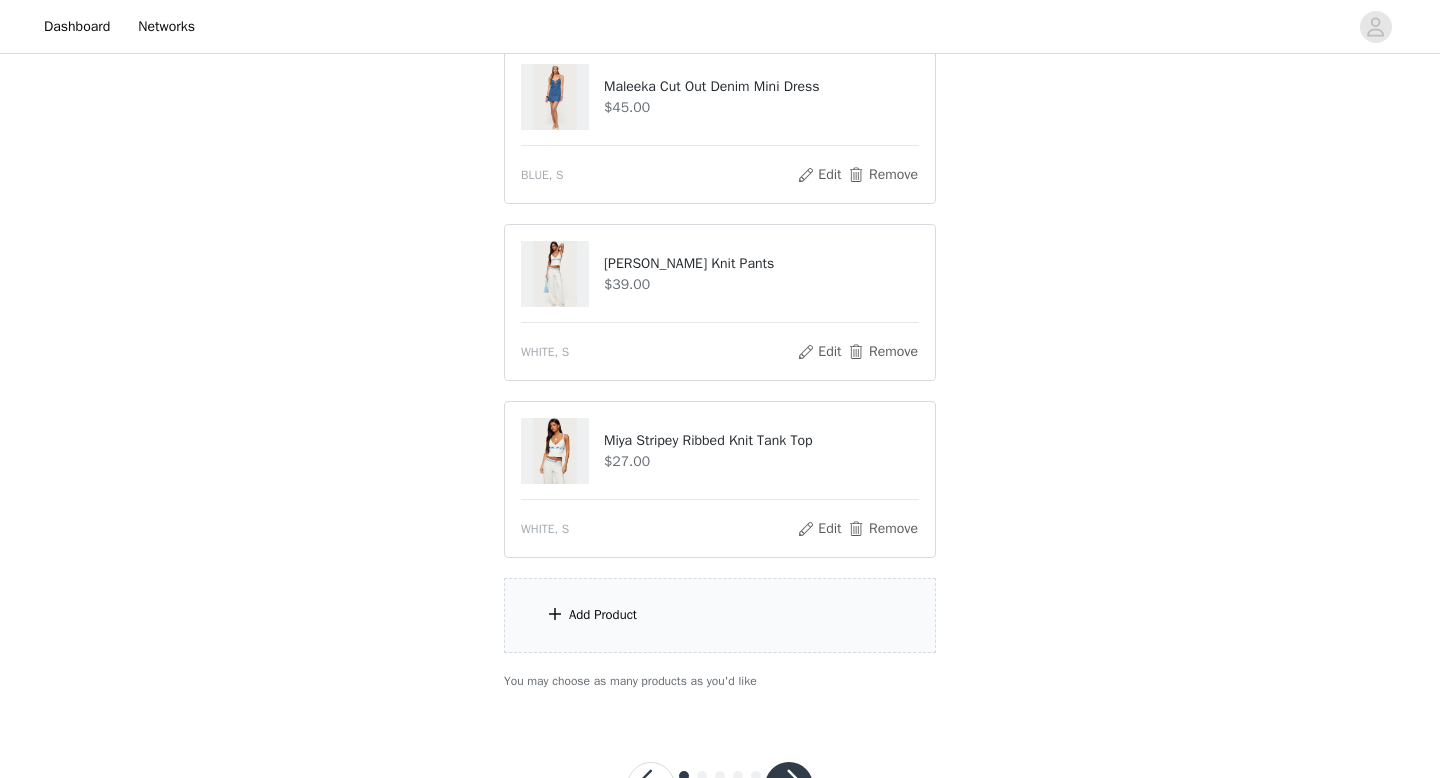 click on "Add Product" at bounding box center (720, 615) 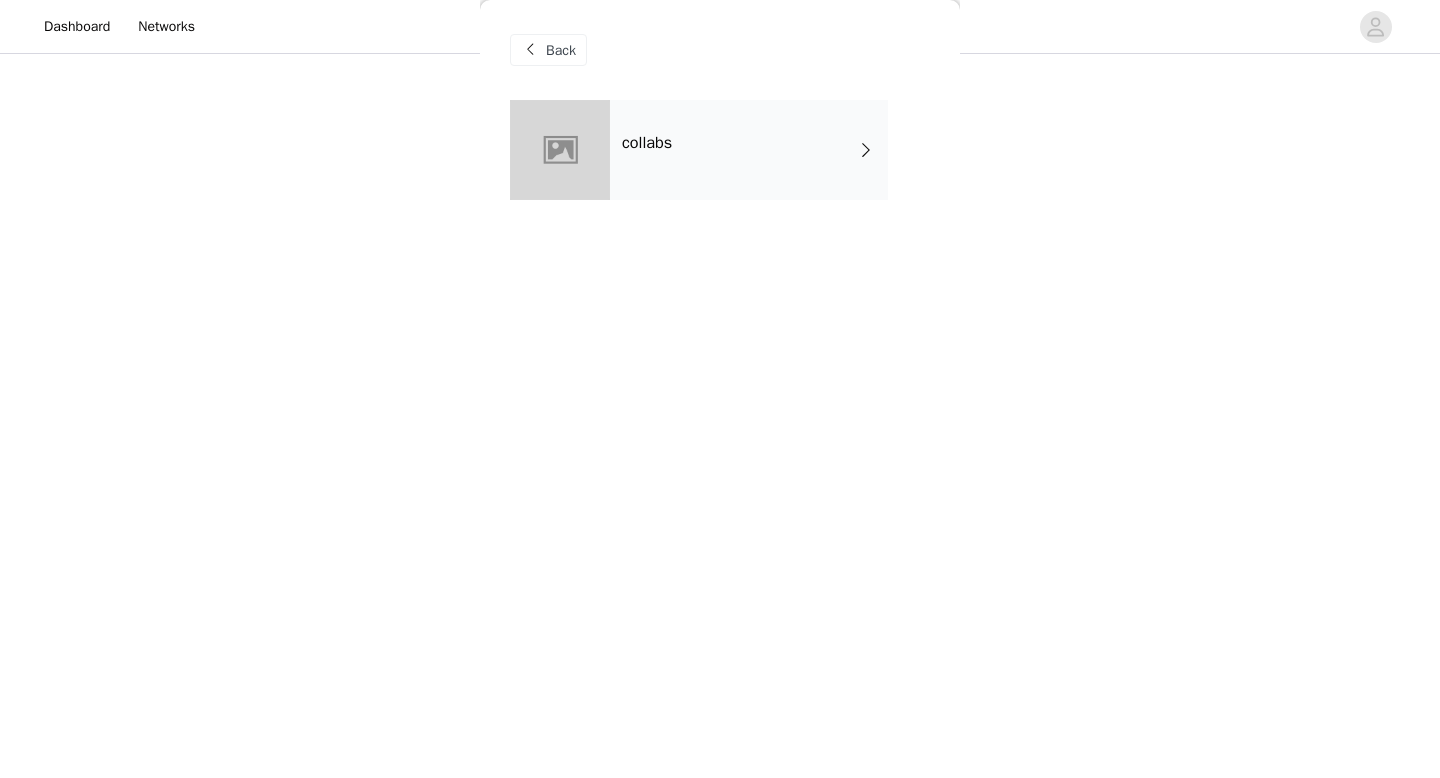 click on "collabs" at bounding box center (749, 150) 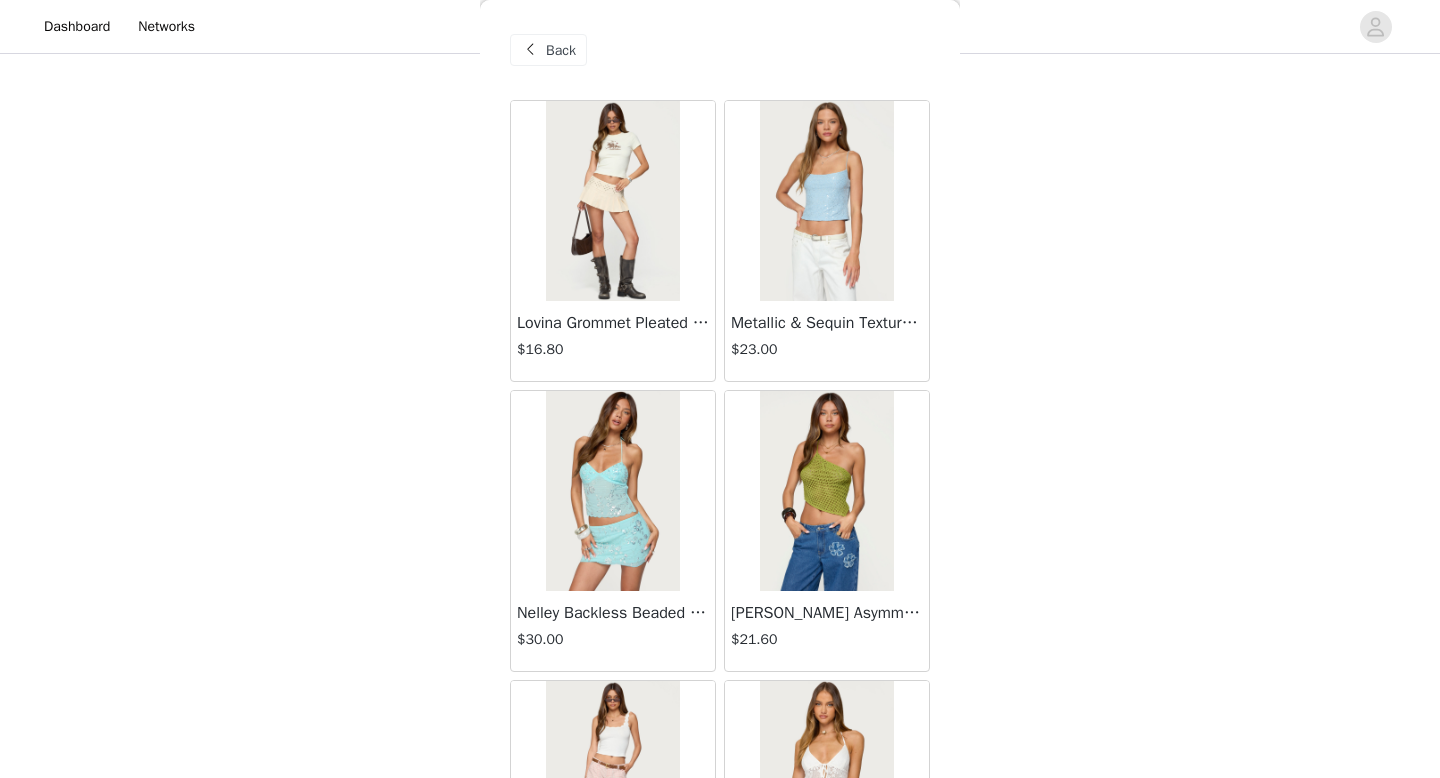 scroll, scrollTop: 2282, scrollLeft: 0, axis: vertical 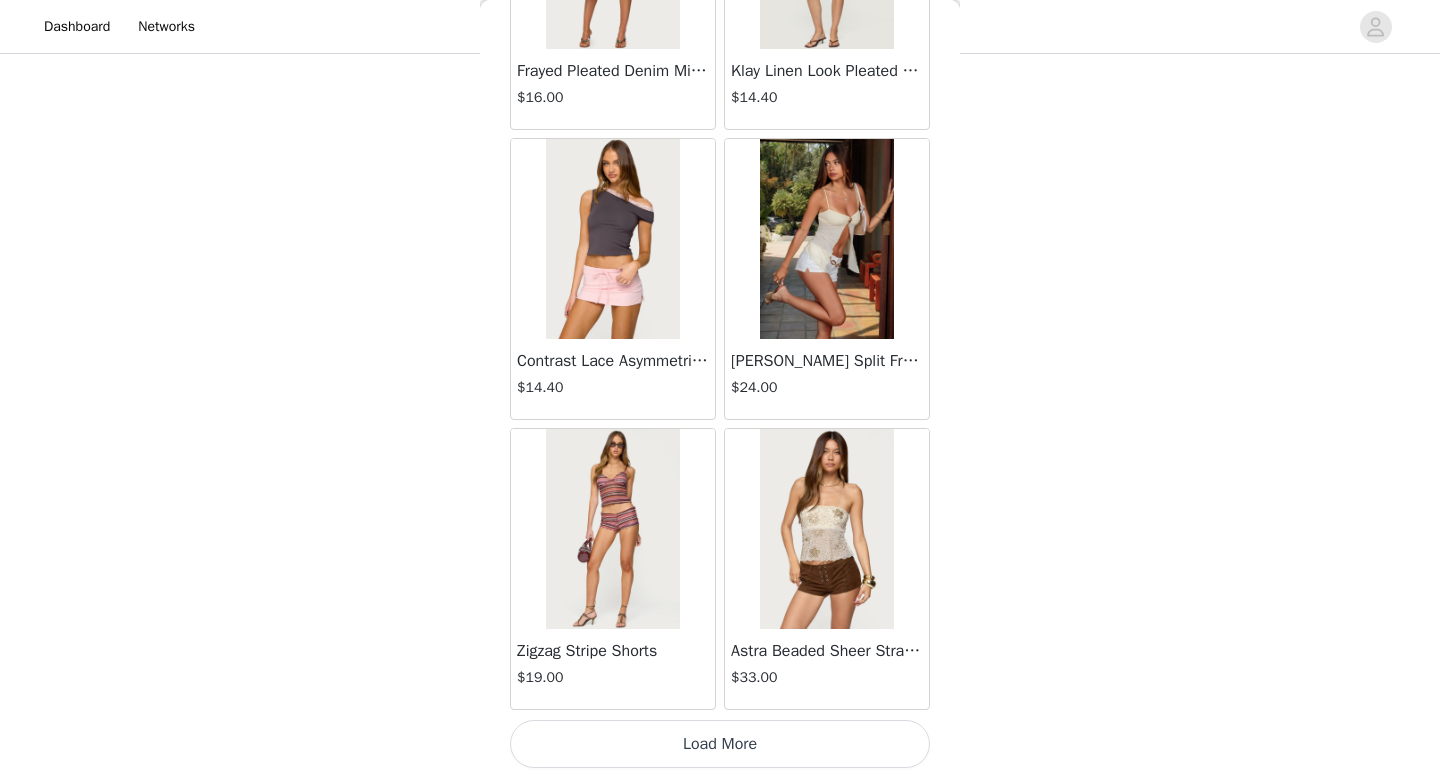 click on "Load More" at bounding box center [720, 744] 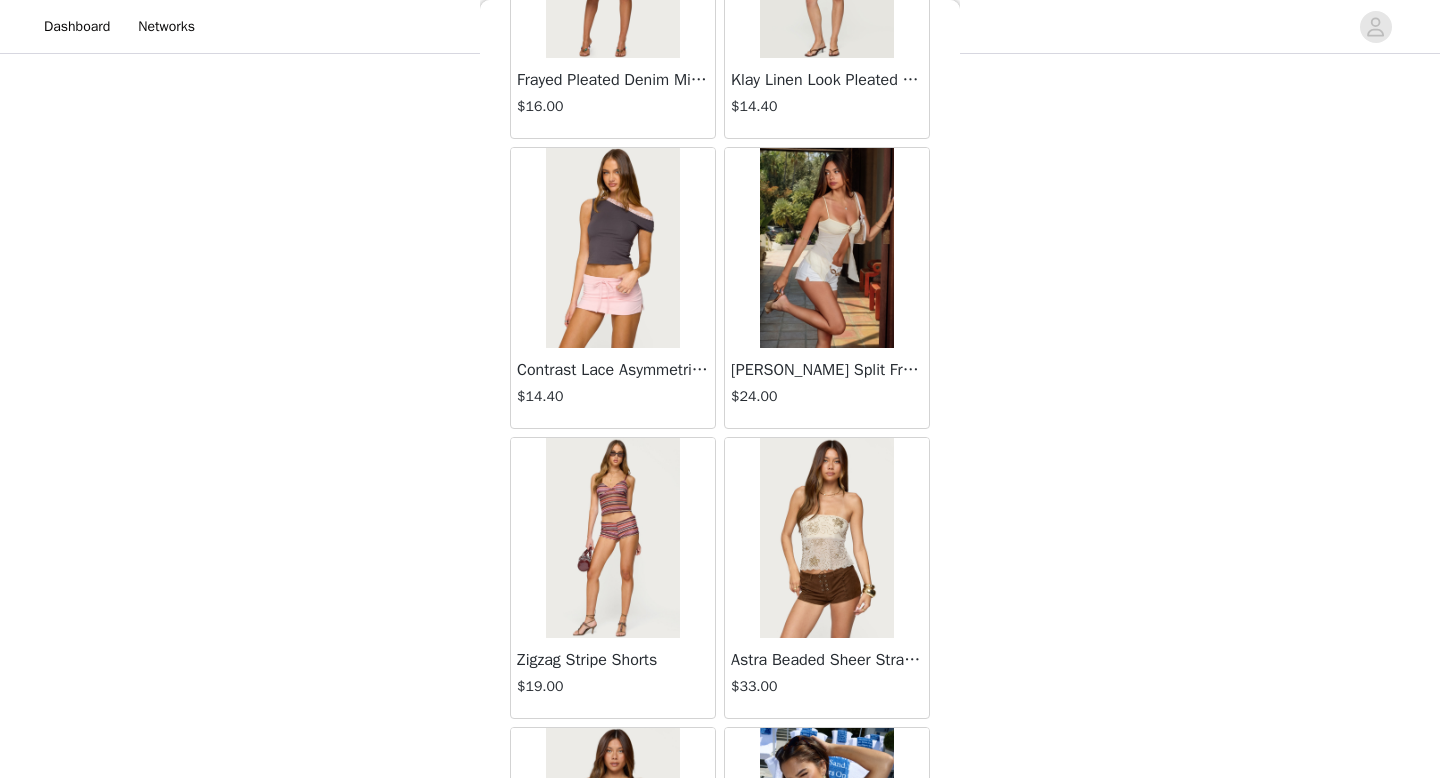 scroll, scrollTop: 2282, scrollLeft: 0, axis: vertical 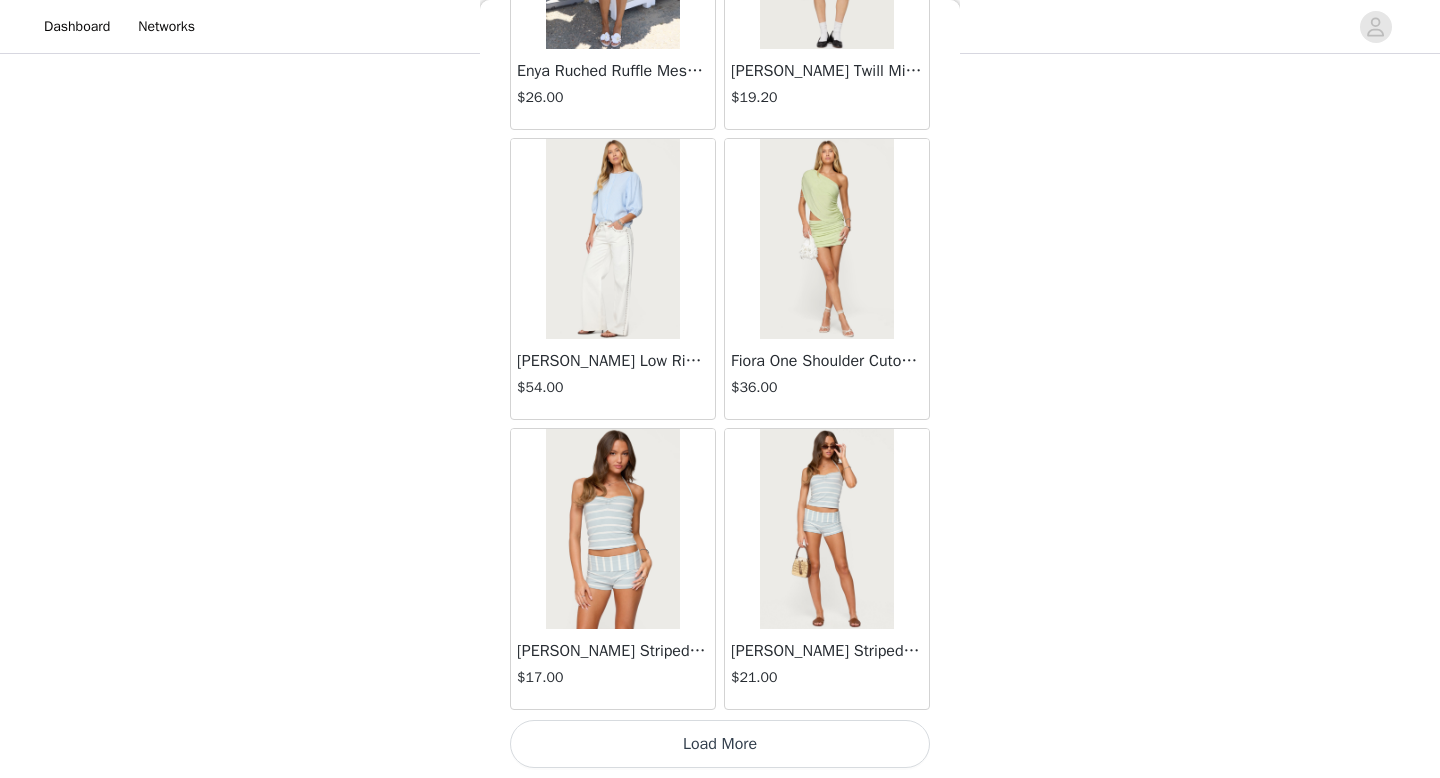 click on "Load More" at bounding box center (720, 744) 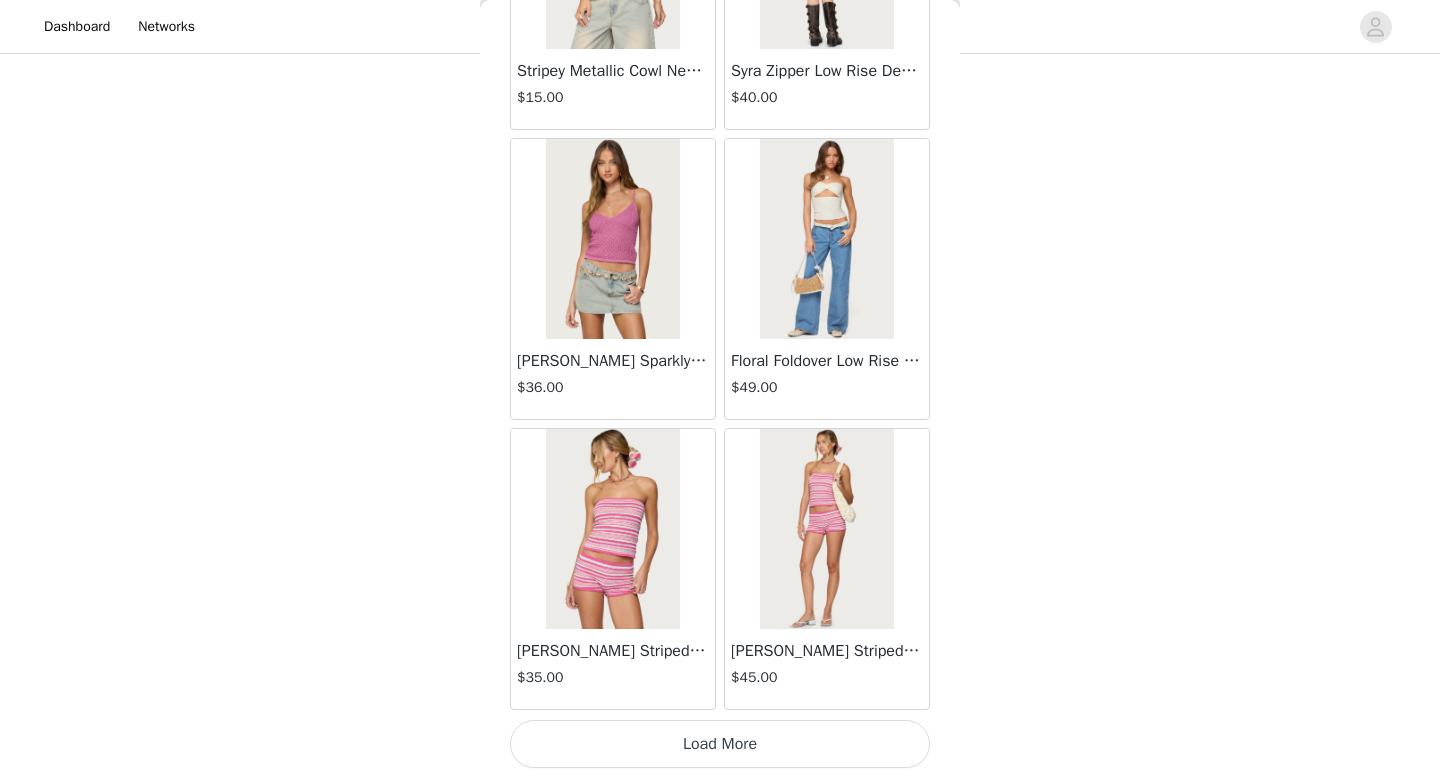 click on "Load More" at bounding box center (720, 744) 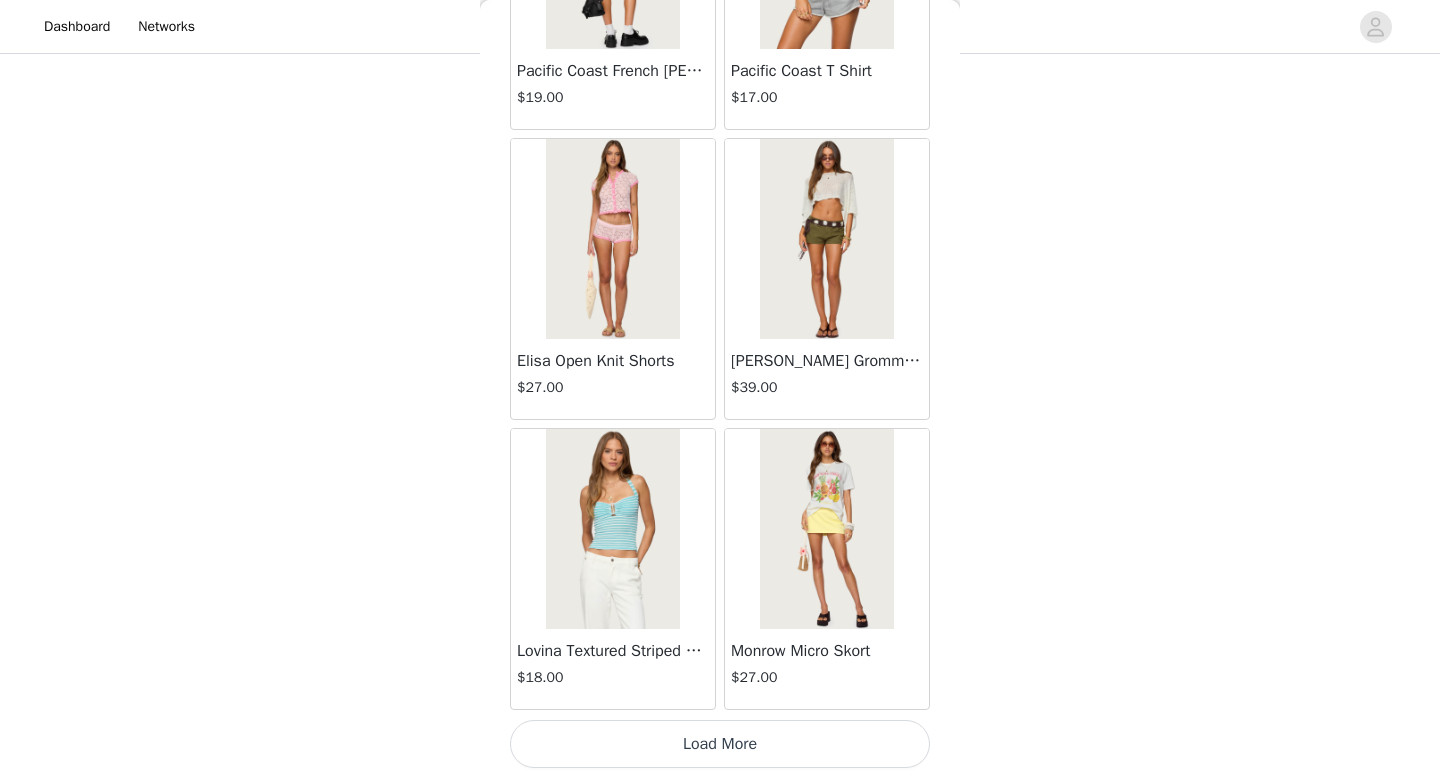 click on "Load More" at bounding box center (720, 744) 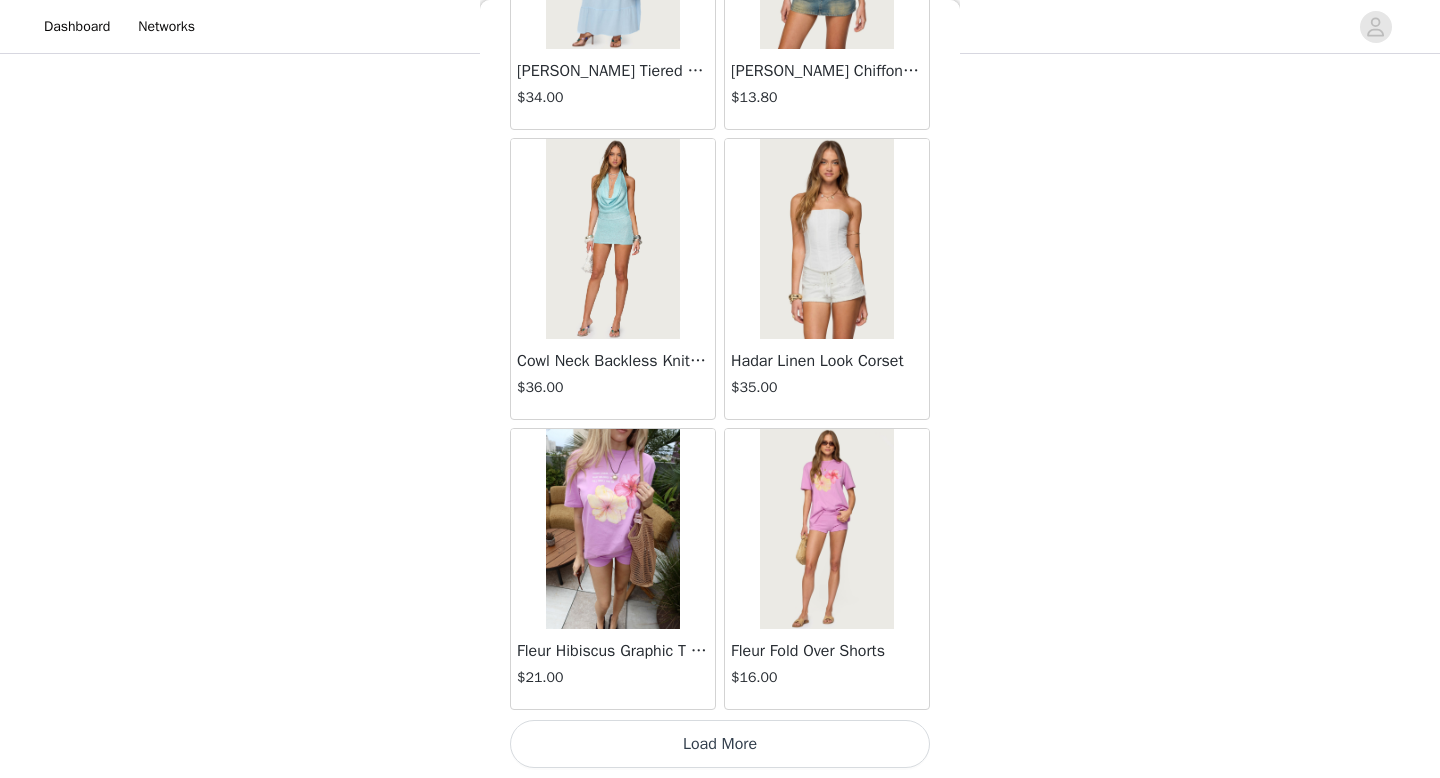 click on "Load More" at bounding box center [720, 744] 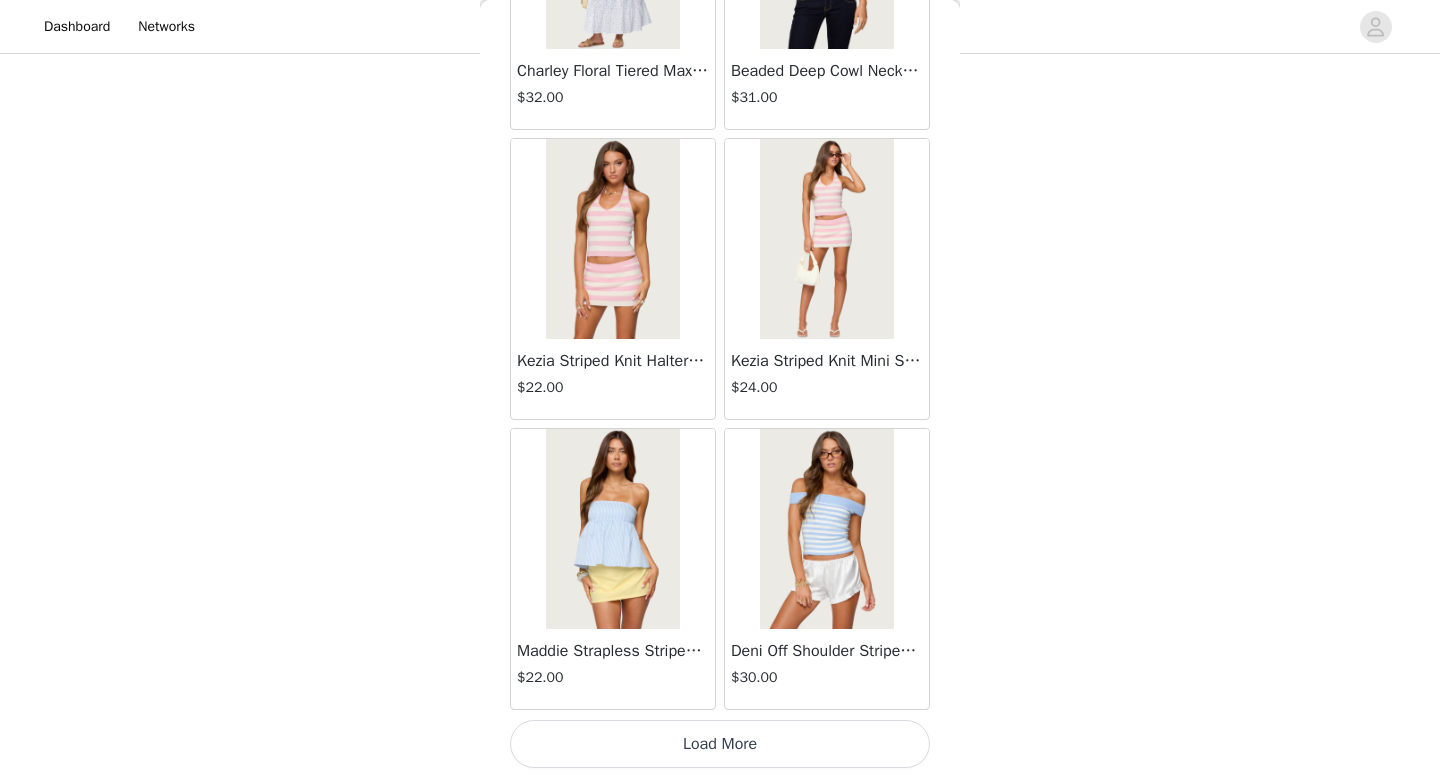 click on "Load More" at bounding box center [720, 744] 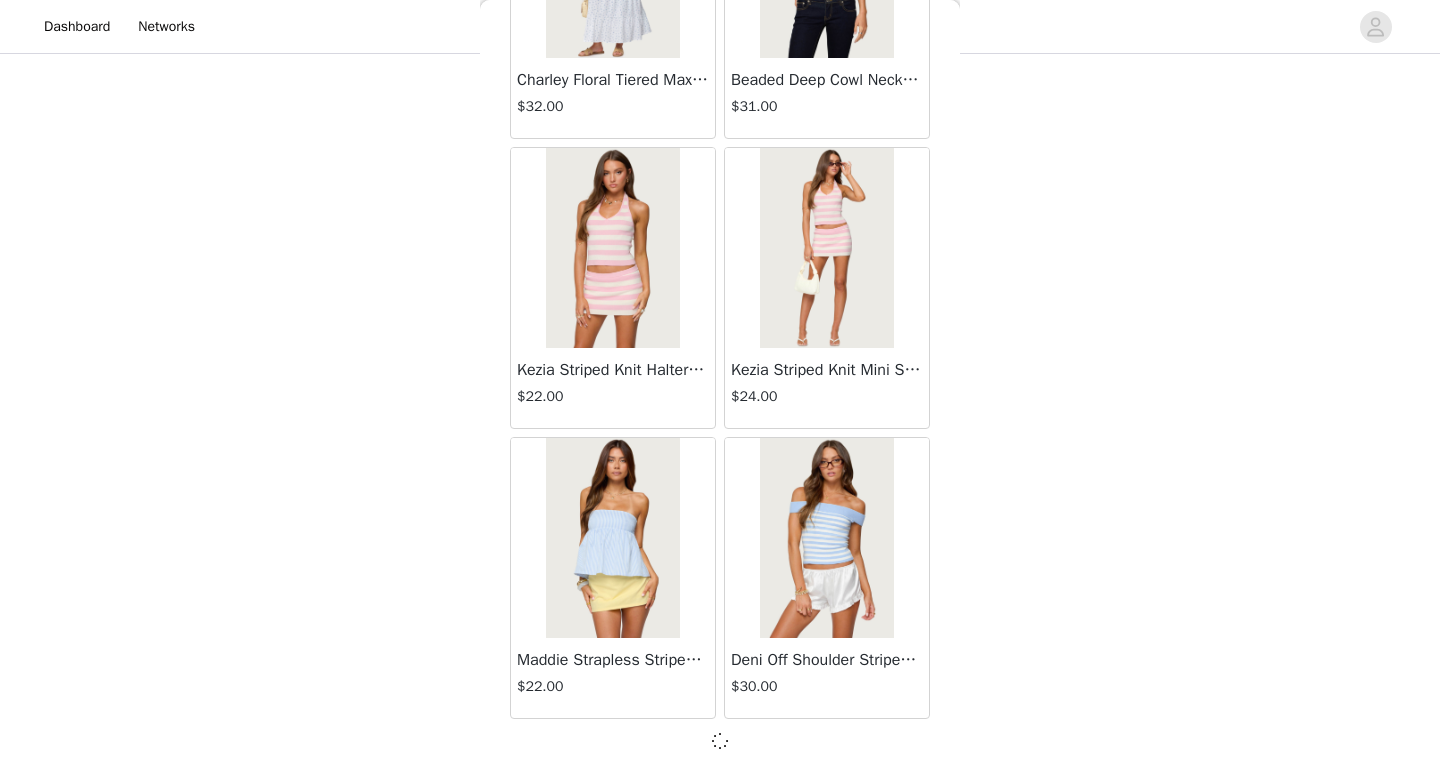 scroll, scrollTop: 16773, scrollLeft: 0, axis: vertical 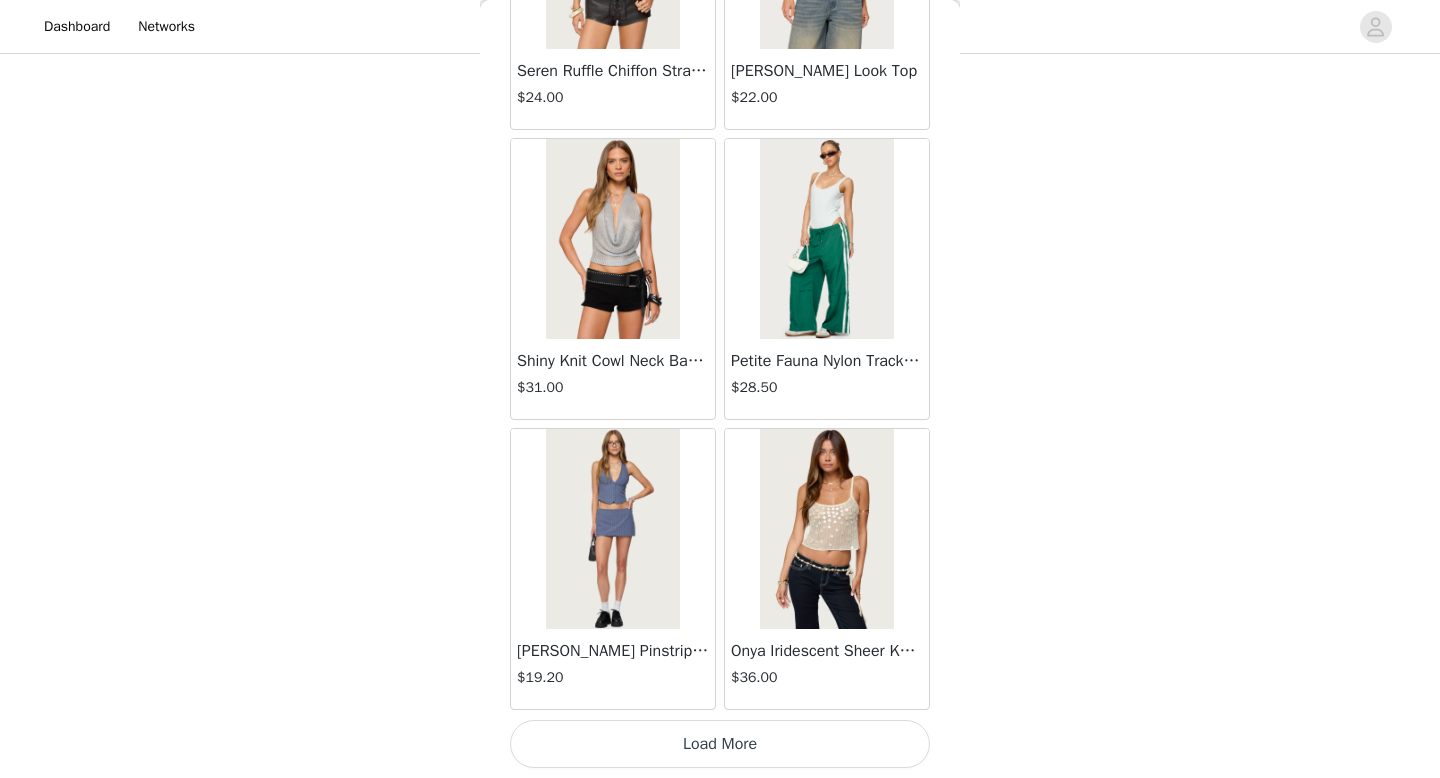 click on "Load More" at bounding box center [720, 744] 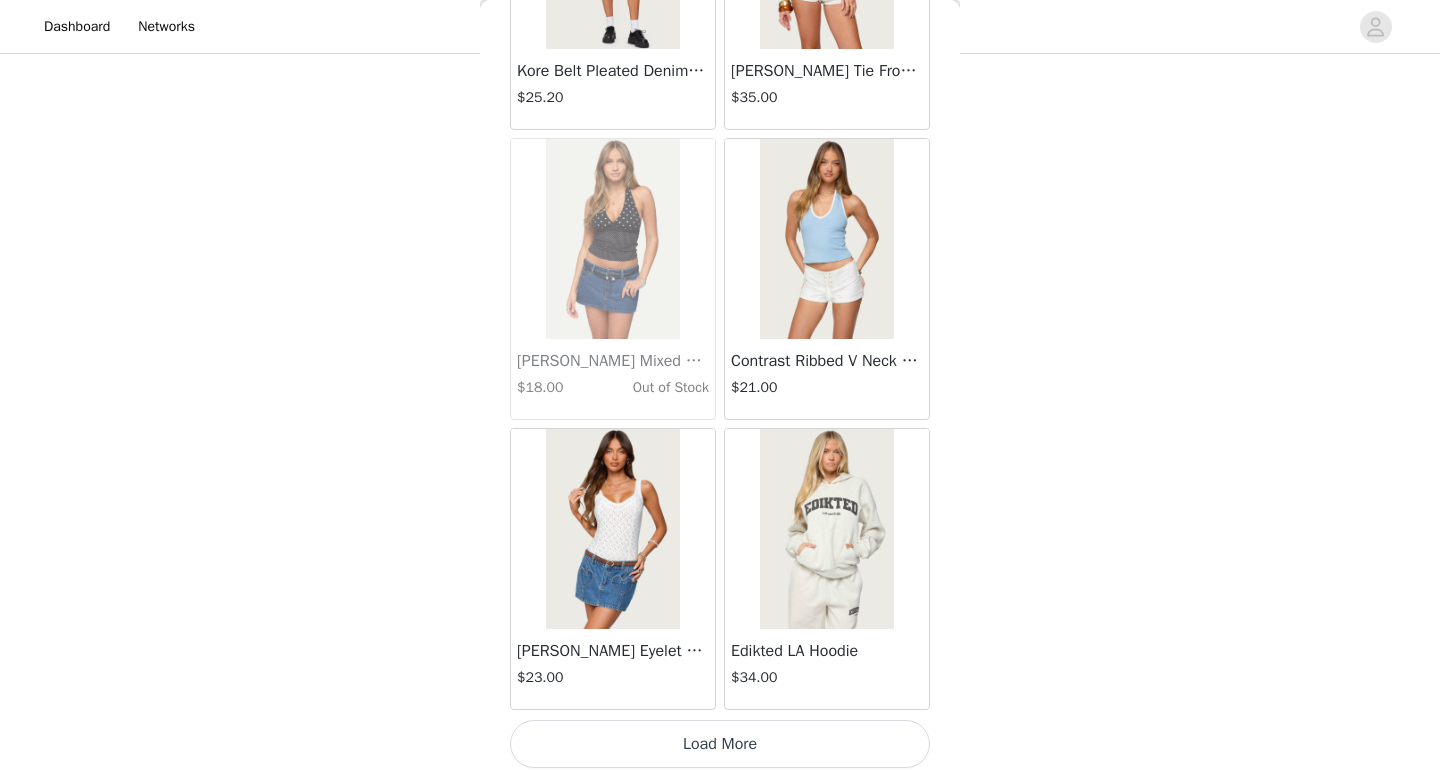 click on "Load More" at bounding box center (720, 744) 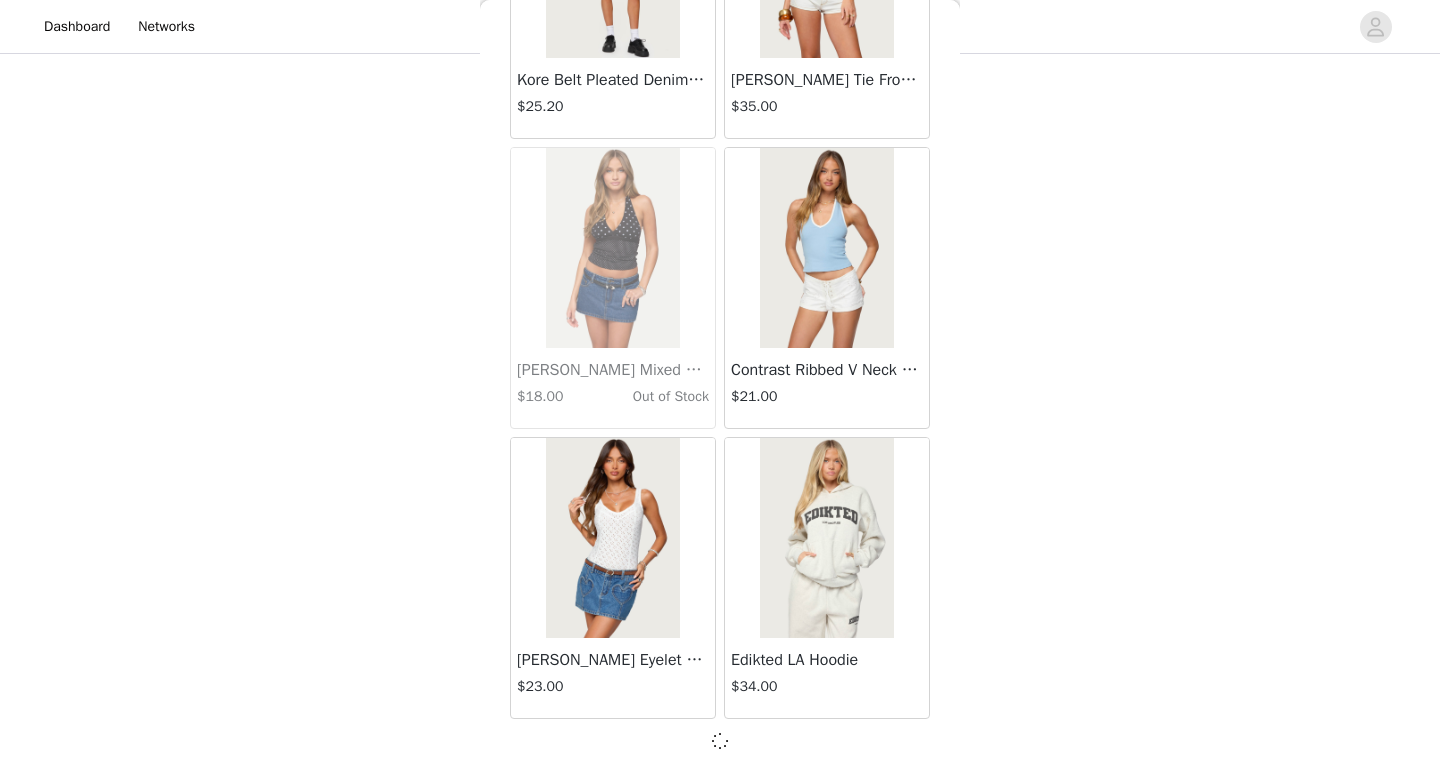 scroll, scrollTop: 22573, scrollLeft: 0, axis: vertical 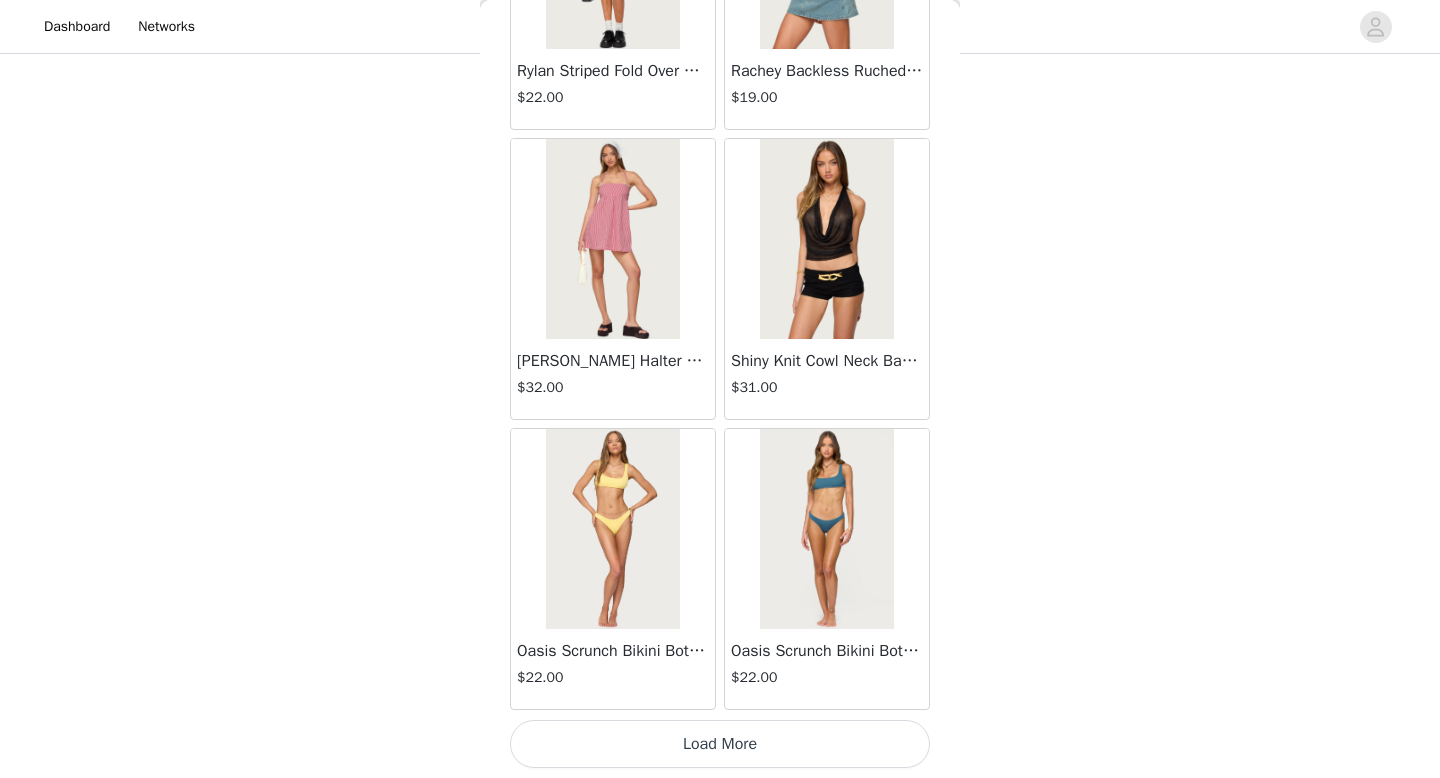 click on "Load More" at bounding box center (720, 744) 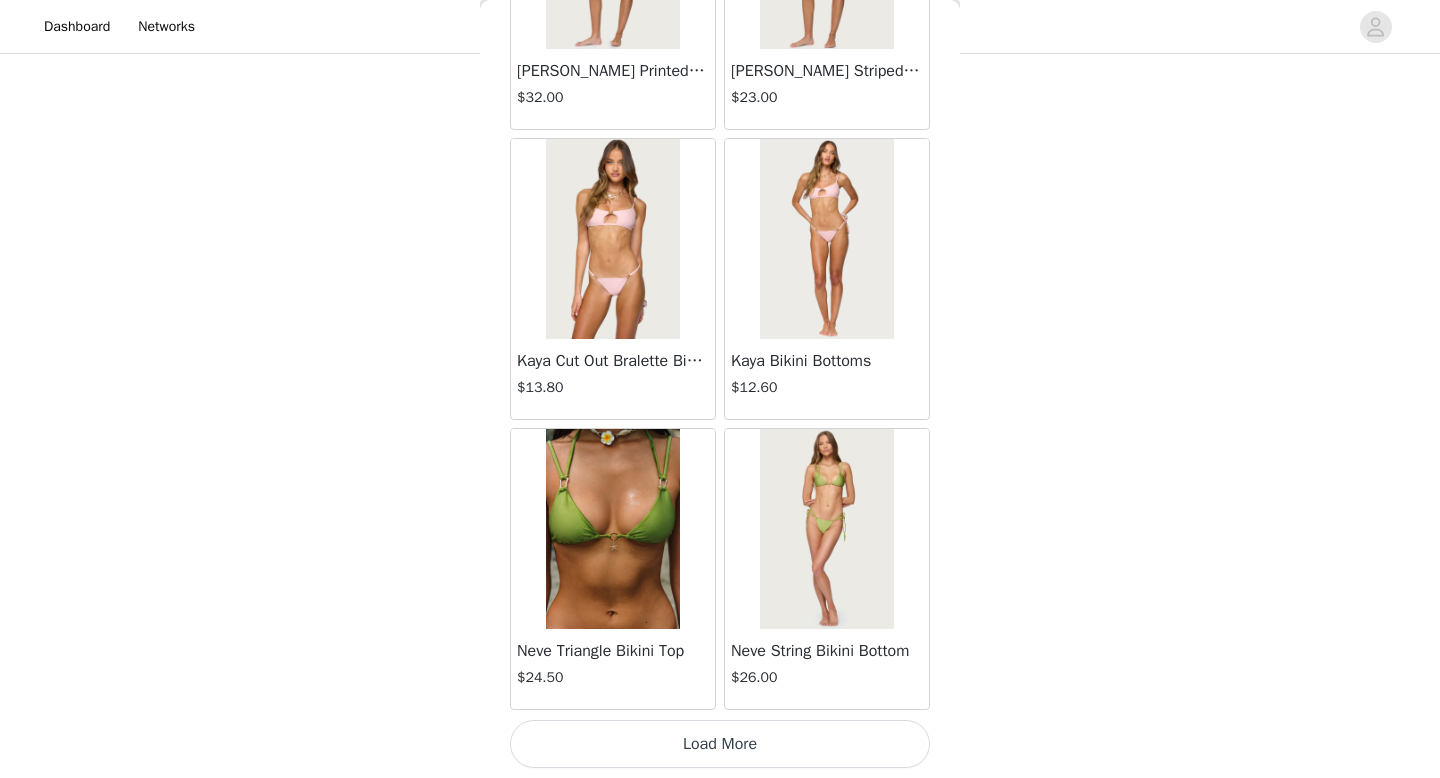 click on "Load More" at bounding box center [720, 744] 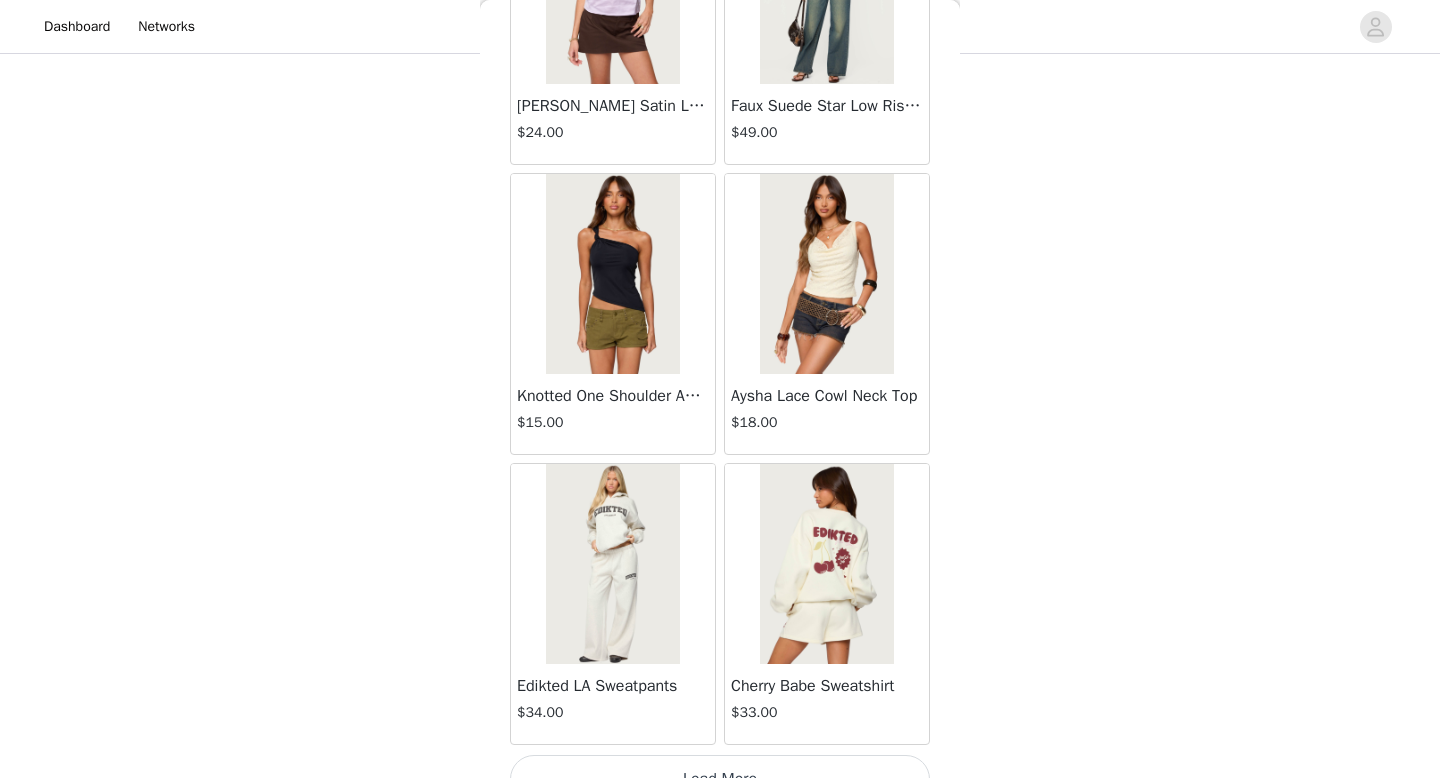 scroll, scrollTop: 31282, scrollLeft: 0, axis: vertical 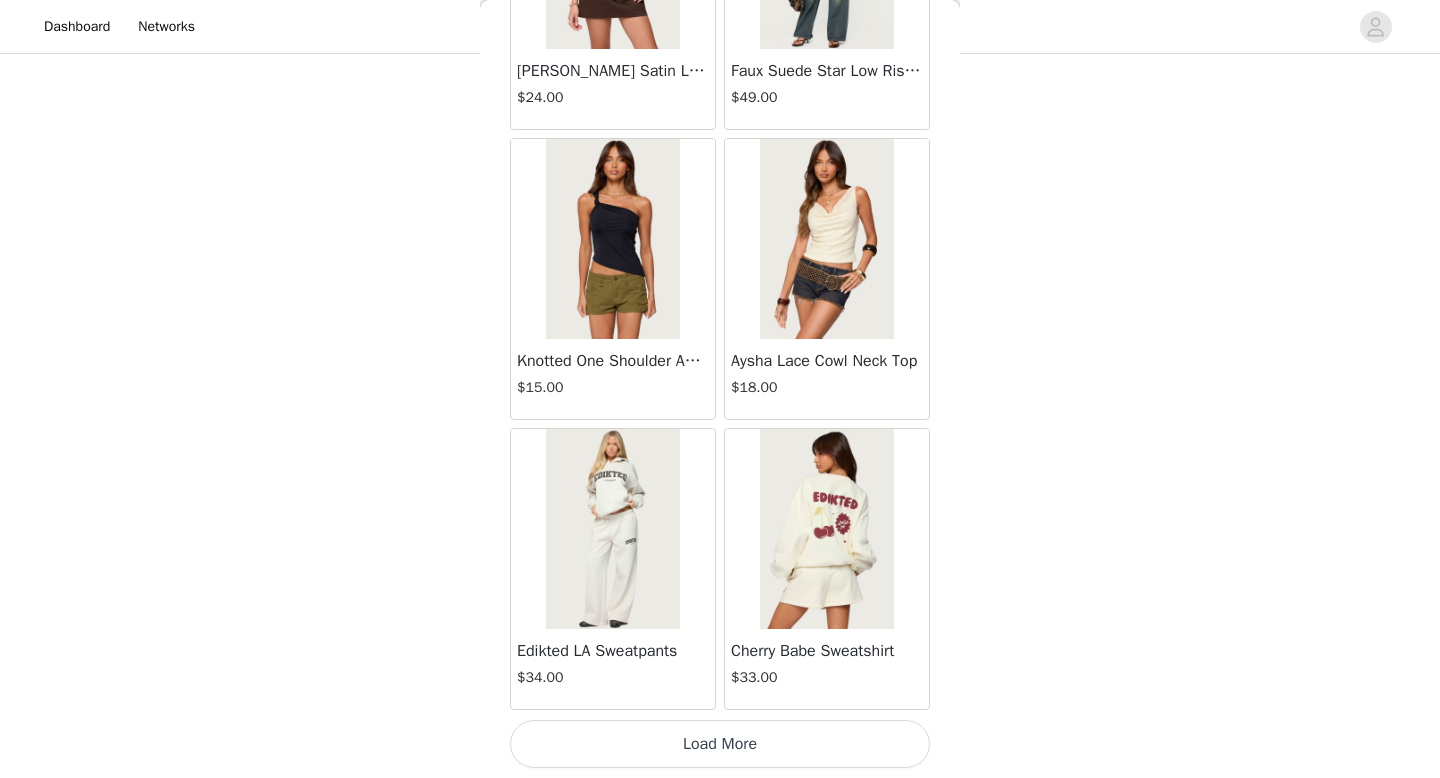 click on "Load More" at bounding box center [720, 744] 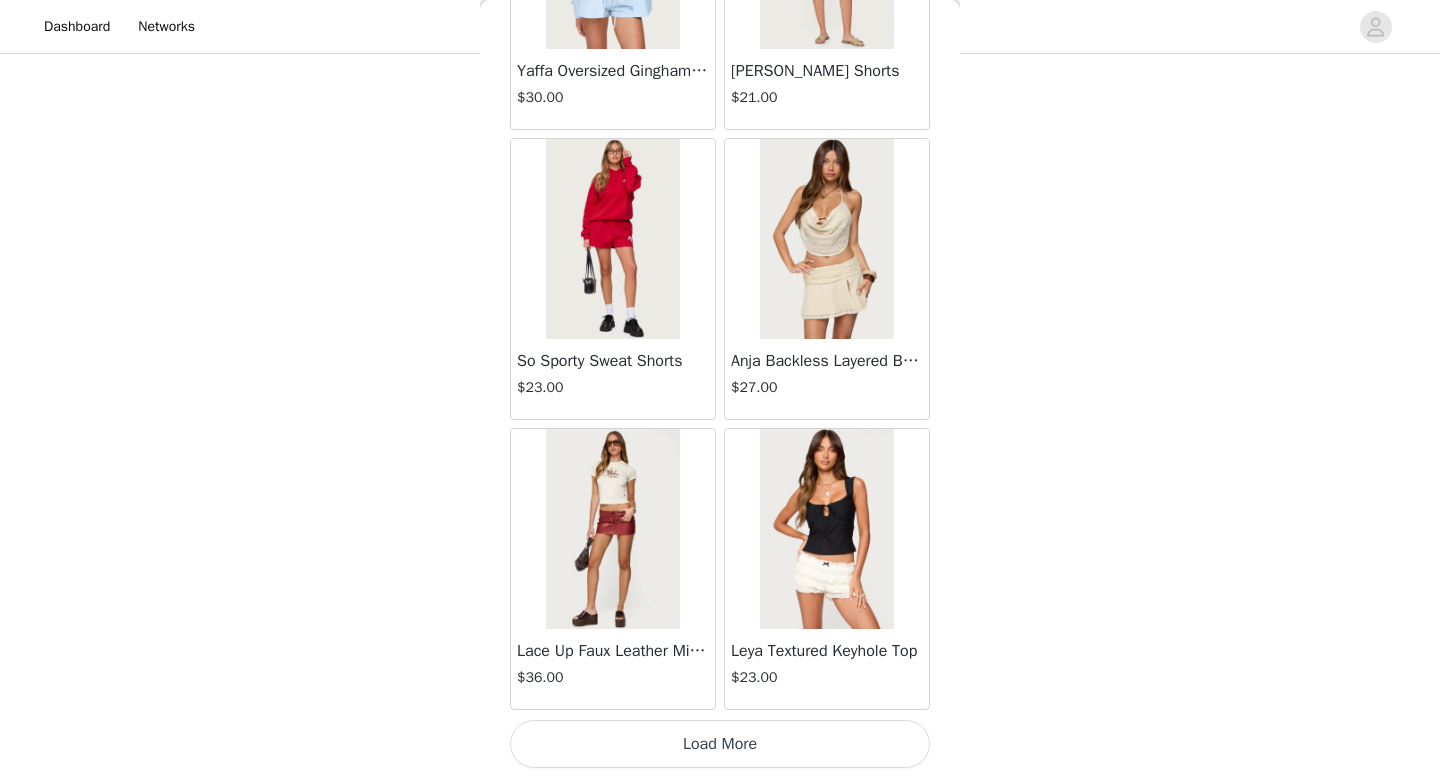 click on "Load More" at bounding box center (720, 744) 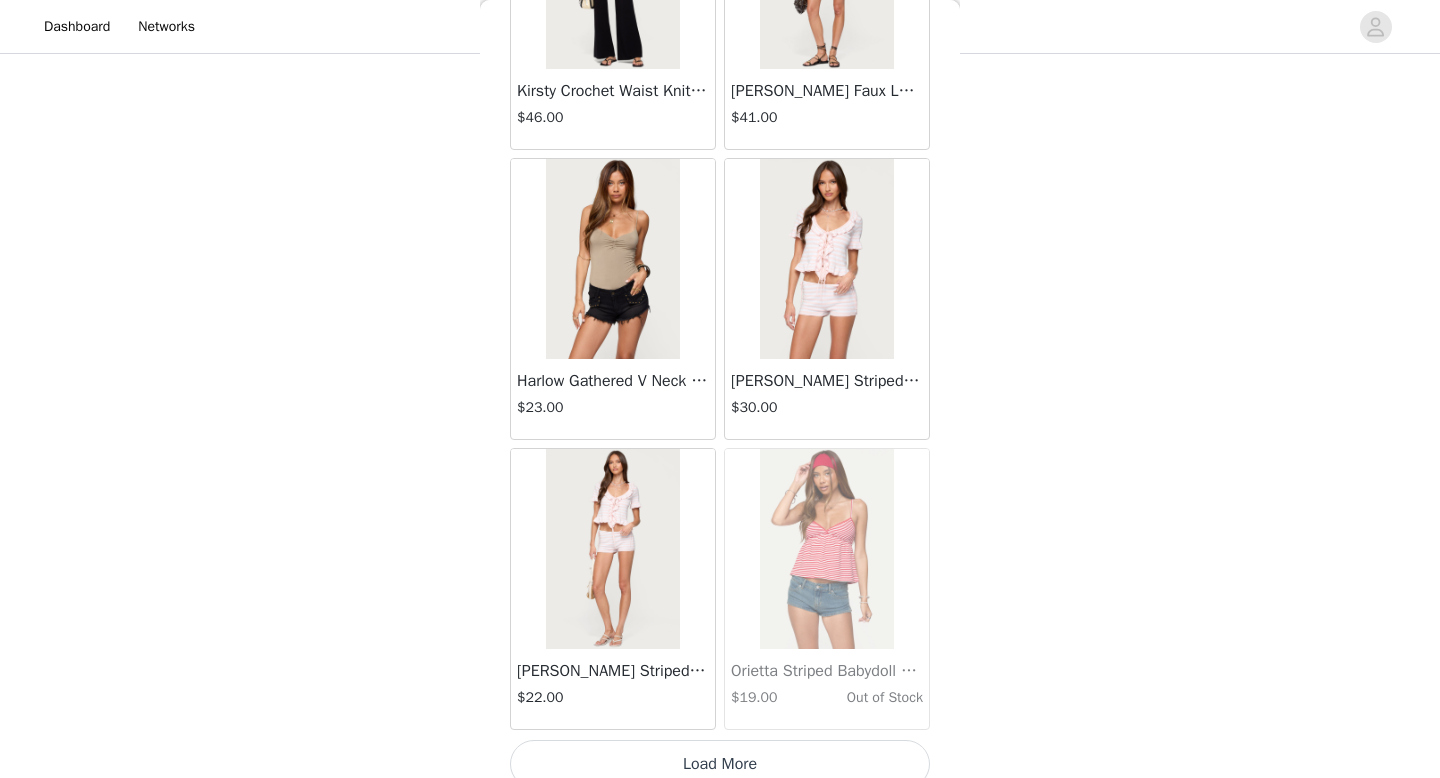 scroll, scrollTop: 37082, scrollLeft: 0, axis: vertical 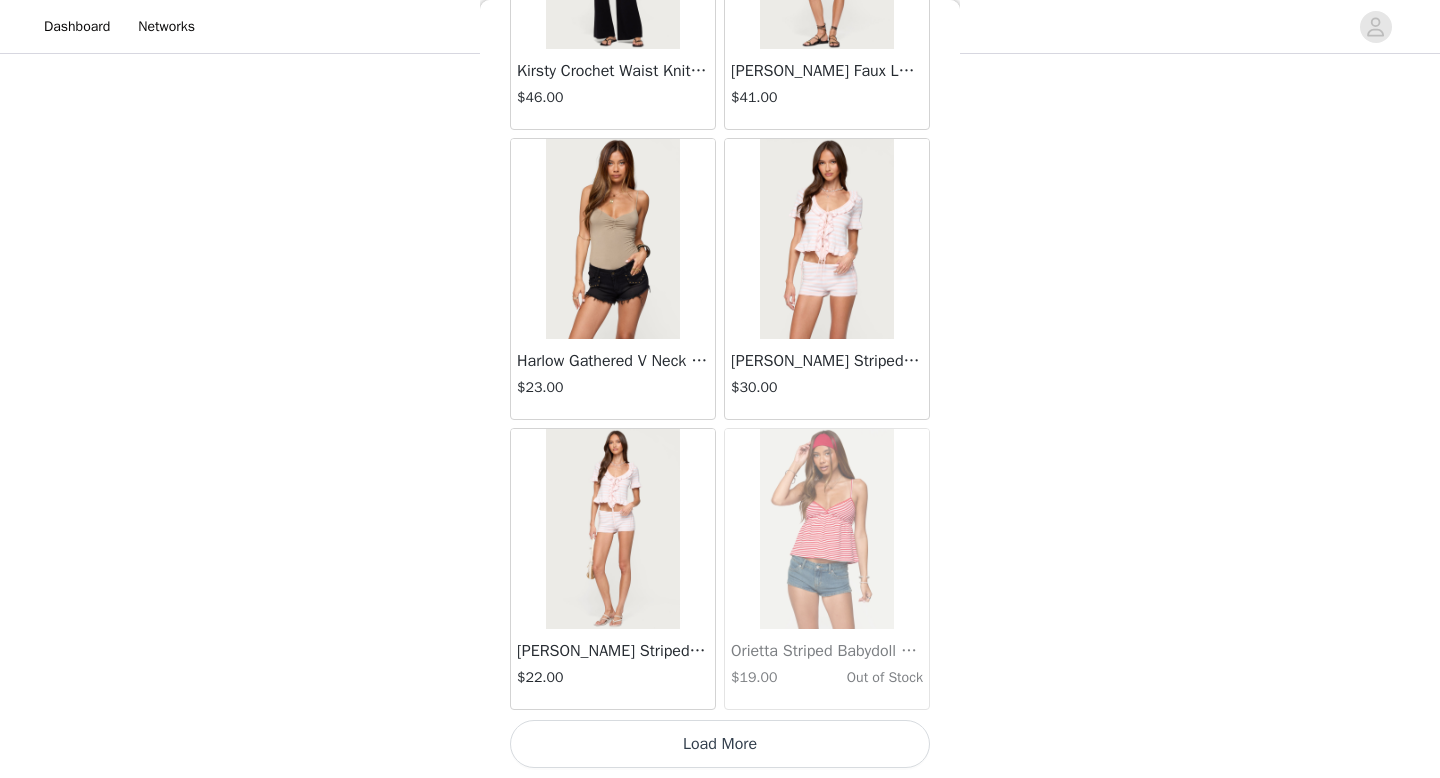 click on "Load More" at bounding box center [720, 744] 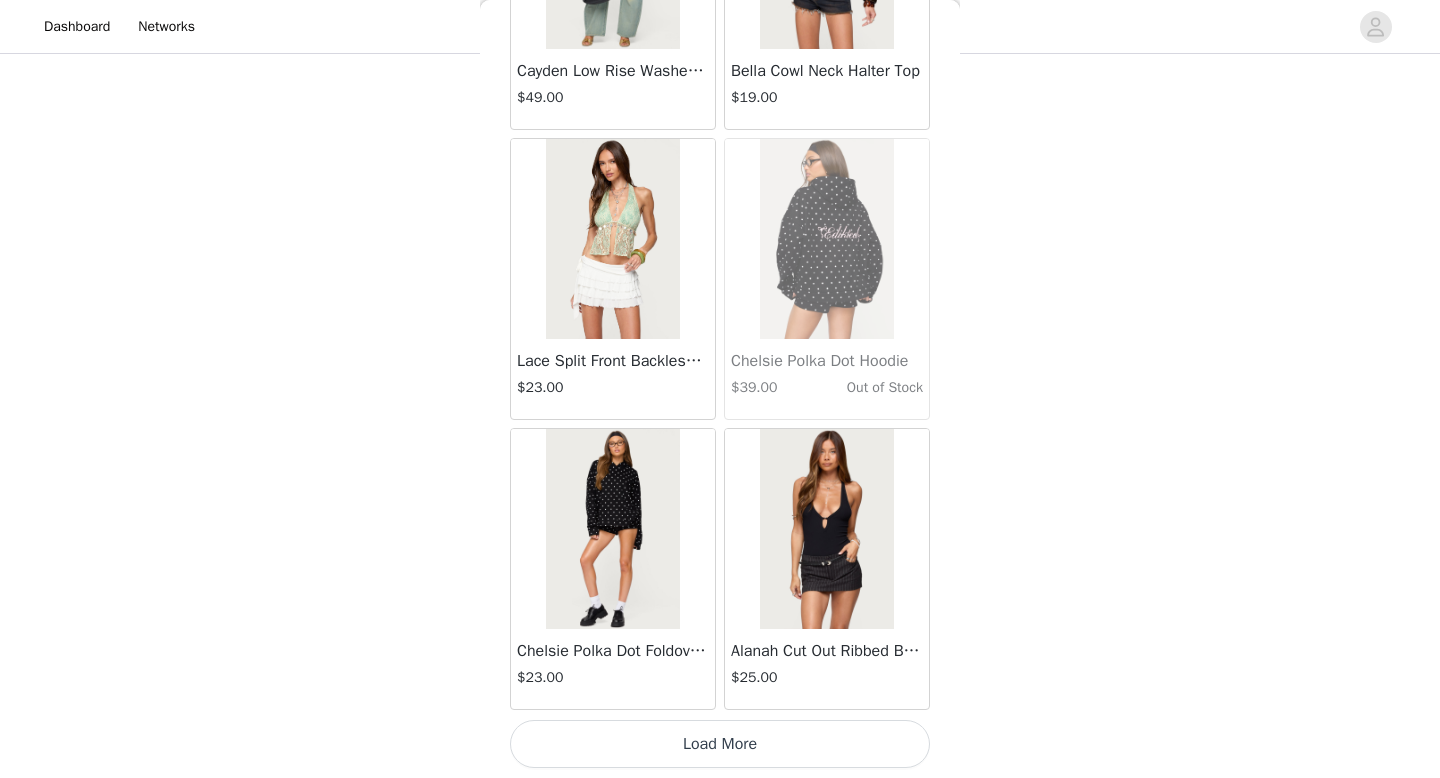 click on "Load More" at bounding box center [720, 744] 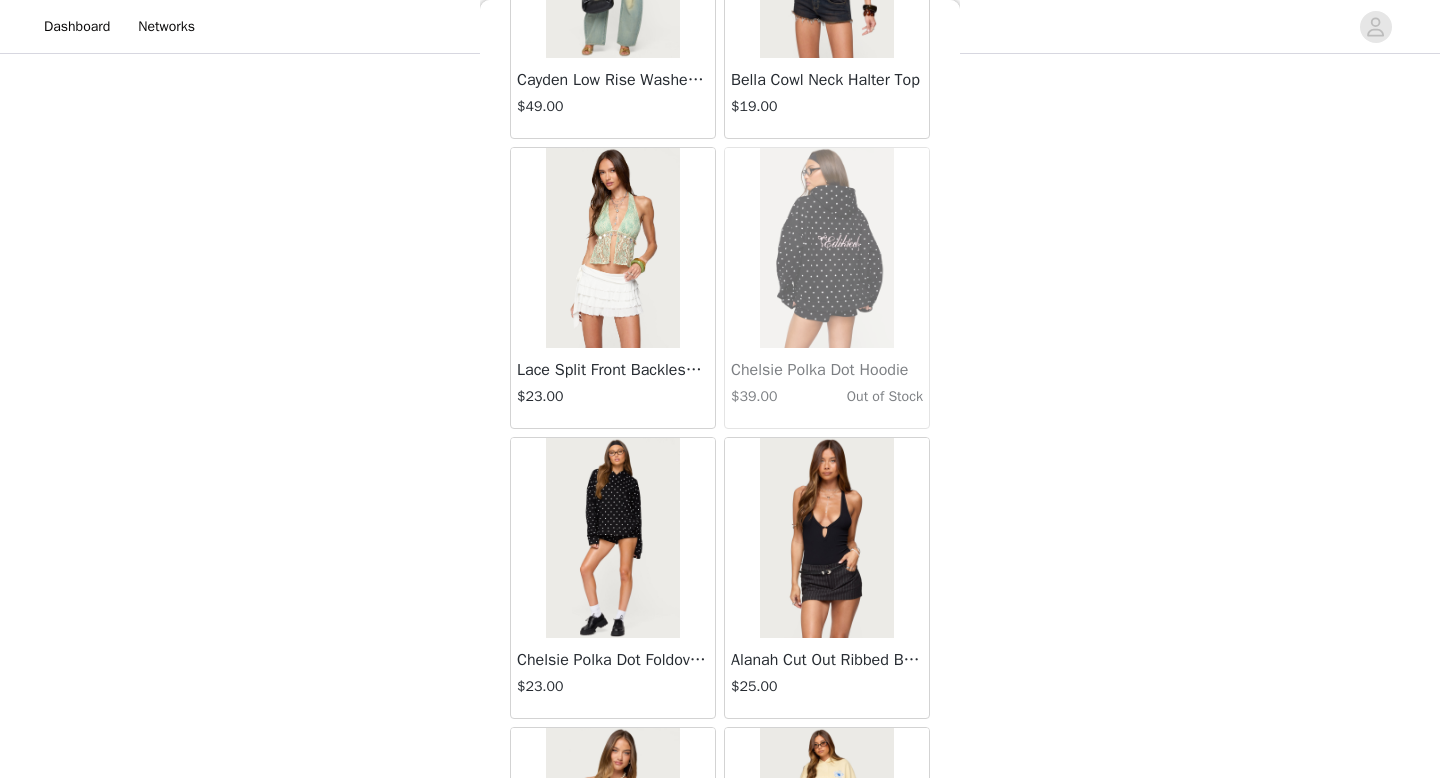scroll, scrollTop: 39982, scrollLeft: 0, axis: vertical 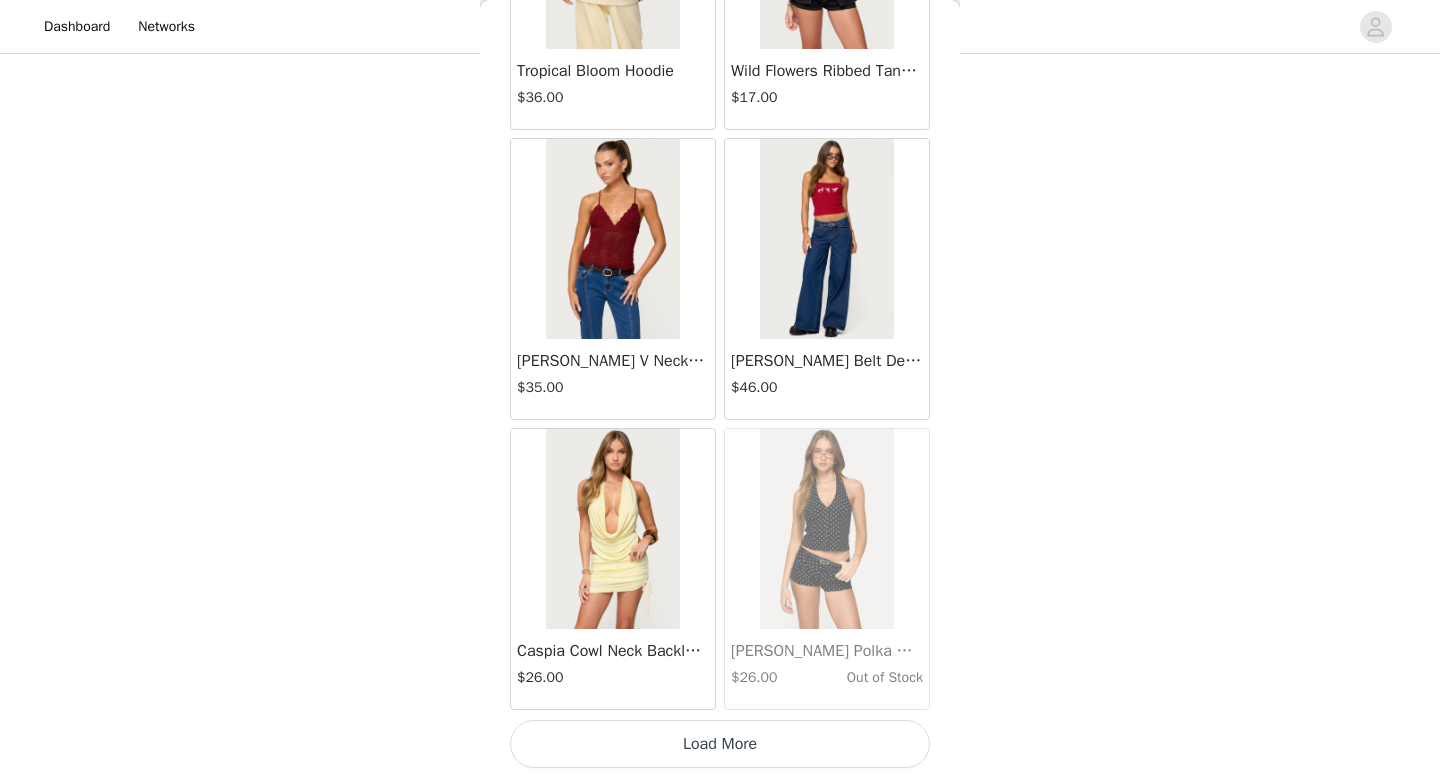 click on "Load More" at bounding box center [720, 744] 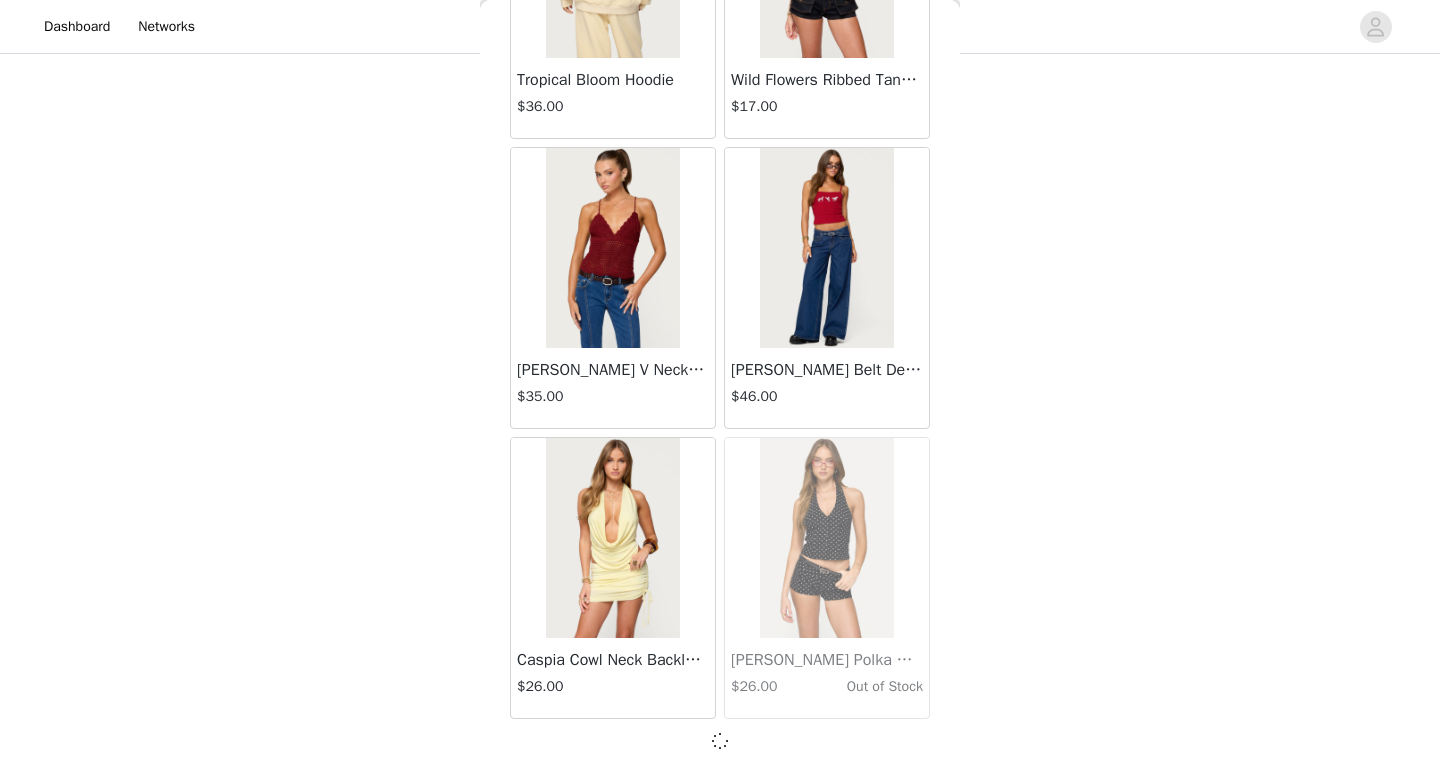 scroll, scrollTop: 42873, scrollLeft: 0, axis: vertical 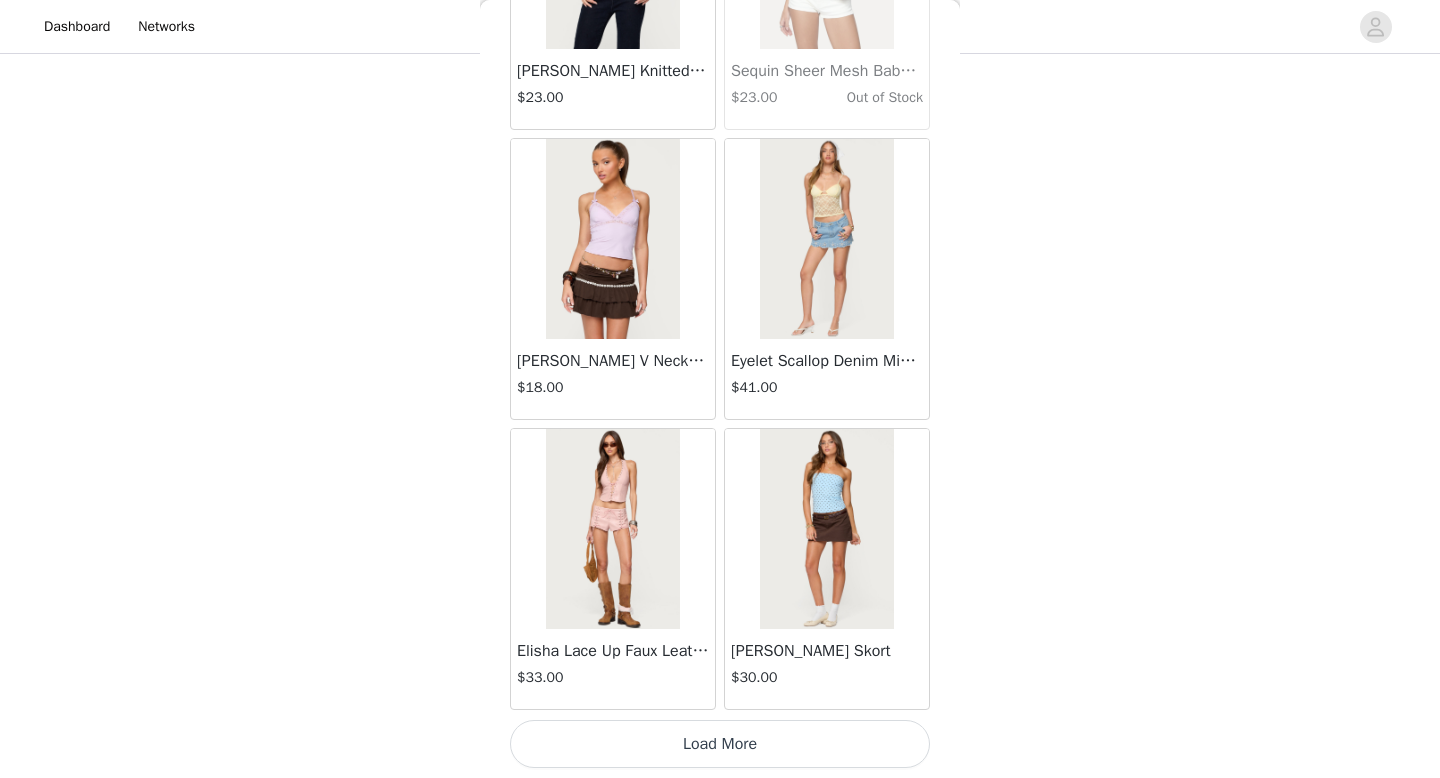 click on "Load More" at bounding box center [720, 744] 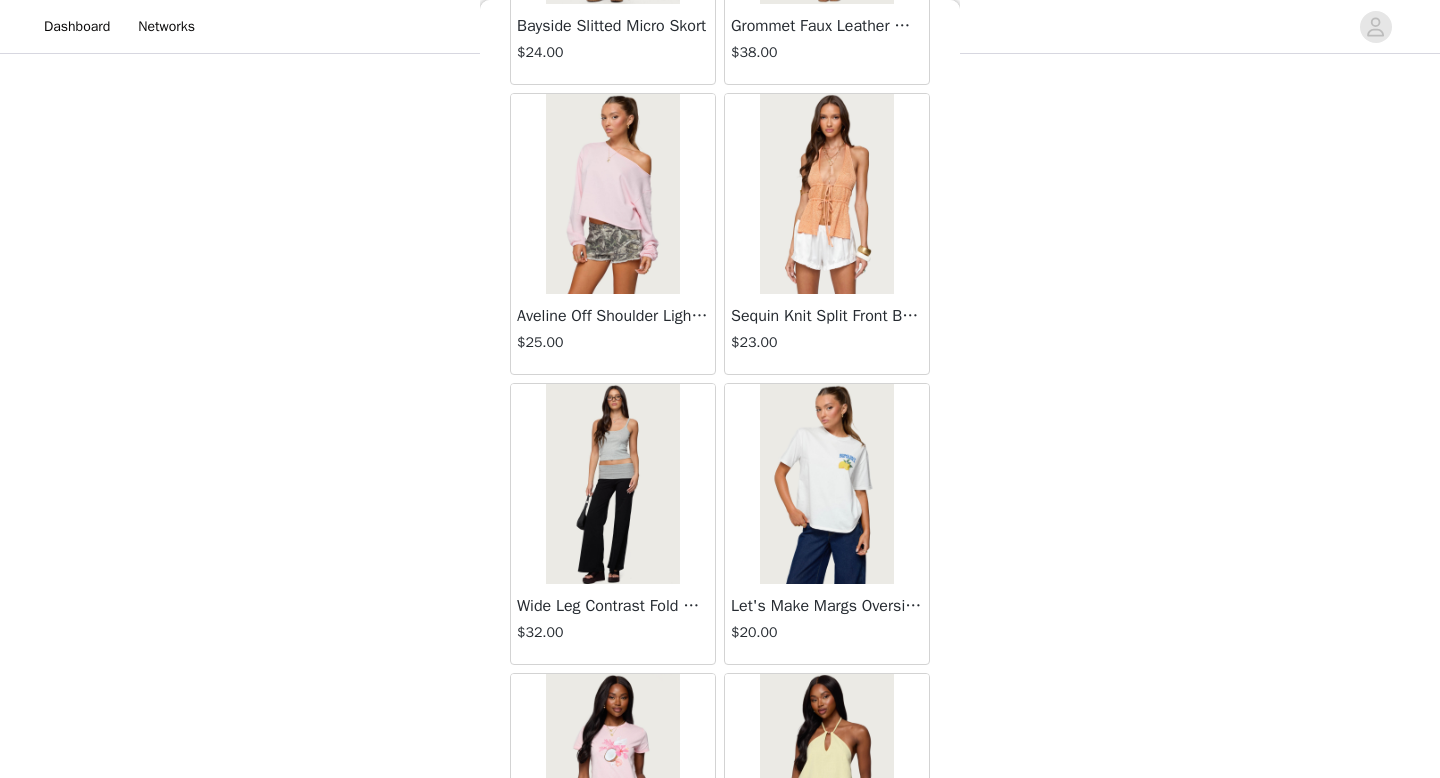 scroll, scrollTop: 48682, scrollLeft: 0, axis: vertical 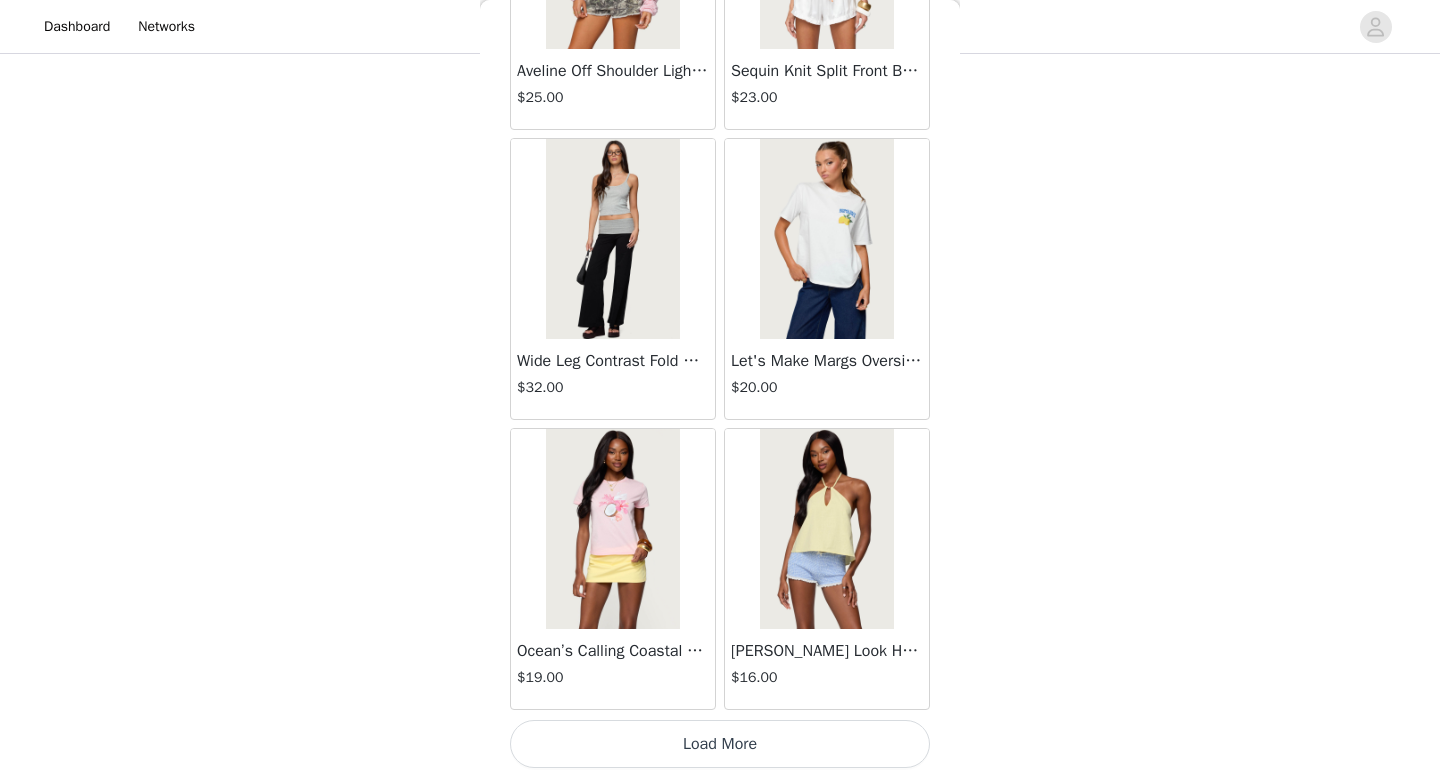 click on "Load More" at bounding box center [720, 744] 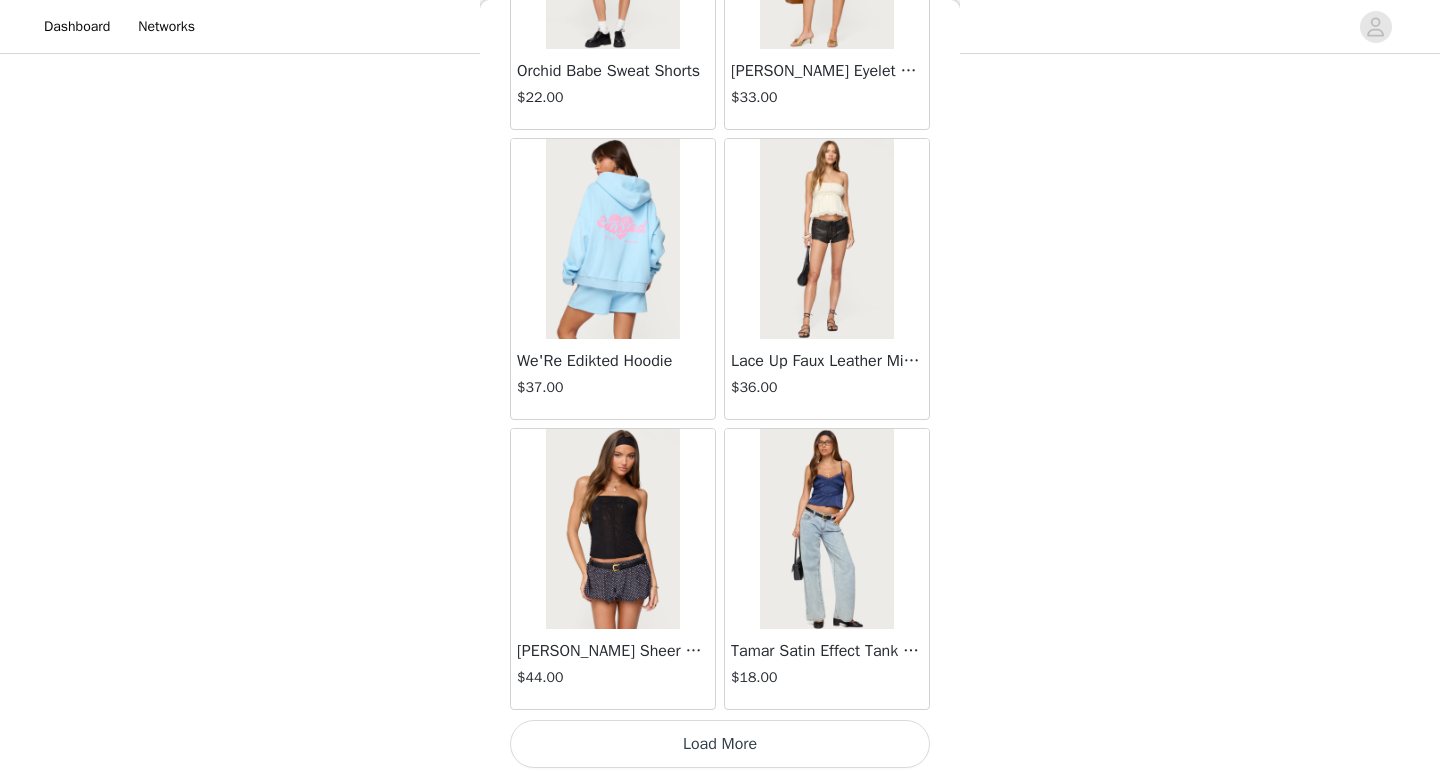 click on "Load More" at bounding box center [720, 744] 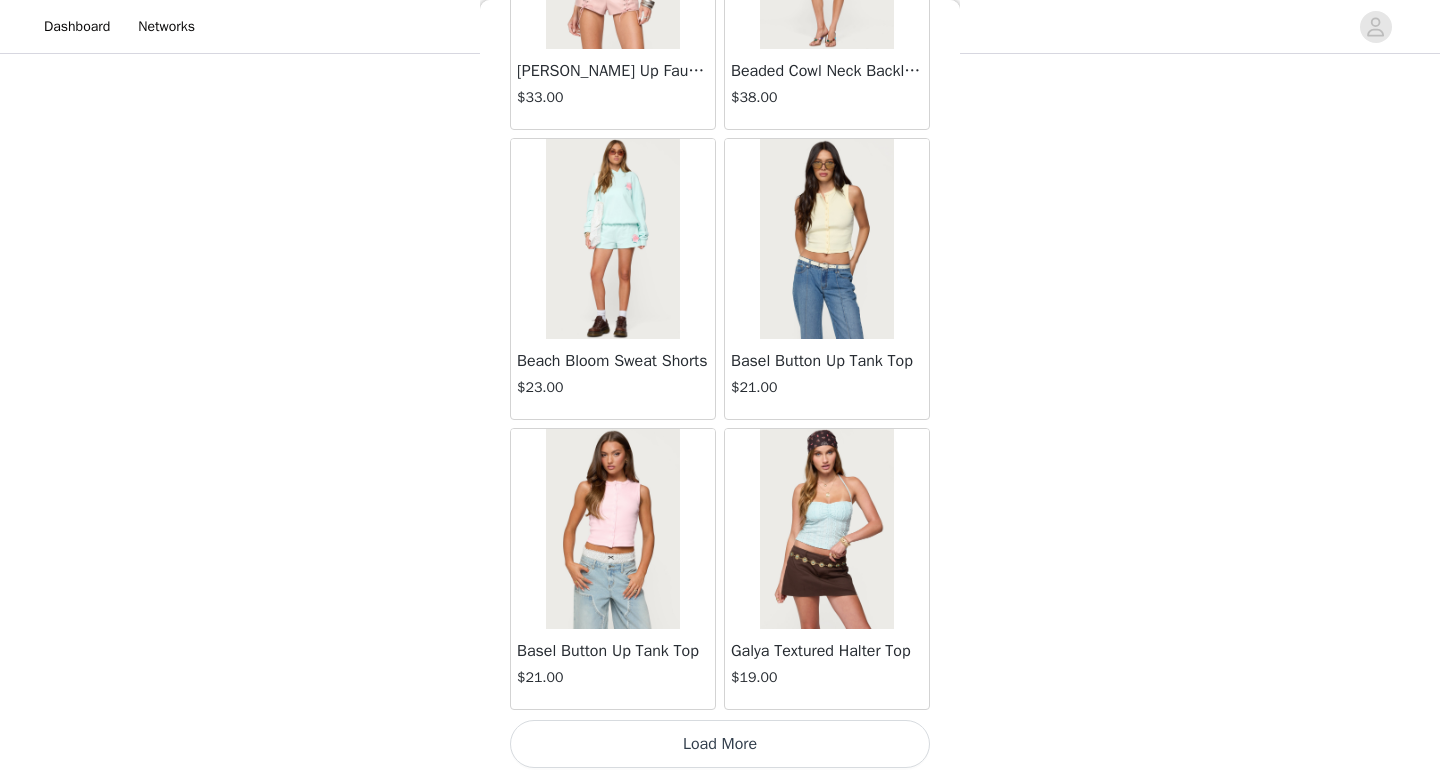 click on "Load More" at bounding box center [720, 744] 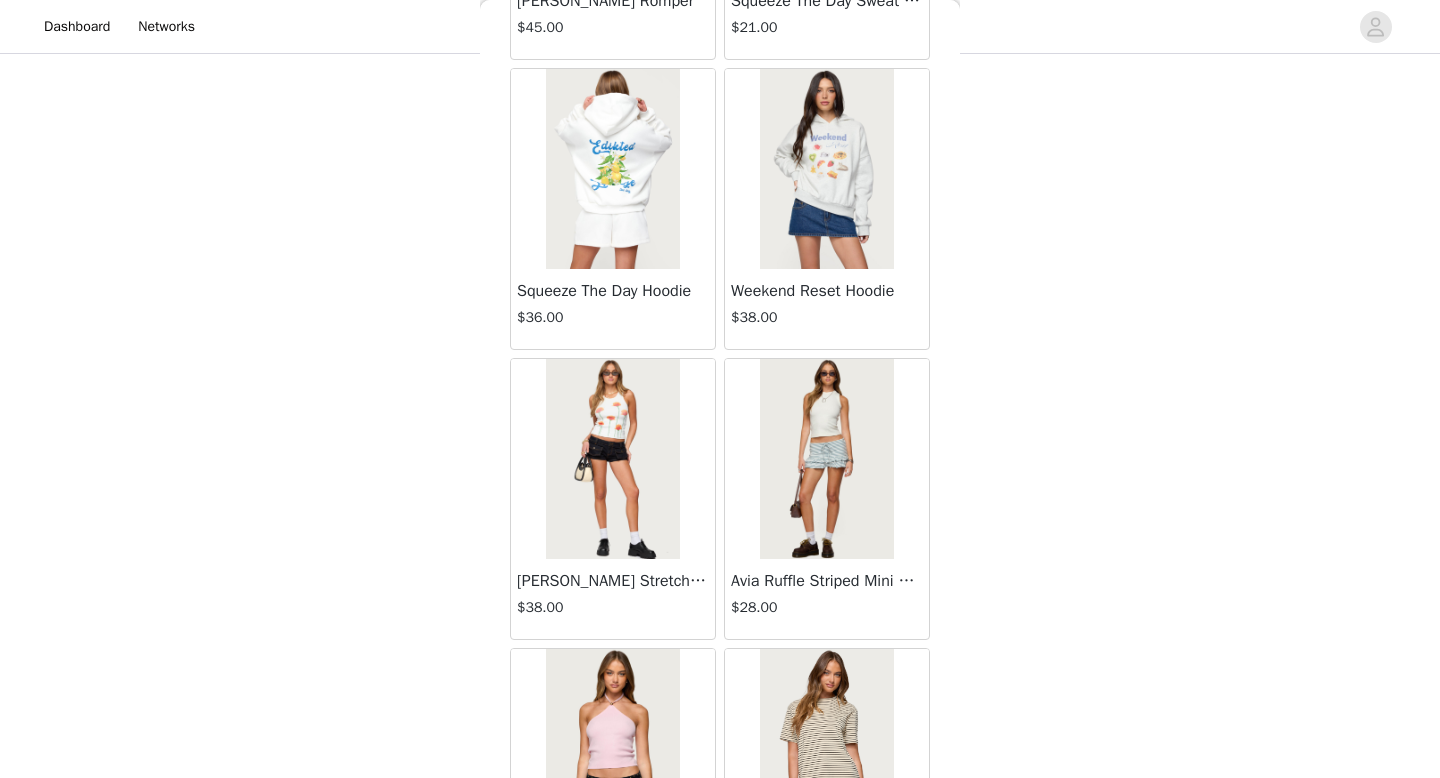 scroll, scrollTop: 57382, scrollLeft: 0, axis: vertical 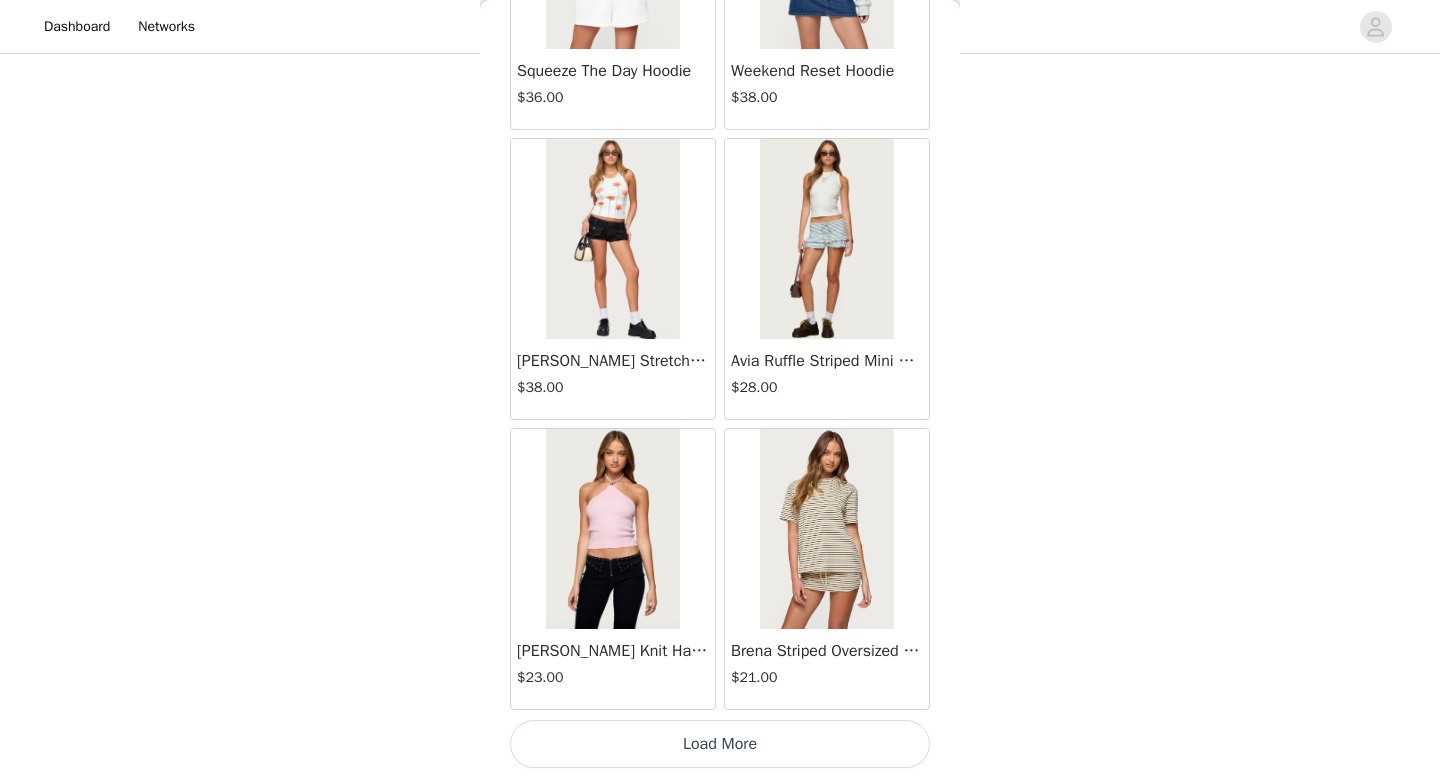 click on "Load More" at bounding box center (720, 744) 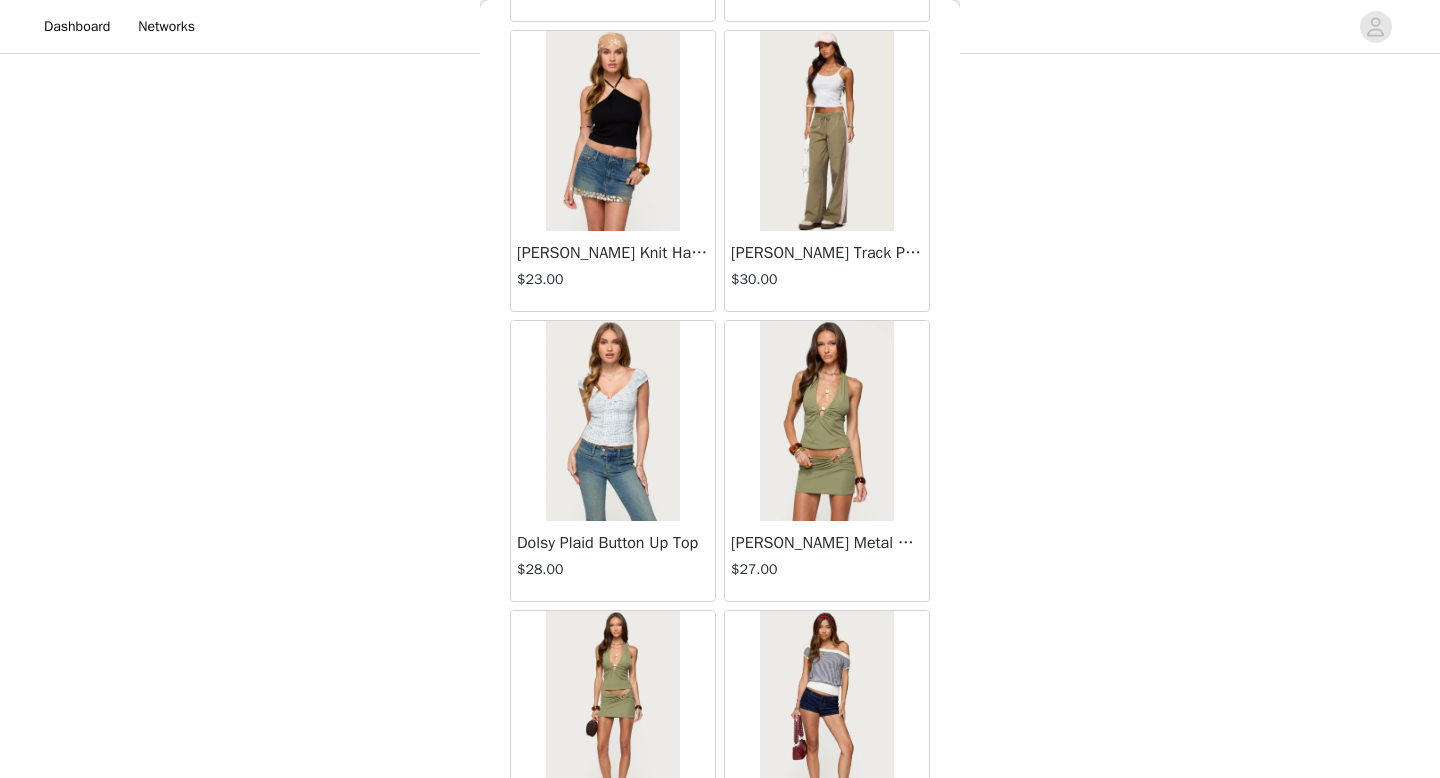 scroll, scrollTop: 60282, scrollLeft: 0, axis: vertical 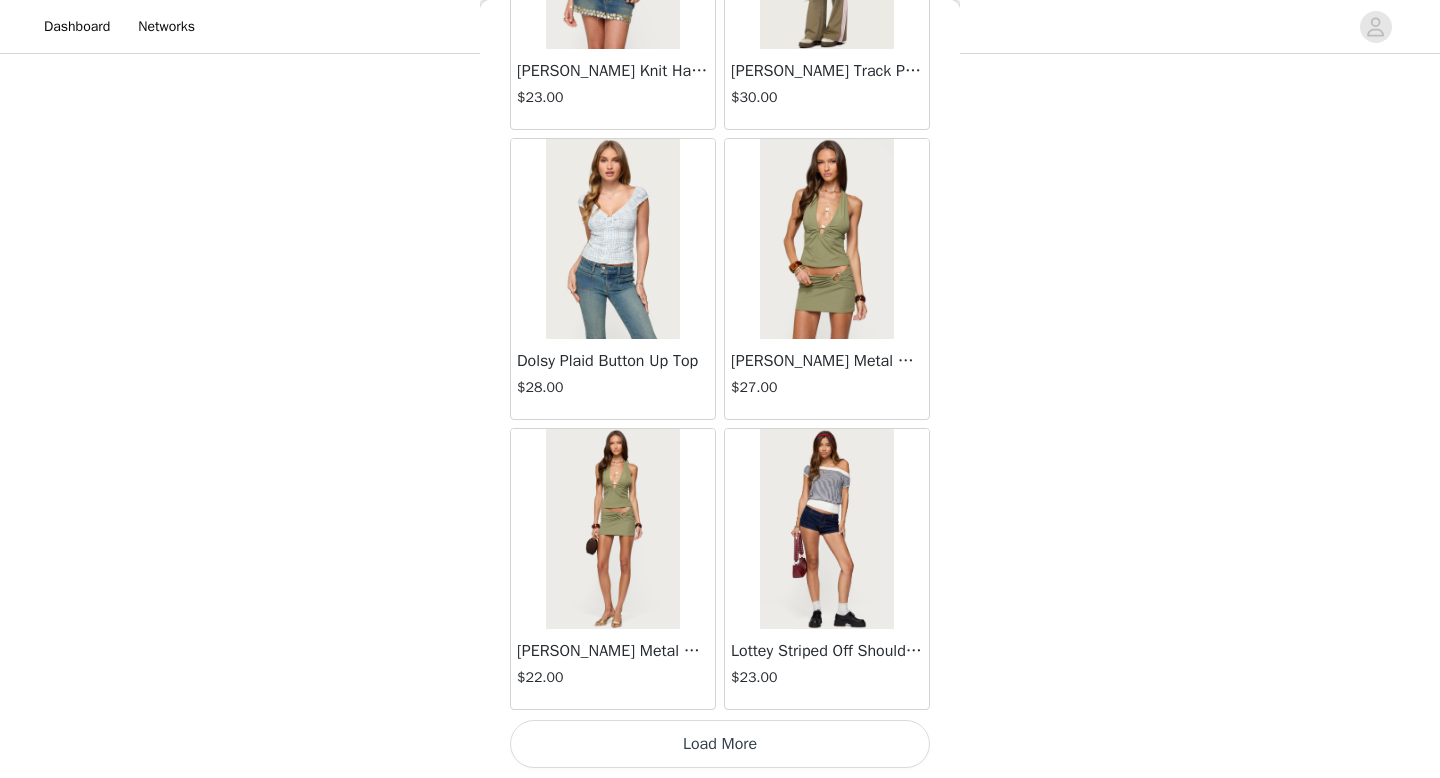click on "Load More" at bounding box center (720, 744) 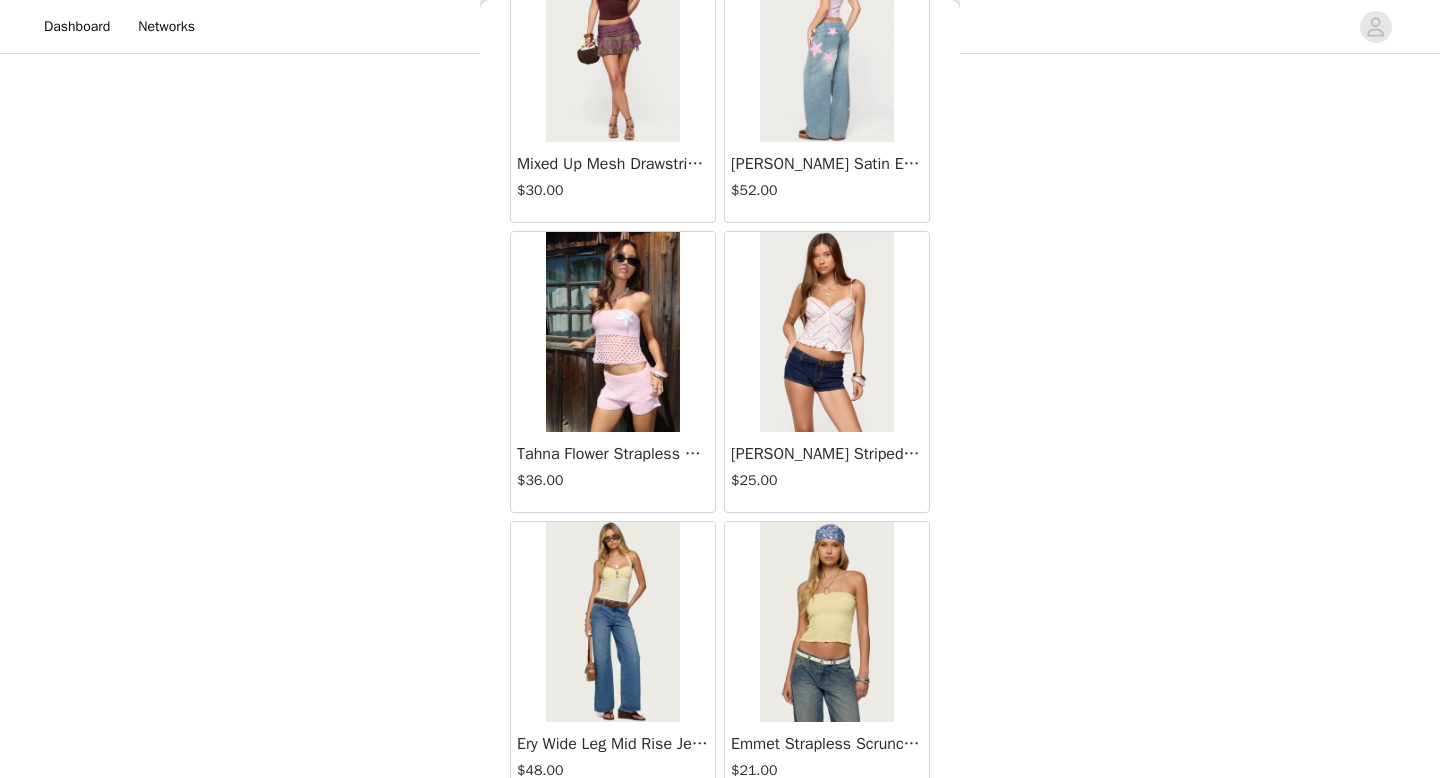 scroll, scrollTop: 63182, scrollLeft: 0, axis: vertical 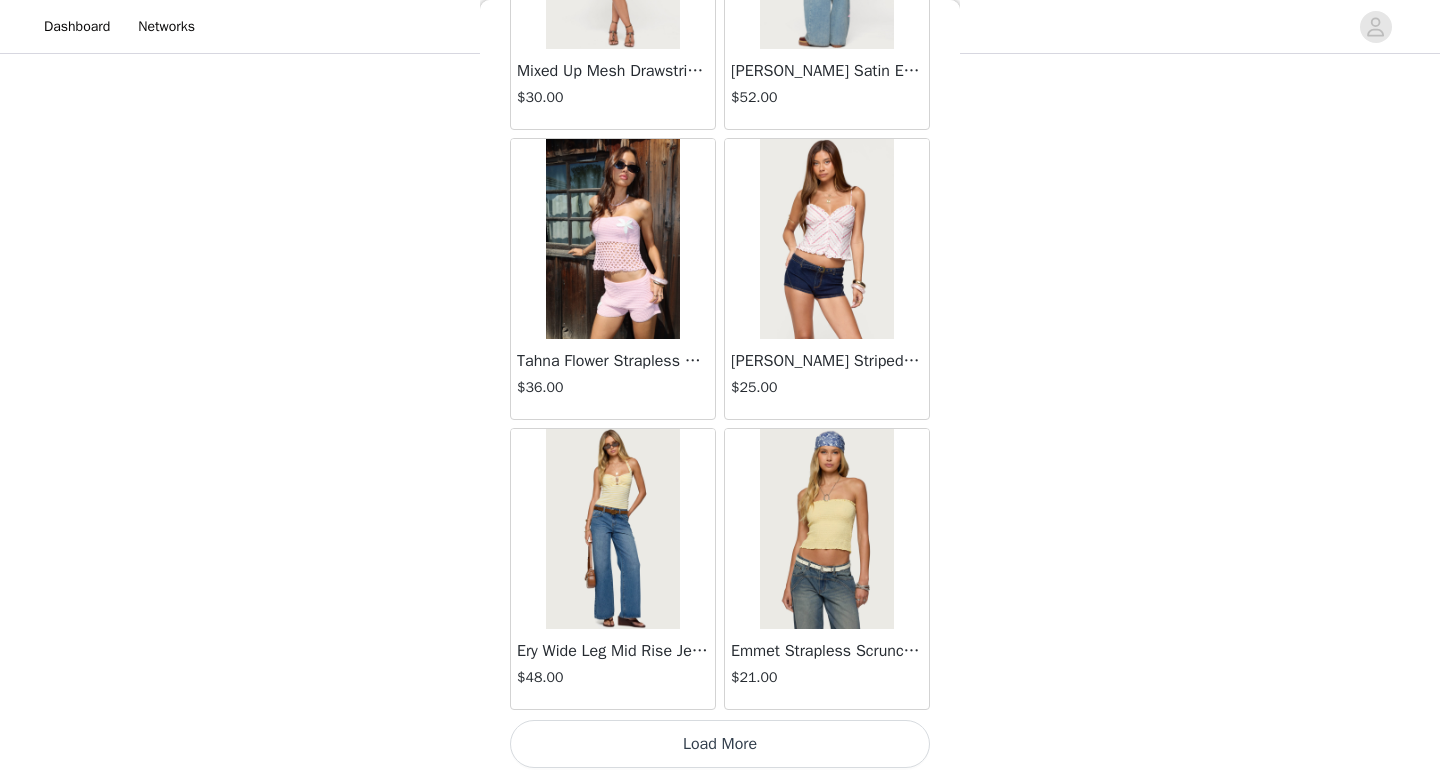click on "Load More" at bounding box center (720, 744) 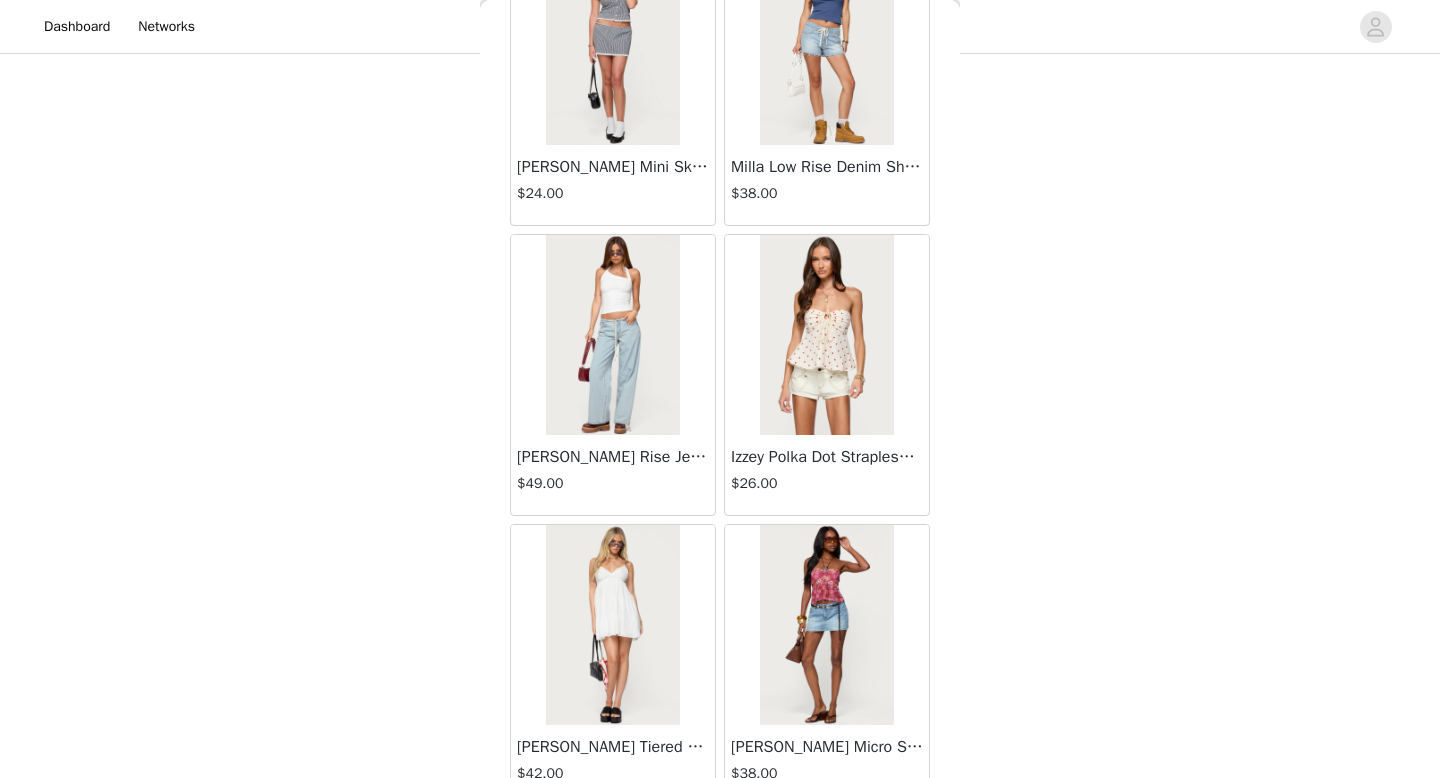 scroll, scrollTop: 64546, scrollLeft: 0, axis: vertical 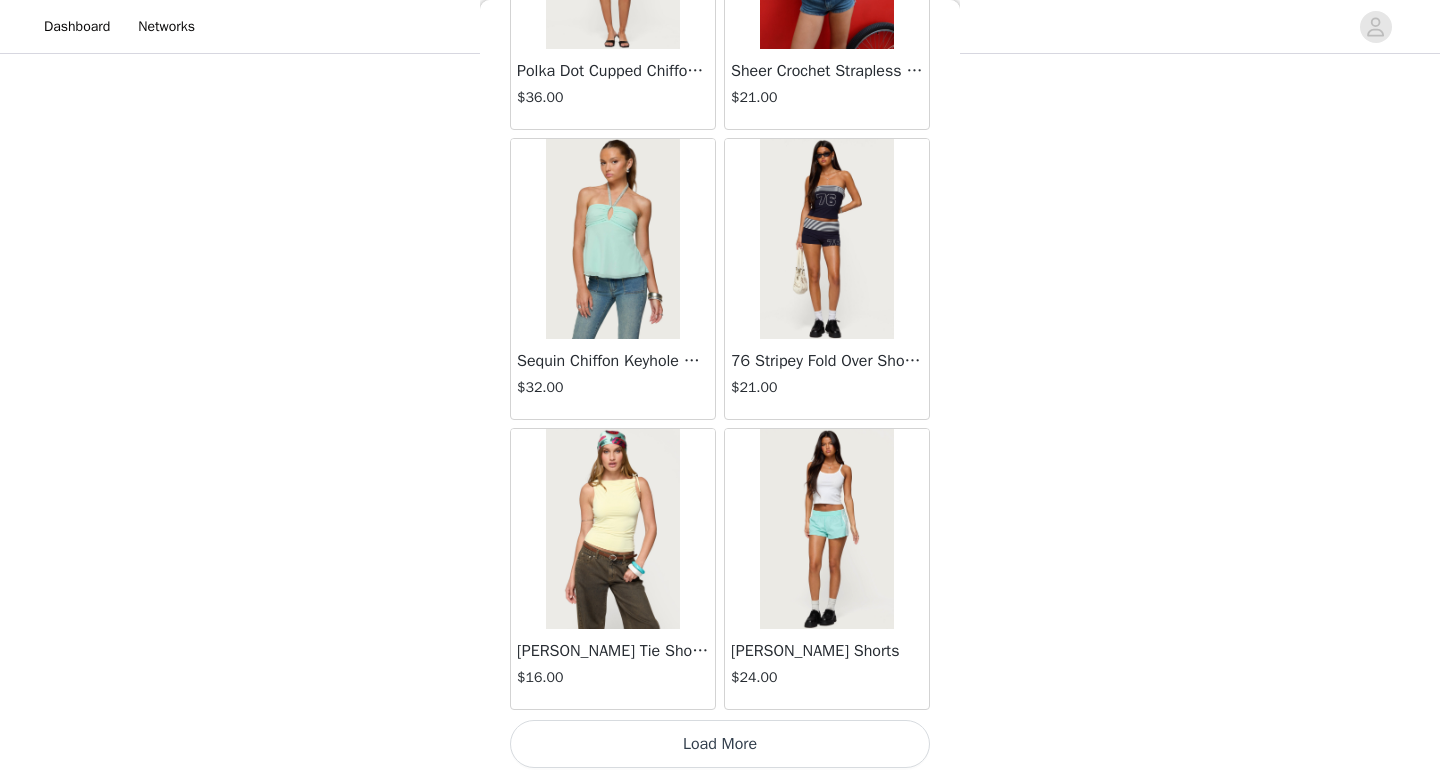 click on "Load More" at bounding box center [720, 744] 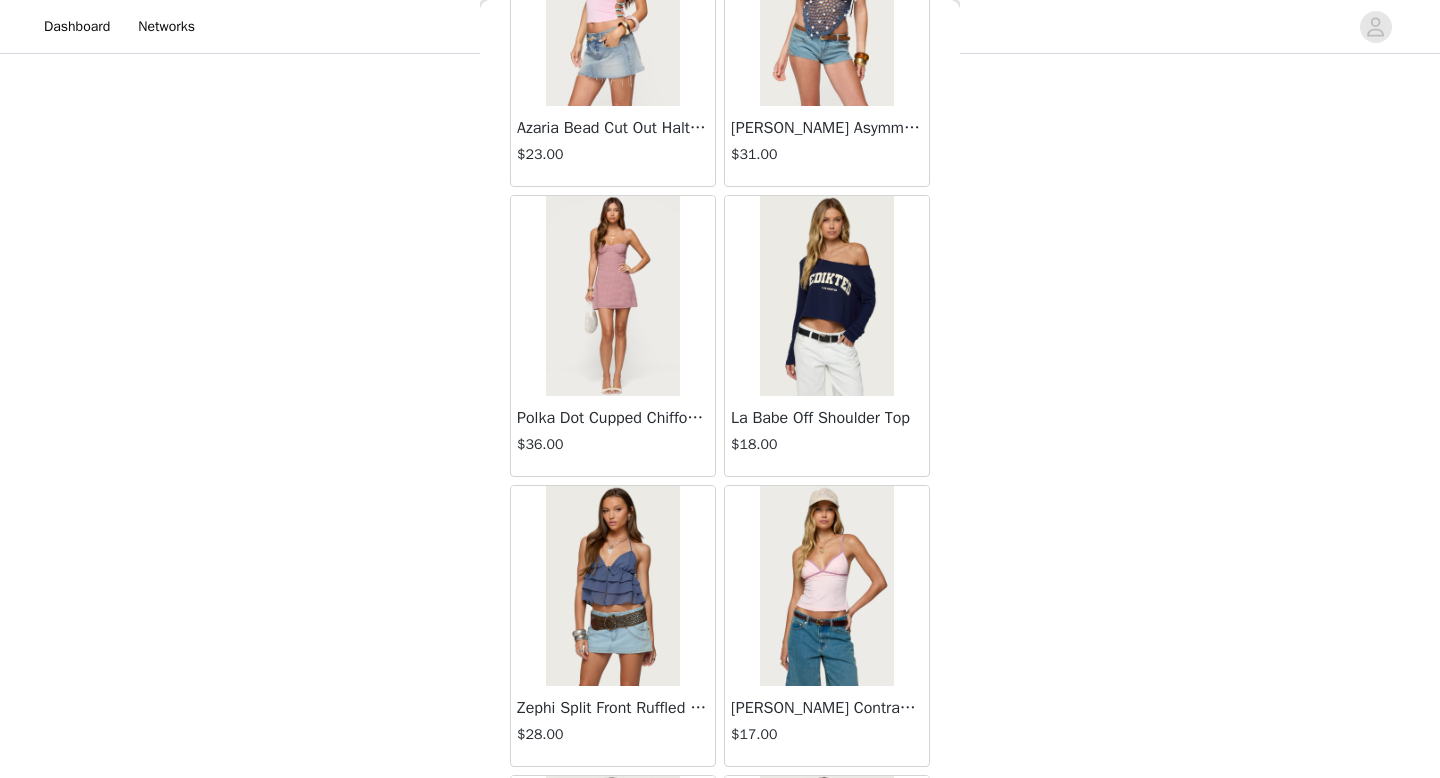 scroll, scrollTop: 67478, scrollLeft: 0, axis: vertical 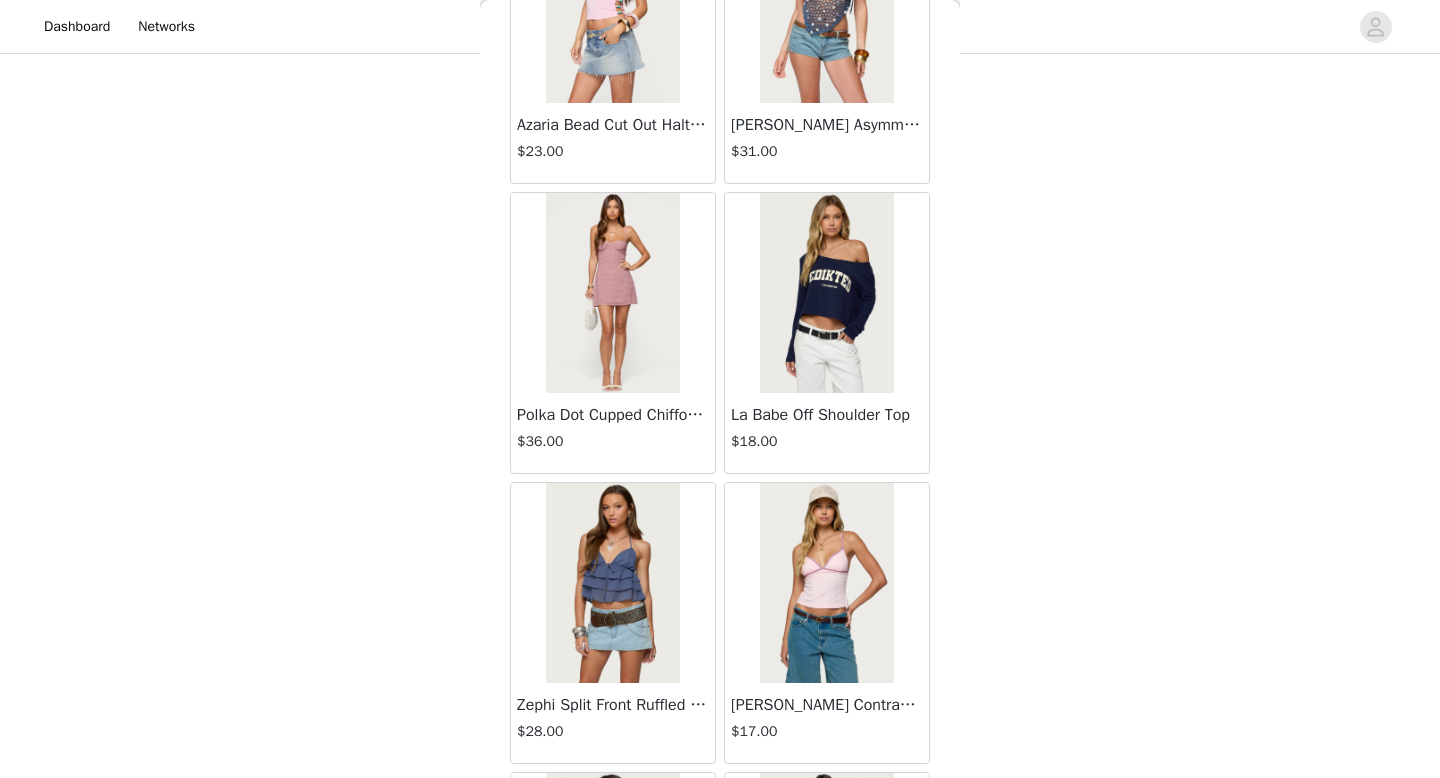click at bounding box center (827, 583) 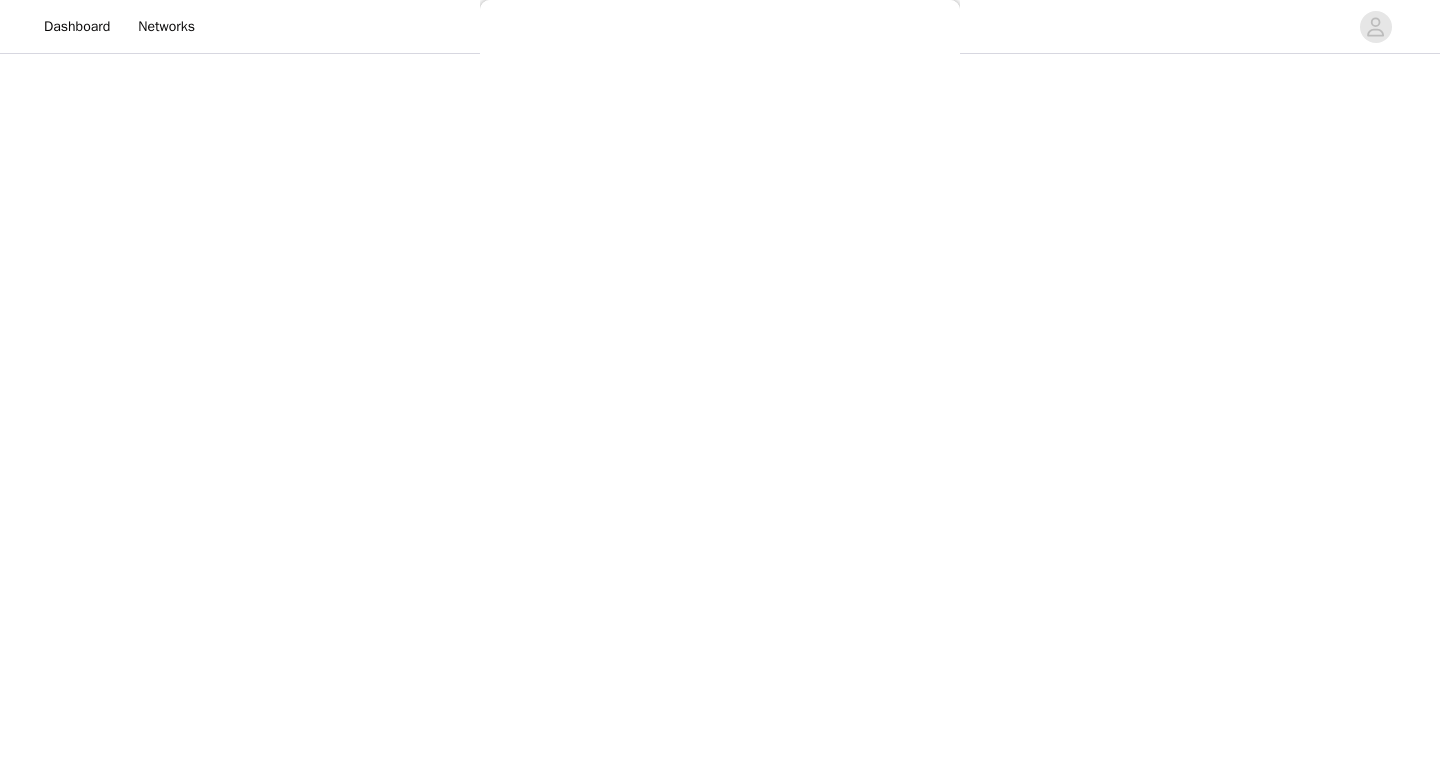 scroll, scrollTop: 0, scrollLeft: 0, axis: both 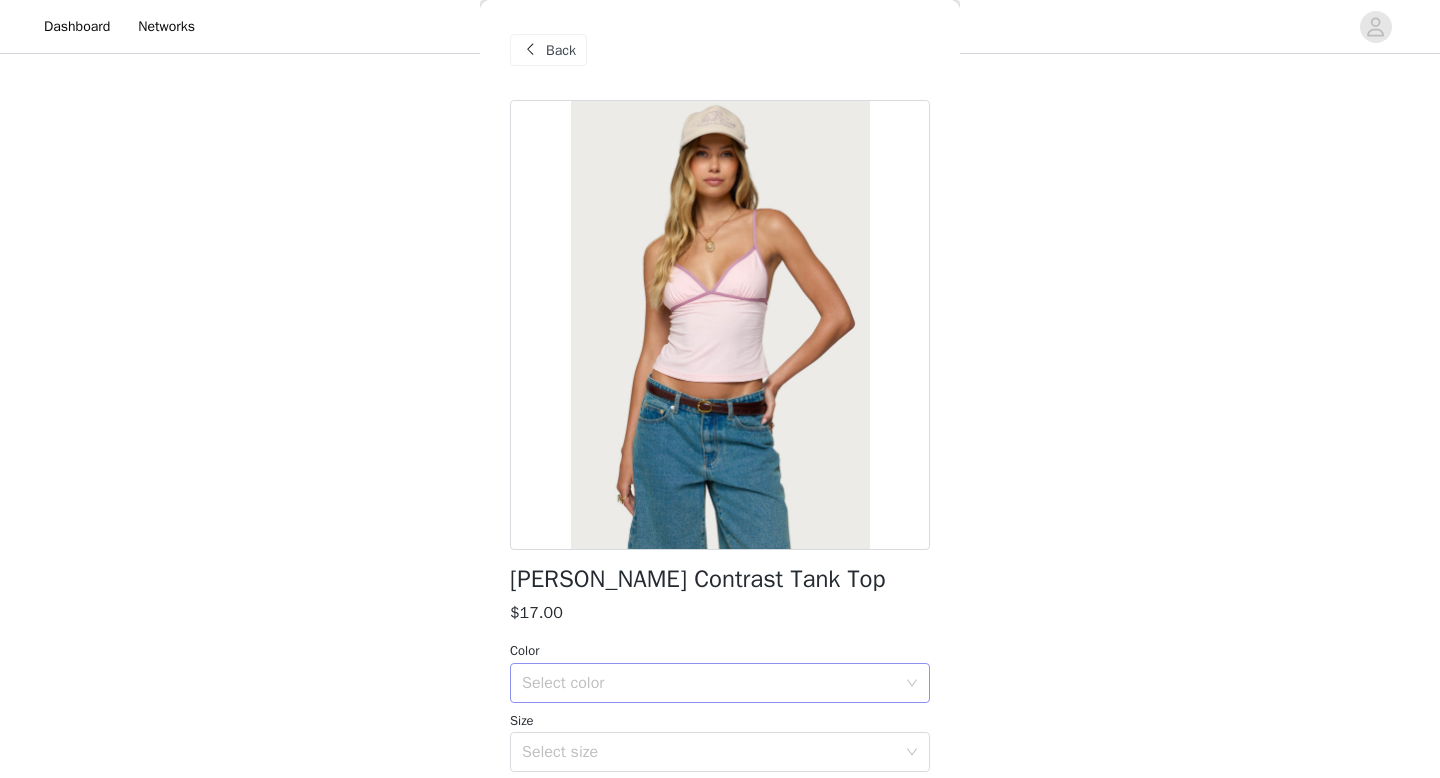 click on "Select color" at bounding box center (709, 683) 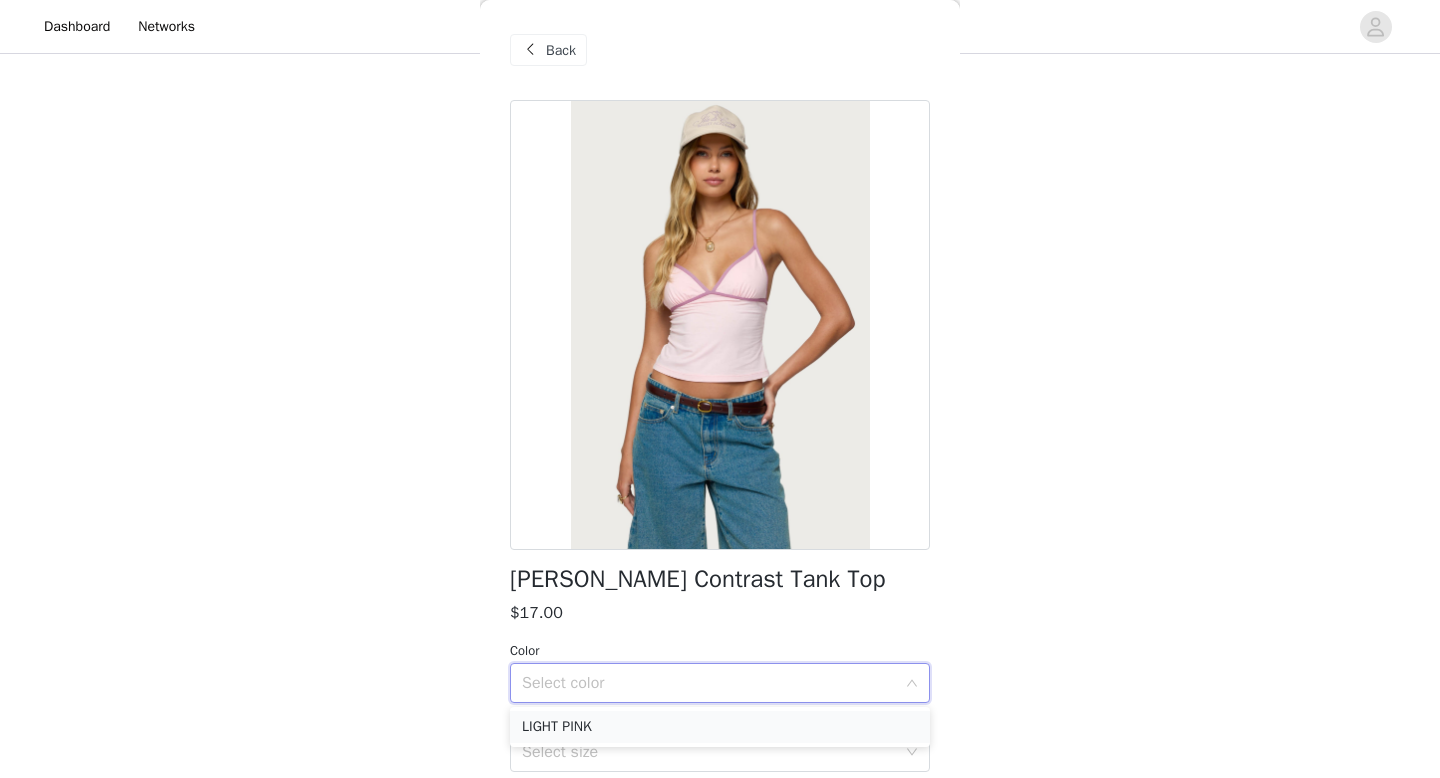 click on "LIGHT PINK" at bounding box center [720, 727] 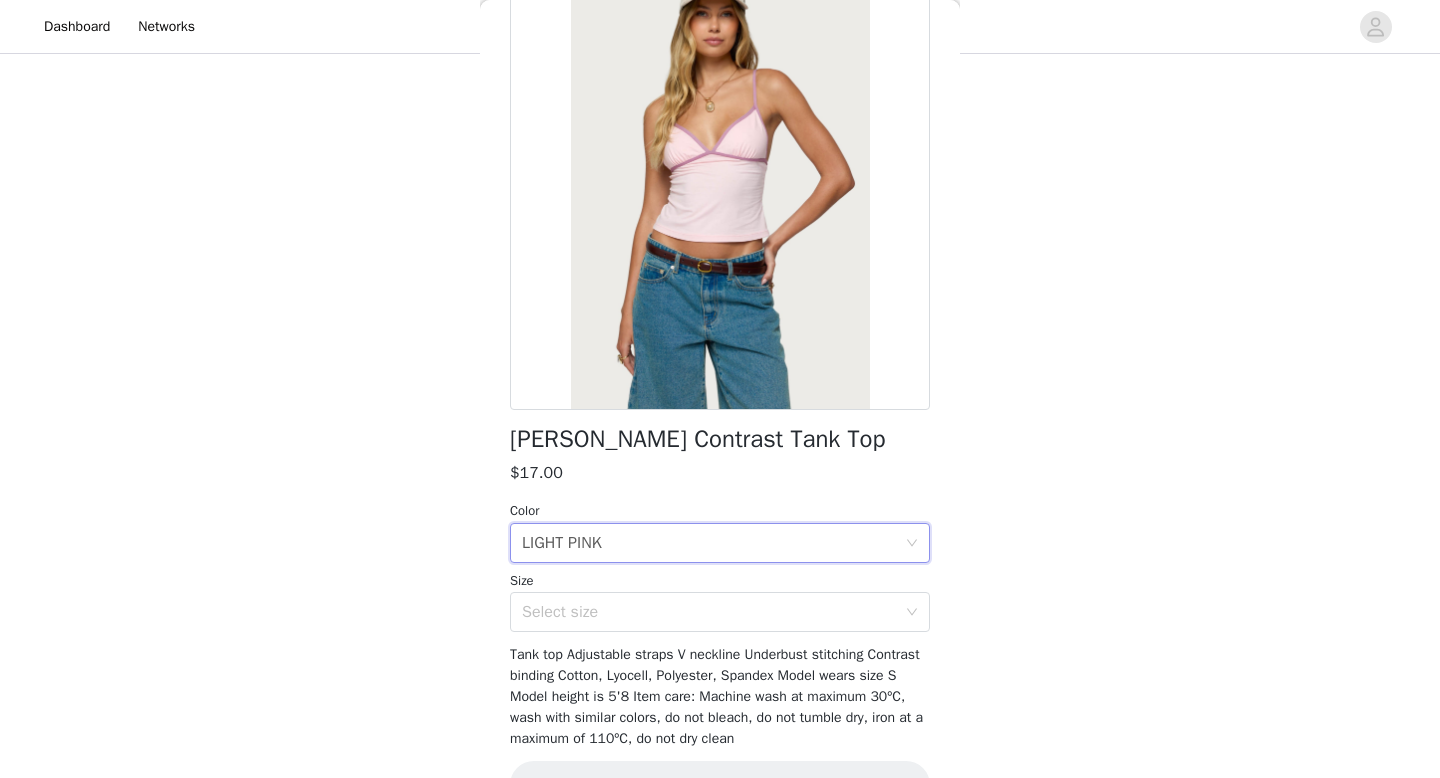 scroll, scrollTop: 149, scrollLeft: 0, axis: vertical 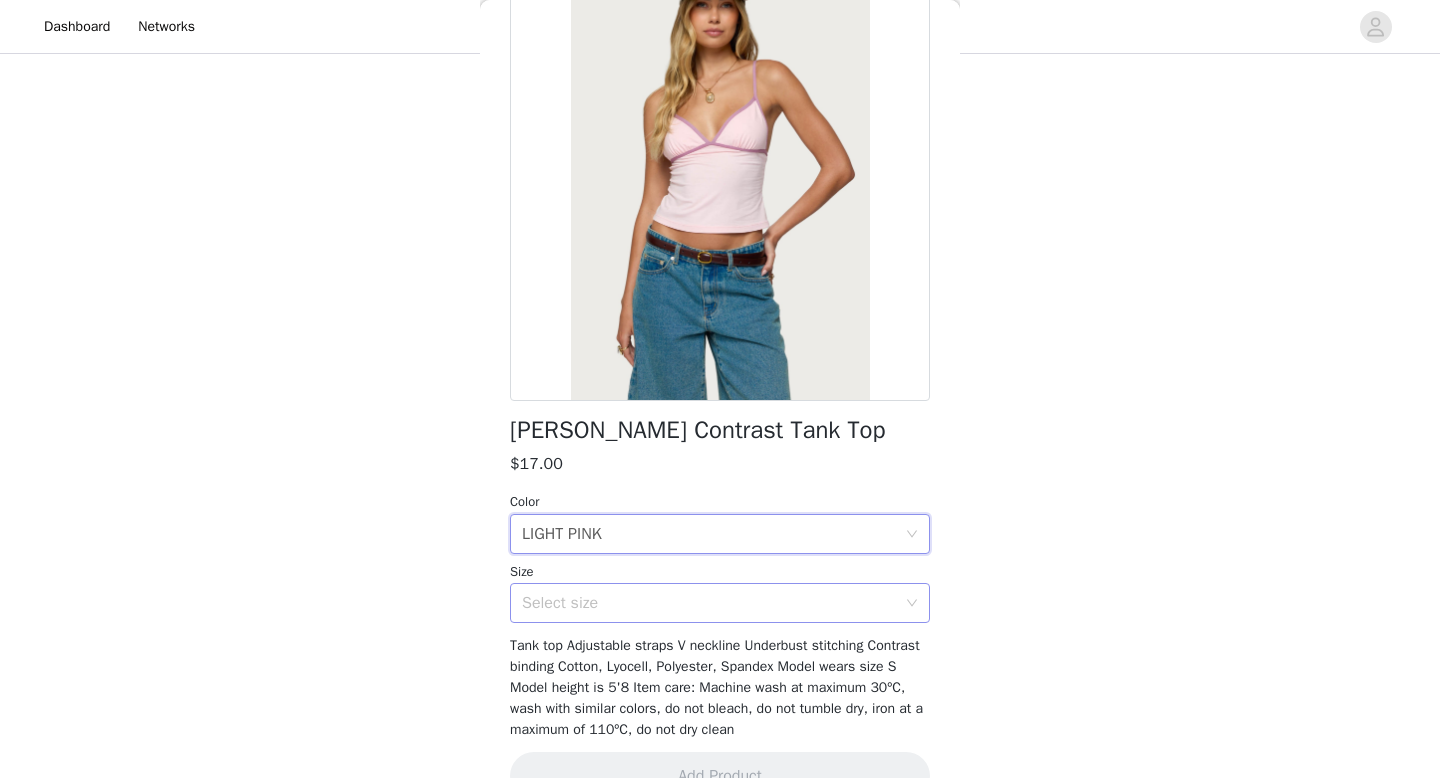 click on "Select size" at bounding box center [709, 603] 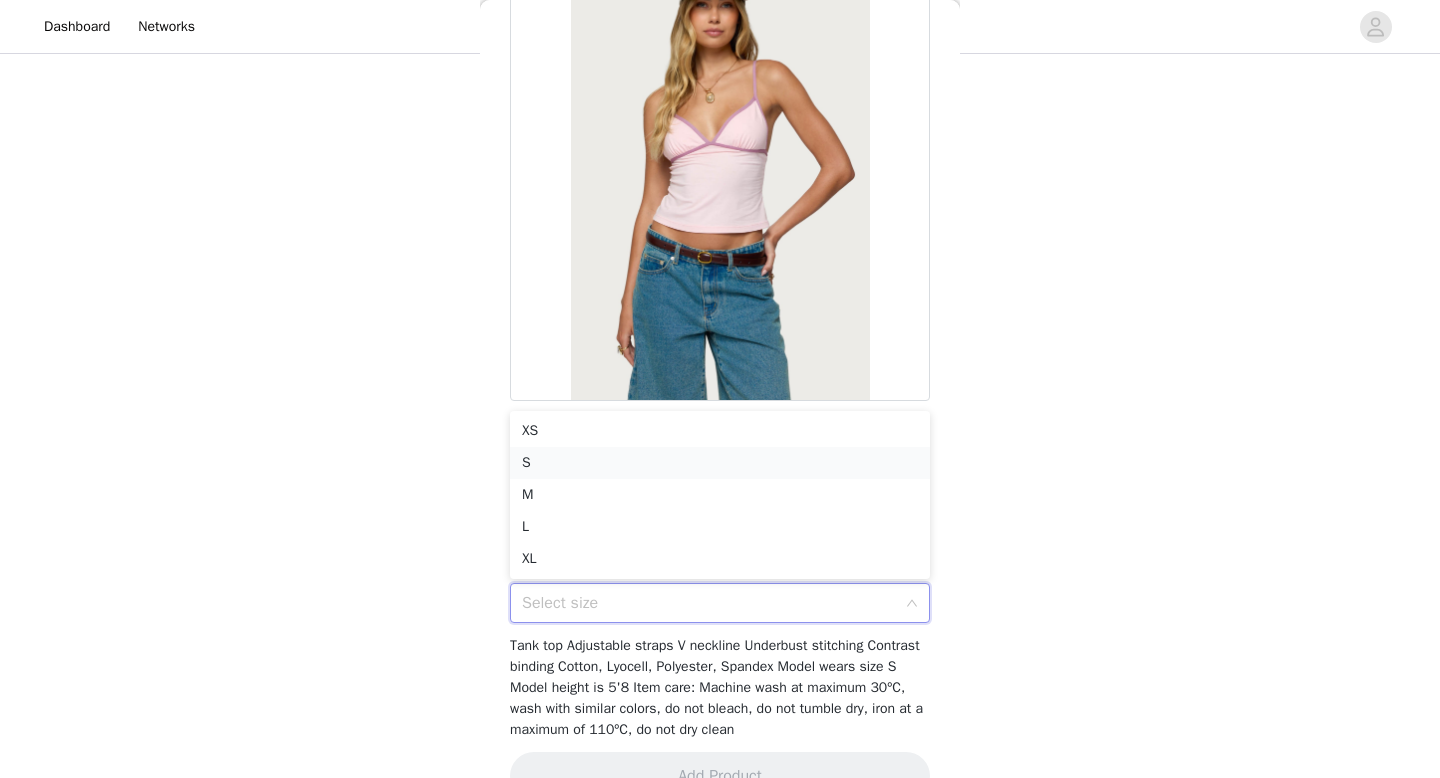 click on "S" at bounding box center (720, 463) 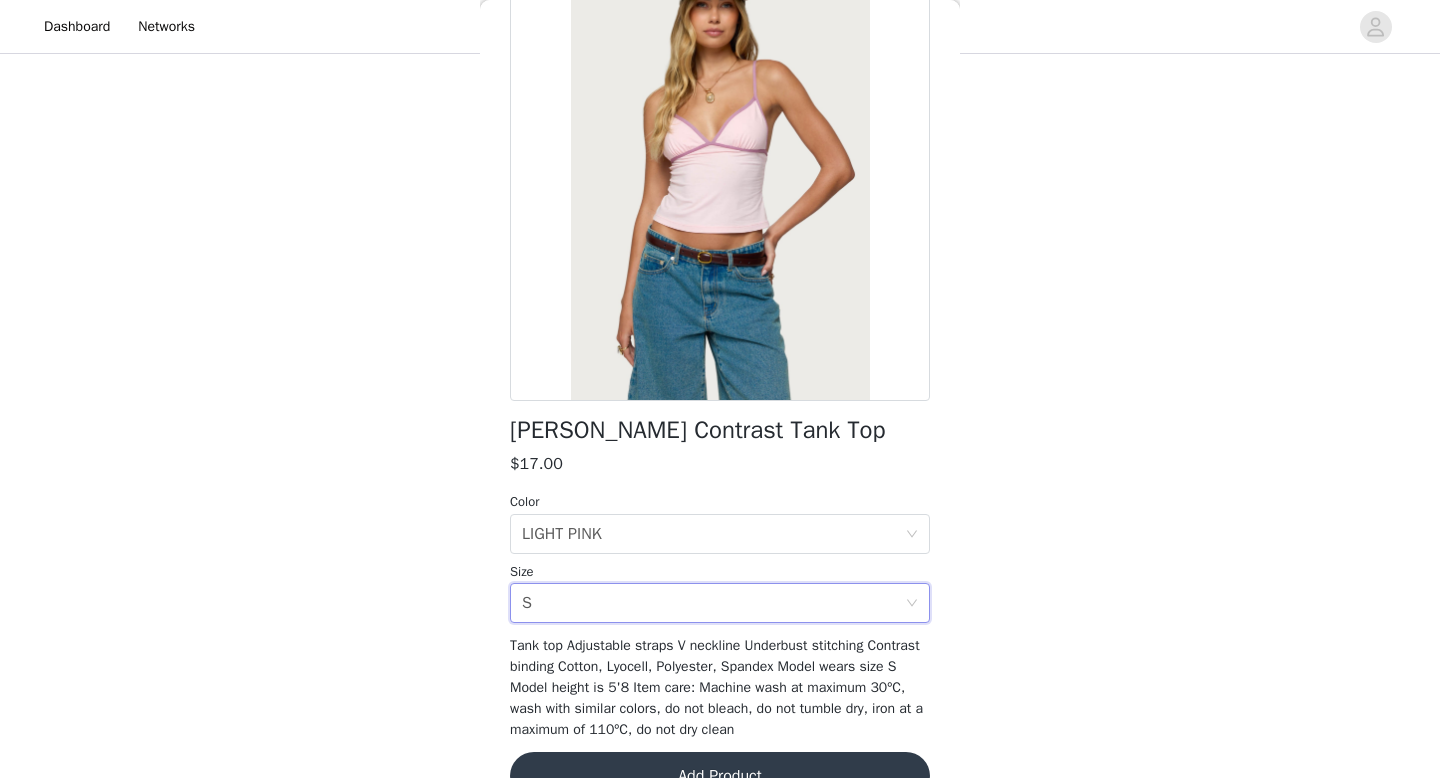 click on "Add Product" at bounding box center (720, 776) 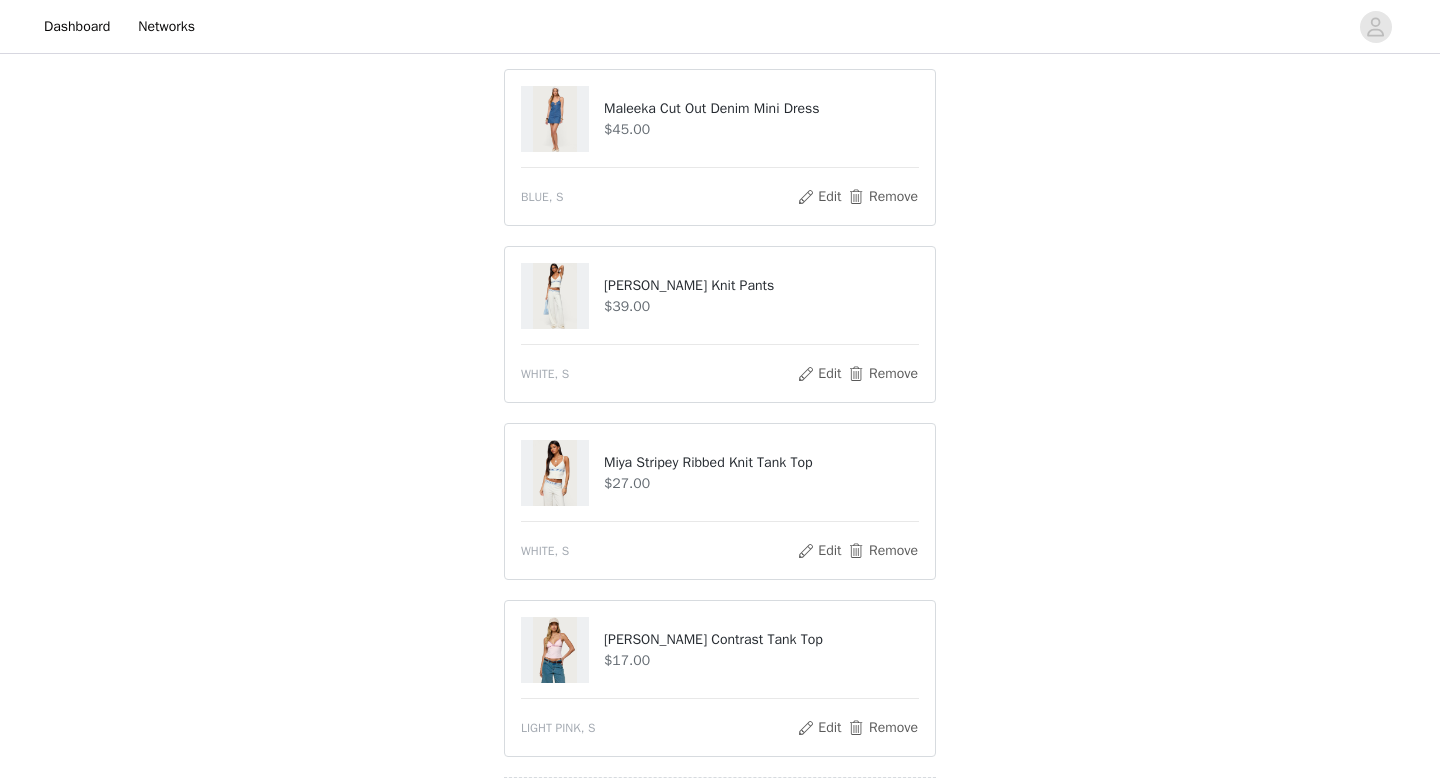 scroll, scrollTop: 1548, scrollLeft: 0, axis: vertical 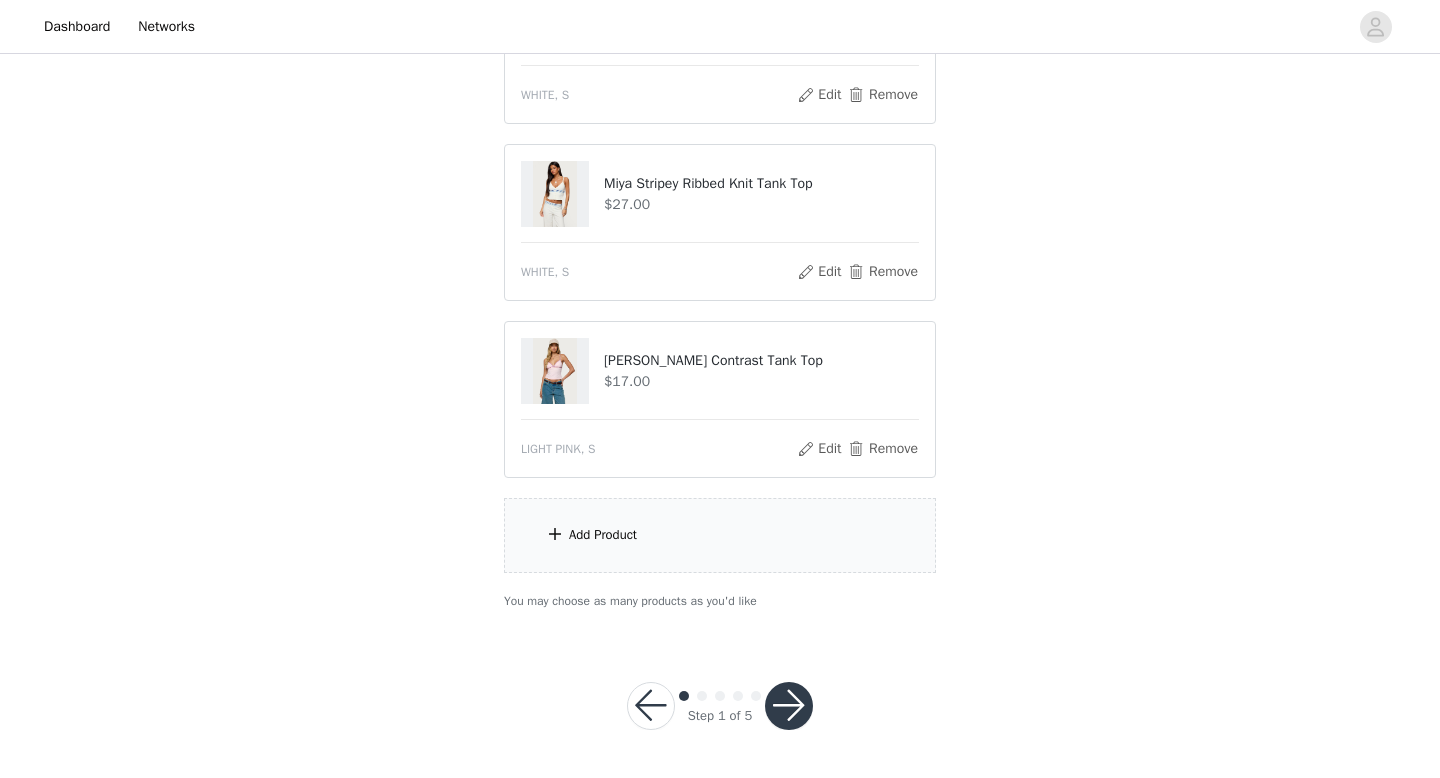 click at bounding box center (789, 706) 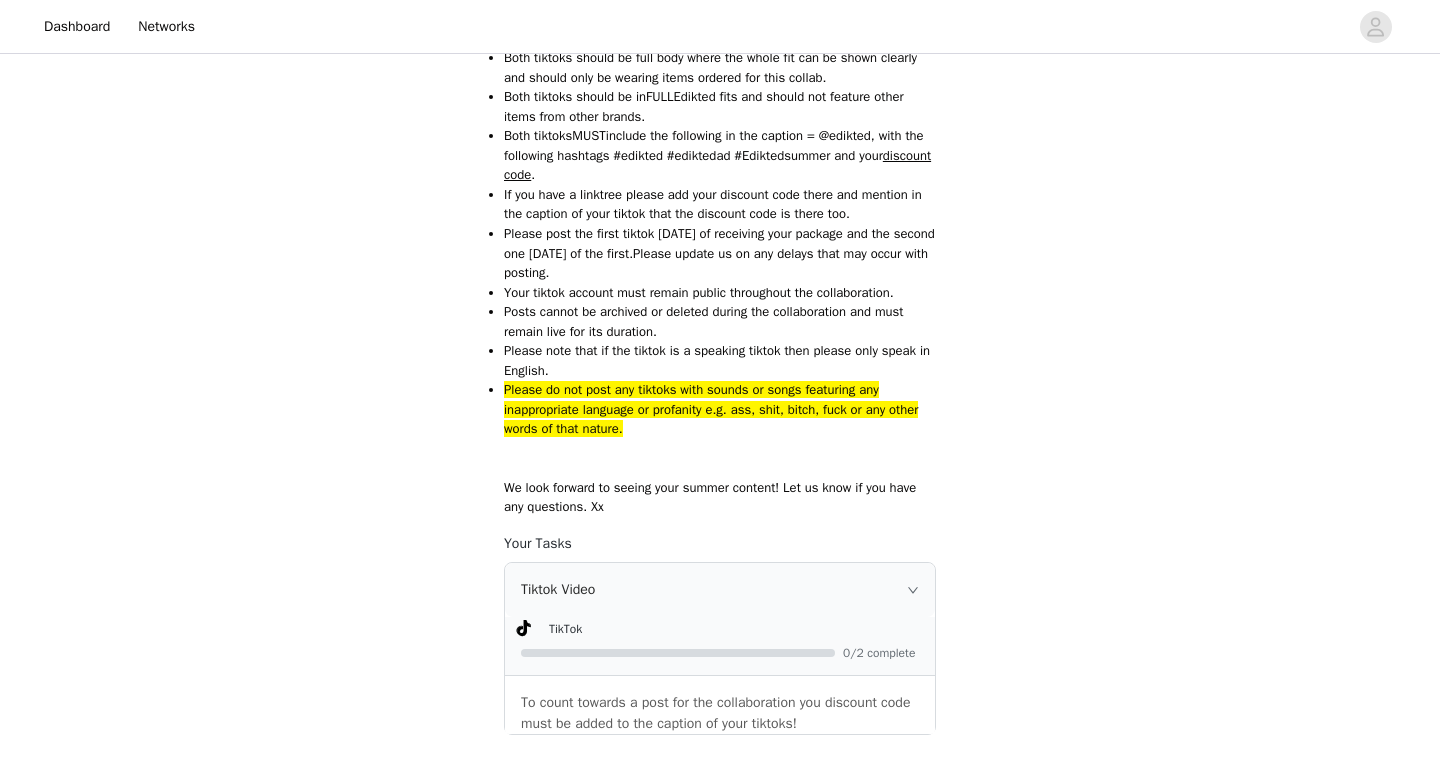 scroll, scrollTop: 913, scrollLeft: 0, axis: vertical 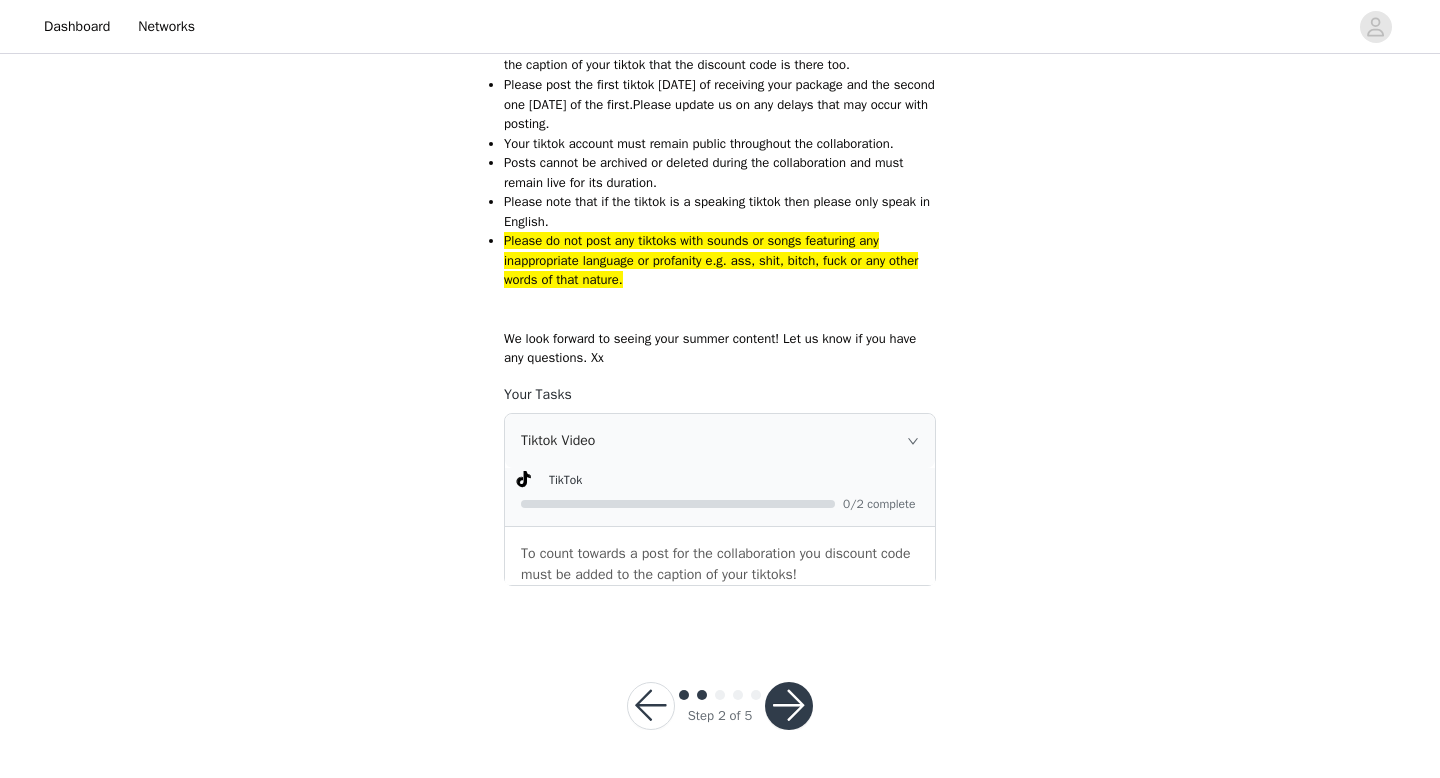 click at bounding box center (789, 706) 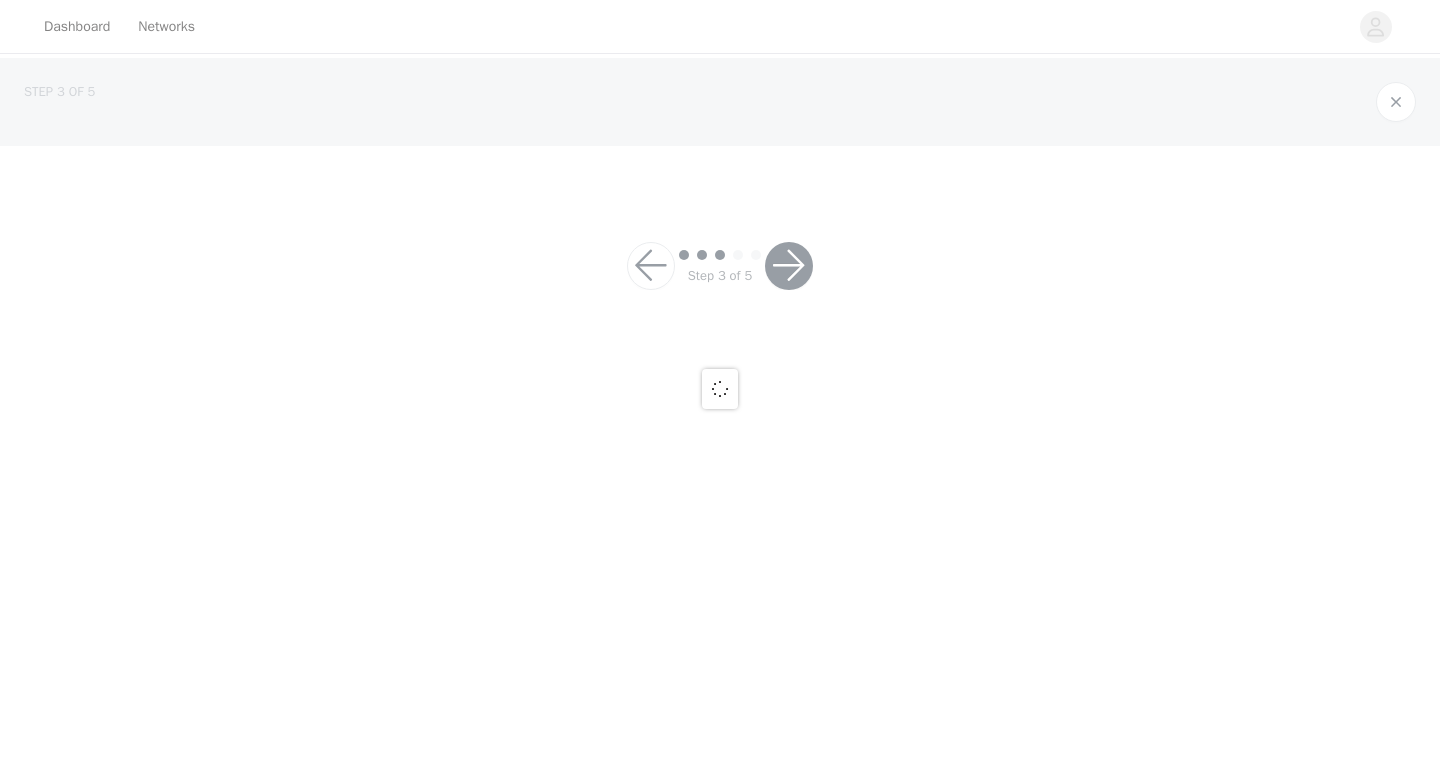 scroll, scrollTop: 0, scrollLeft: 0, axis: both 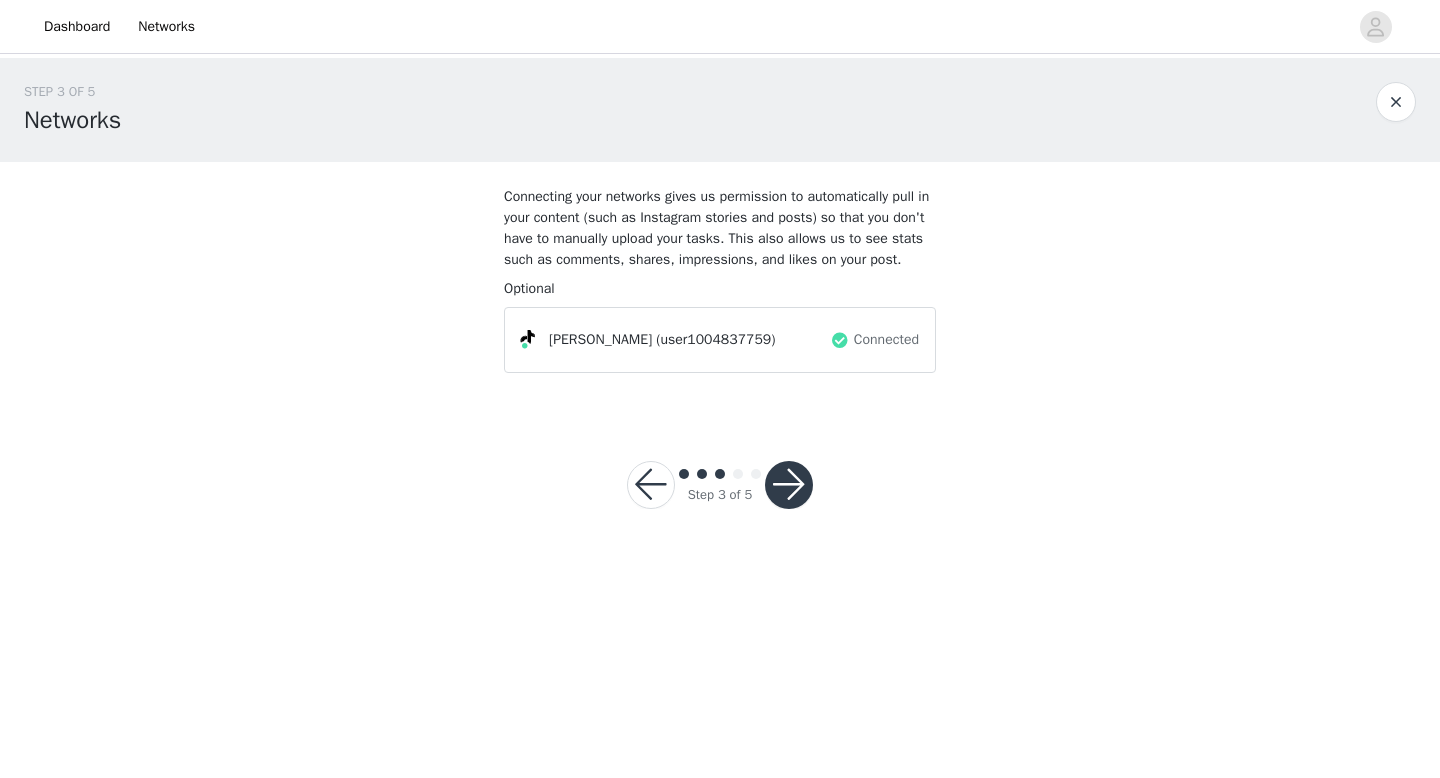 click at bounding box center (789, 485) 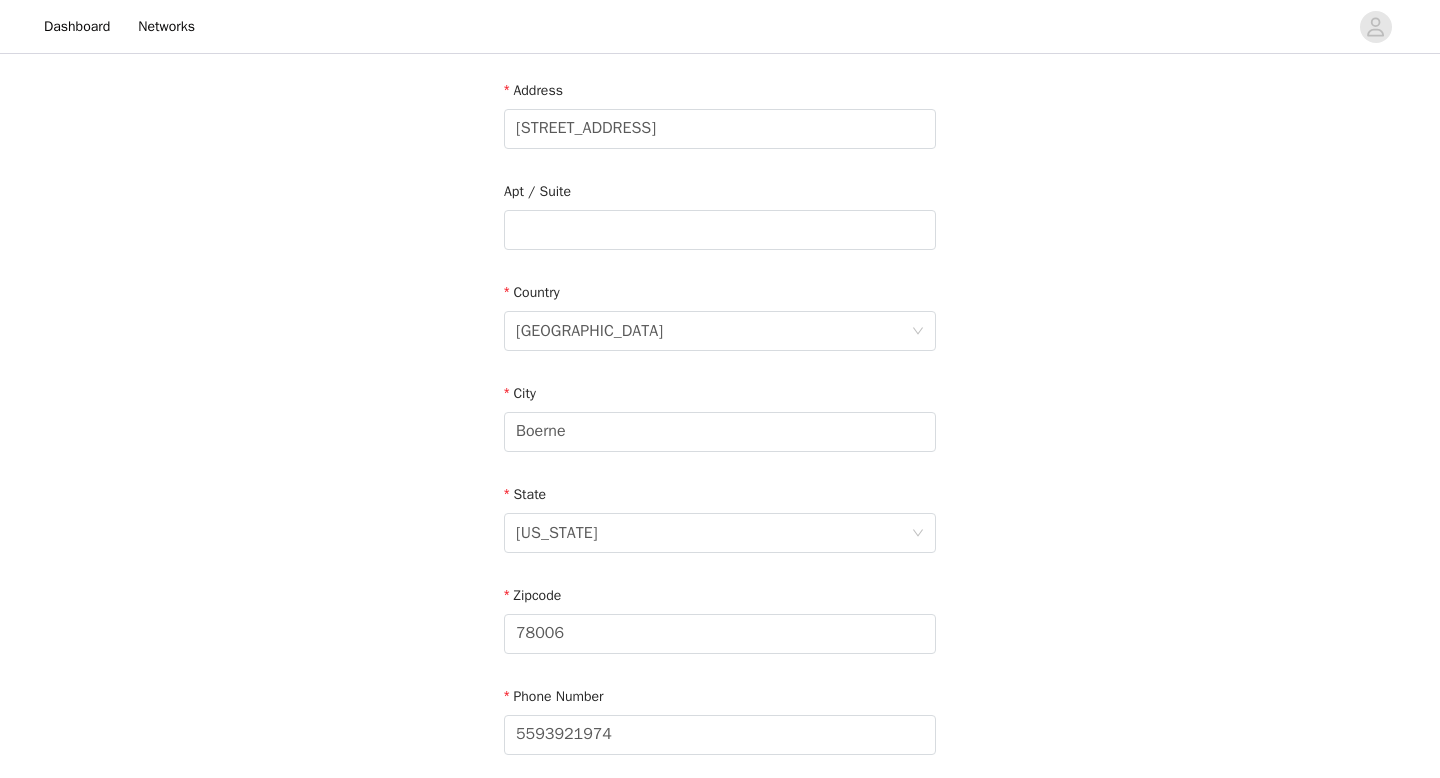 scroll, scrollTop: 585, scrollLeft: 0, axis: vertical 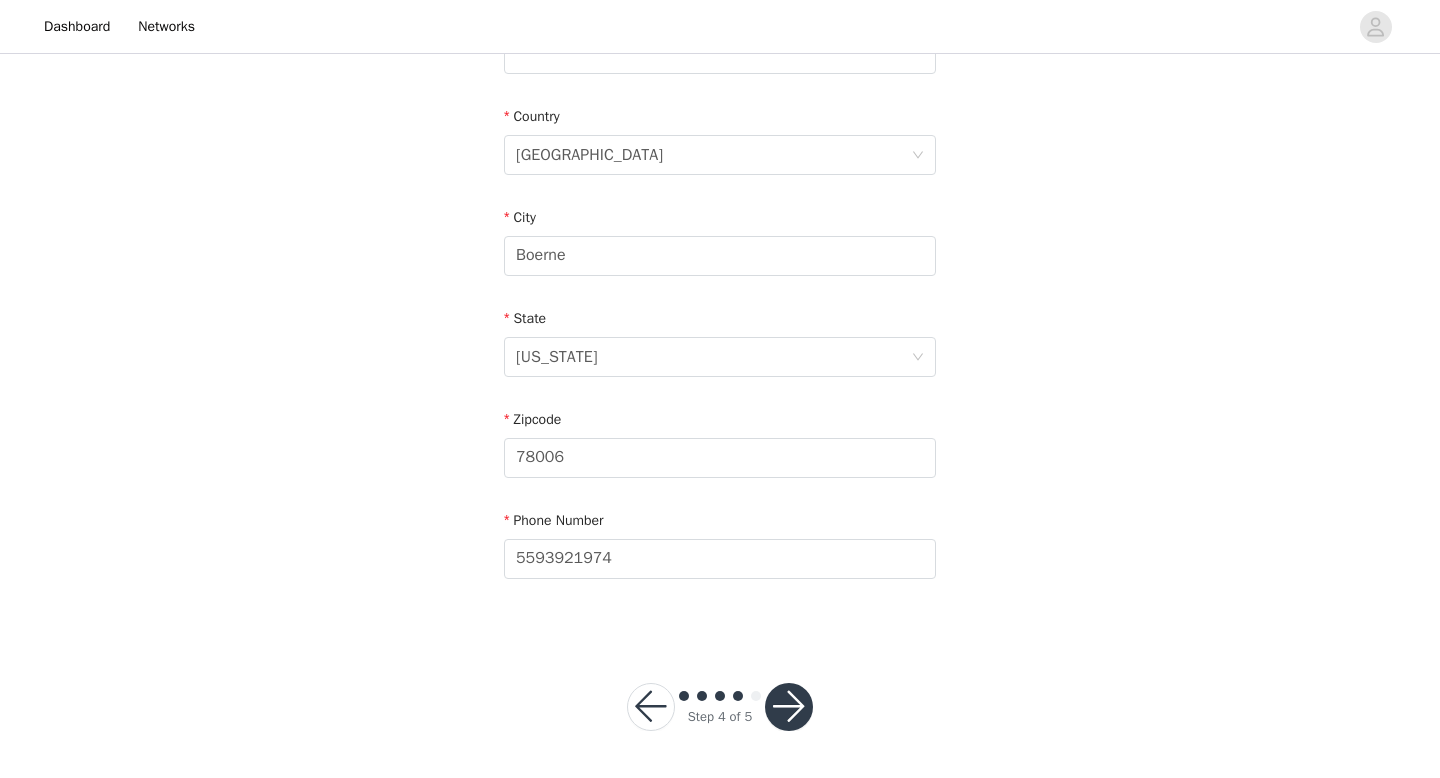 click at bounding box center (789, 707) 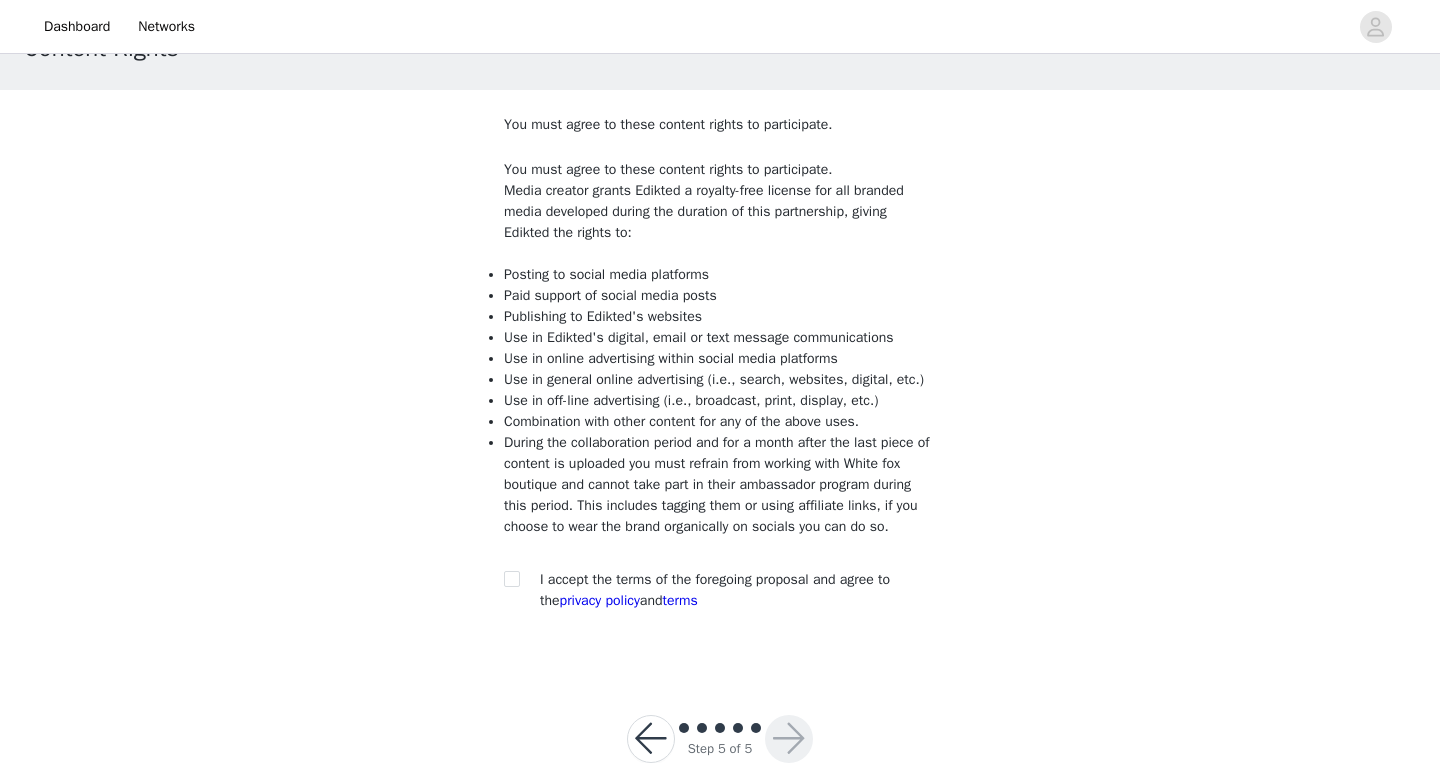 scroll, scrollTop: 146, scrollLeft: 0, axis: vertical 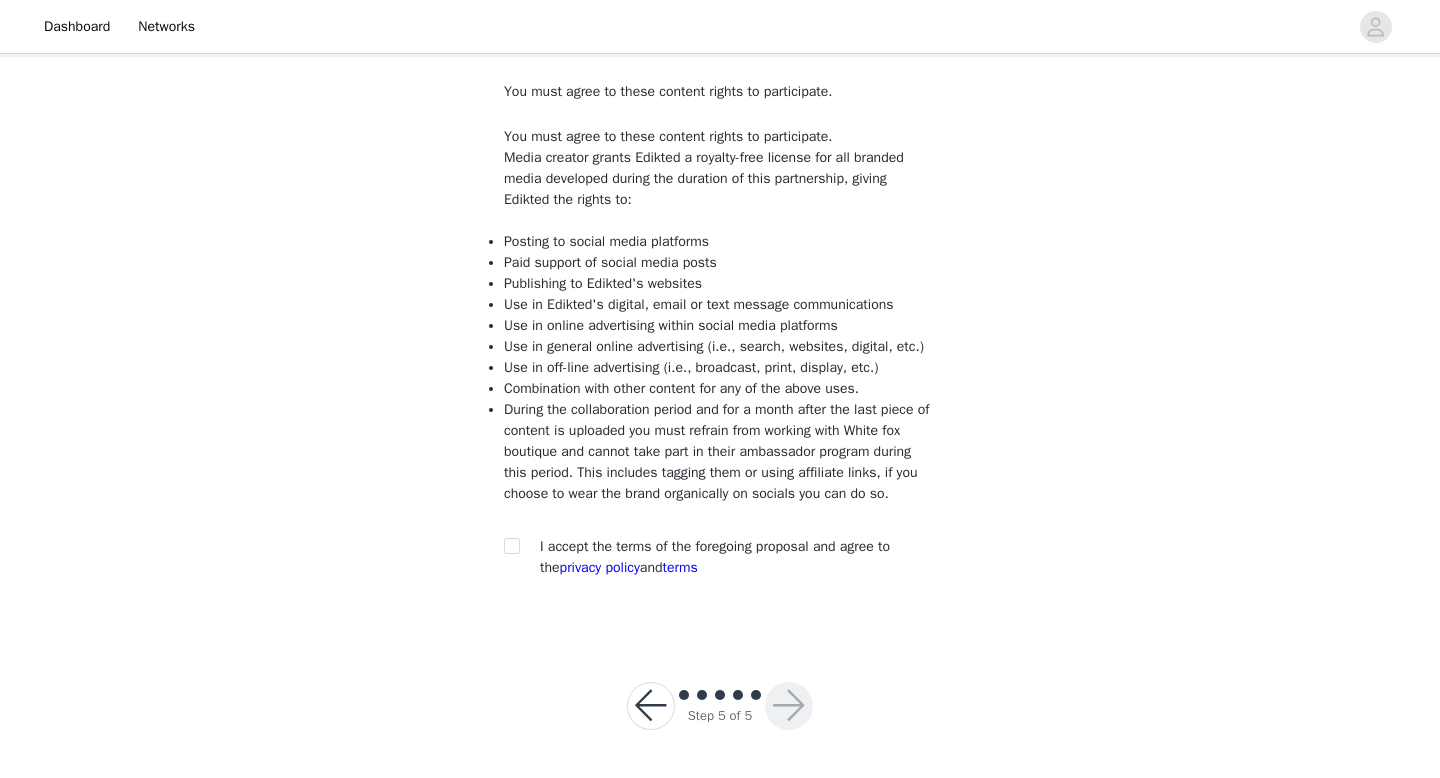 click at bounding box center [518, 546] 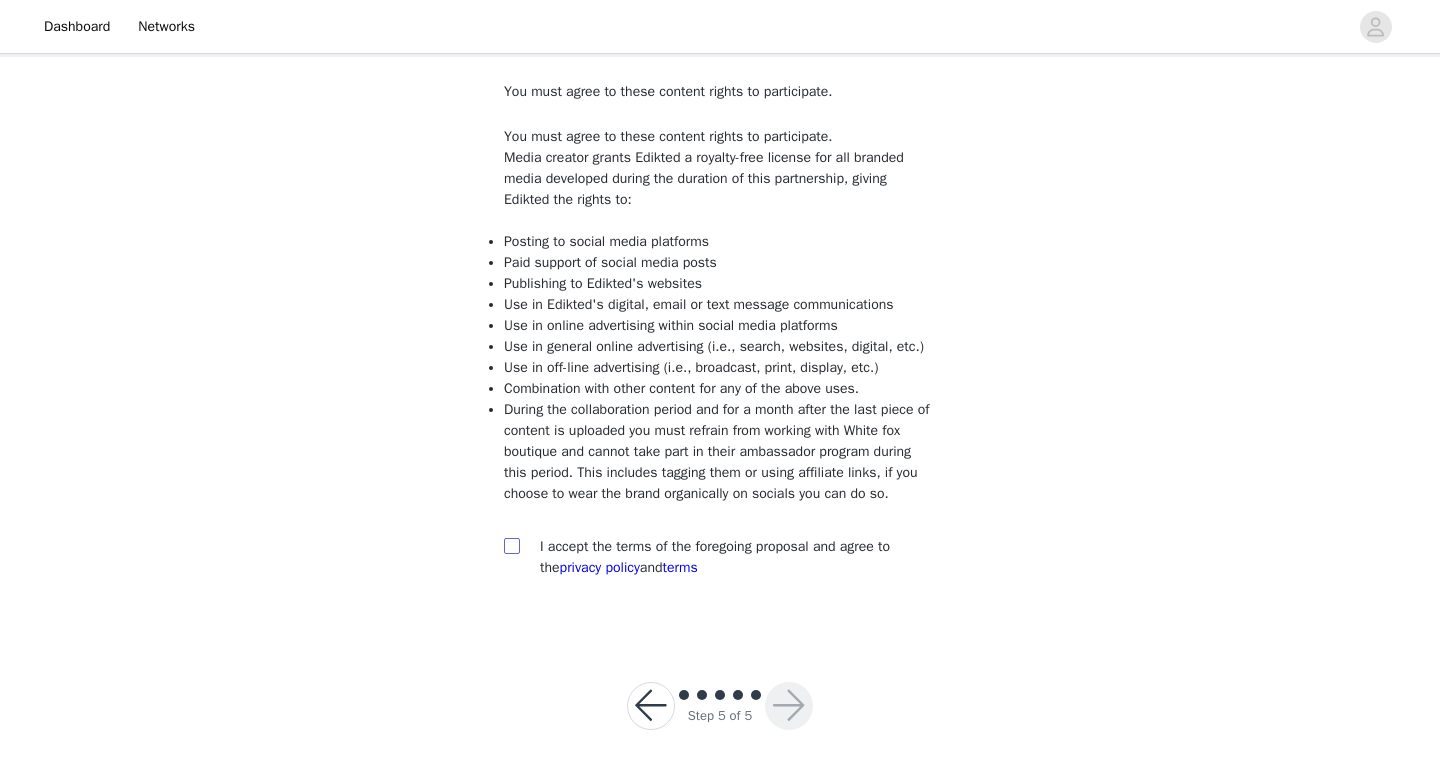 click at bounding box center (512, 546) 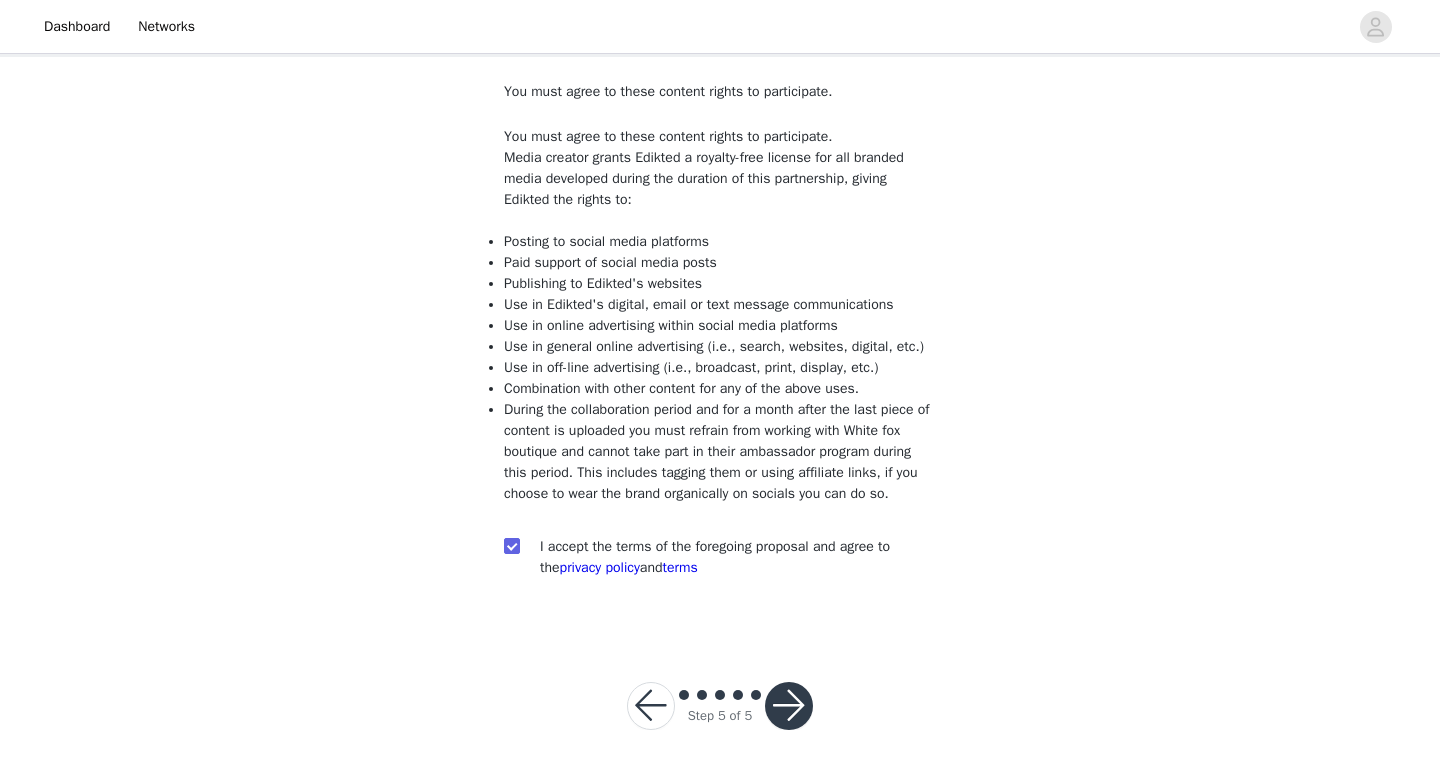 click on "Step 5 of 5" at bounding box center [720, 705] 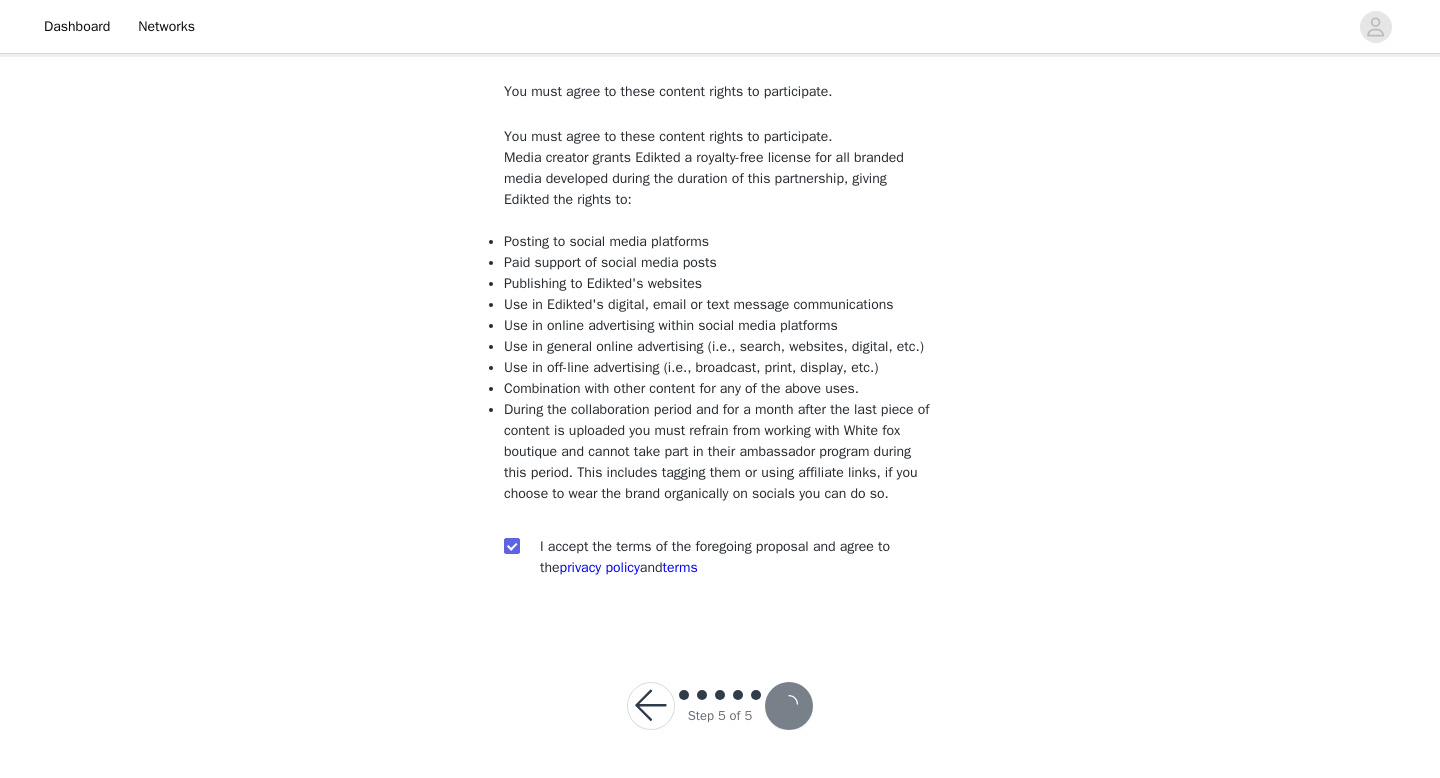 scroll, scrollTop: 0, scrollLeft: 0, axis: both 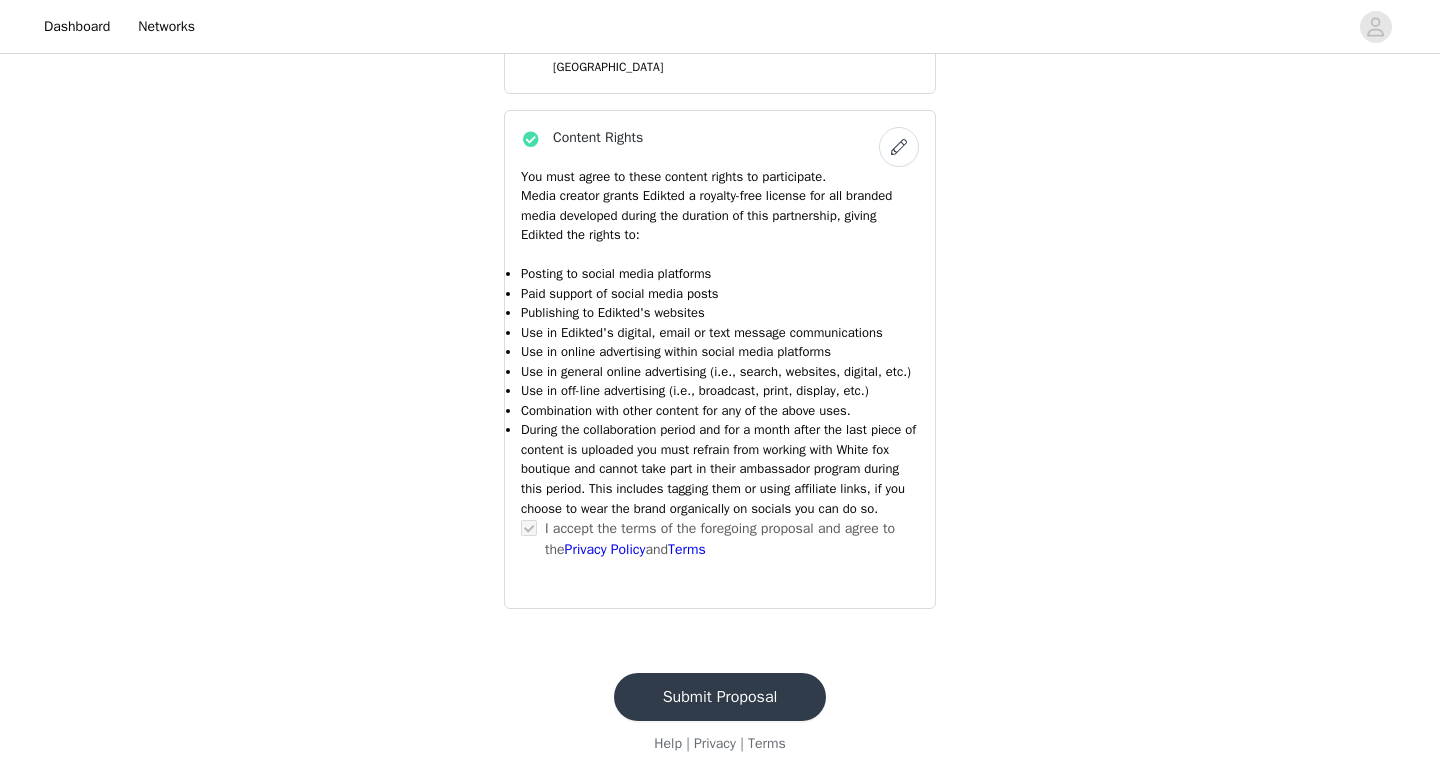 click on "Submit Proposal" at bounding box center (720, 697) 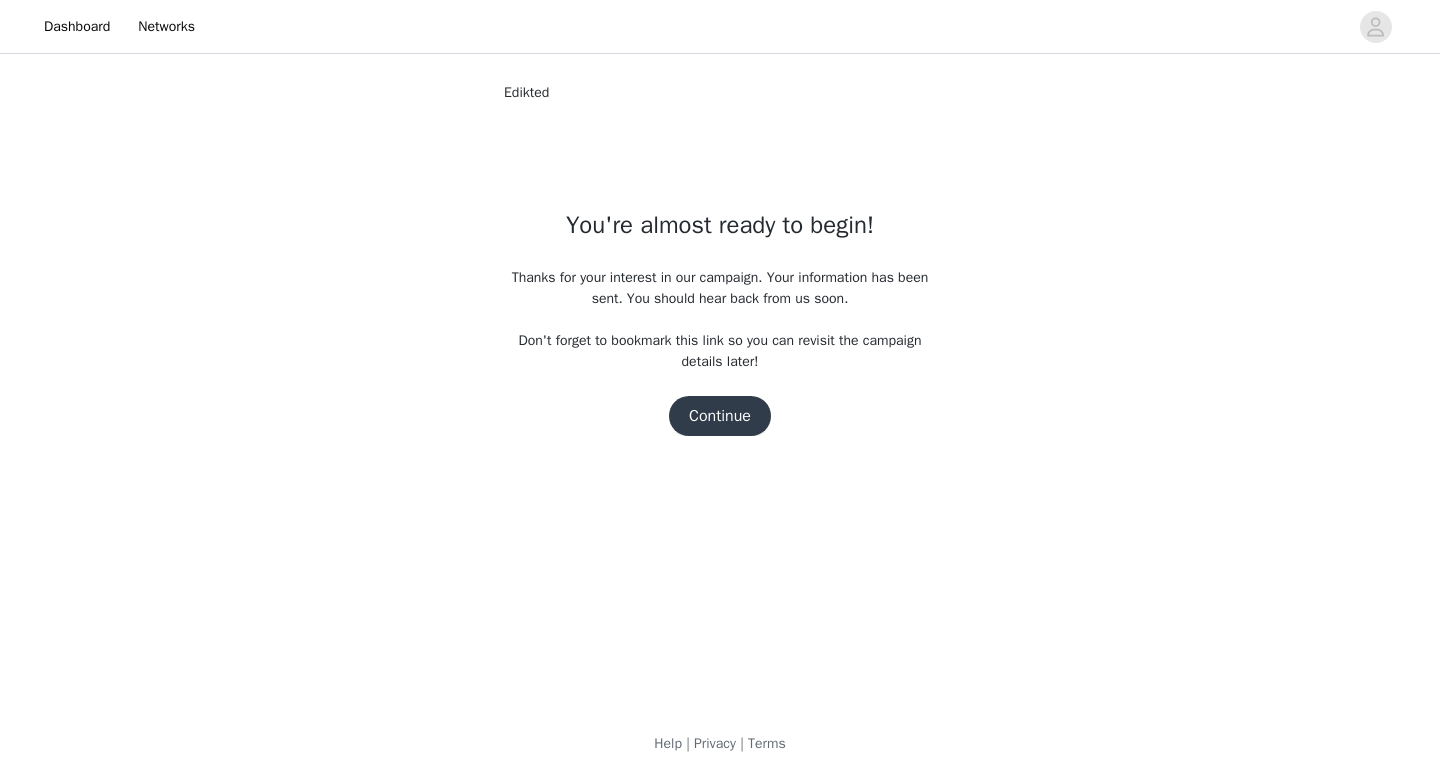 scroll, scrollTop: 0, scrollLeft: 0, axis: both 